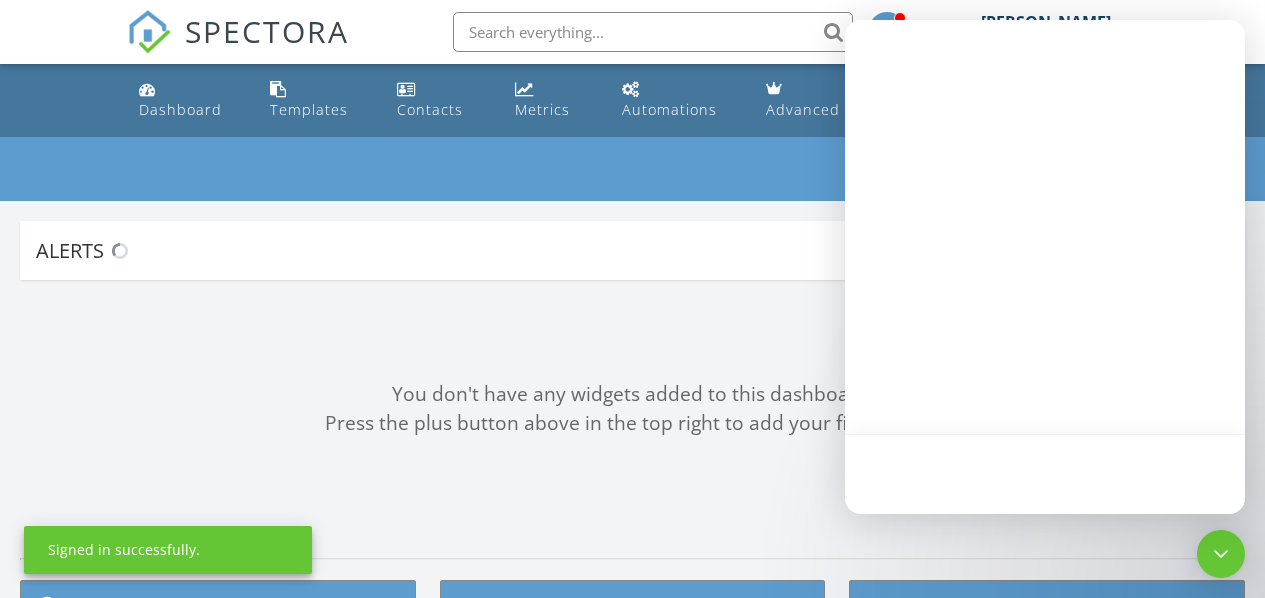 scroll, scrollTop: 0, scrollLeft: 0, axis: both 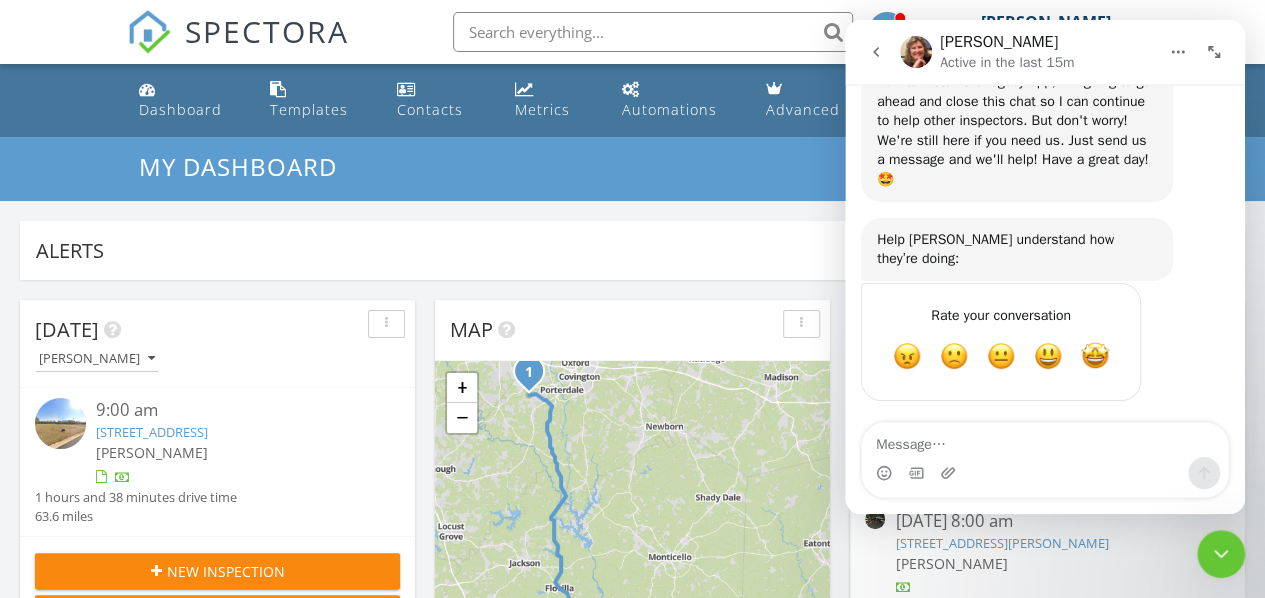click at bounding box center (1221, 554) 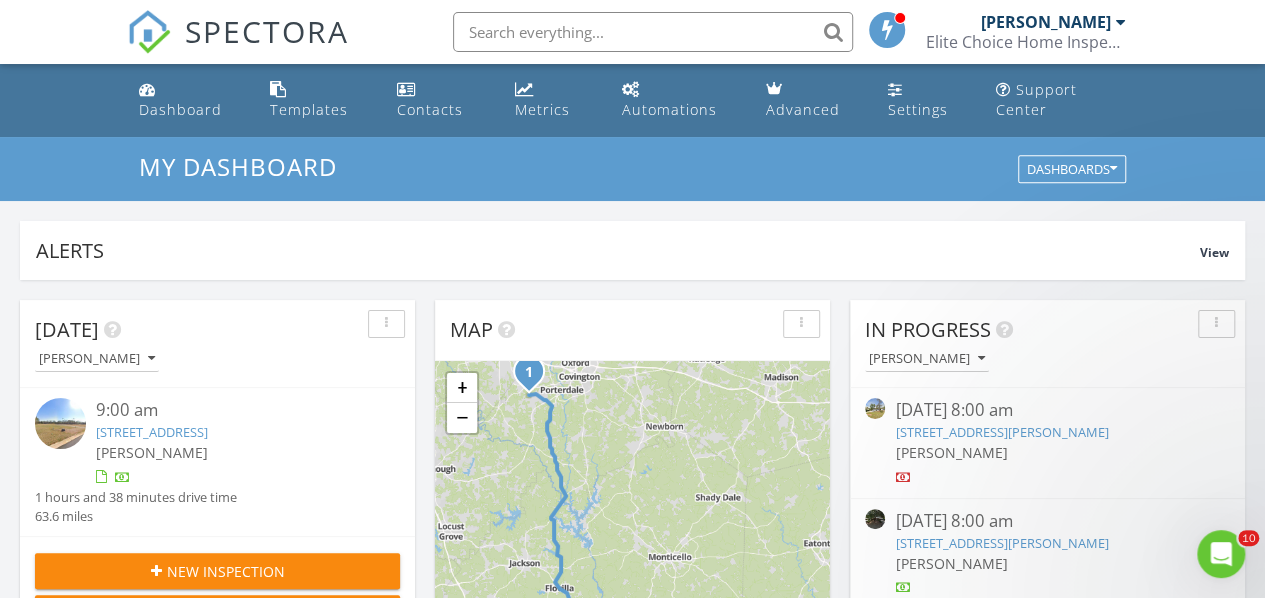 scroll, scrollTop: 0, scrollLeft: 0, axis: both 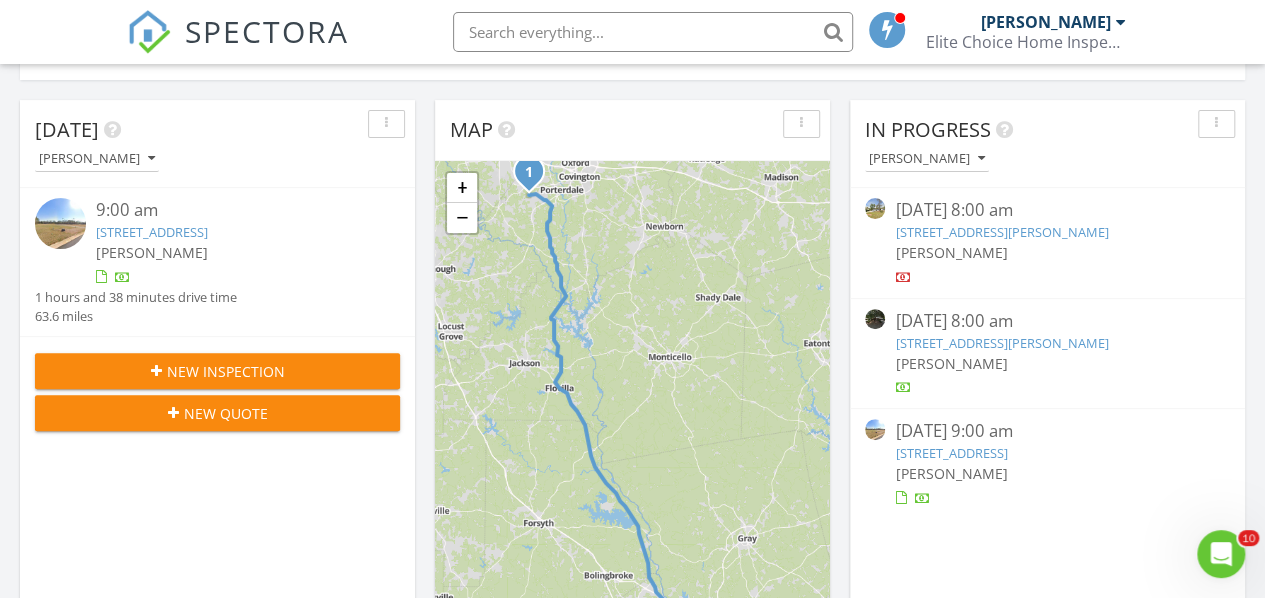 click on "40 Begonia Ct, Covington, GA 30016" at bounding box center [152, 232] 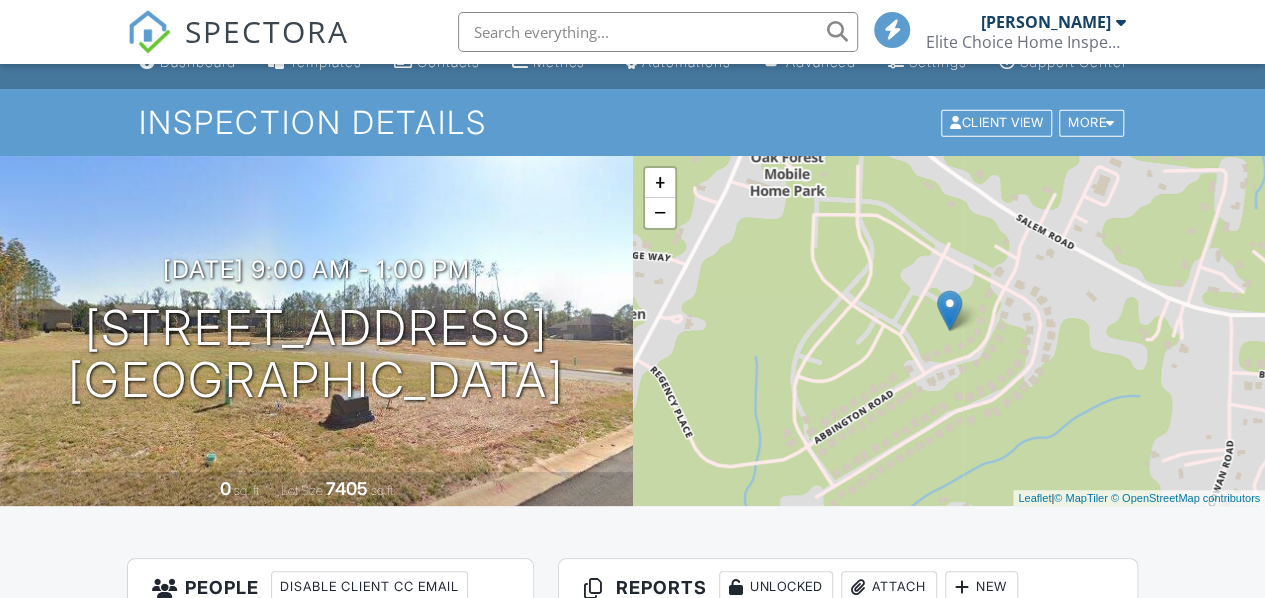 scroll, scrollTop: 400, scrollLeft: 0, axis: vertical 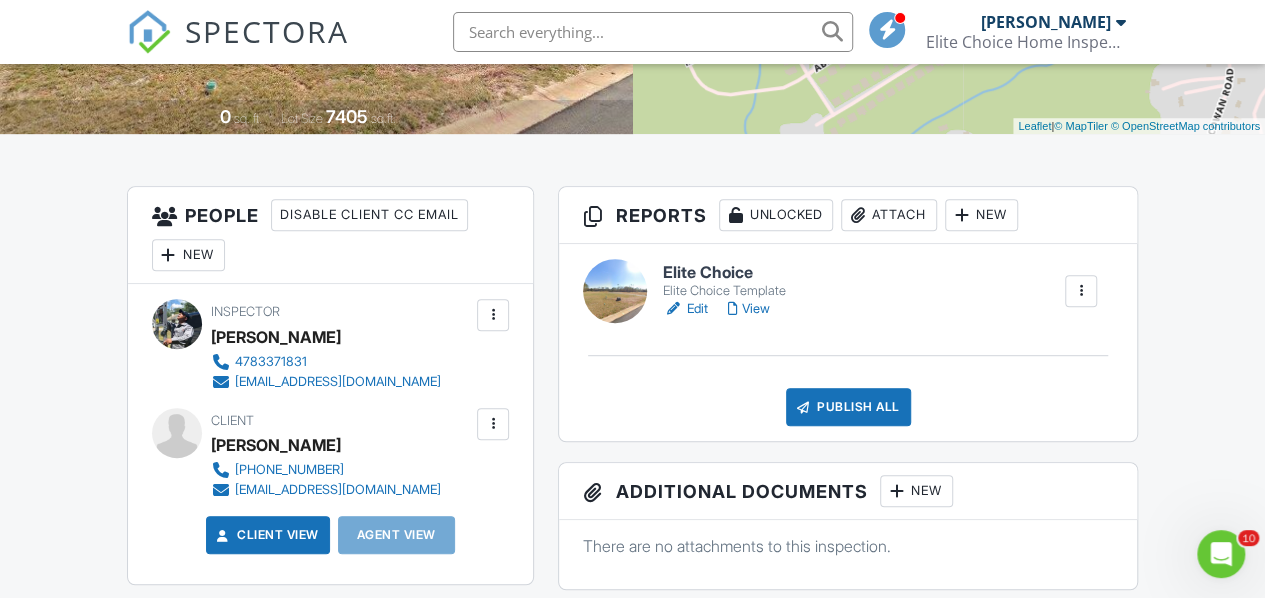click on "Edit" at bounding box center (685, 309) 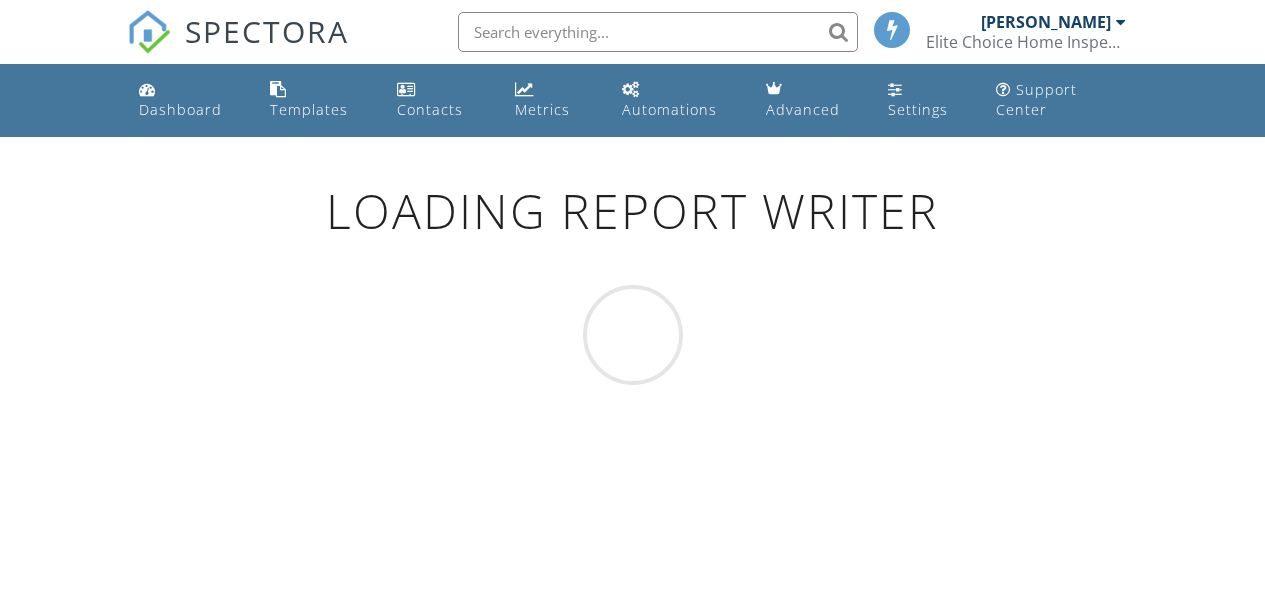 scroll, scrollTop: 0, scrollLeft: 0, axis: both 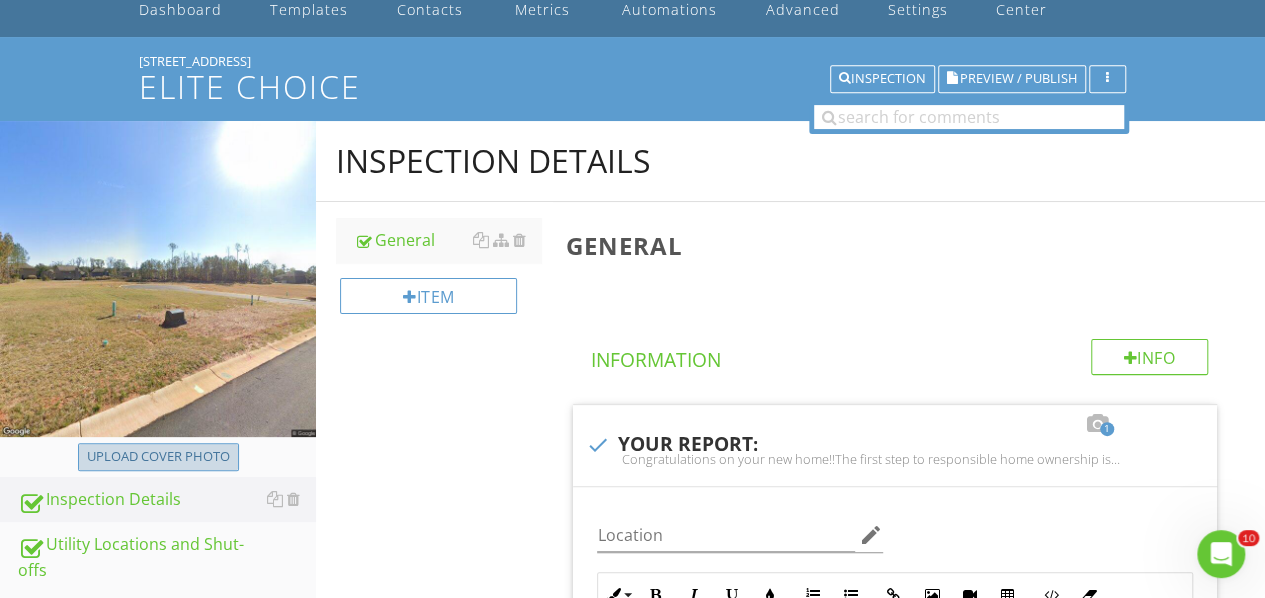 click on "Upload cover photo" at bounding box center [158, 457] 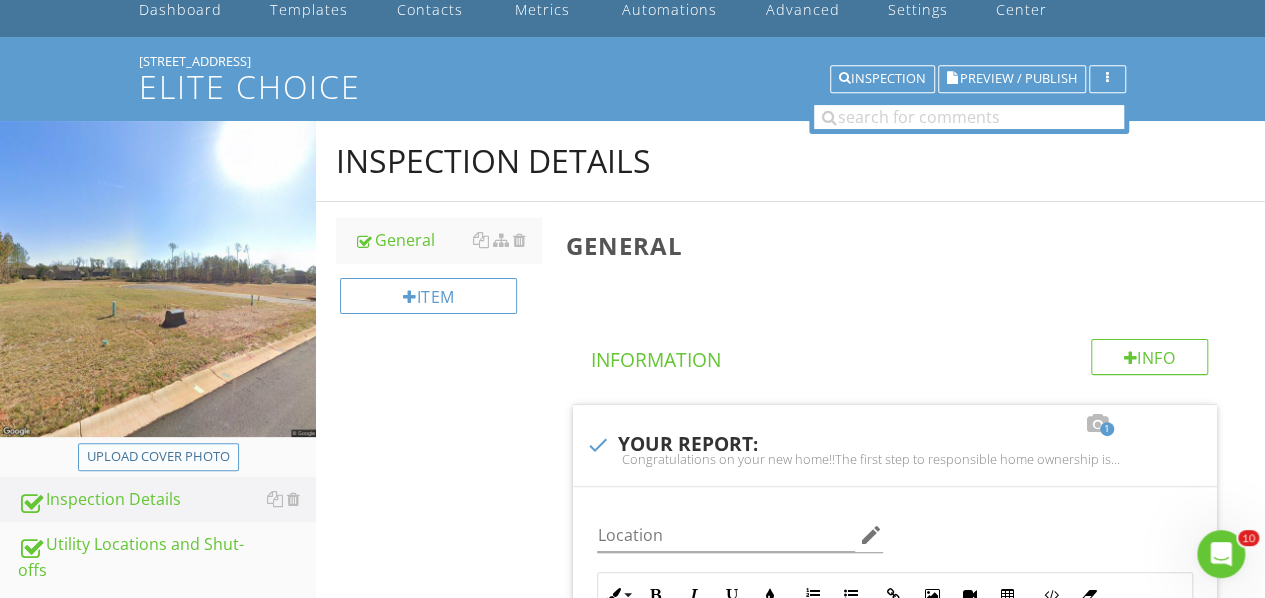type on "C:\fakepath\IMG_3149 (1).JPG" 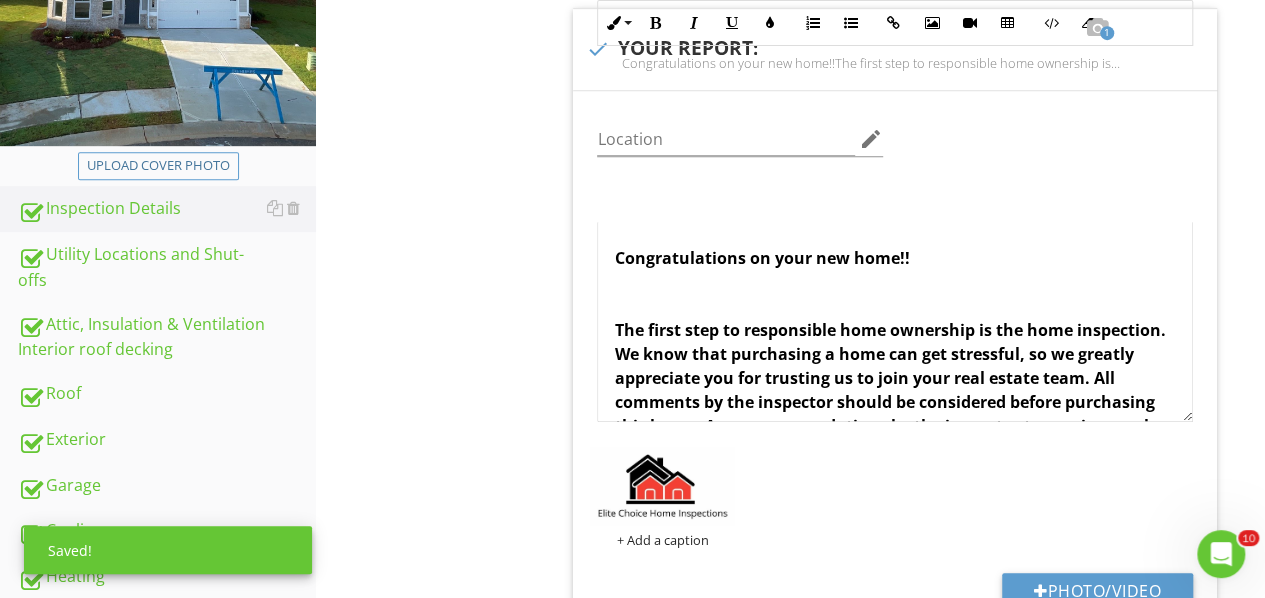 scroll, scrollTop: 700, scrollLeft: 0, axis: vertical 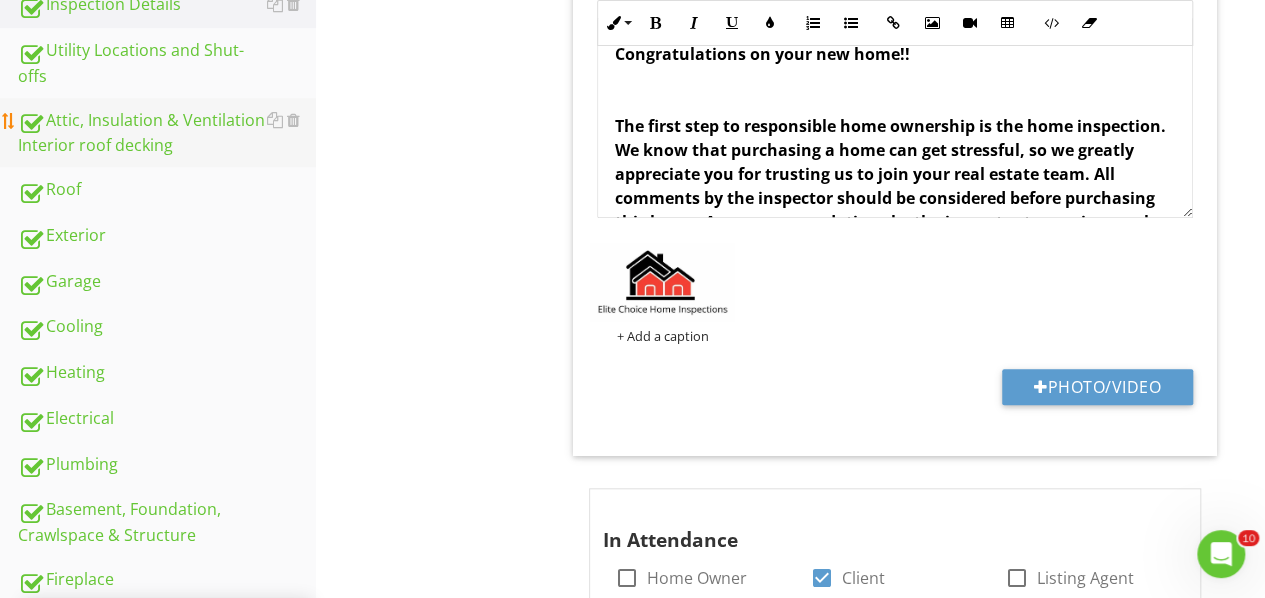 type 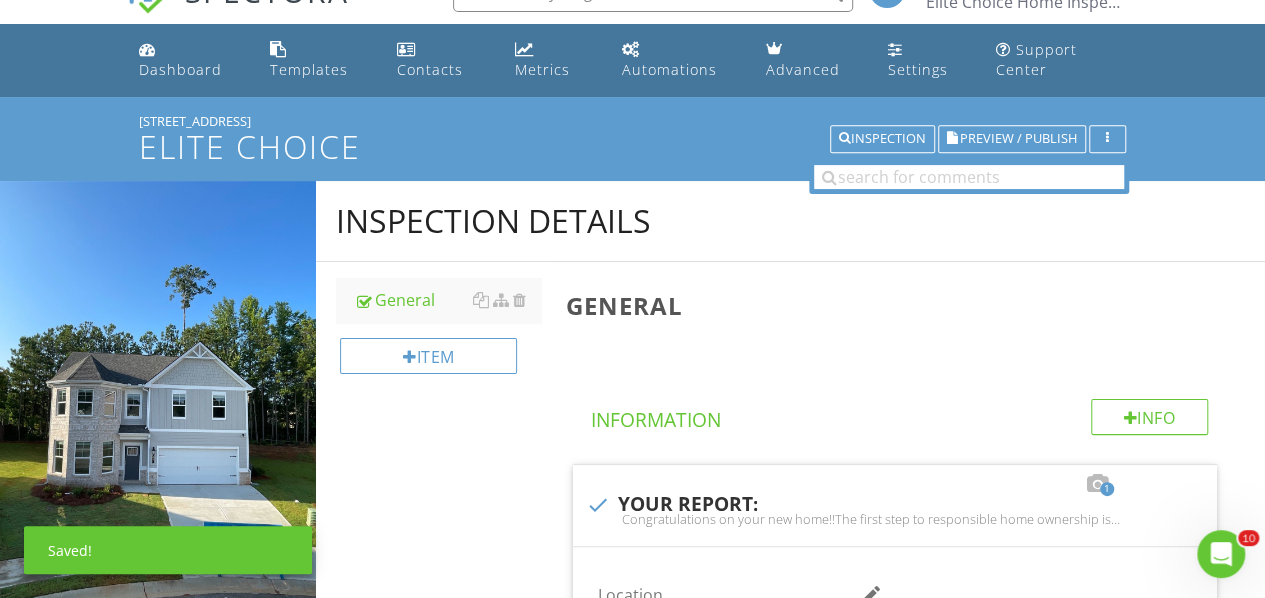 scroll, scrollTop: 0, scrollLeft: 0, axis: both 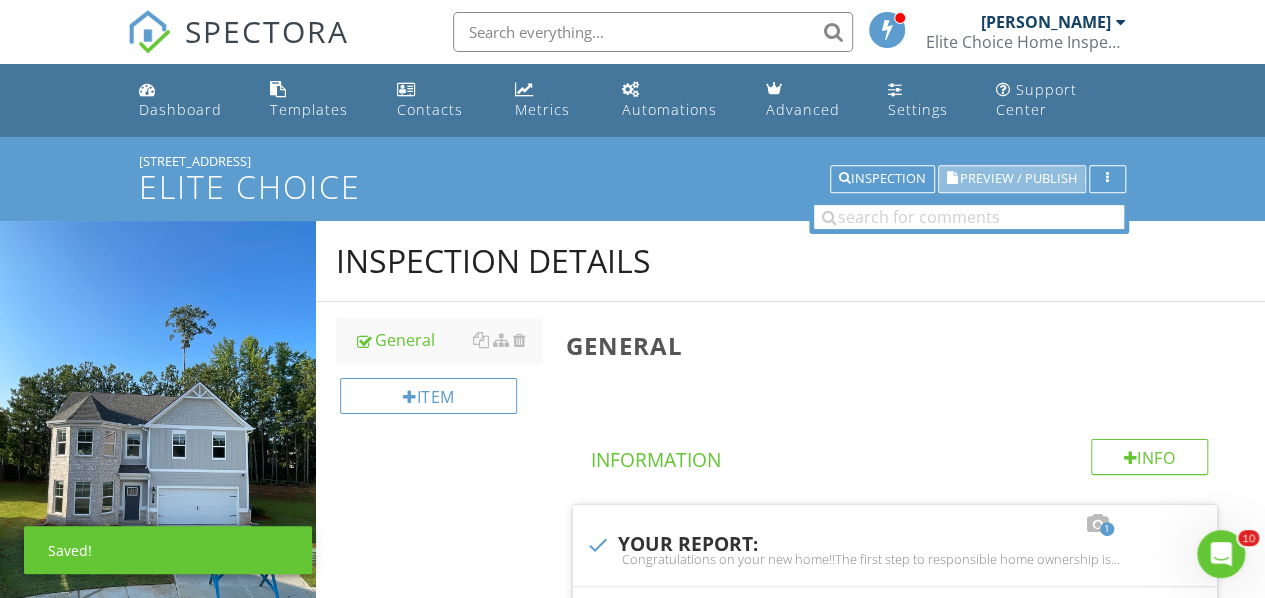 click on "Preview / Publish" at bounding box center (1018, 179) 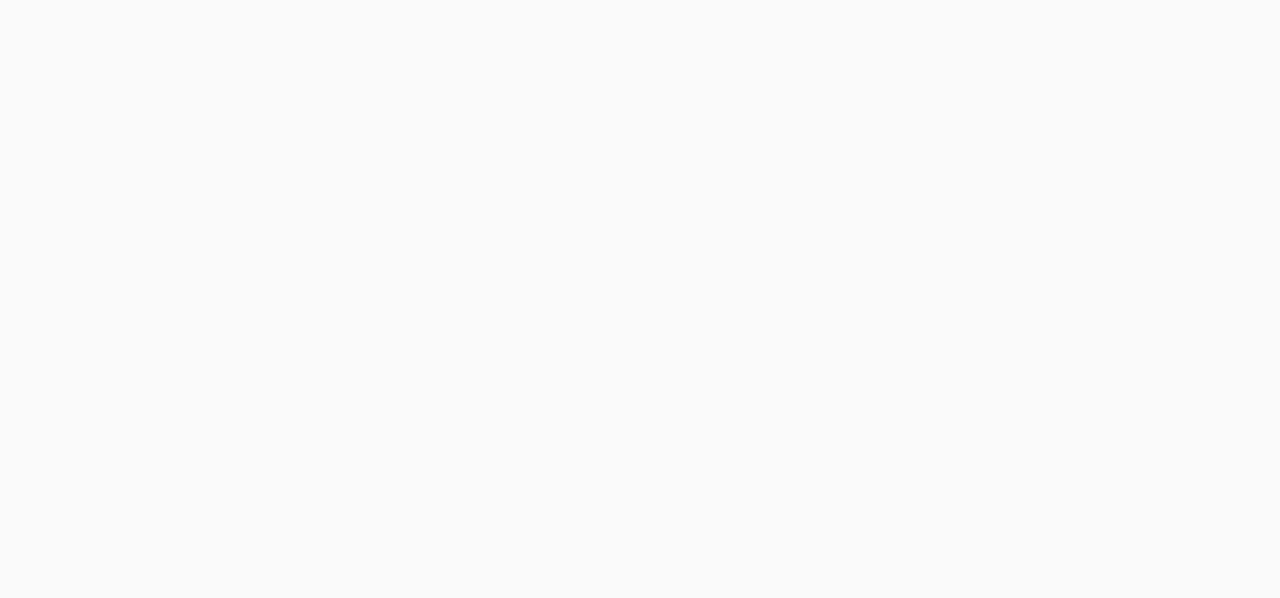 scroll, scrollTop: 0, scrollLeft: 0, axis: both 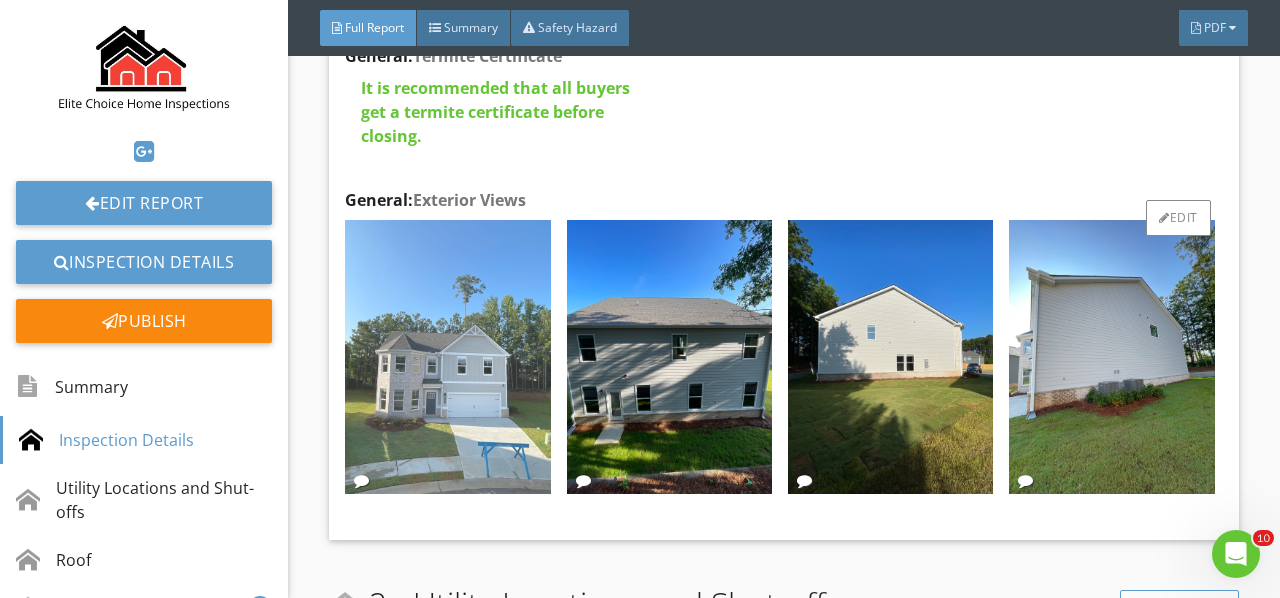 click at bounding box center (447, 357) 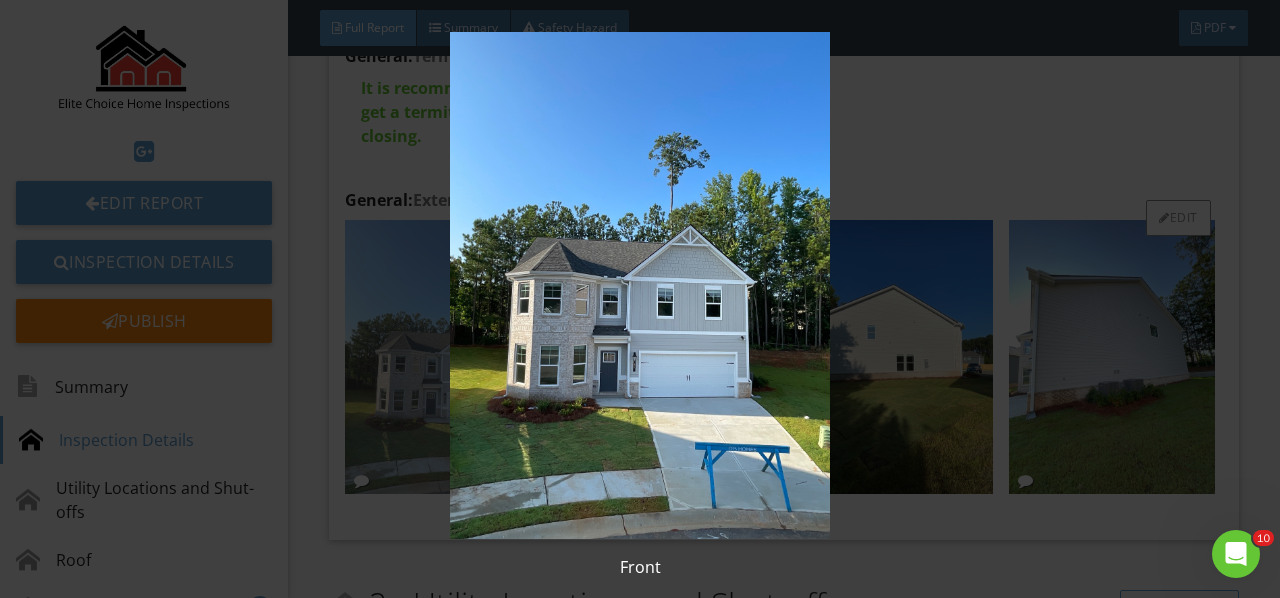 click at bounding box center (639, 285) 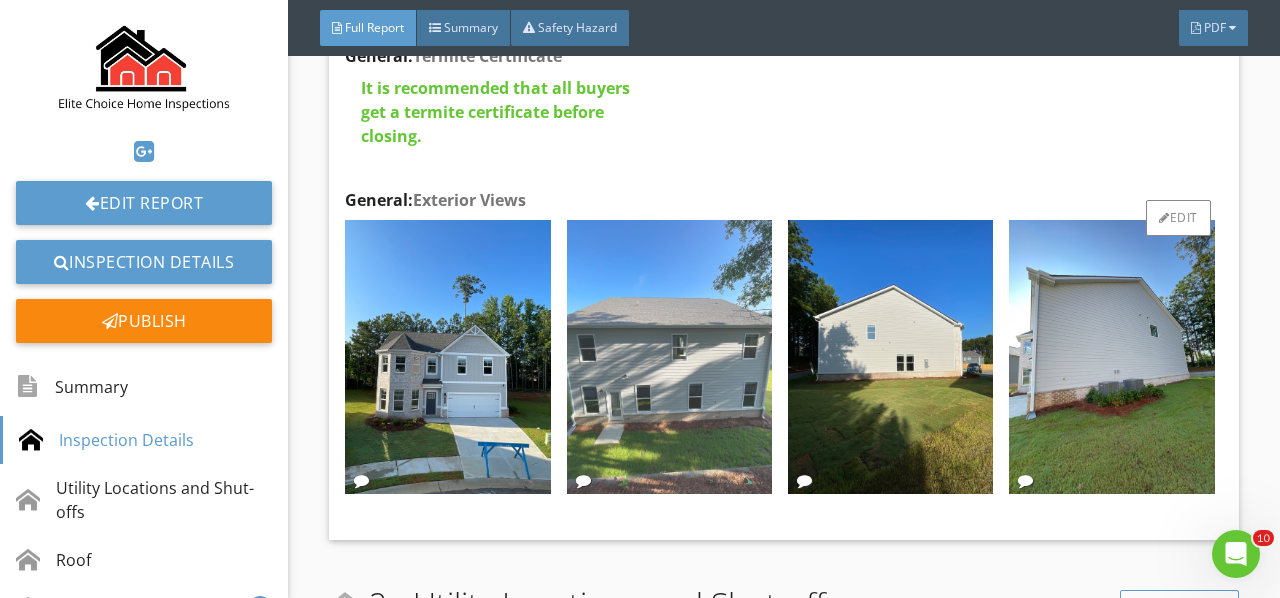 click at bounding box center [669, 357] 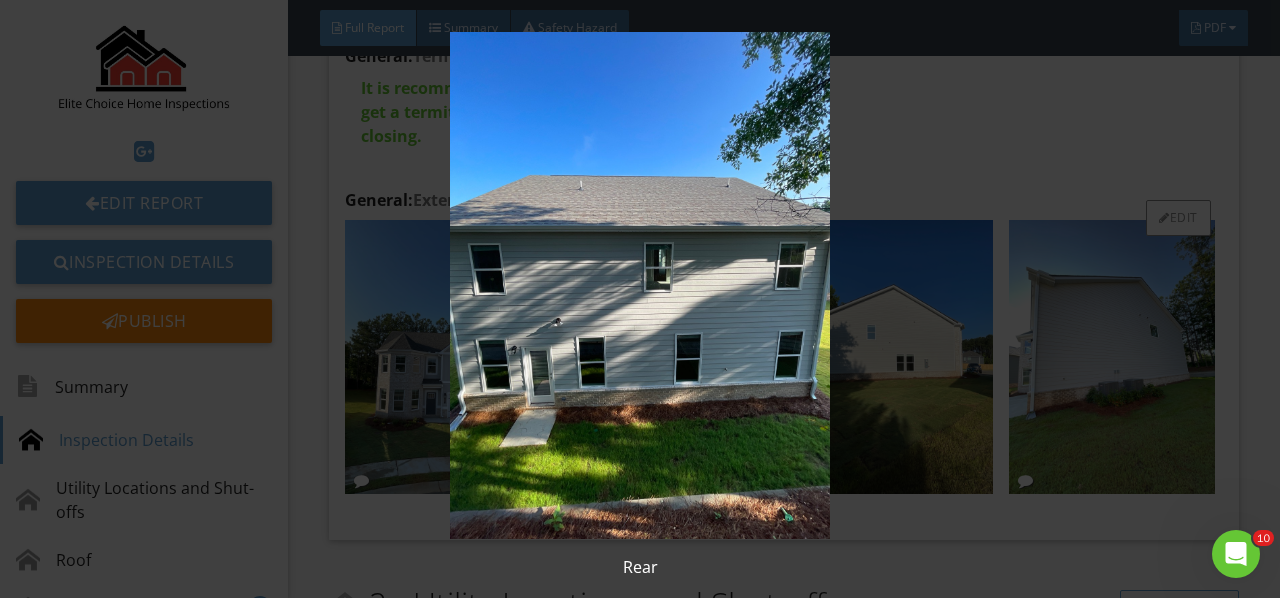 click at bounding box center (639, 285) 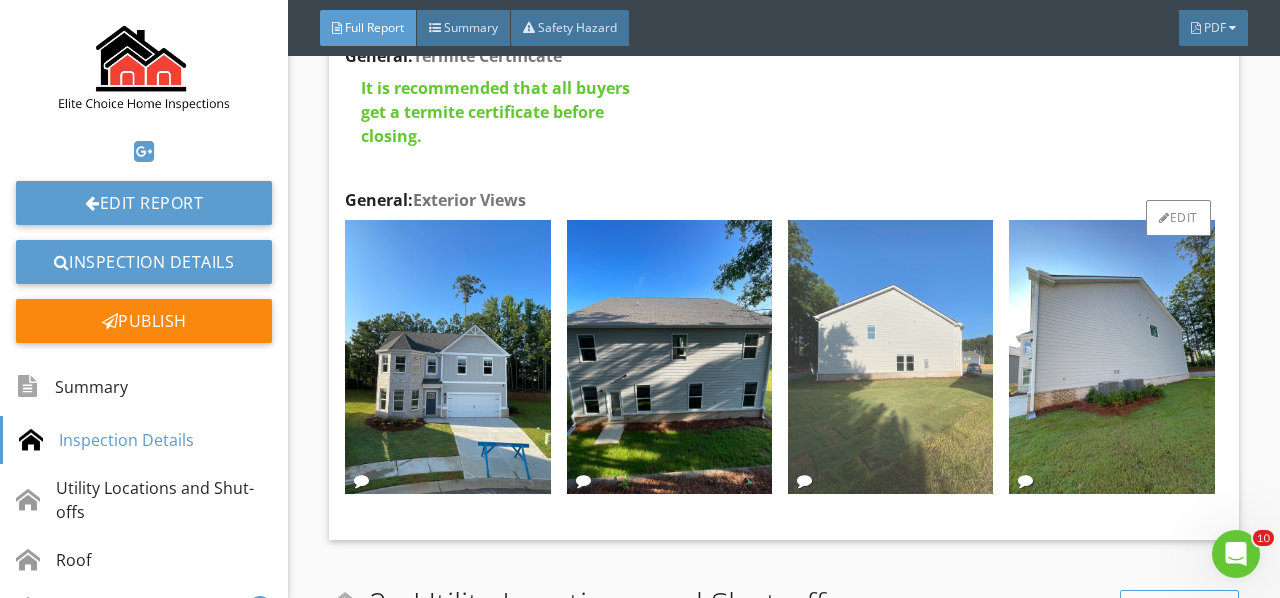 click at bounding box center (890, 357) 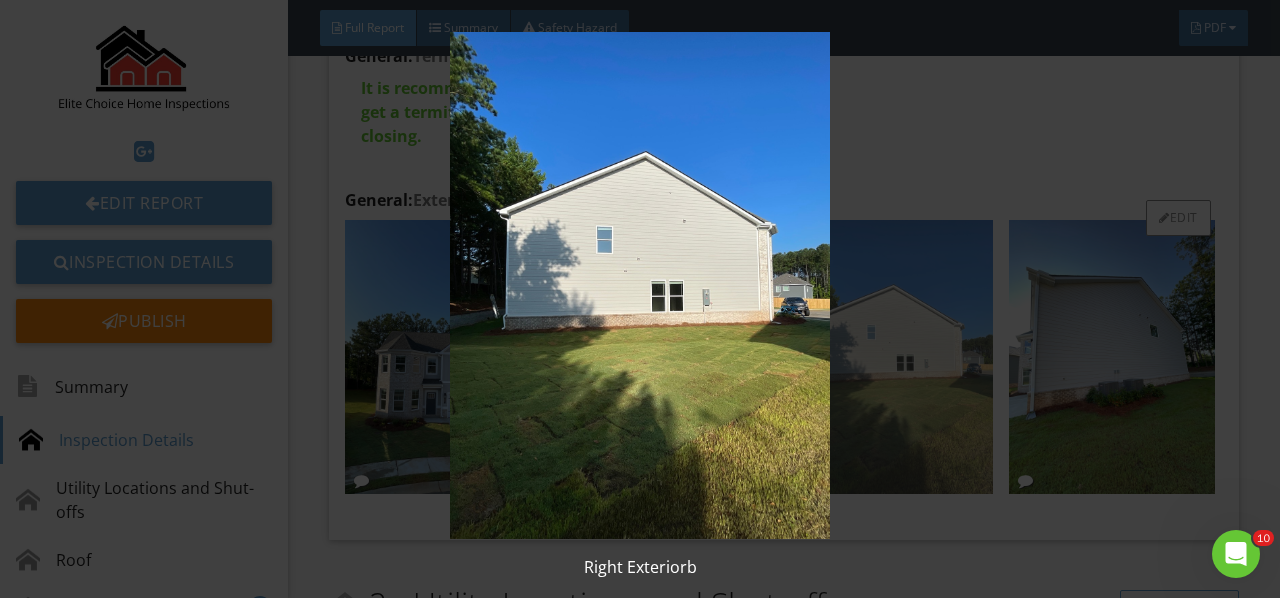 click at bounding box center [639, 285] 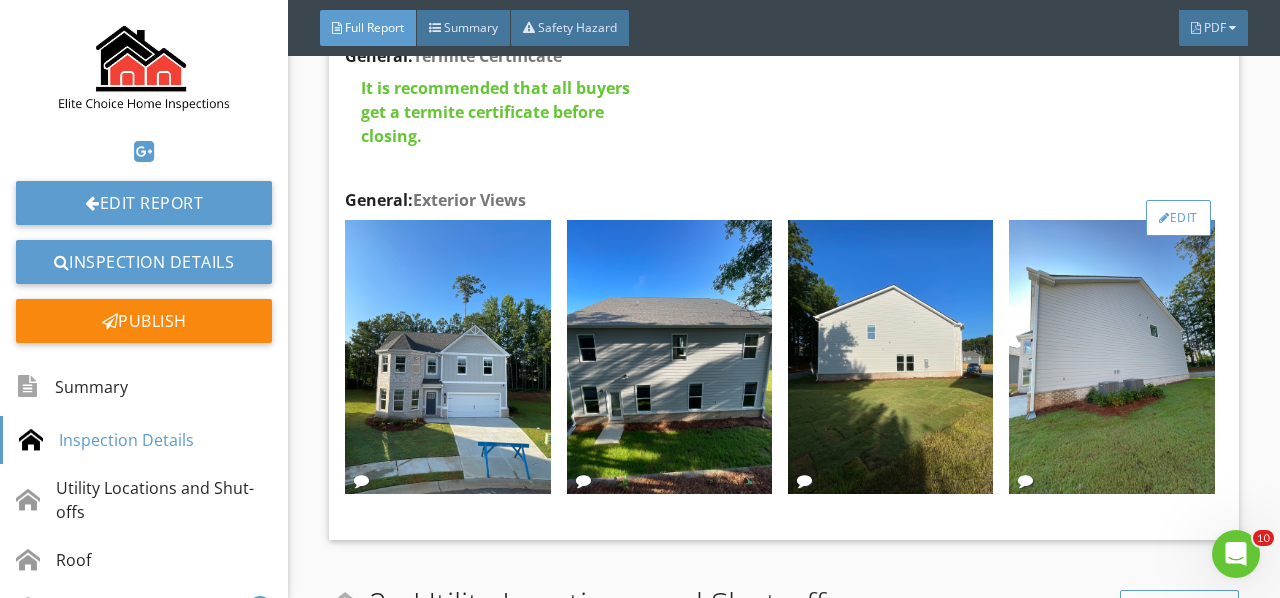 click on "Edit" at bounding box center (1178, 218) 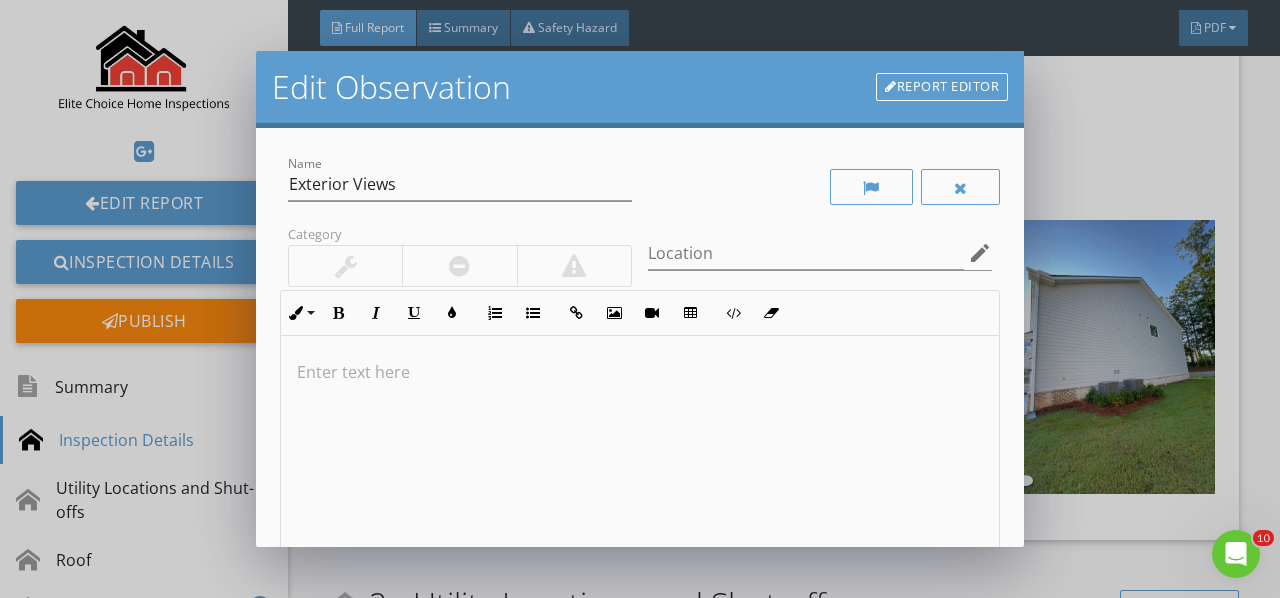 click on "Report Editor" at bounding box center (942, 87) 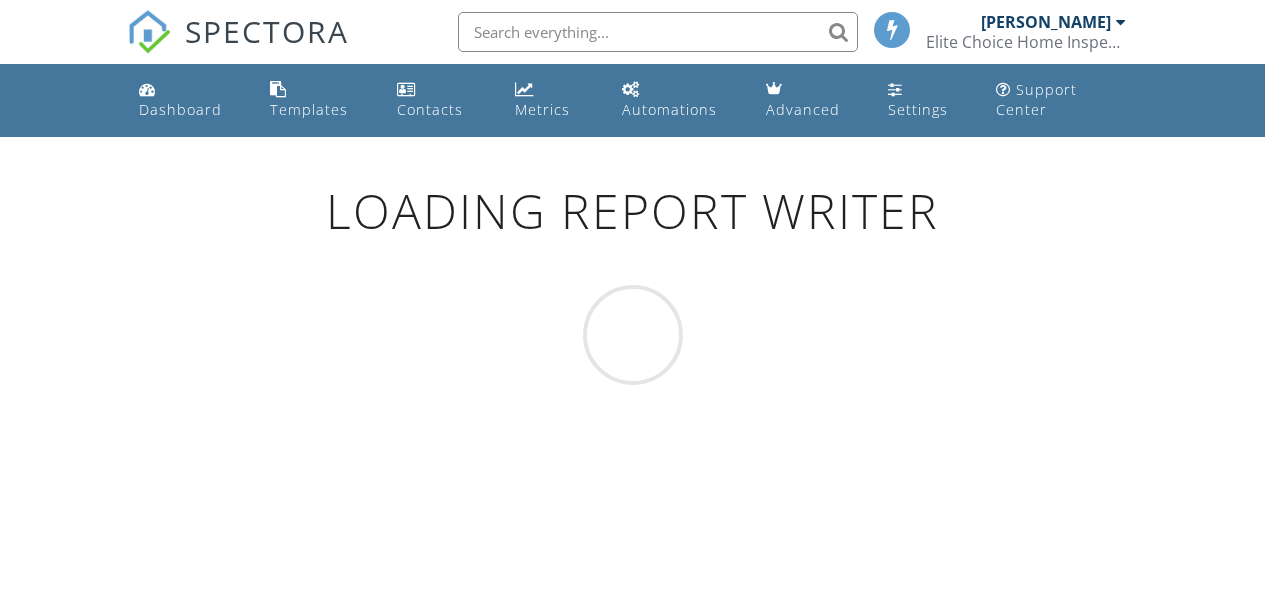 scroll, scrollTop: 0, scrollLeft: 0, axis: both 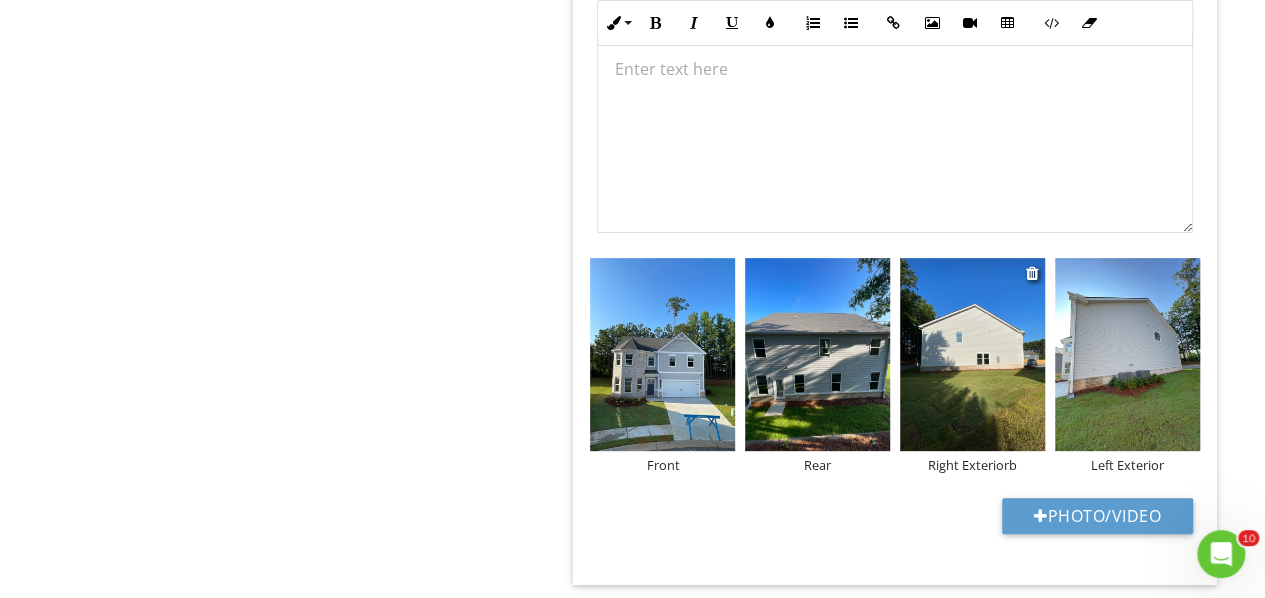 click at bounding box center [972, 357] 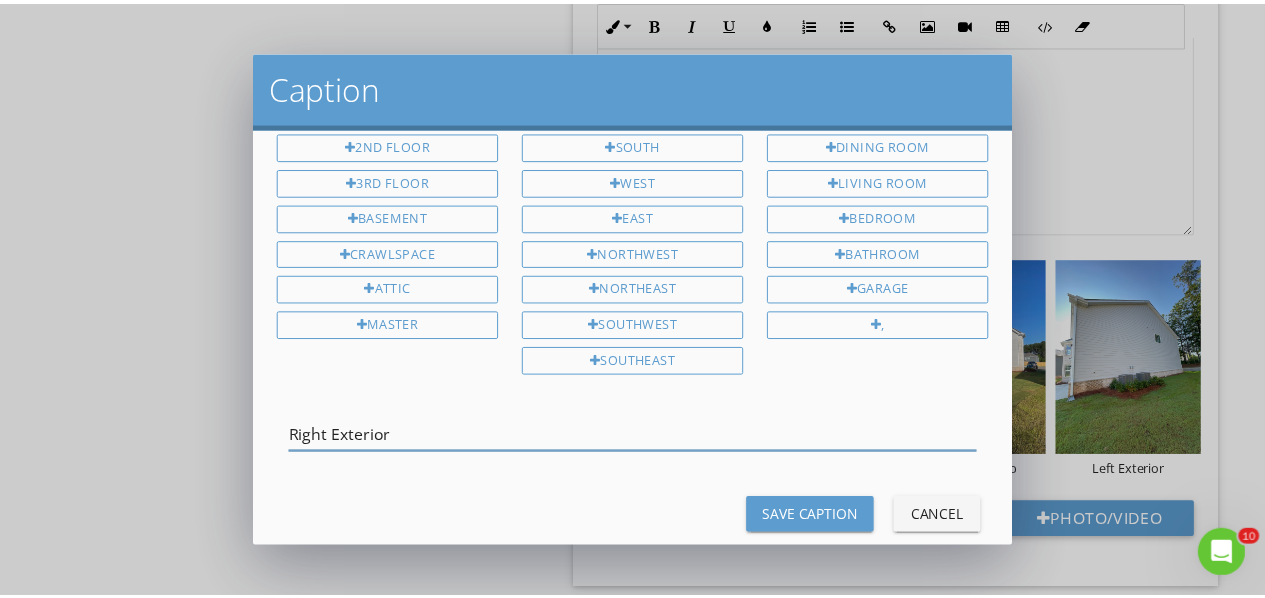 scroll, scrollTop: 84, scrollLeft: 0, axis: vertical 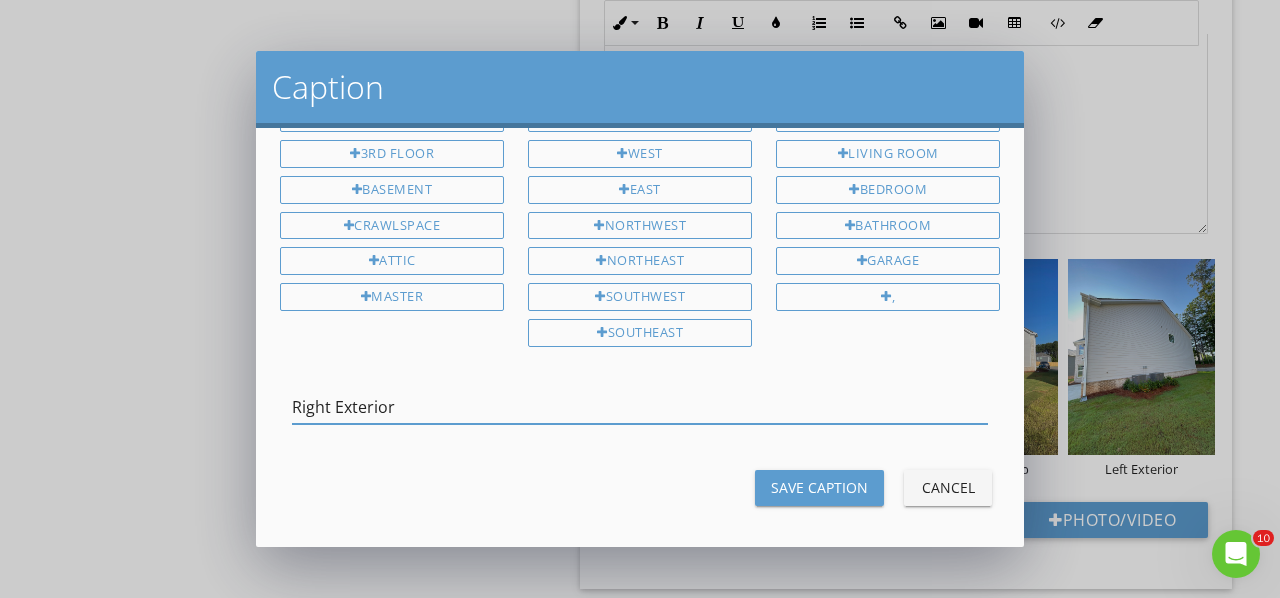type on "Right Exterior" 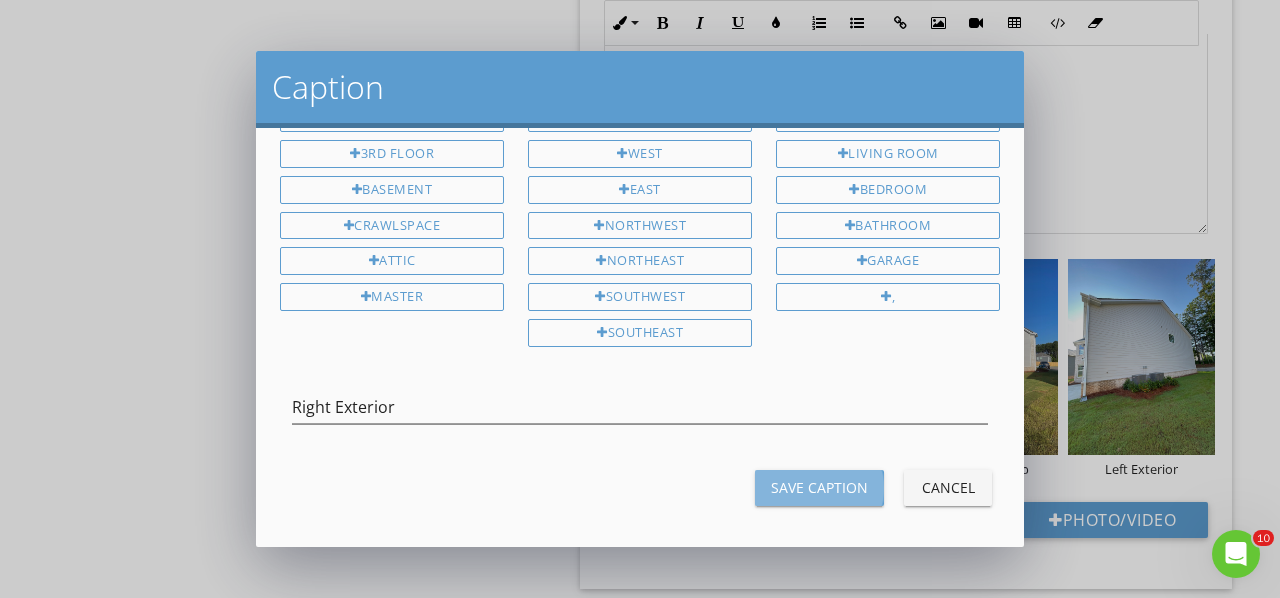 click on "Save Caption" at bounding box center (819, 487) 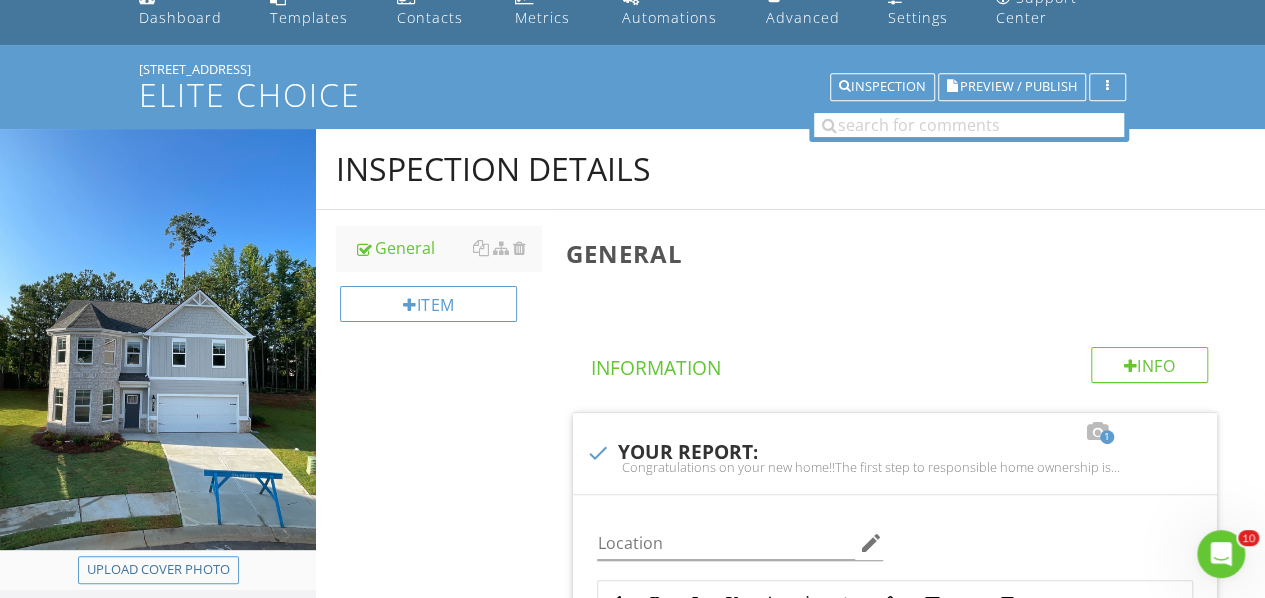 scroll, scrollTop: 0, scrollLeft: 0, axis: both 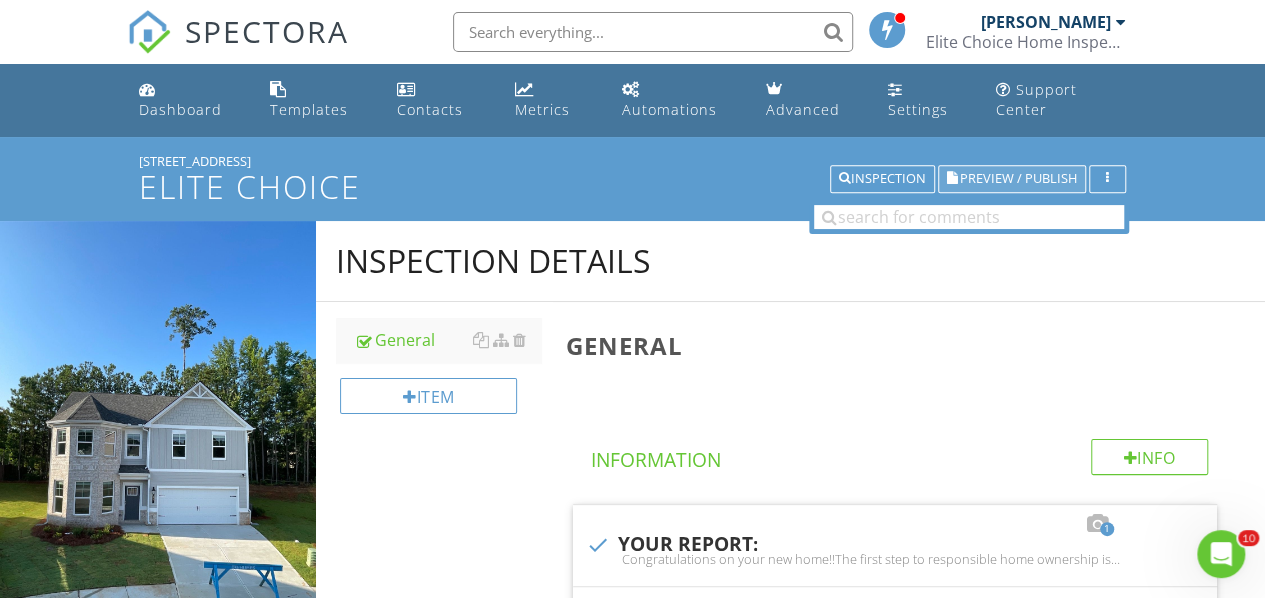 click on "Preview / Publish" at bounding box center [1018, 179] 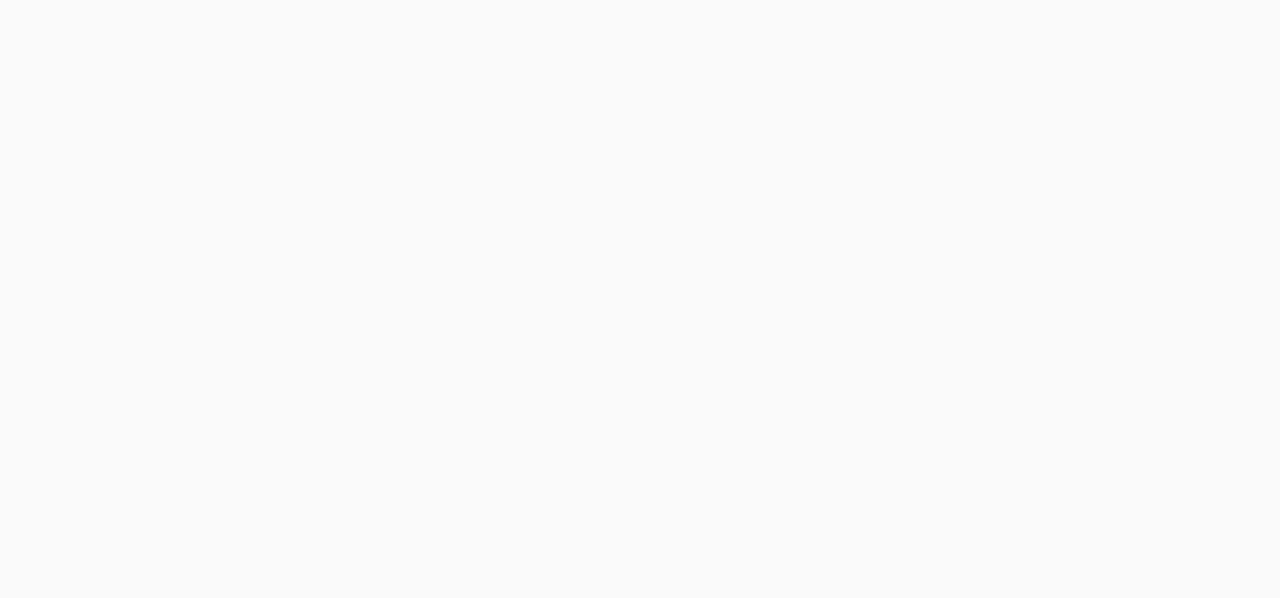 scroll, scrollTop: 0, scrollLeft: 0, axis: both 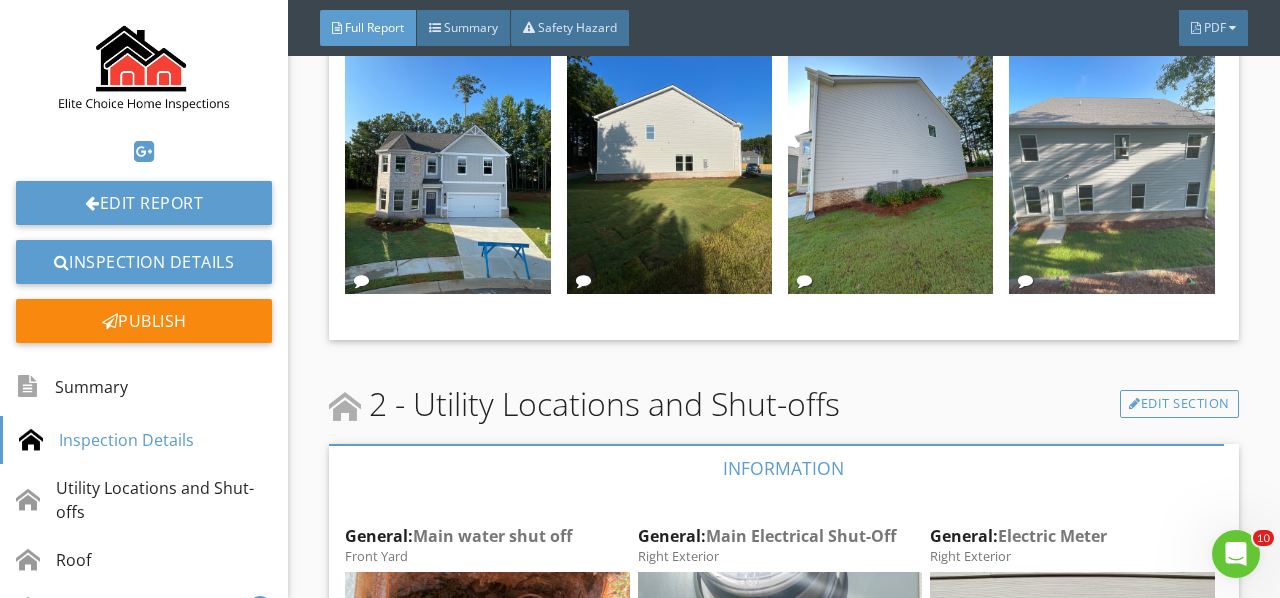 click at bounding box center [1111, 157] 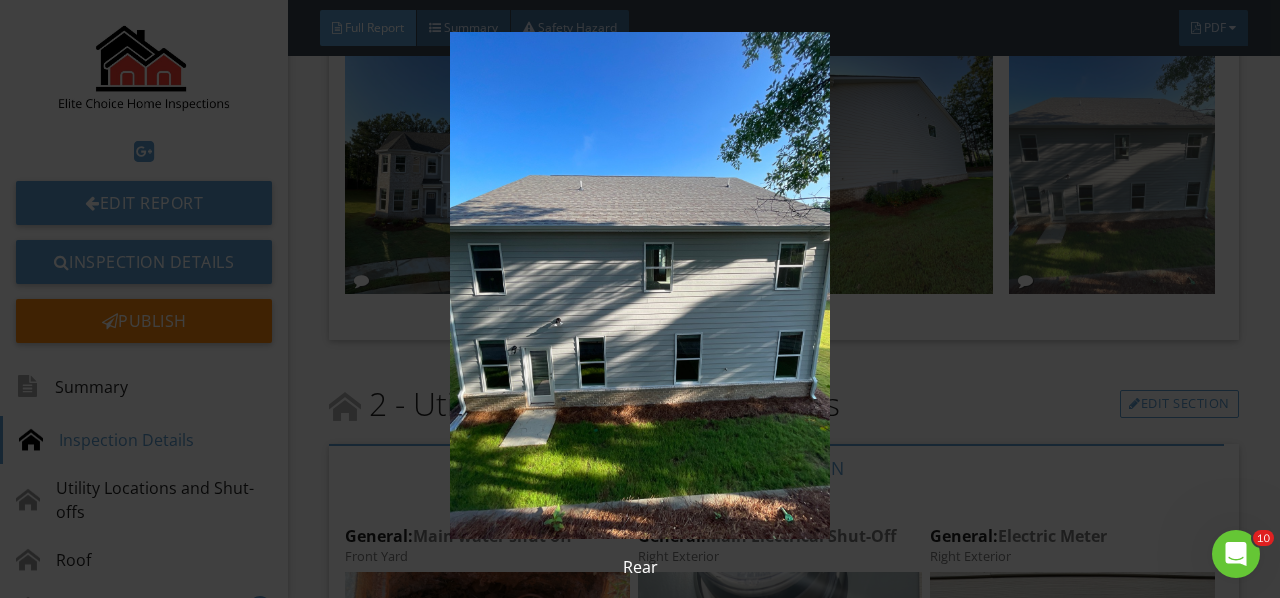 click at bounding box center [639, 285] 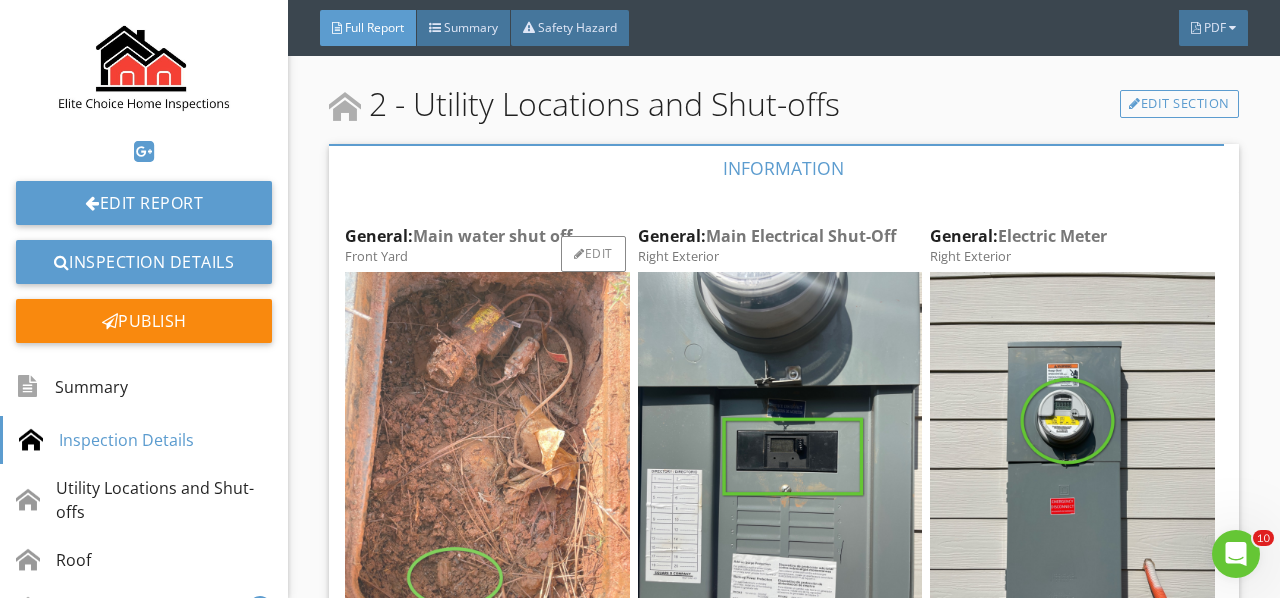 scroll, scrollTop: 2200, scrollLeft: 0, axis: vertical 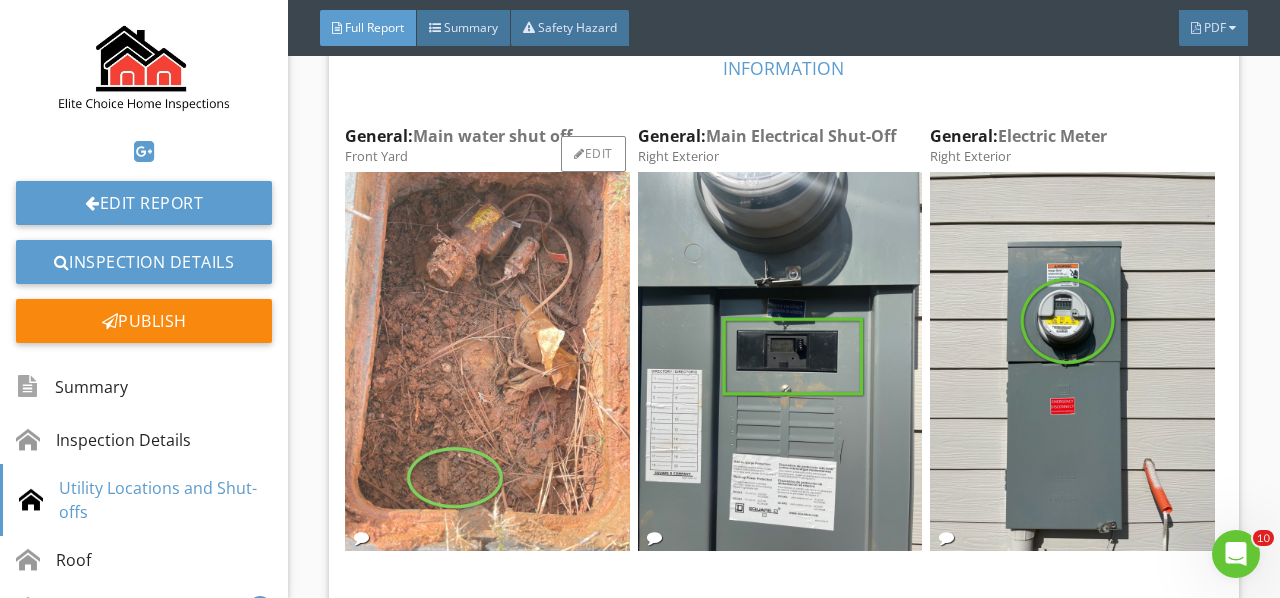 click at bounding box center [487, 361] 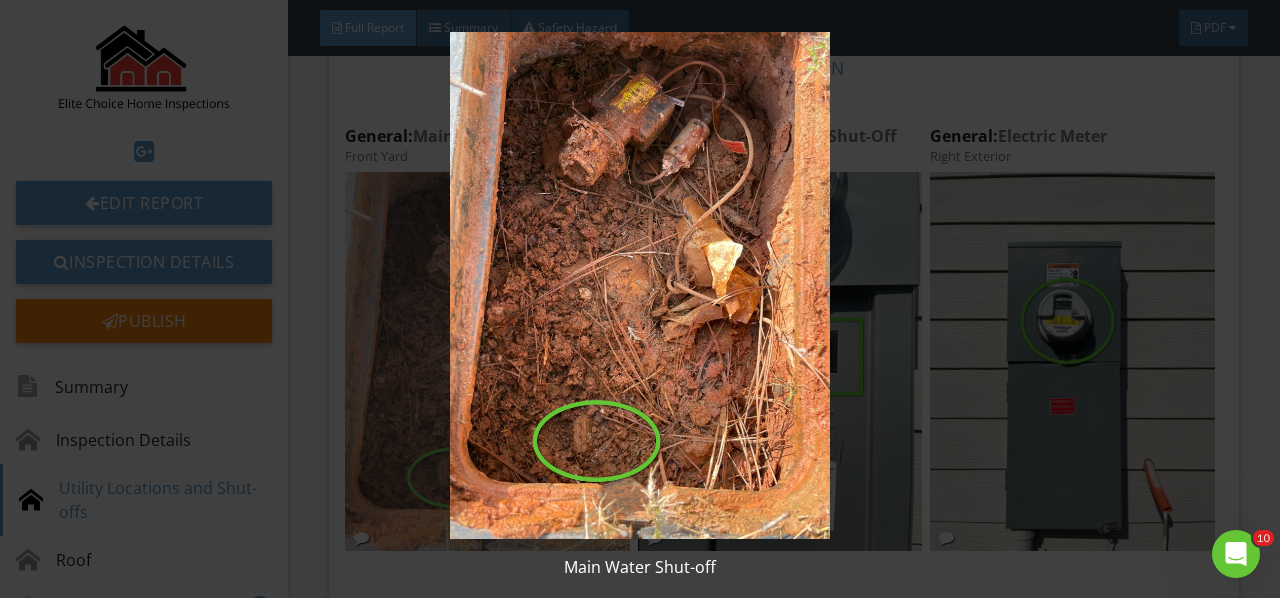 click at bounding box center [639, 285] 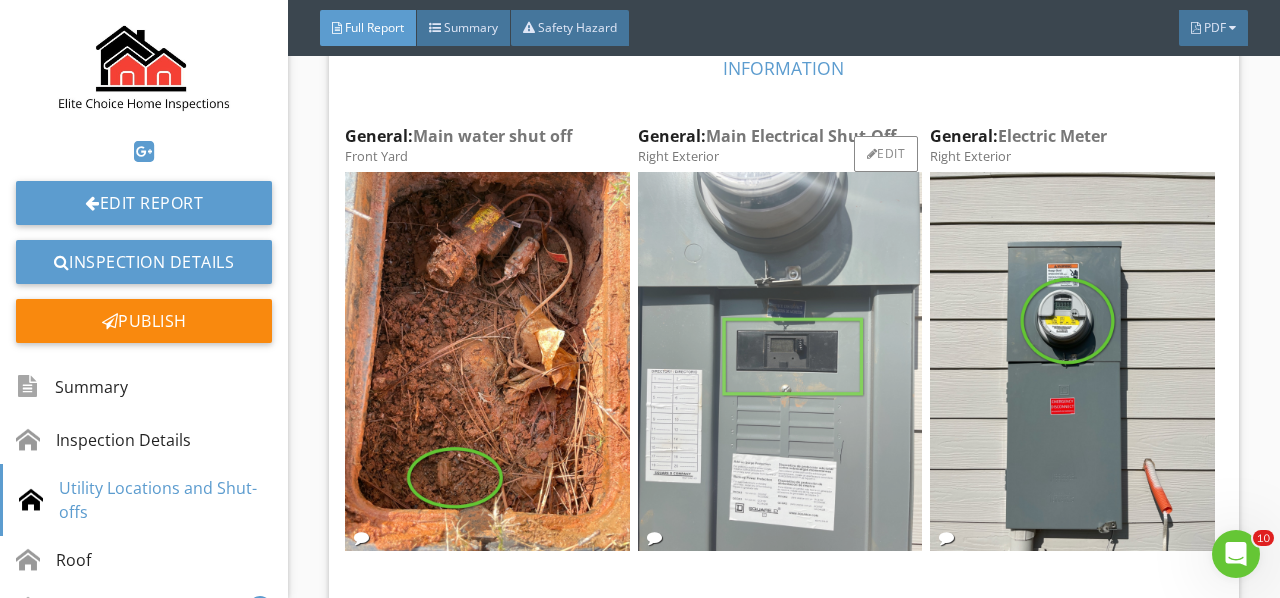 click at bounding box center [780, 361] 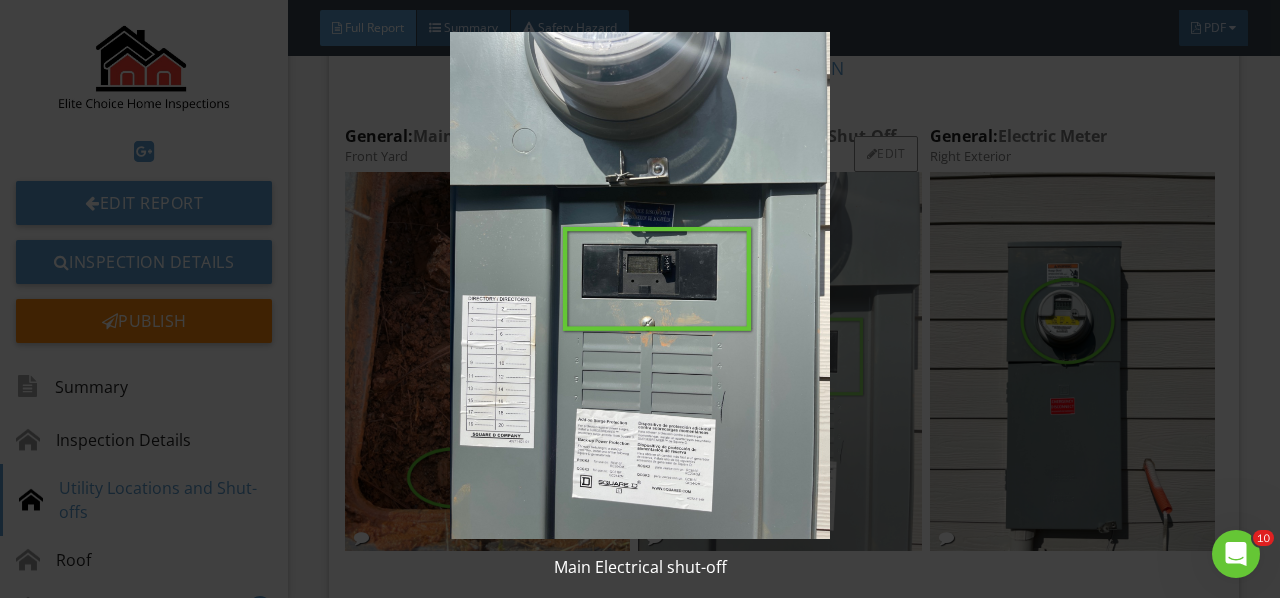 click at bounding box center [639, 285] 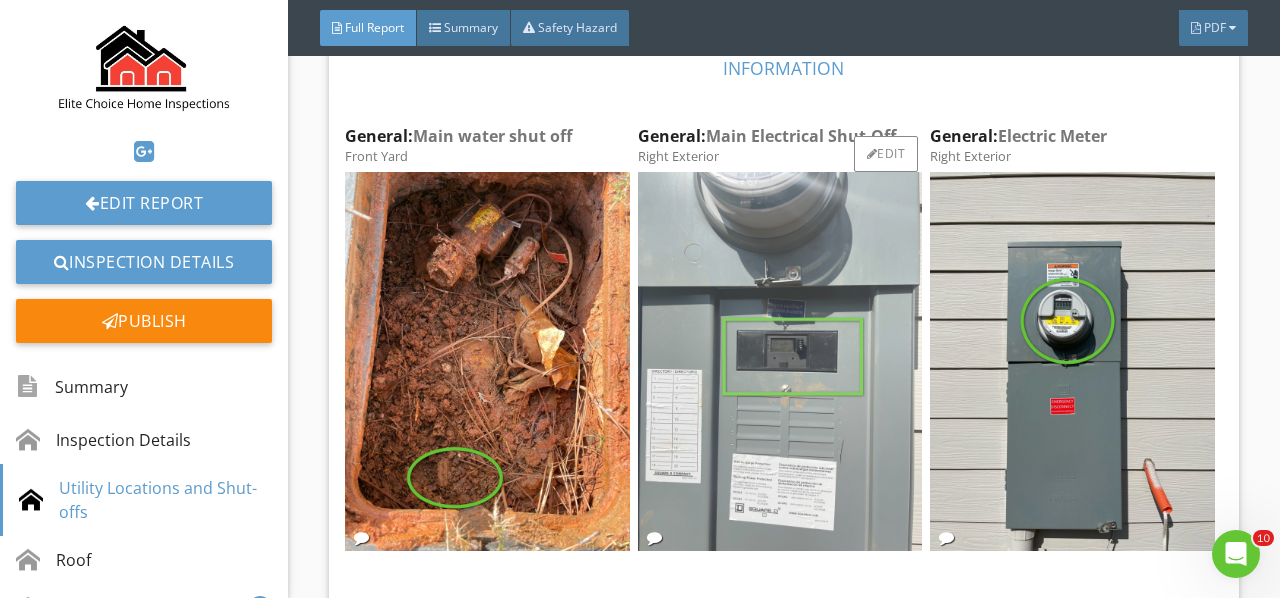 click at bounding box center (780, 361) 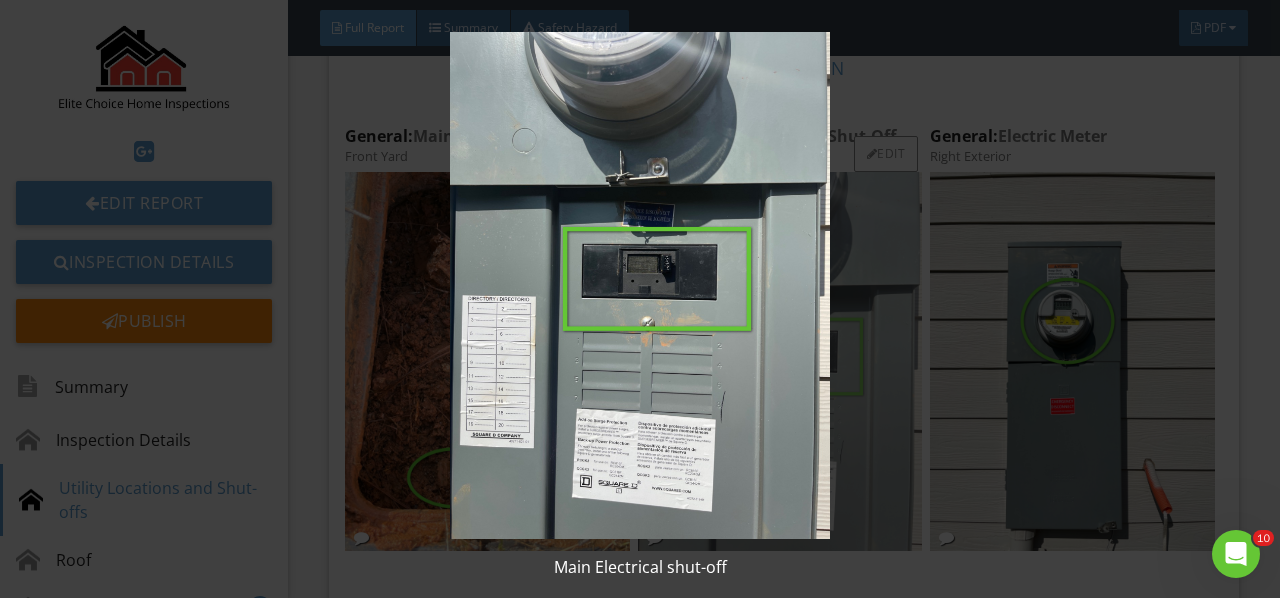 click at bounding box center (639, 285) 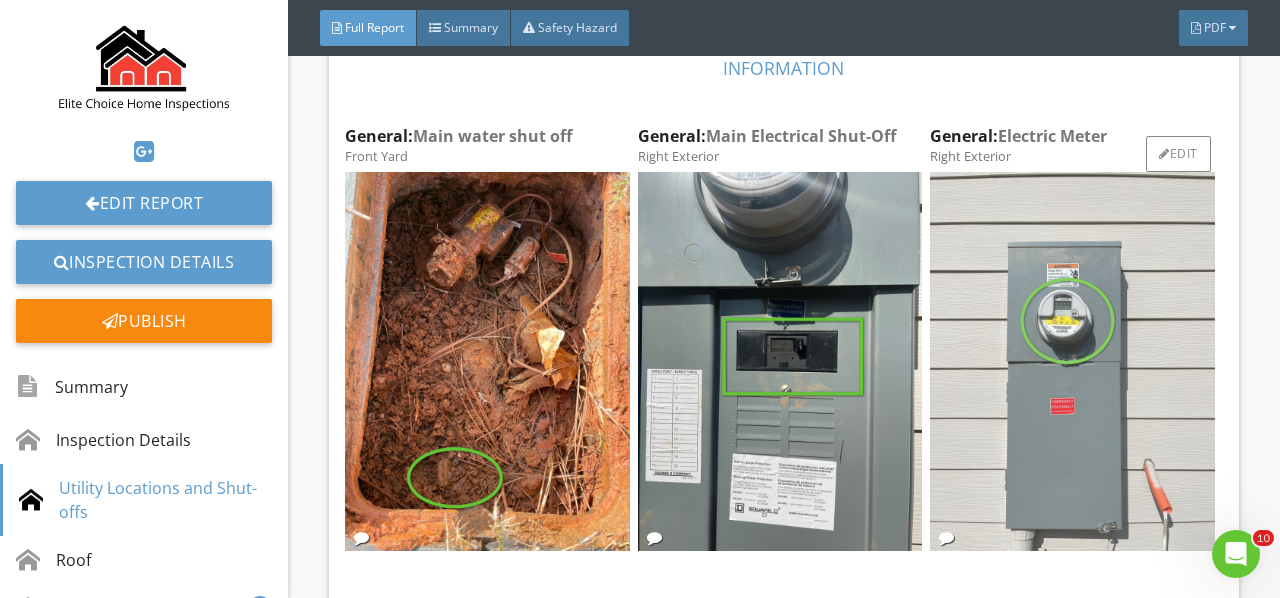 click at bounding box center [1072, 361] 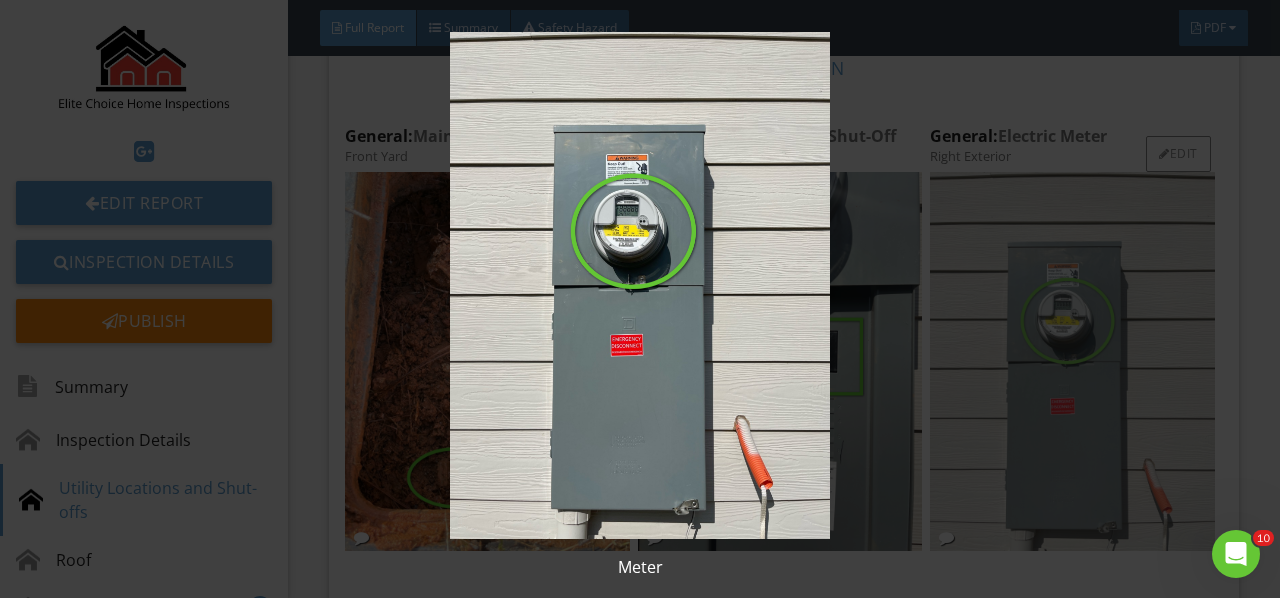 click at bounding box center [639, 285] 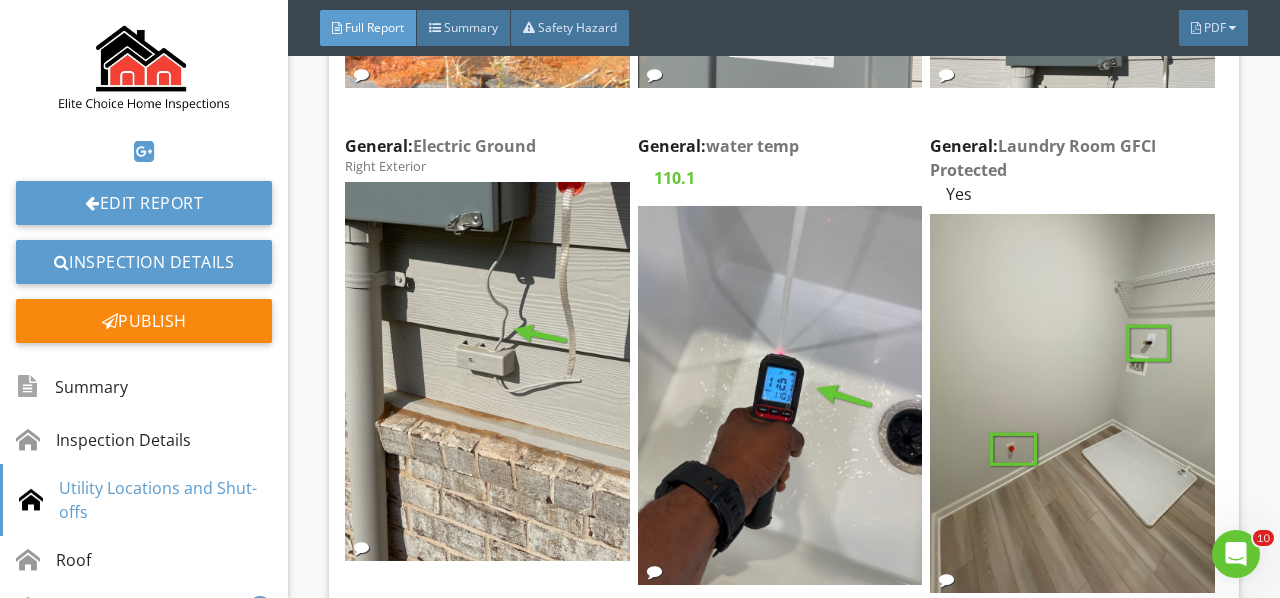 scroll, scrollTop: 2700, scrollLeft: 0, axis: vertical 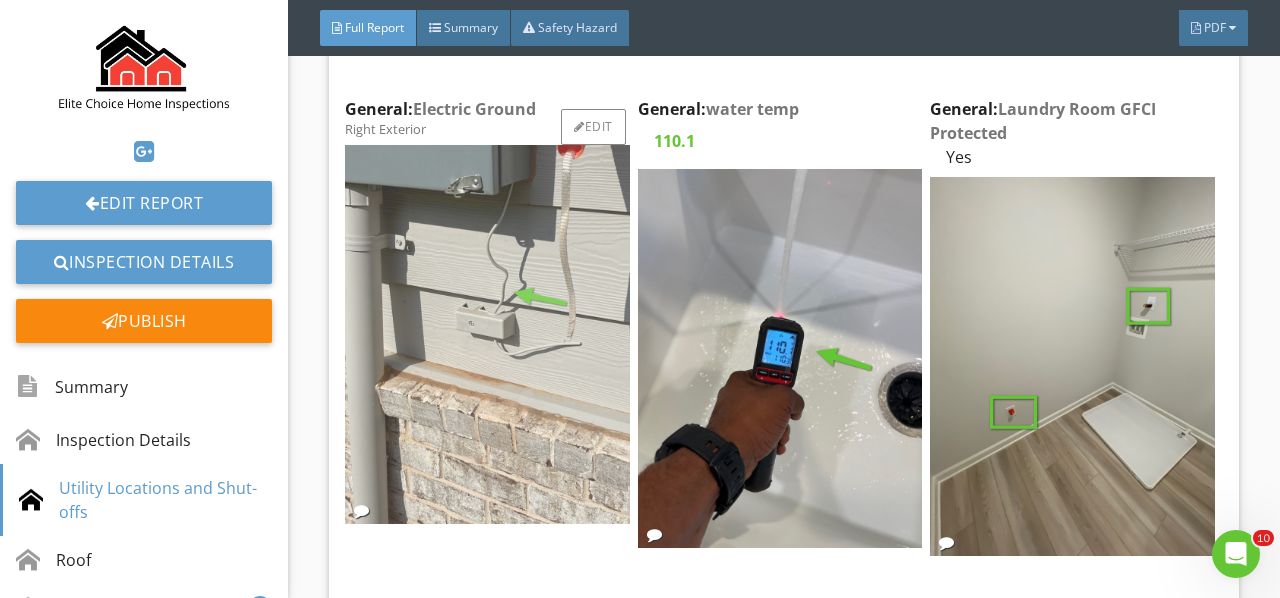 click at bounding box center [487, 334] 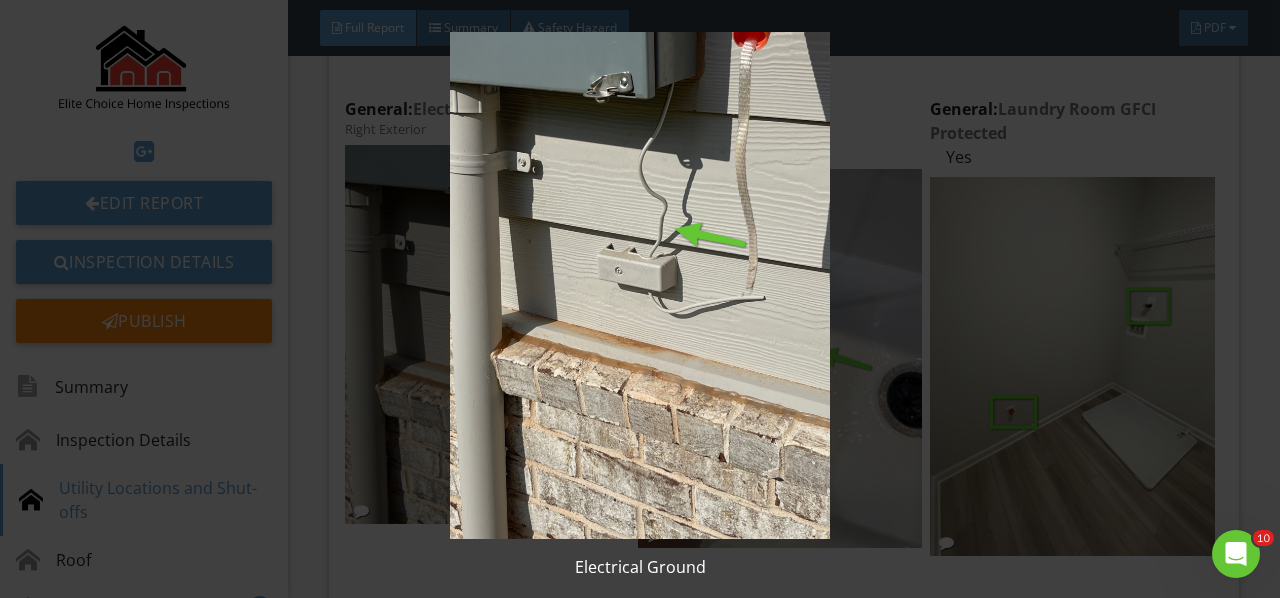 click at bounding box center [639, 285] 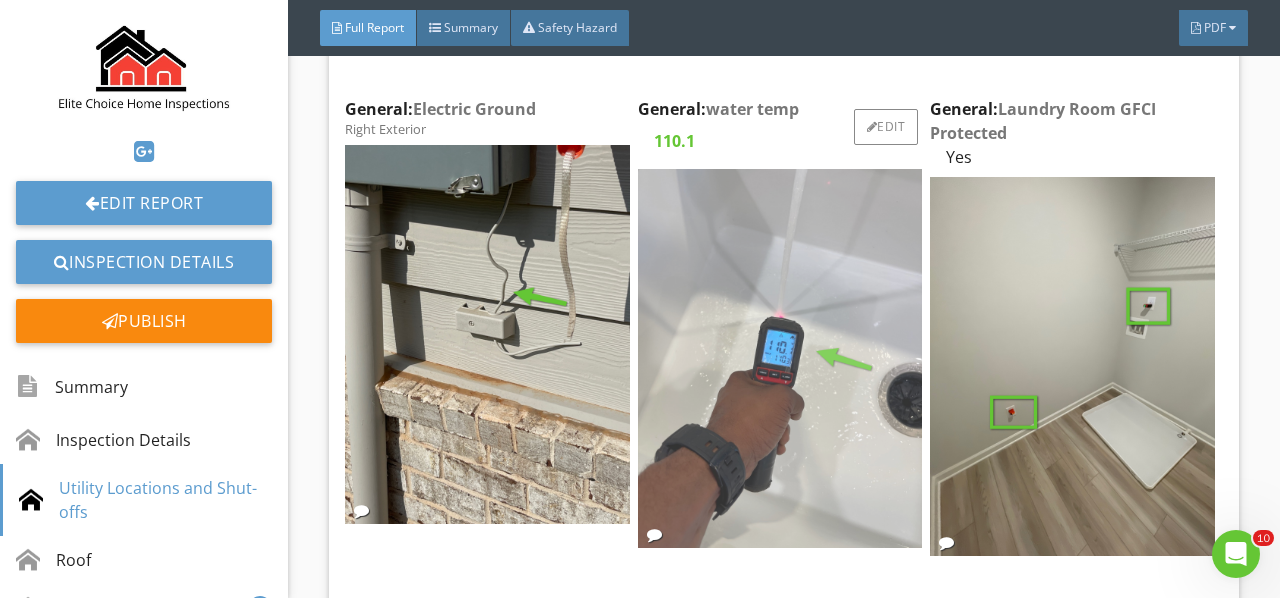click at bounding box center [780, 358] 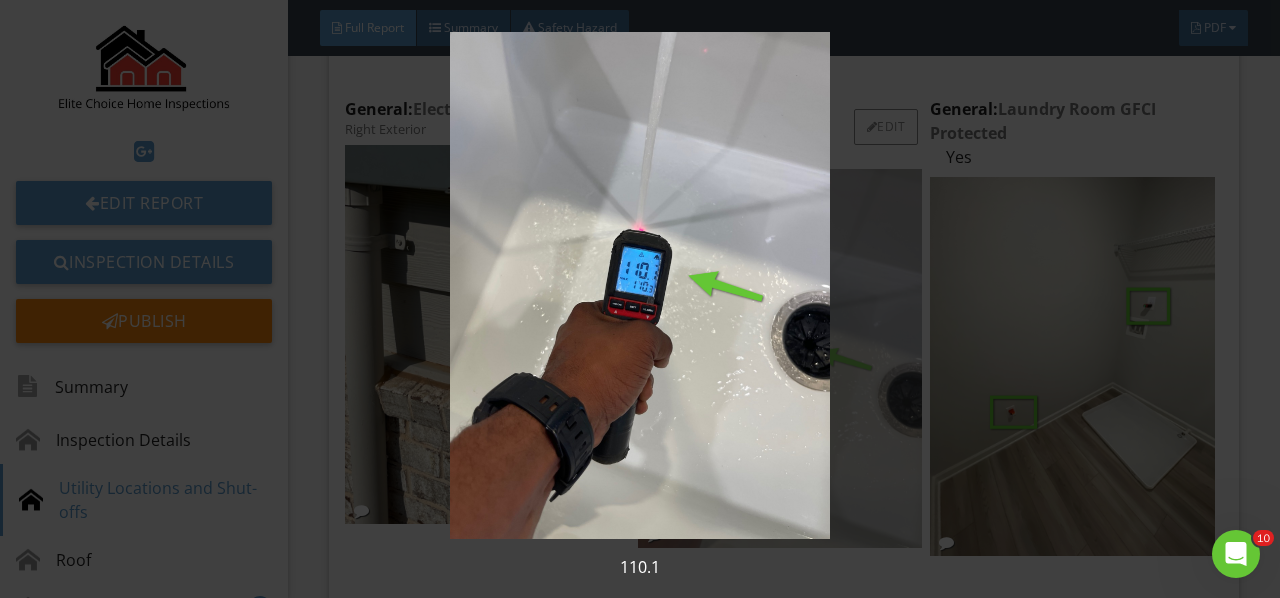 click at bounding box center (639, 285) 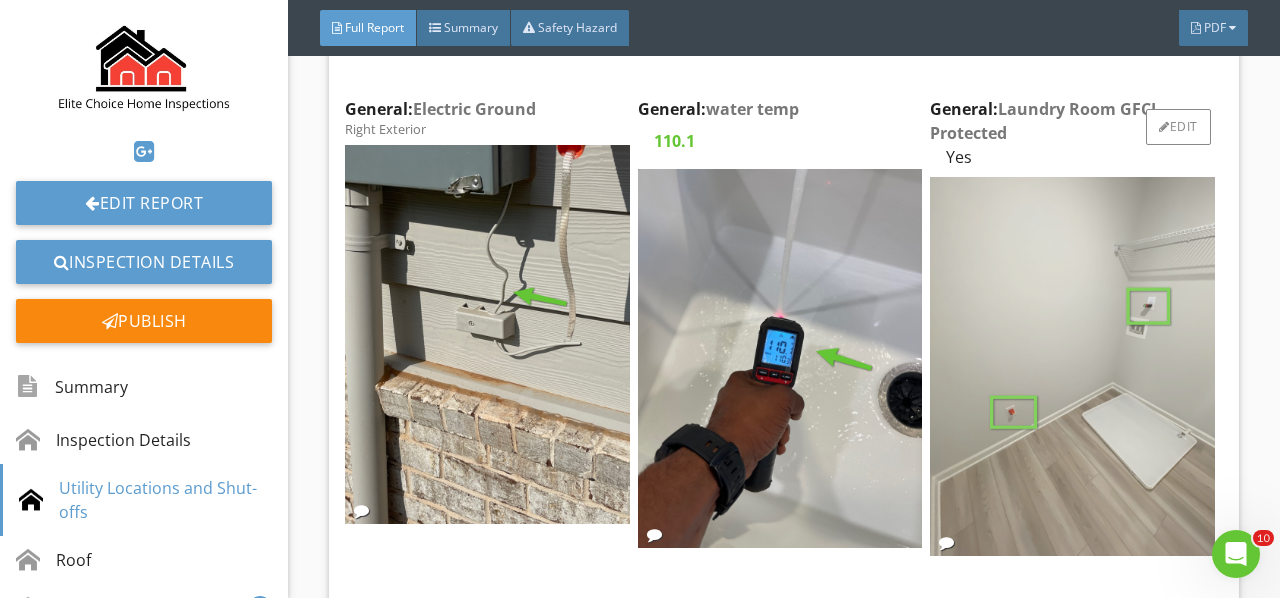 click at bounding box center (1072, 366) 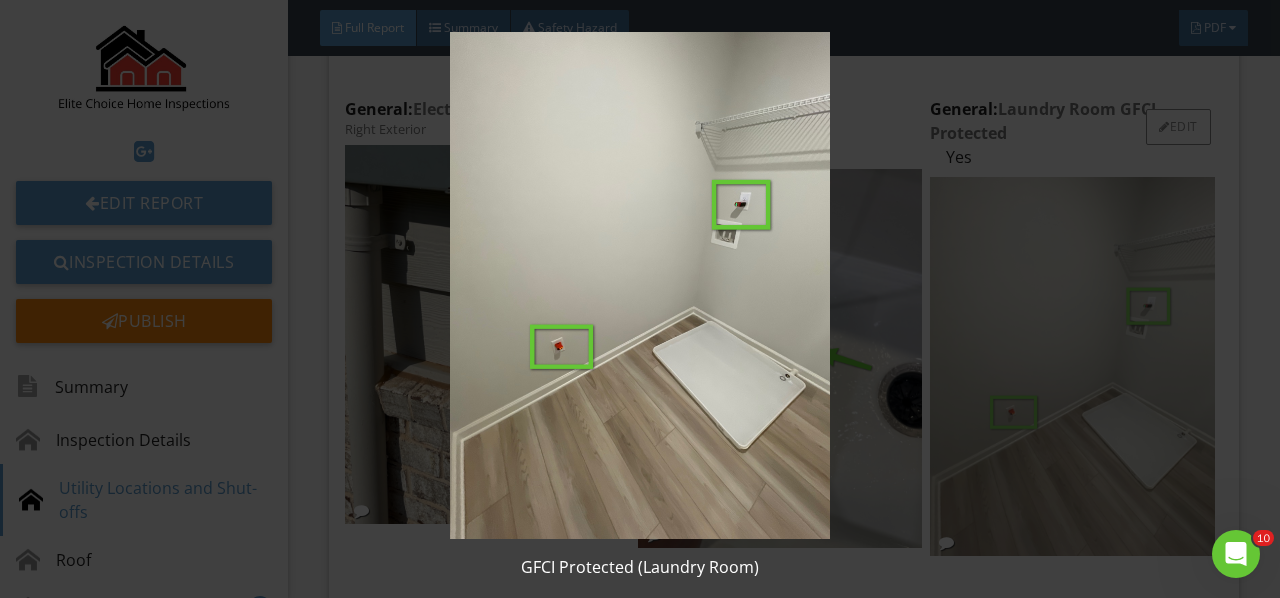 click at bounding box center [639, 285] 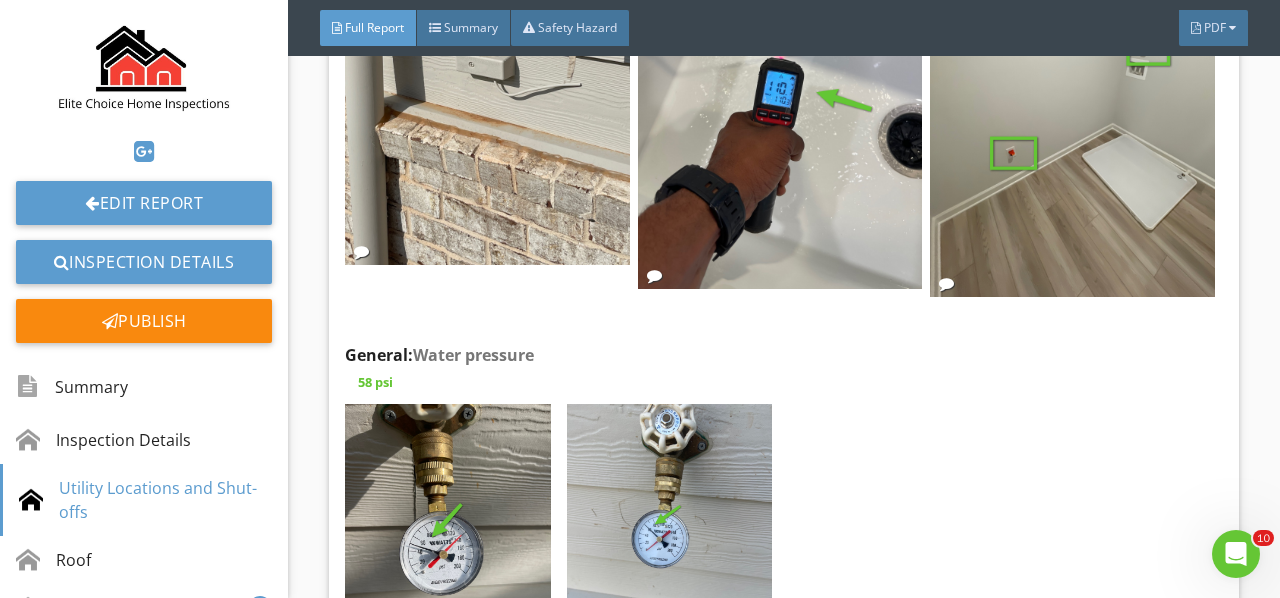 scroll, scrollTop: 3000, scrollLeft: 0, axis: vertical 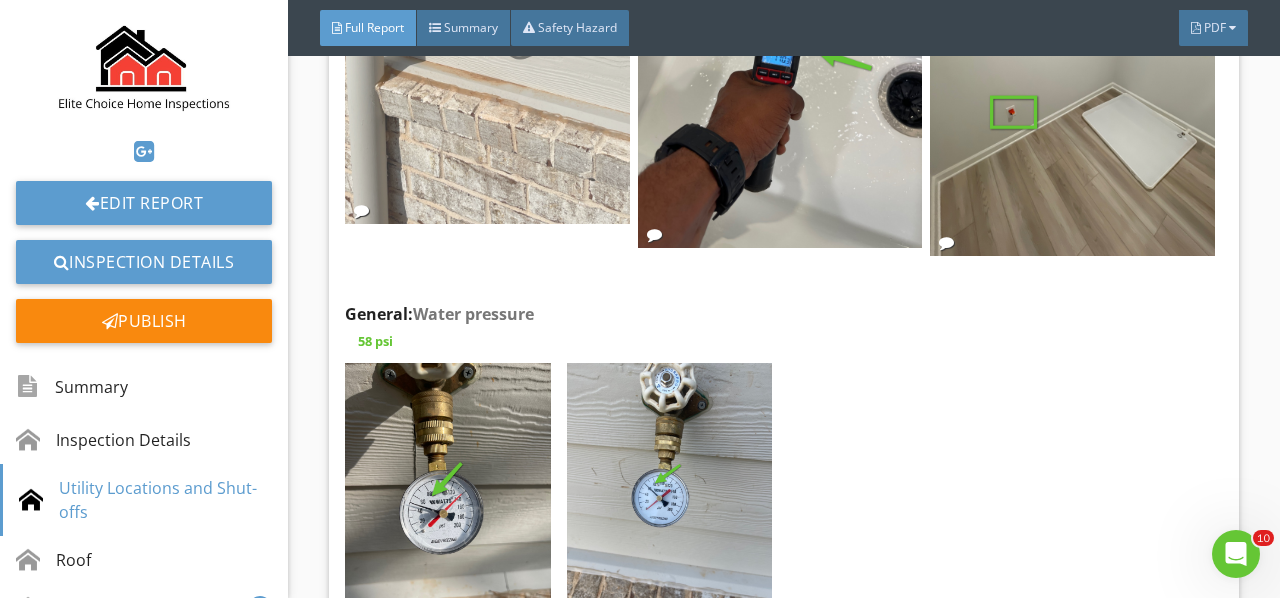 click at bounding box center (487, 34) 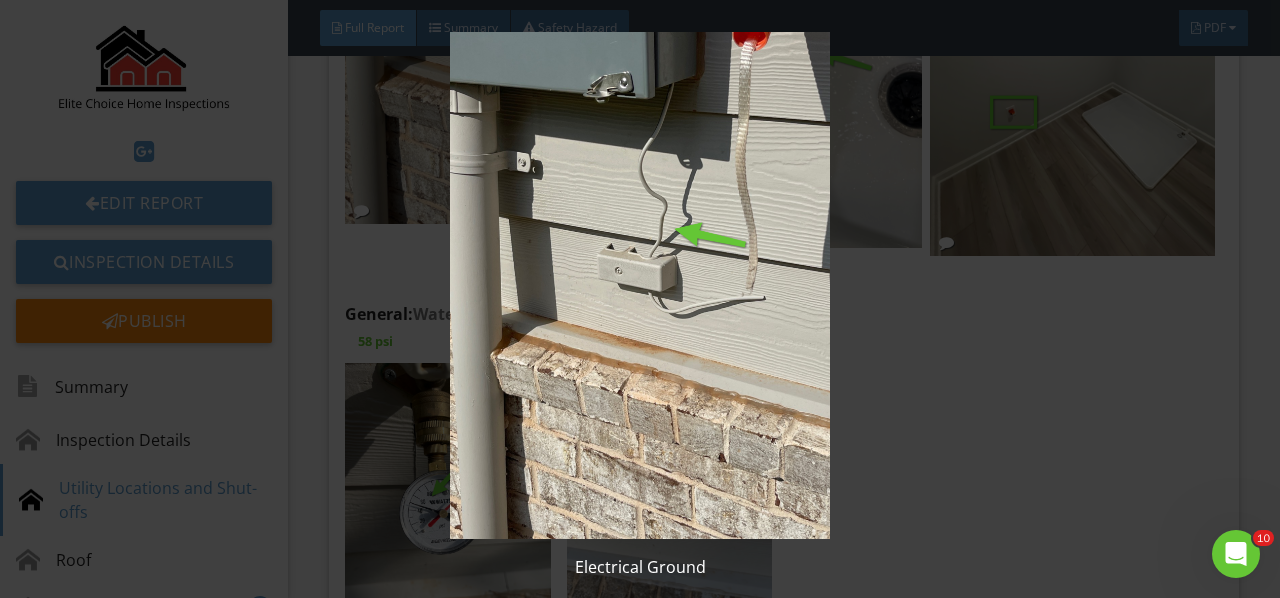 click at bounding box center [639, 285] 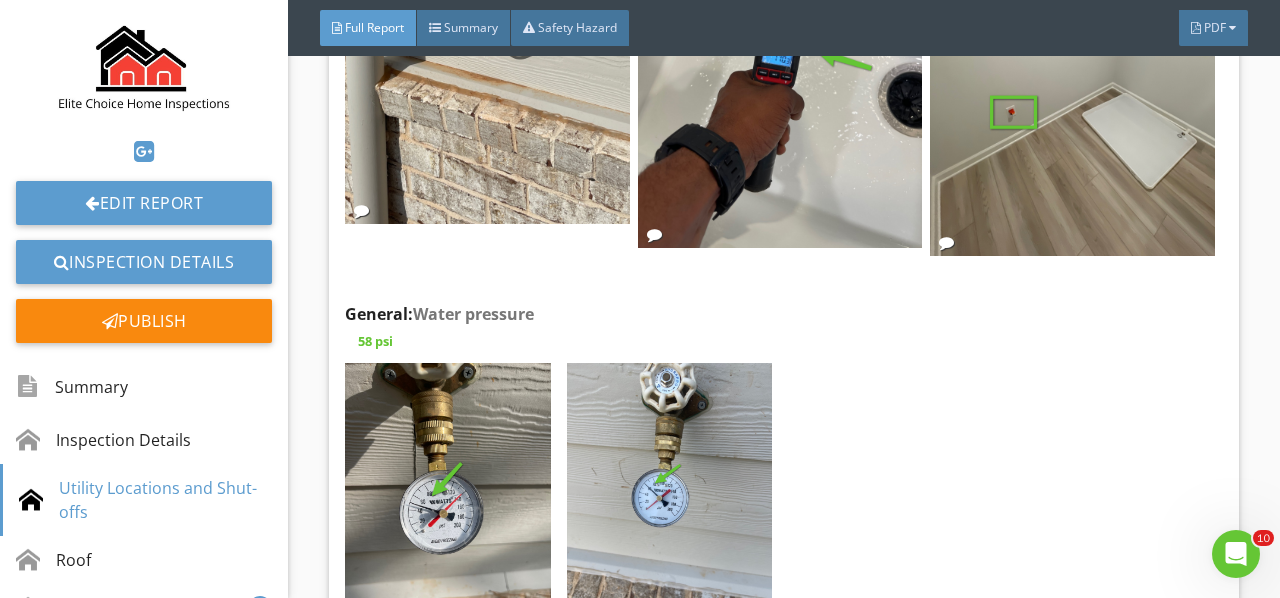 scroll, scrollTop: 2800, scrollLeft: 0, axis: vertical 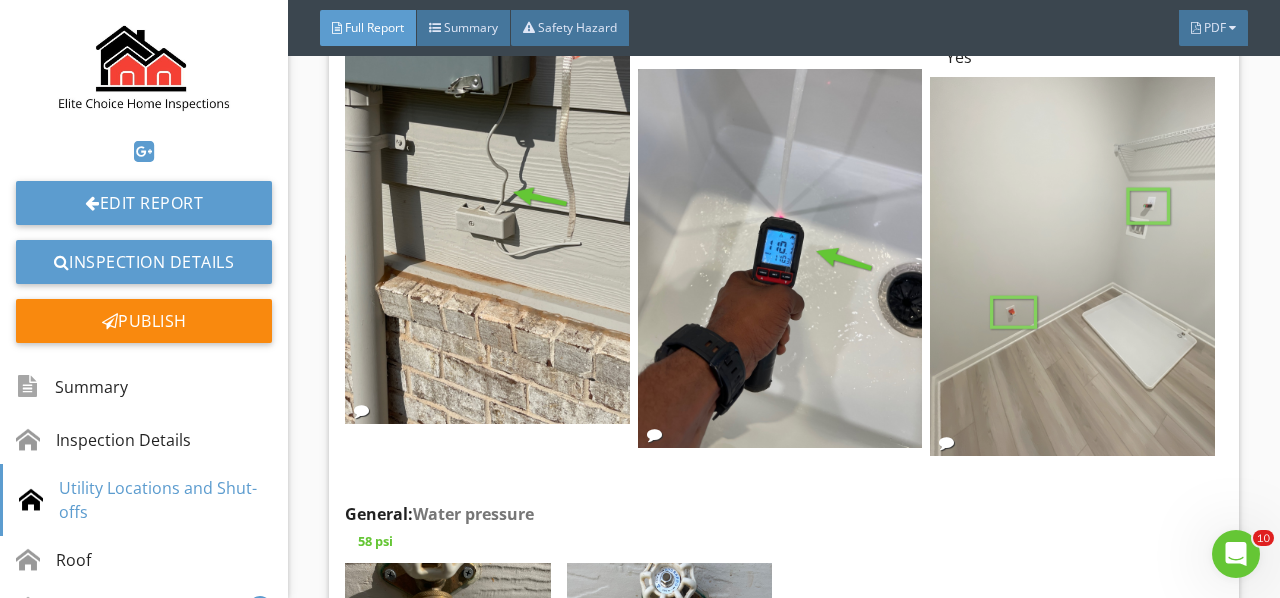 click at bounding box center (1072, 266) 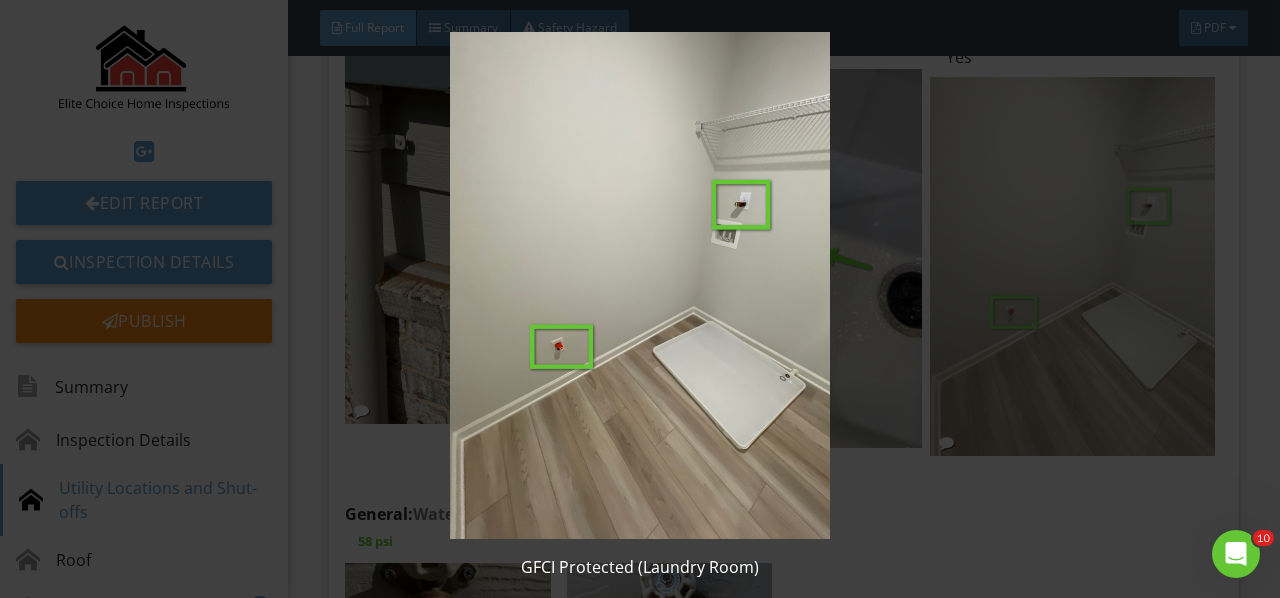 click at bounding box center (639, 285) 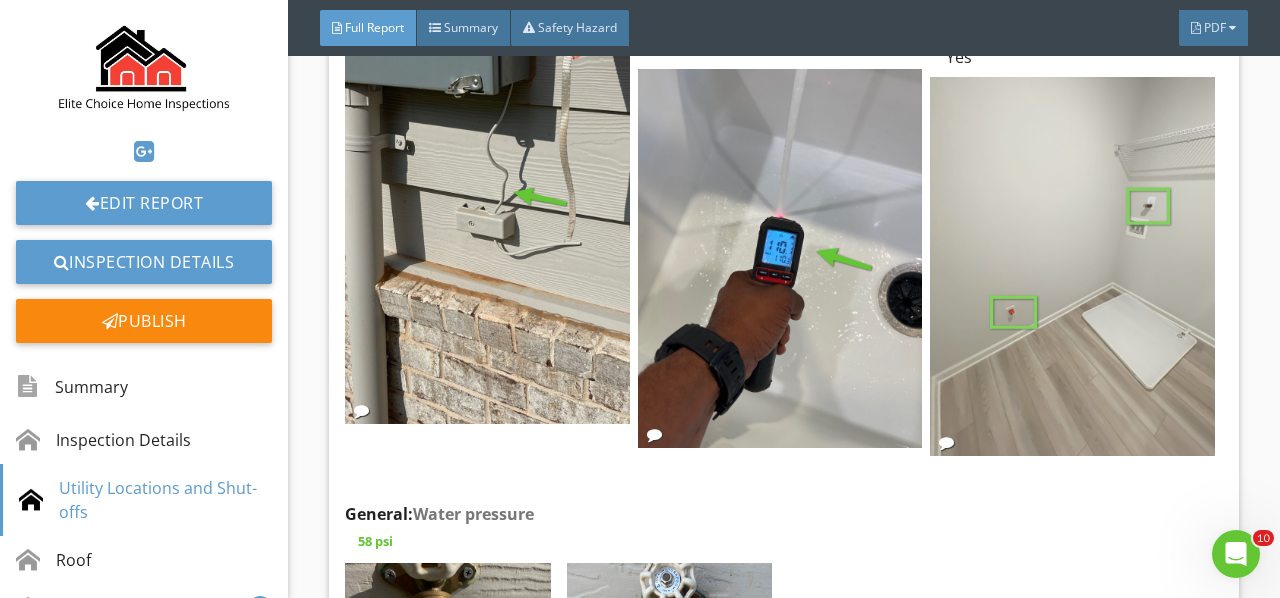 click at bounding box center [1072, 266] 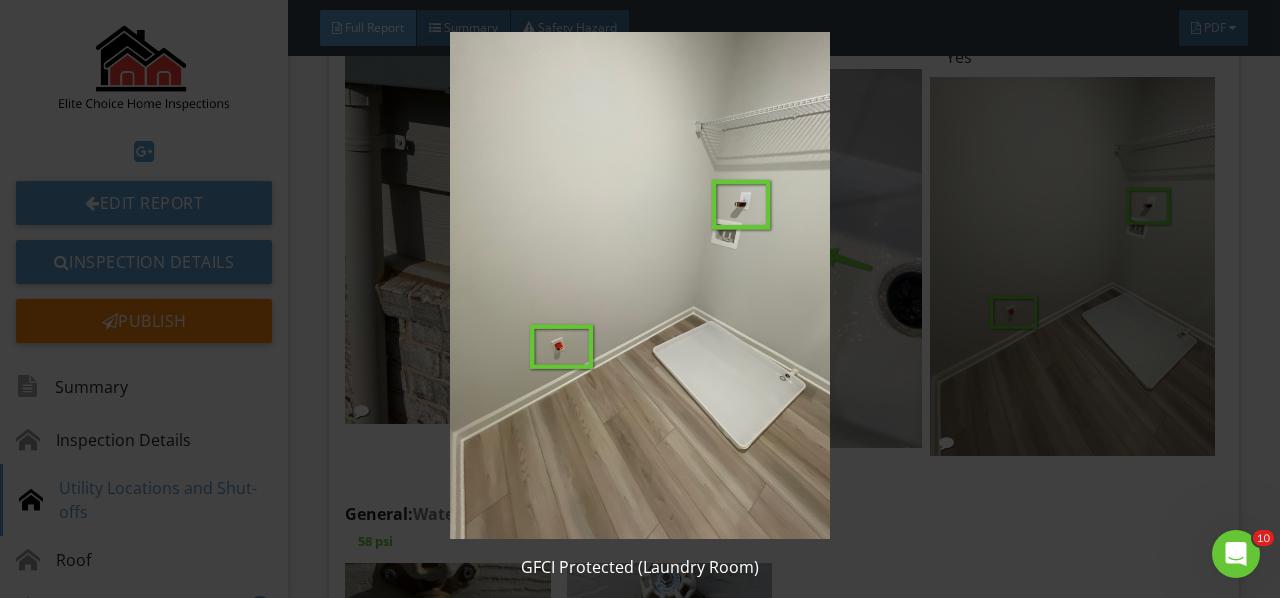 click at bounding box center (639, 285) 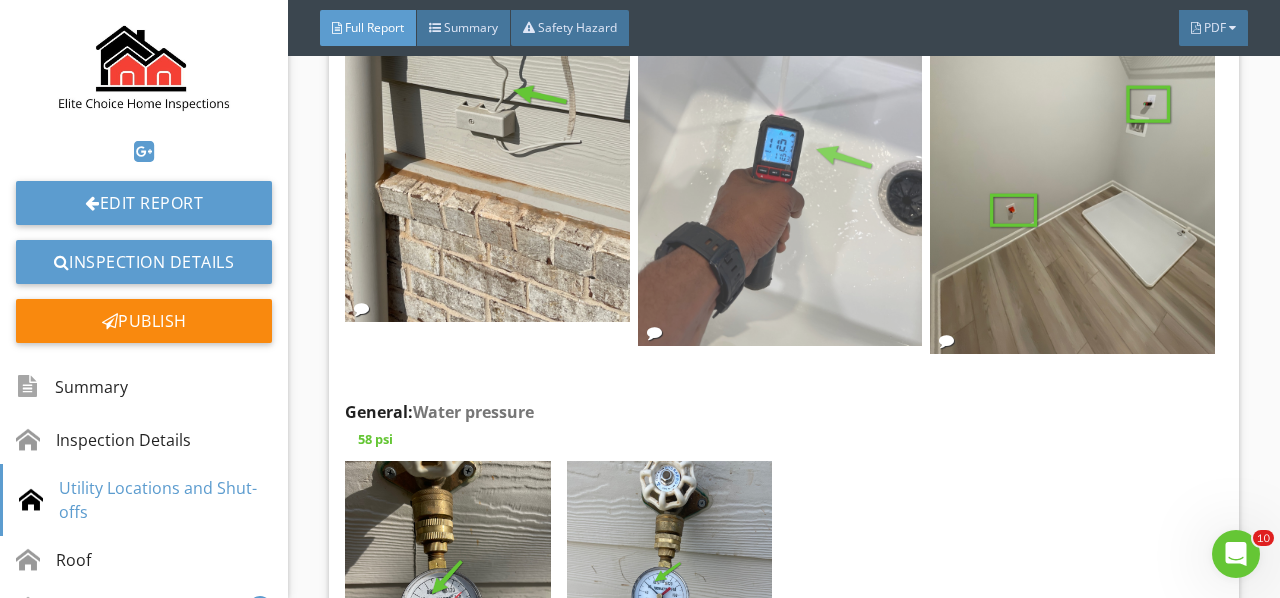 scroll, scrollTop: 3100, scrollLeft: 0, axis: vertical 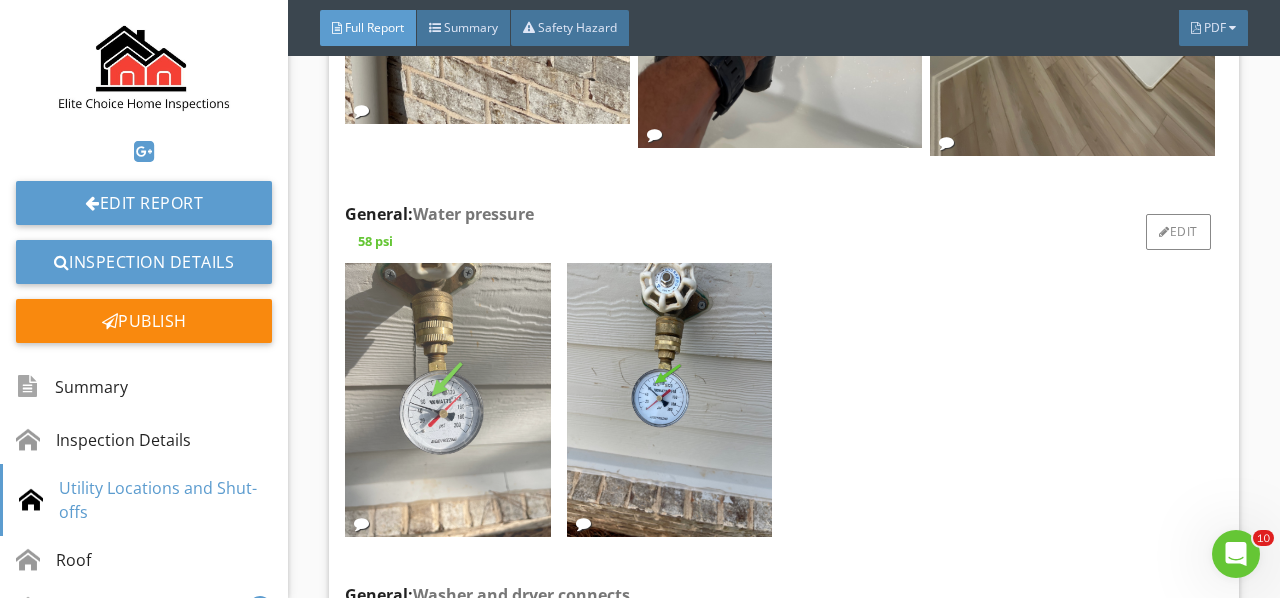 click at bounding box center (447, 400) 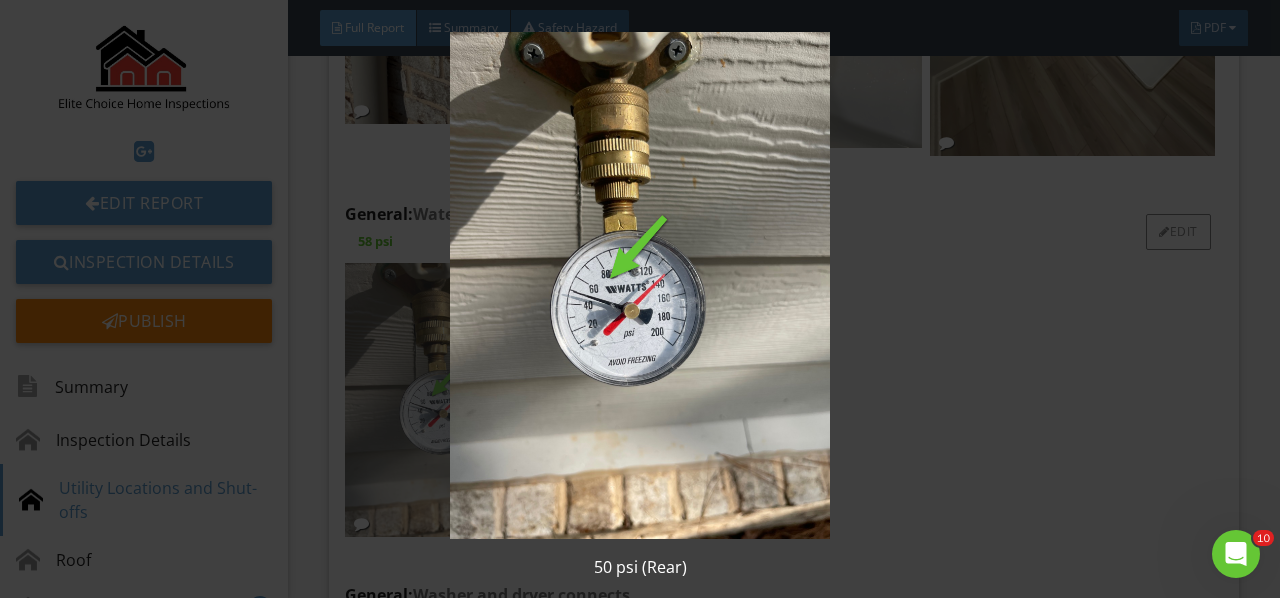 click at bounding box center (639, 285) 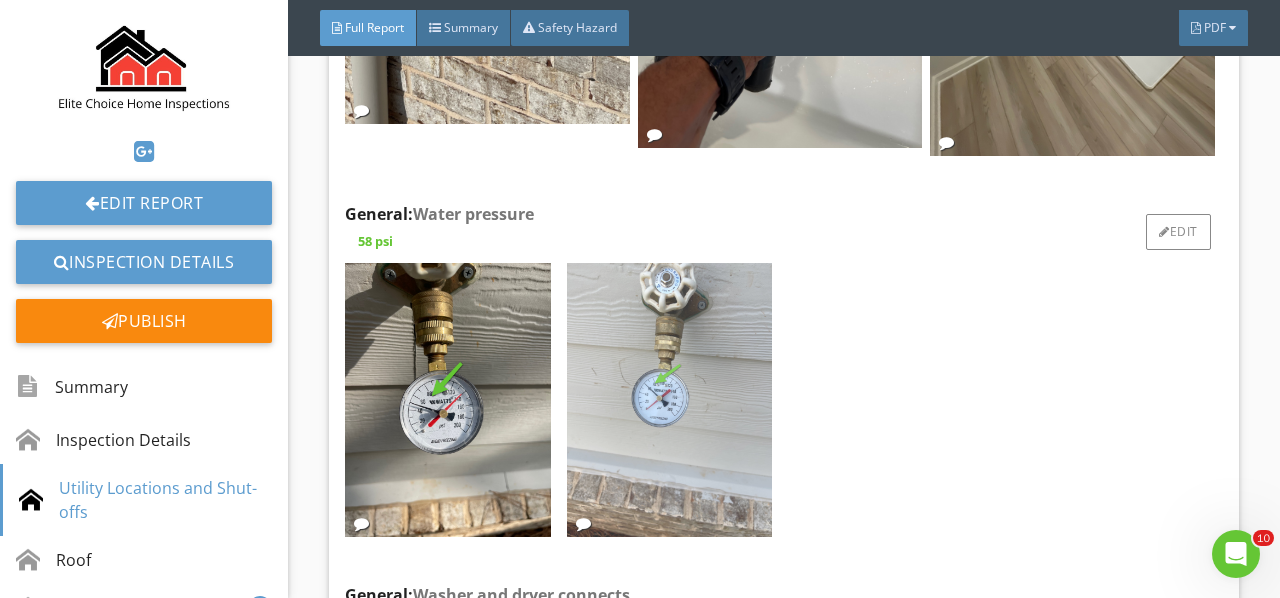 click at bounding box center (669, 400) 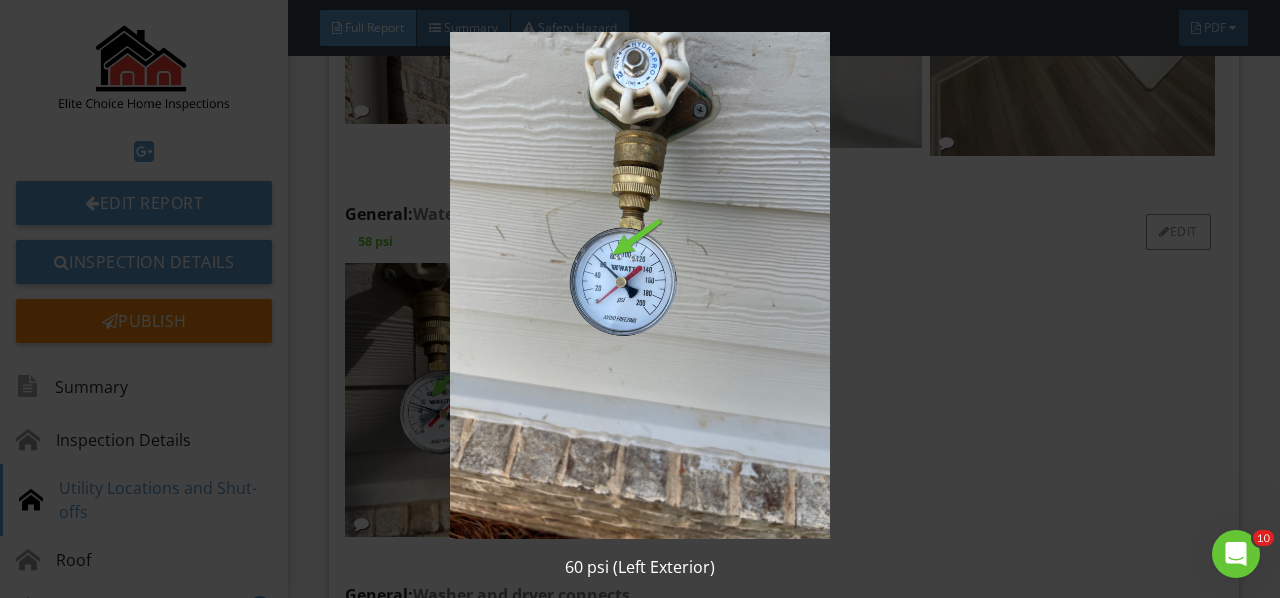 click at bounding box center [639, 285] 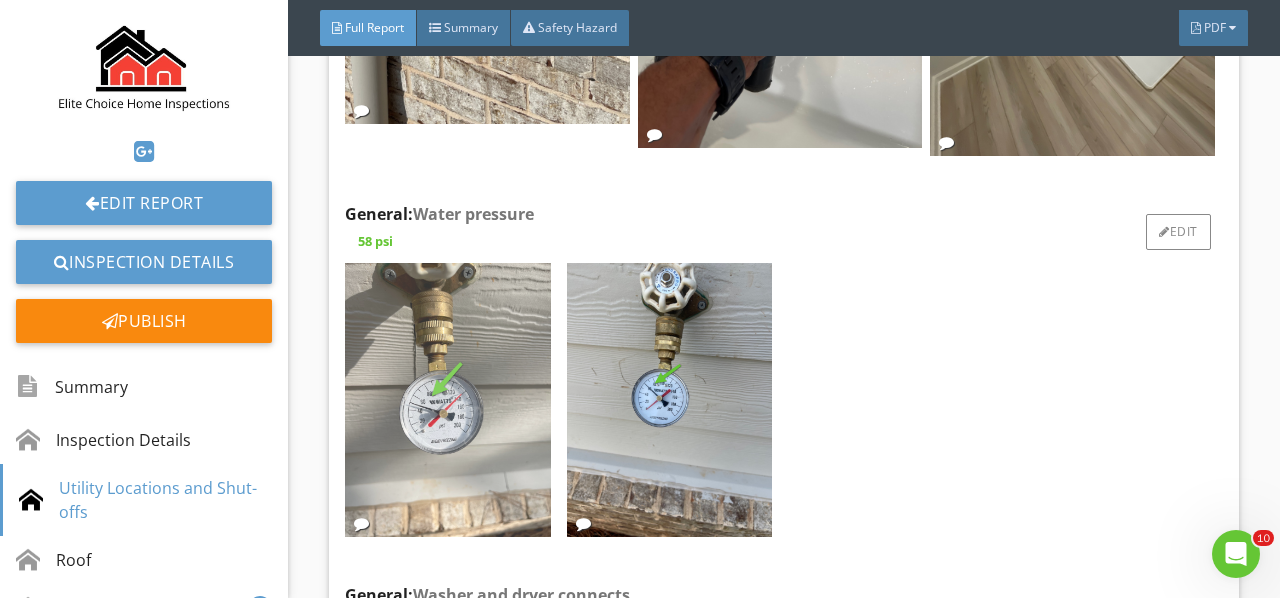 click at bounding box center [447, 400] 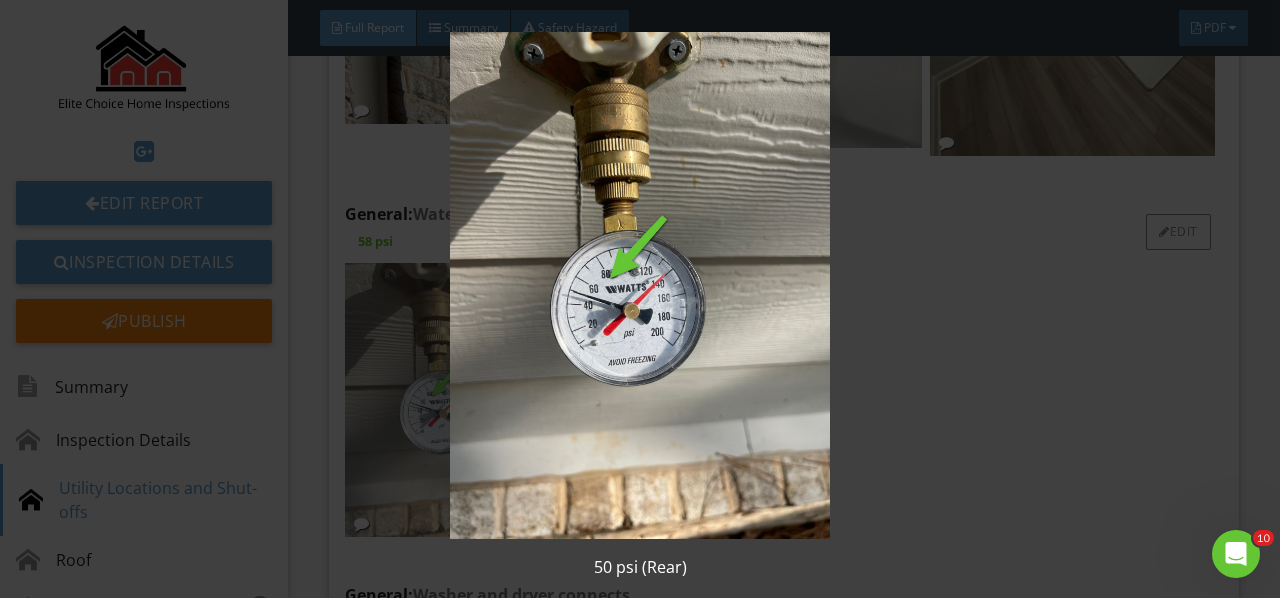 click at bounding box center (639, 285) 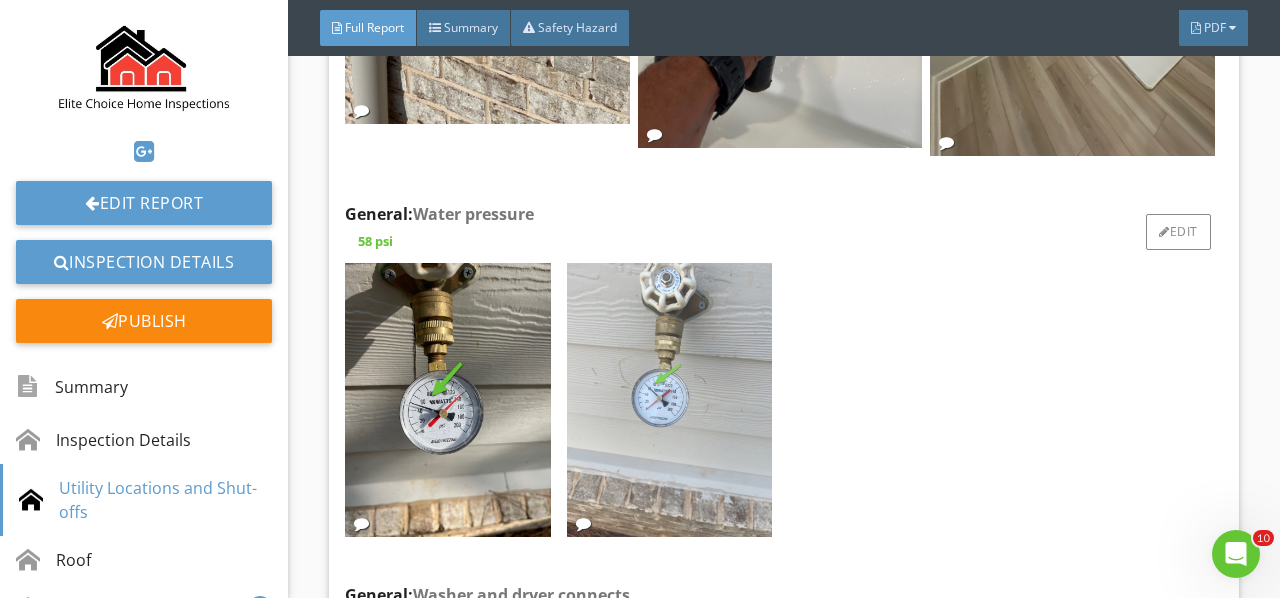click at bounding box center (669, 400) 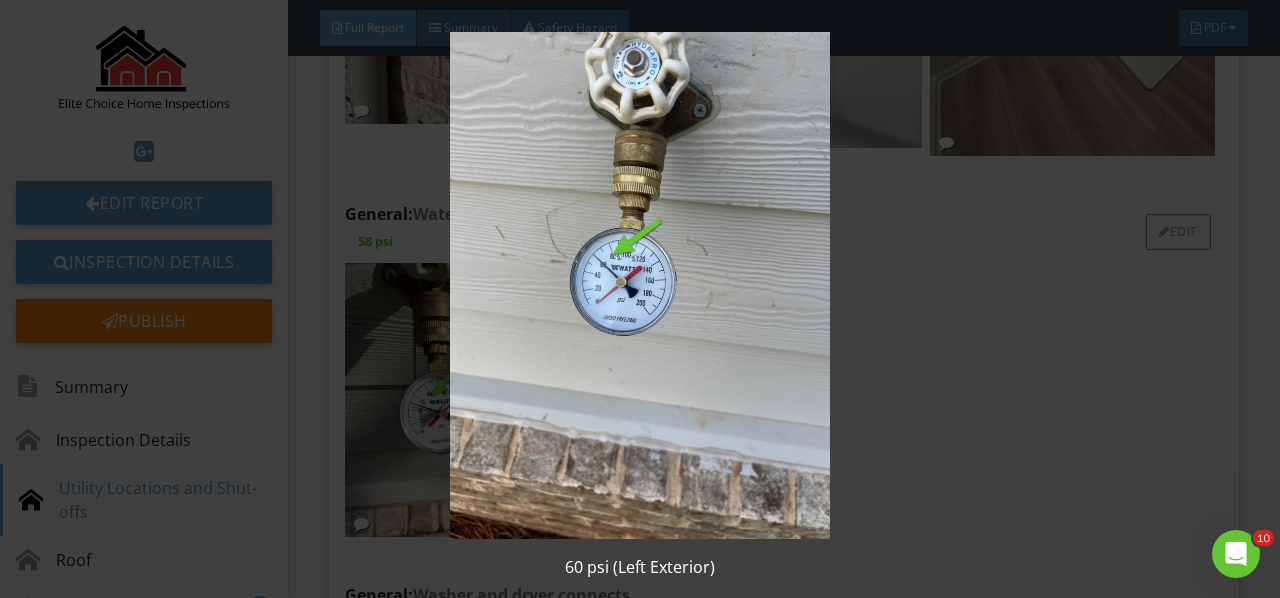 click at bounding box center (639, 285) 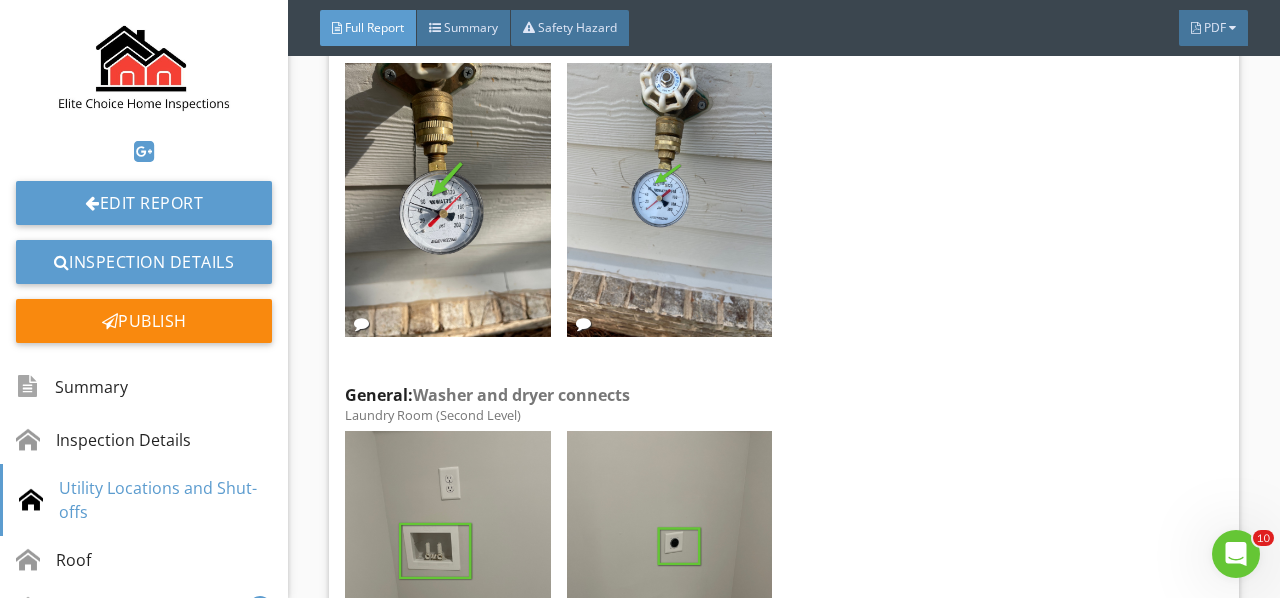 scroll, scrollTop: 3200, scrollLeft: 0, axis: vertical 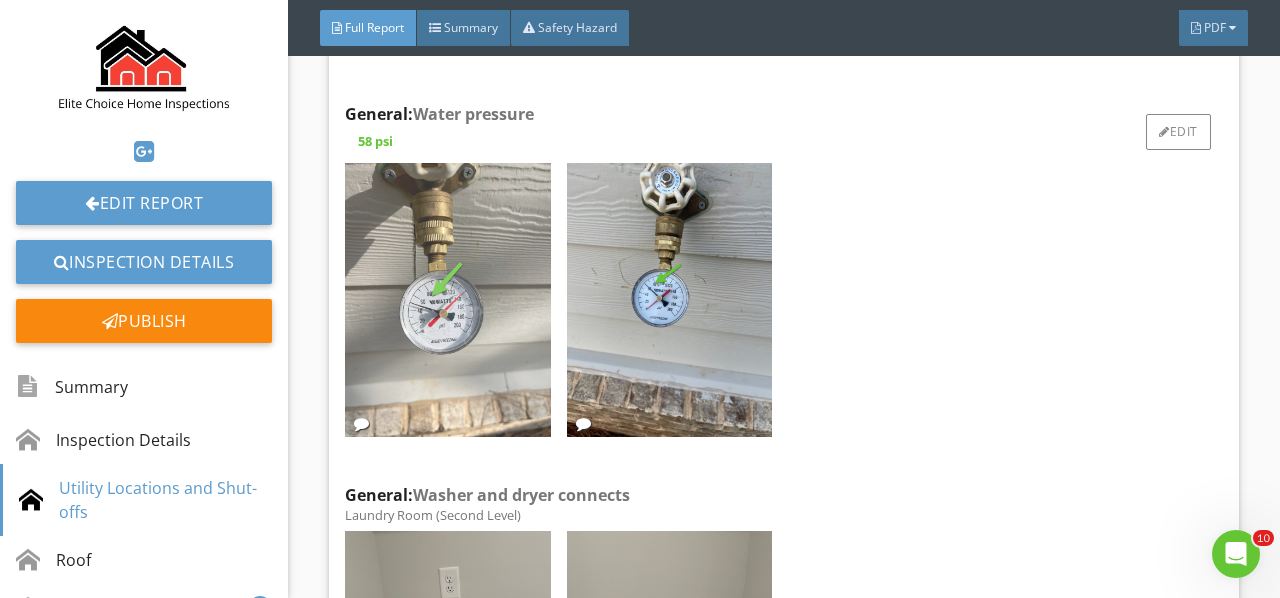 click at bounding box center [447, 300] 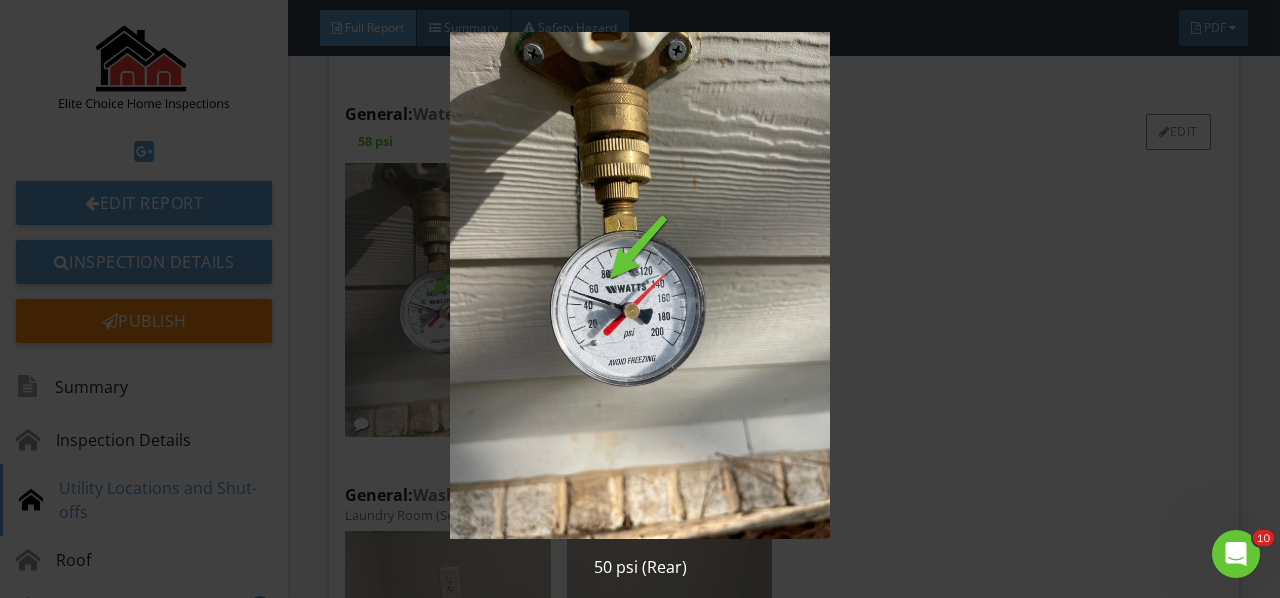 click at bounding box center (639, 285) 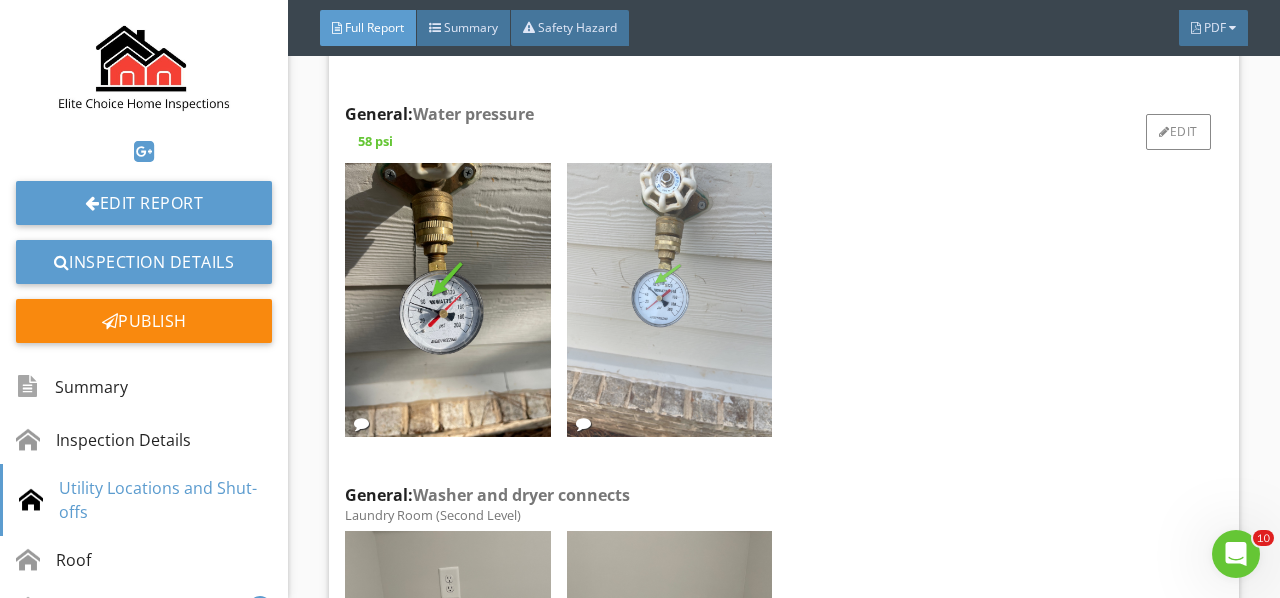 click at bounding box center (669, 300) 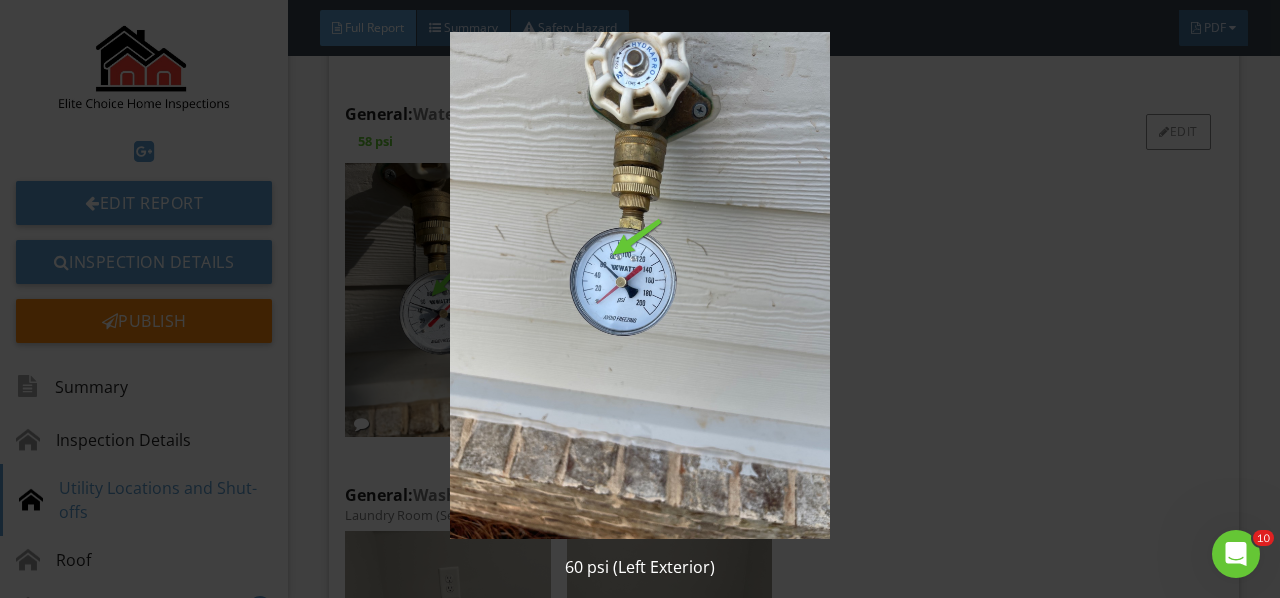 click at bounding box center (639, 285) 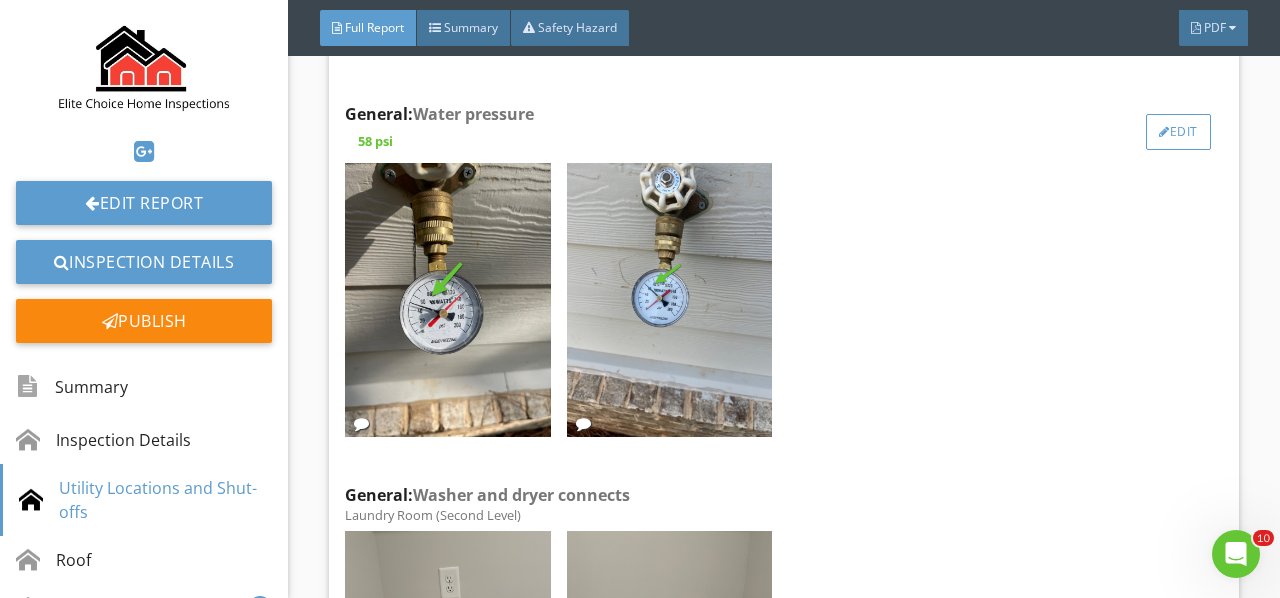 click on "Edit" at bounding box center [1178, 132] 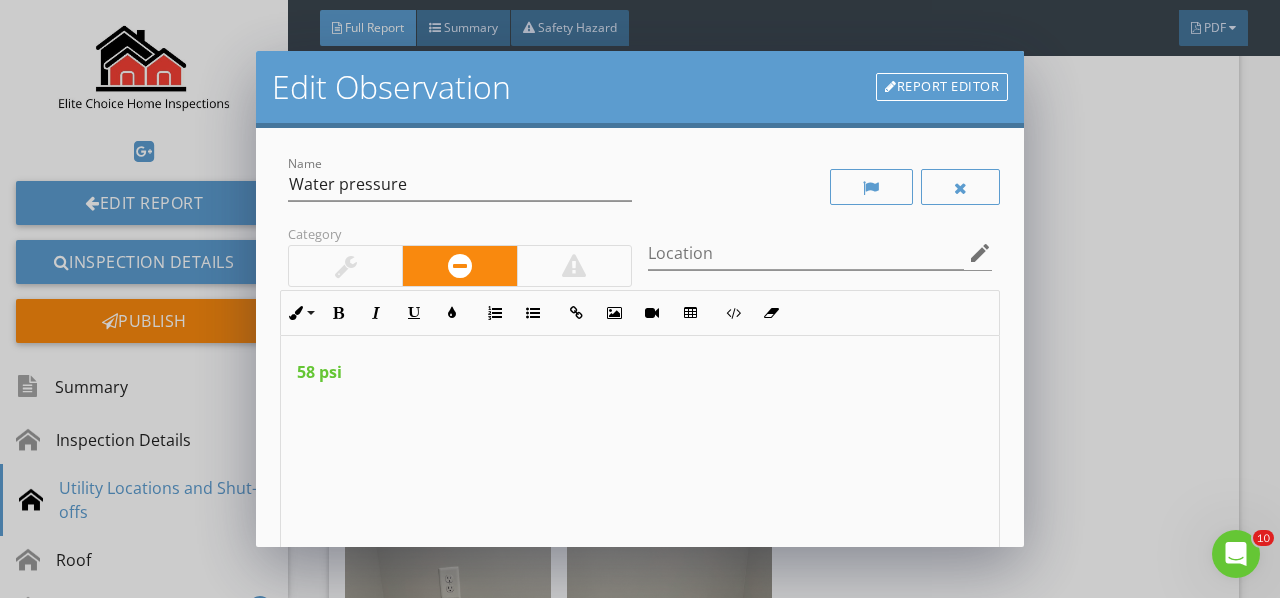 drag, startPoint x: 378, startPoint y: 369, endPoint x: 247, endPoint y: 383, distance: 131.74597 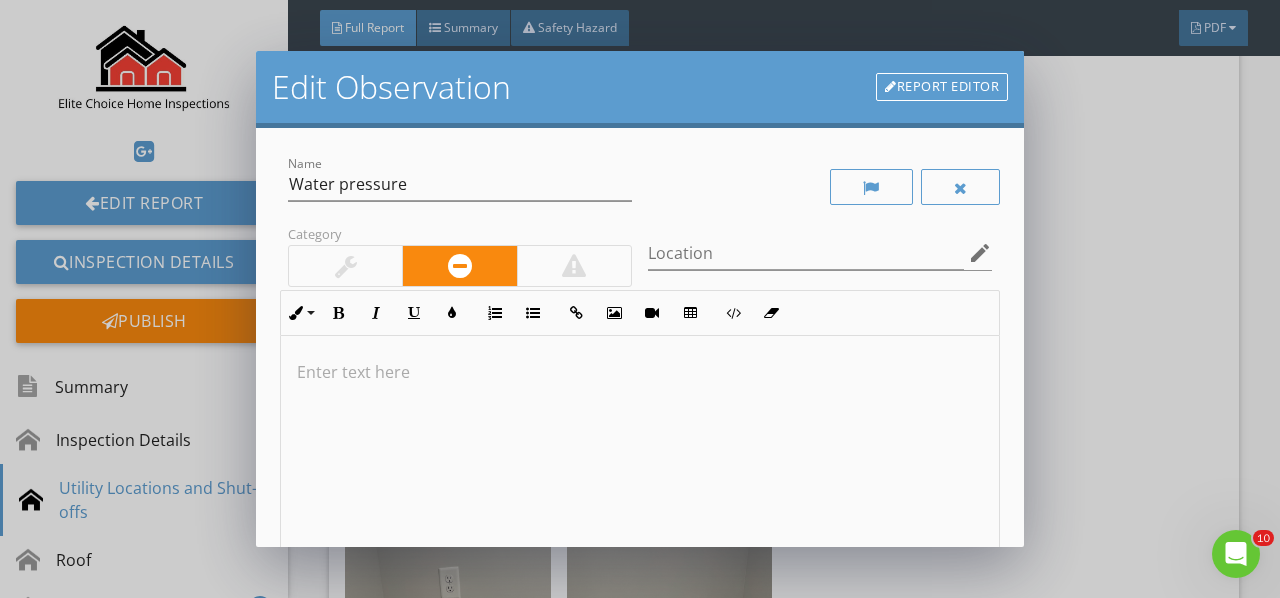 type 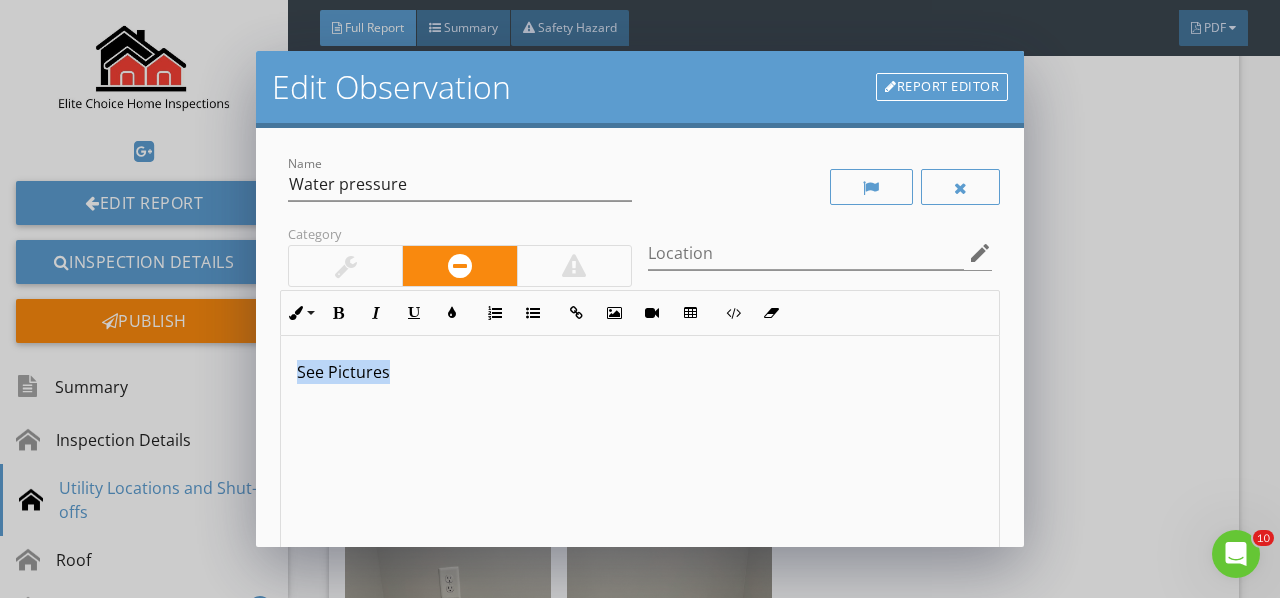 drag, startPoint x: 414, startPoint y: 361, endPoint x: 210, endPoint y: 357, distance: 204.03922 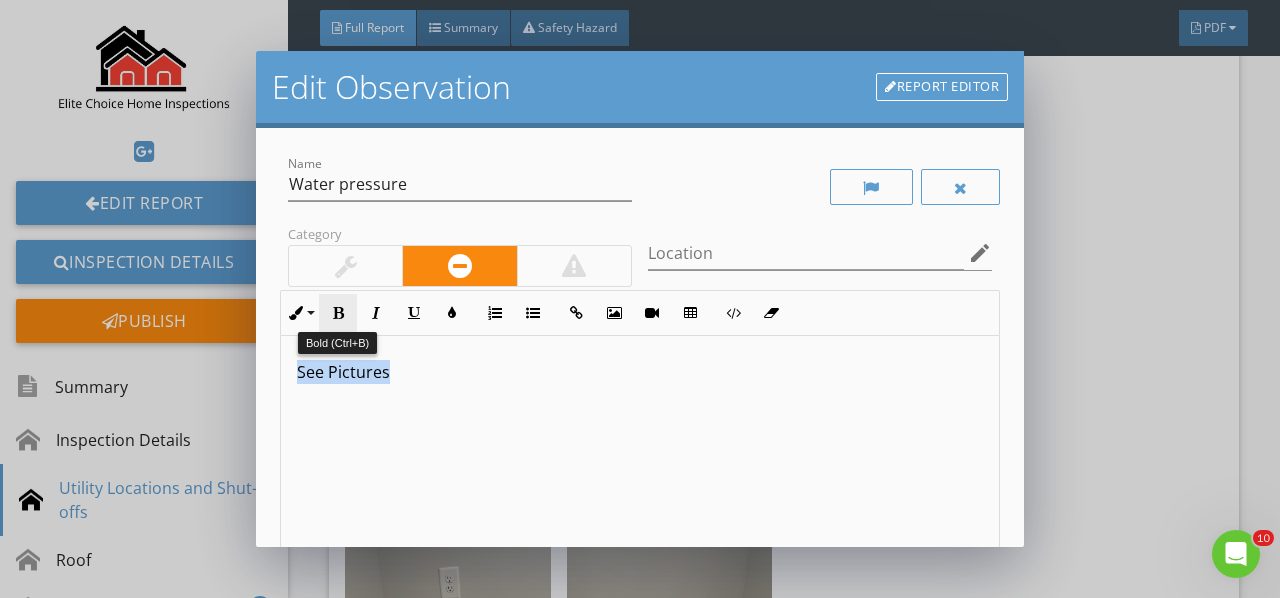 click on "Bold" at bounding box center [338, 313] 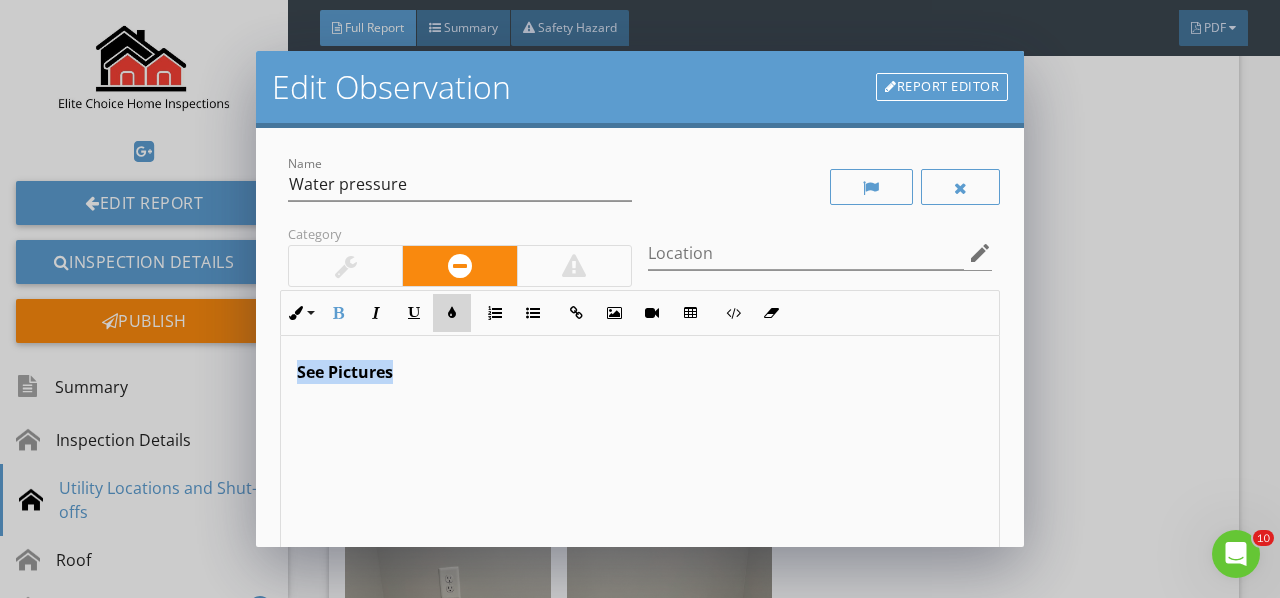 click at bounding box center [452, 313] 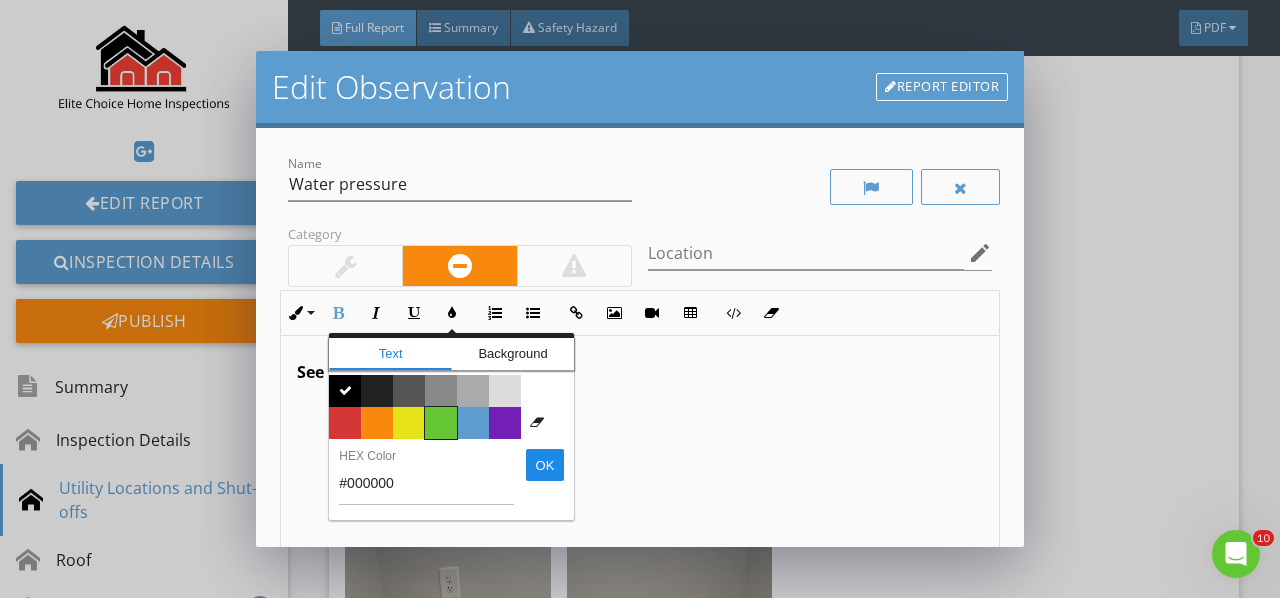 click on "Color #65c635" at bounding box center [441, 423] 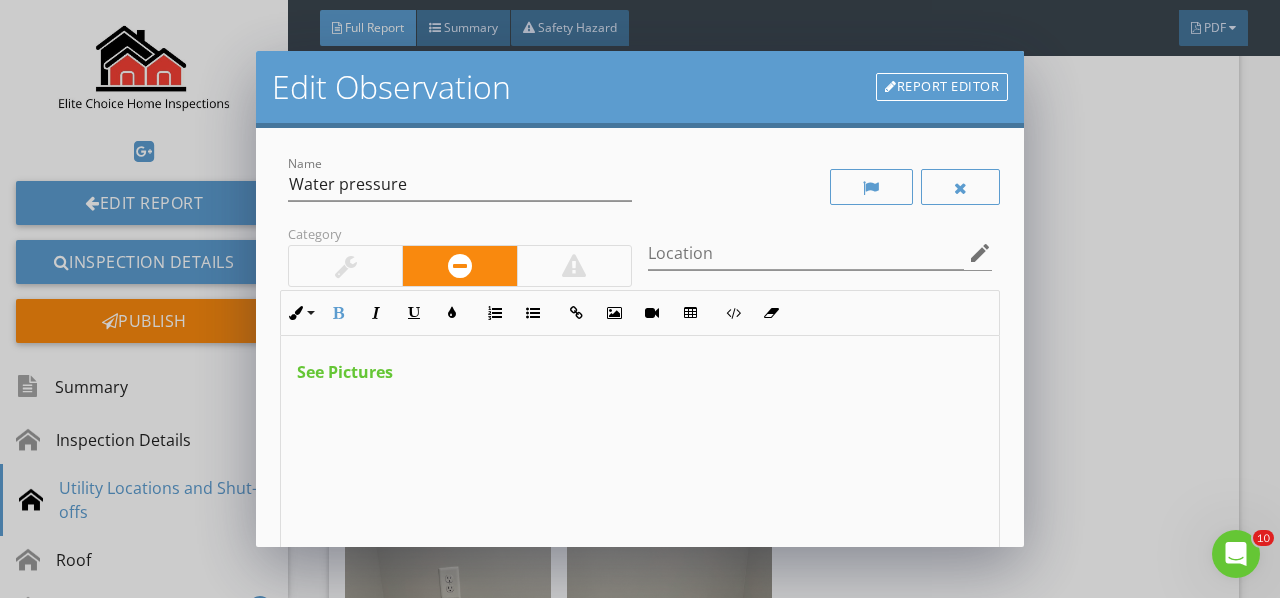 click on "See Pictures" at bounding box center [640, 494] 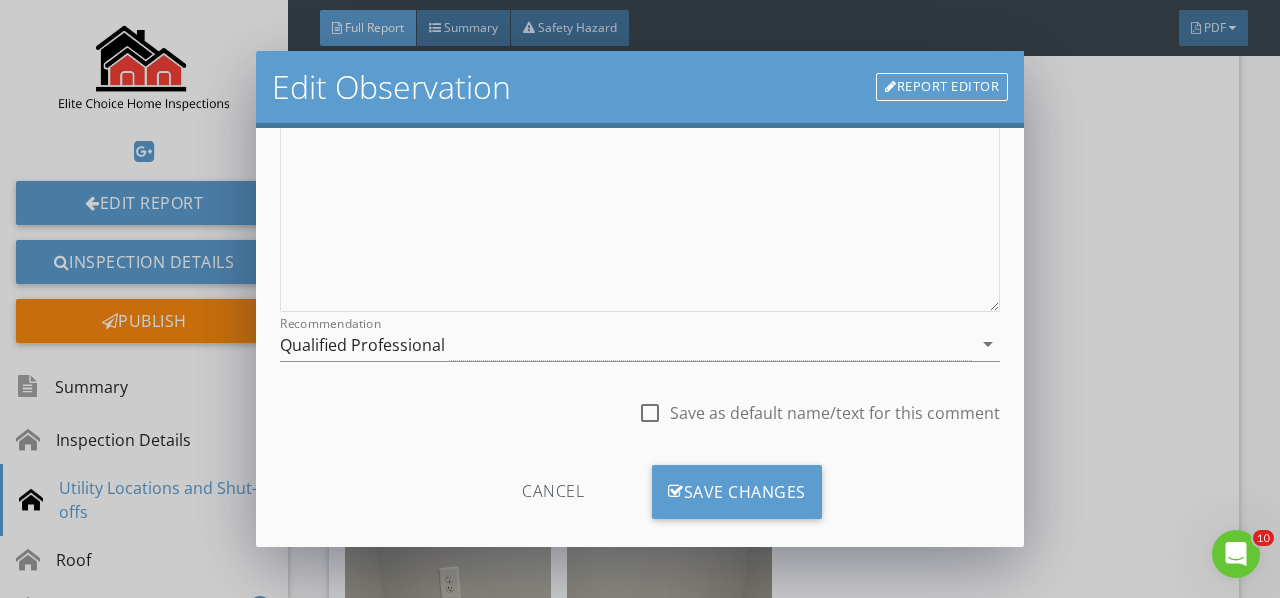 scroll, scrollTop: 366, scrollLeft: 0, axis: vertical 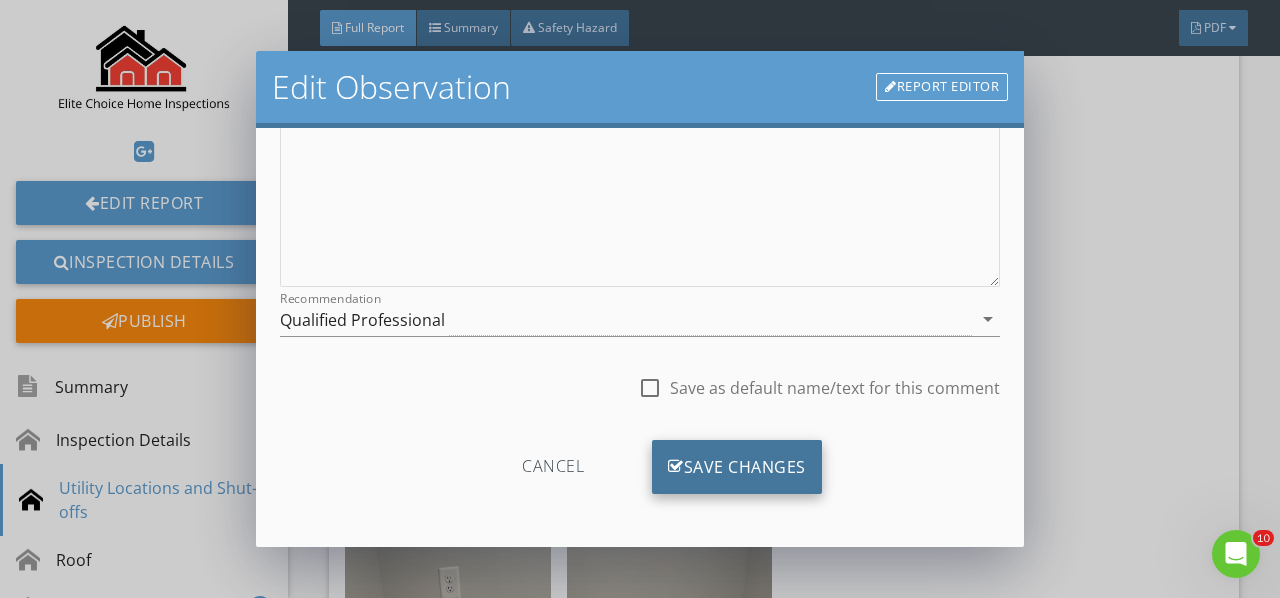click on "Save Changes" at bounding box center [737, 467] 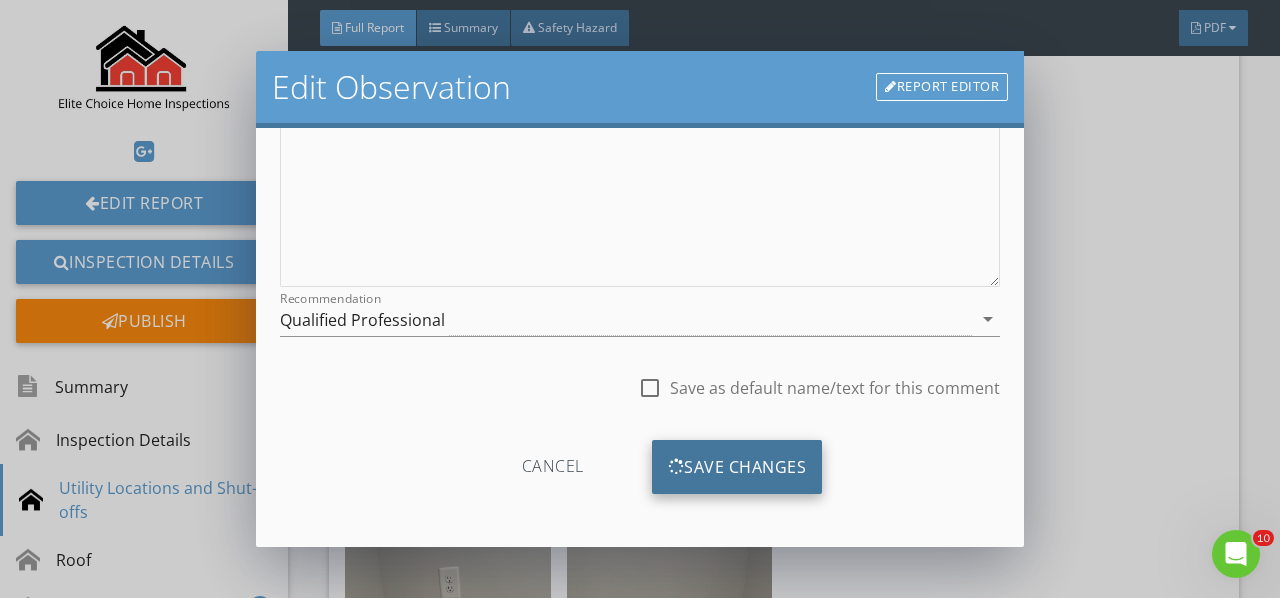 scroll, scrollTop: 130, scrollLeft: 0, axis: vertical 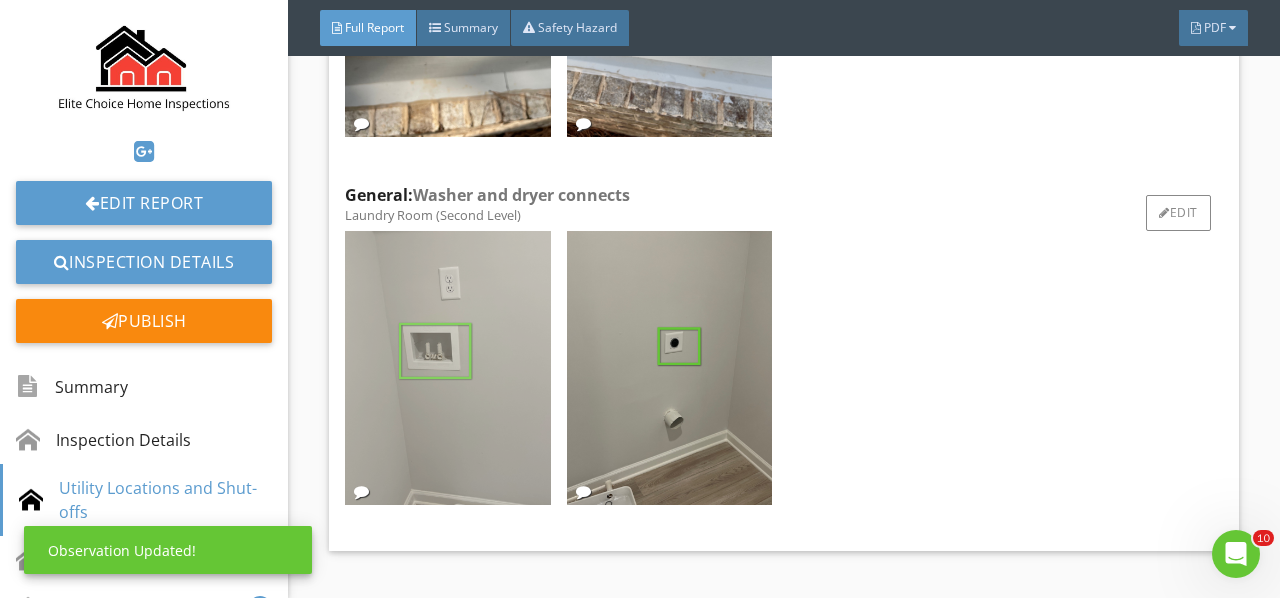 click at bounding box center (447, 368) 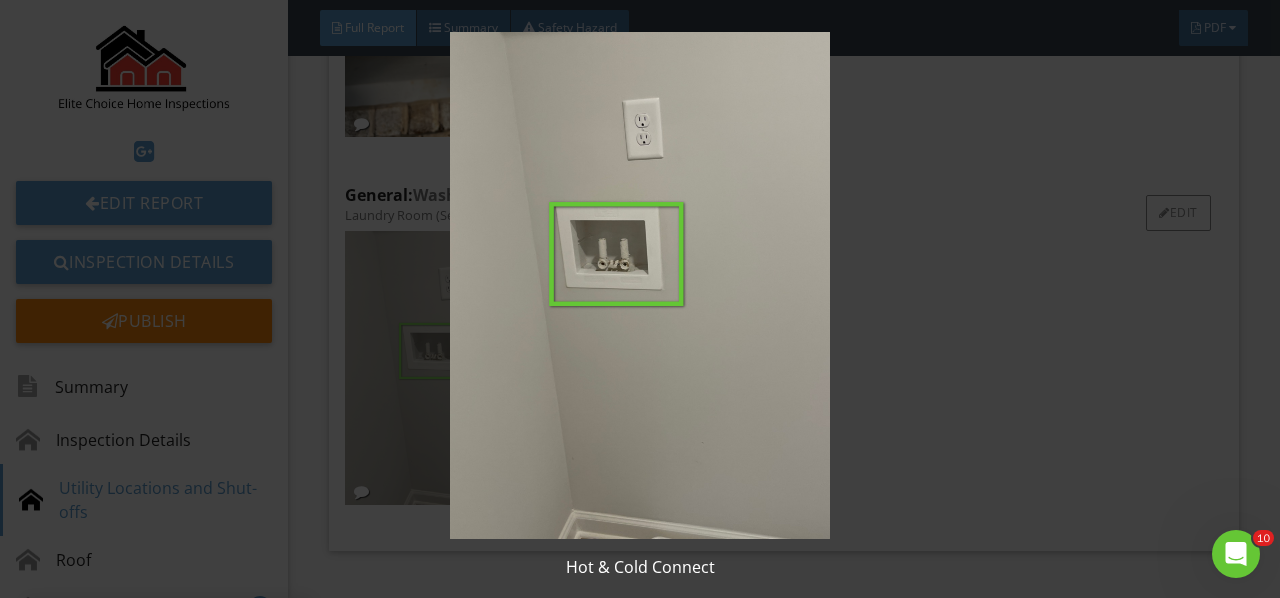 click at bounding box center [639, 285] 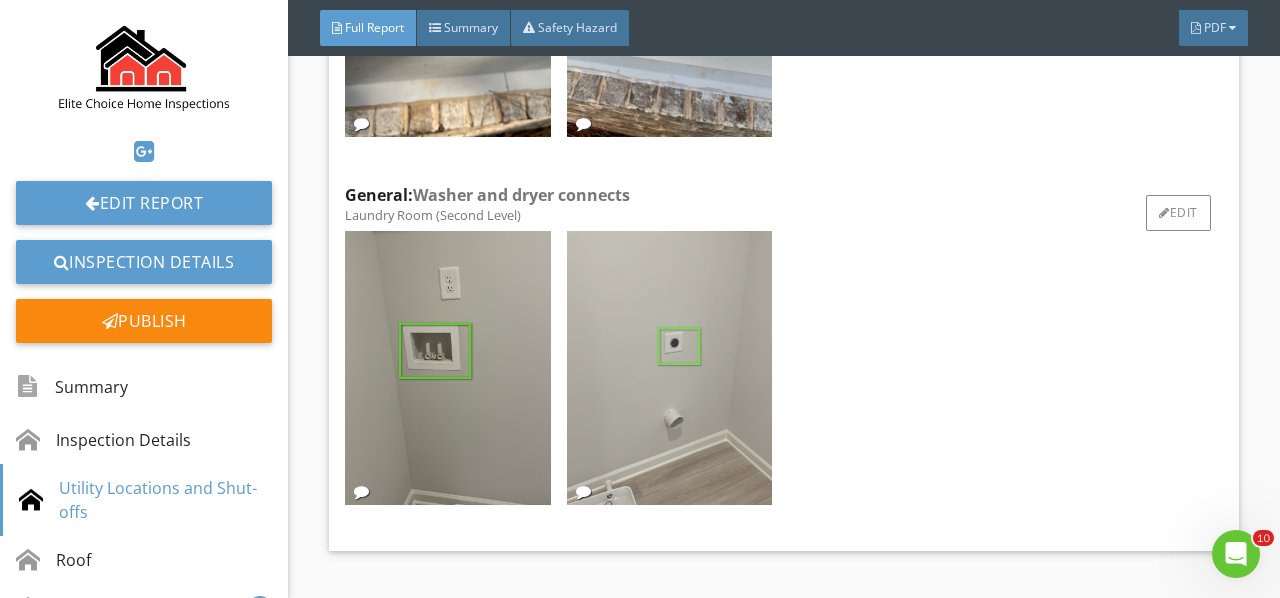 click at bounding box center [669, 368] 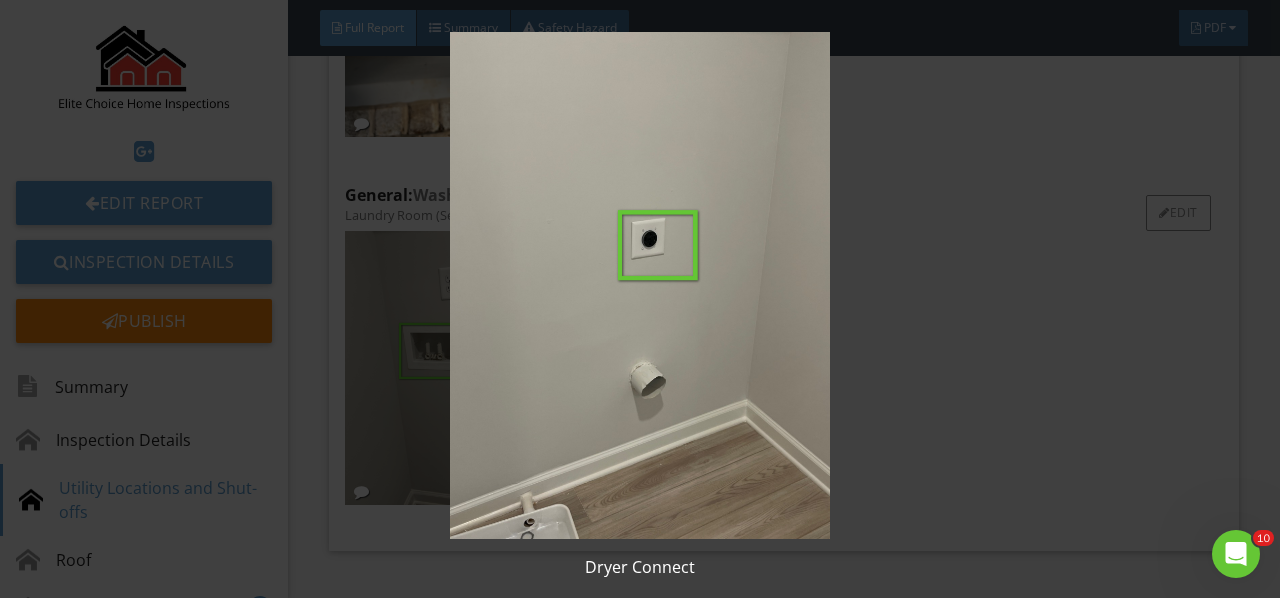 click at bounding box center [639, 285] 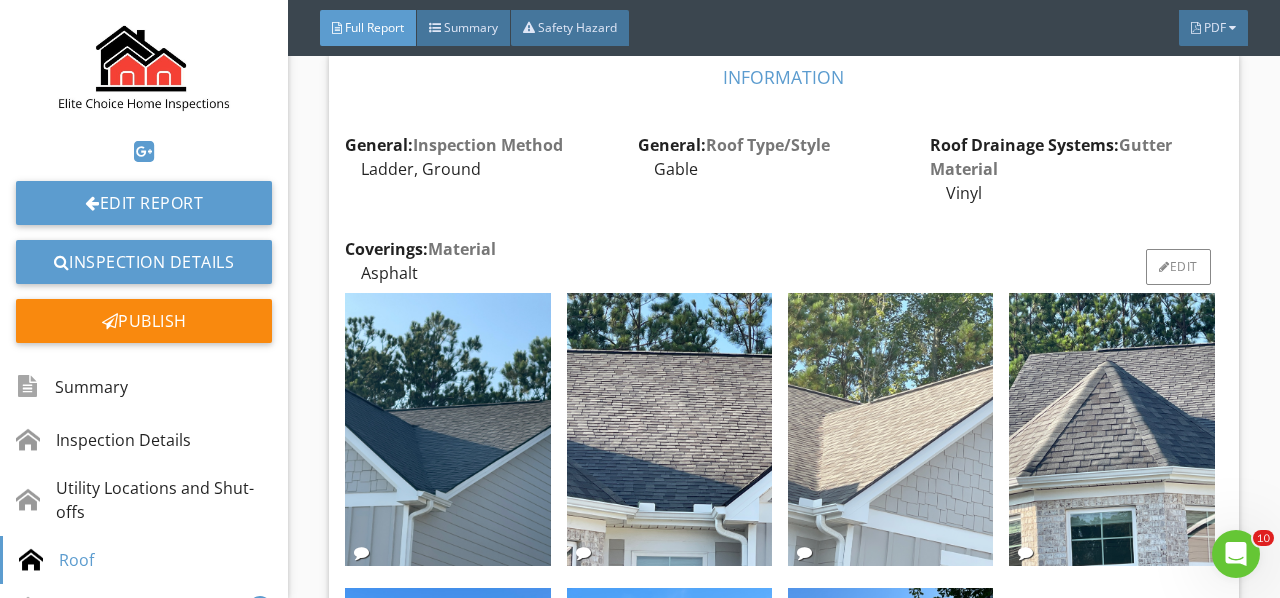 scroll, scrollTop: 4200, scrollLeft: 0, axis: vertical 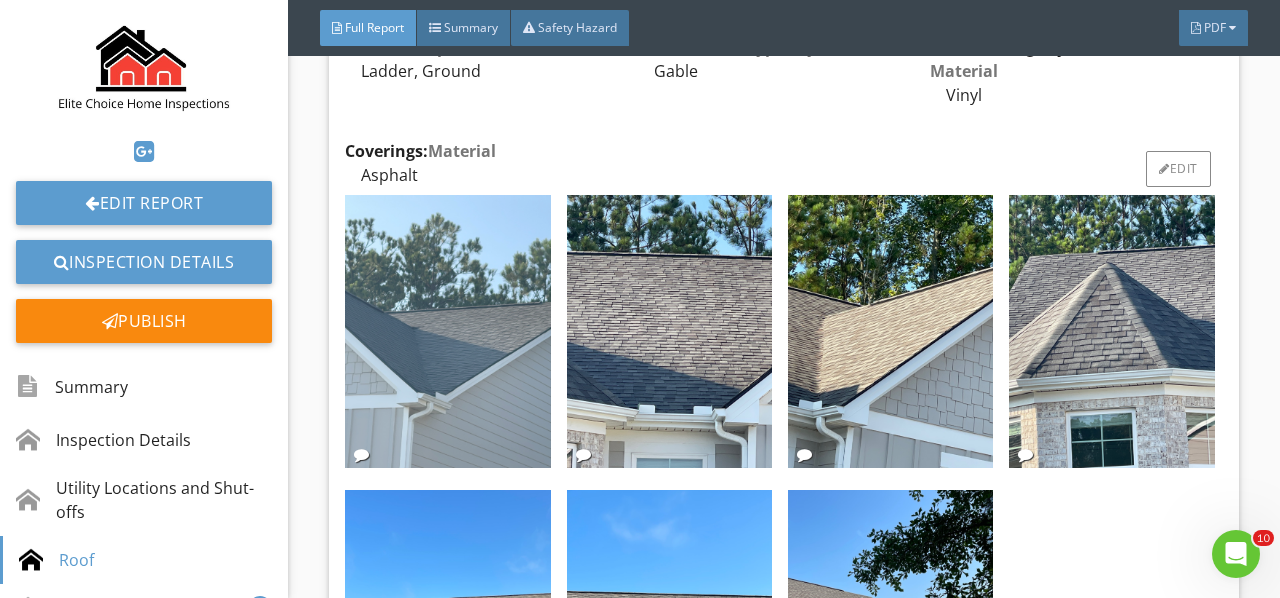 click at bounding box center [447, 332] 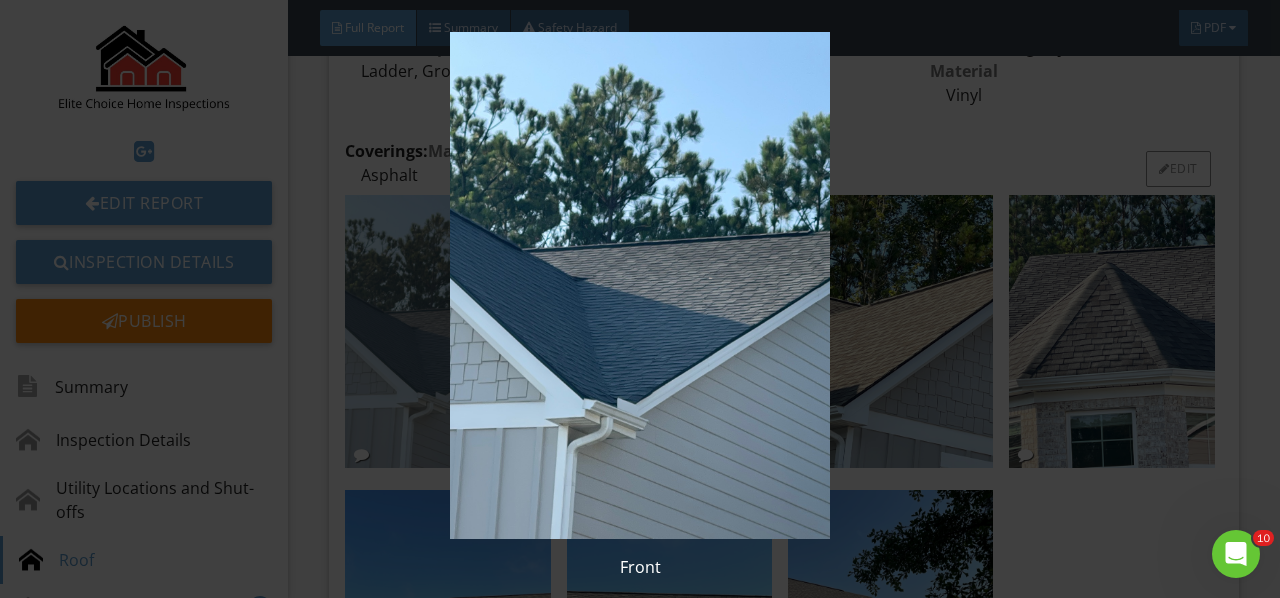 click at bounding box center [639, 285] 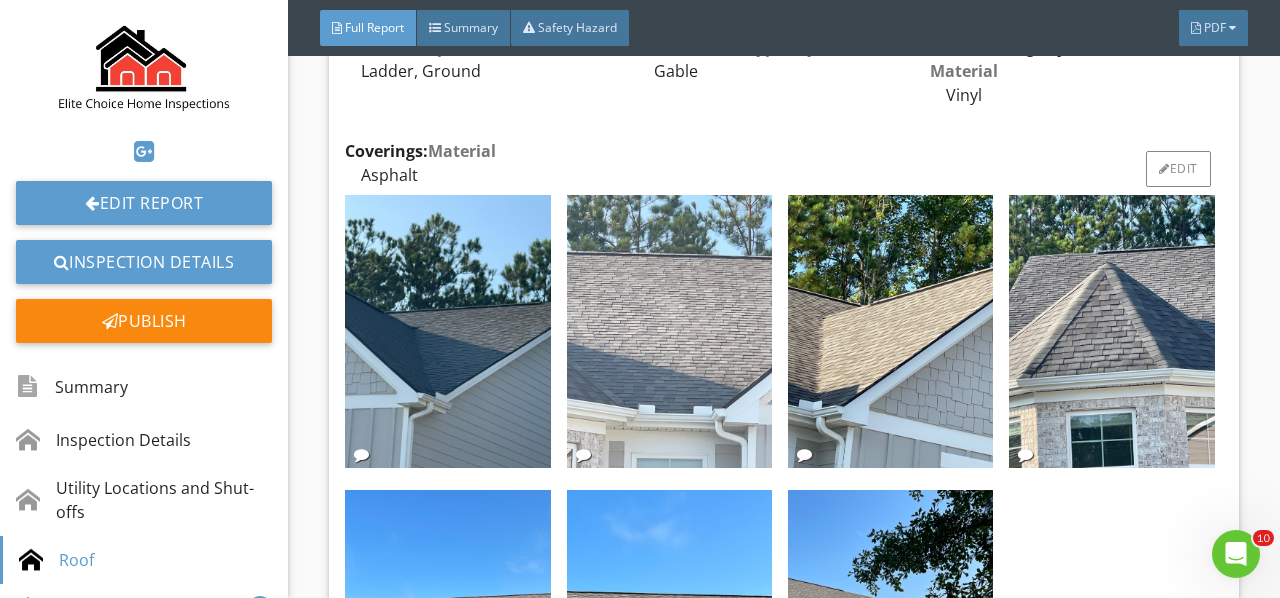 click at bounding box center [669, 332] 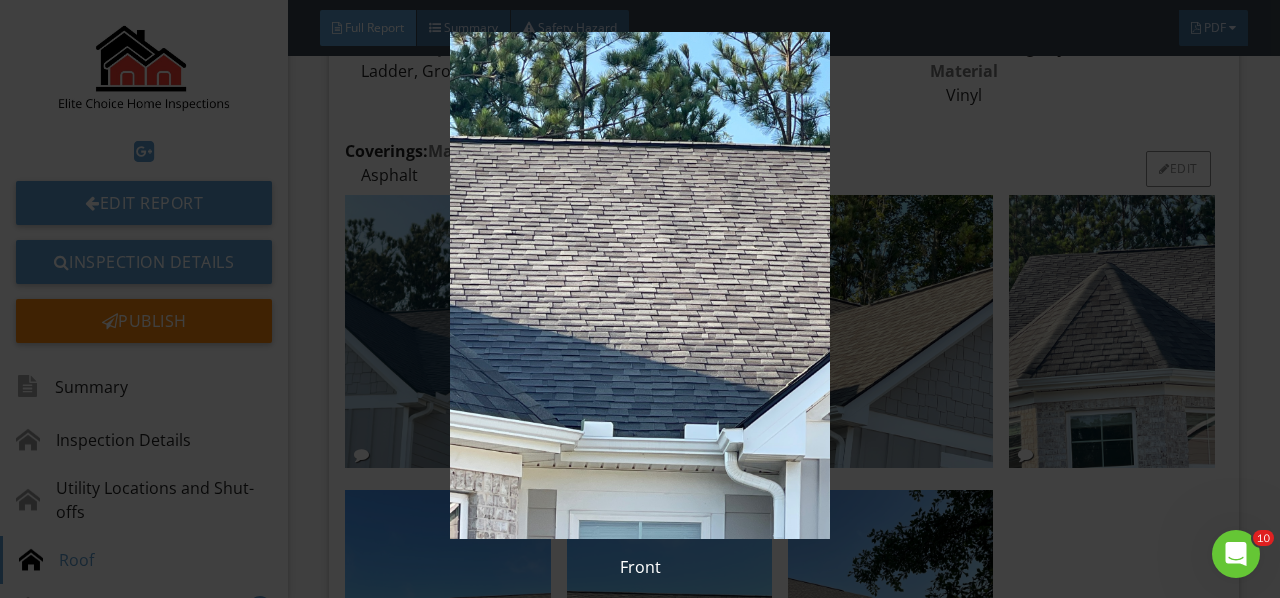 click at bounding box center [639, 285] 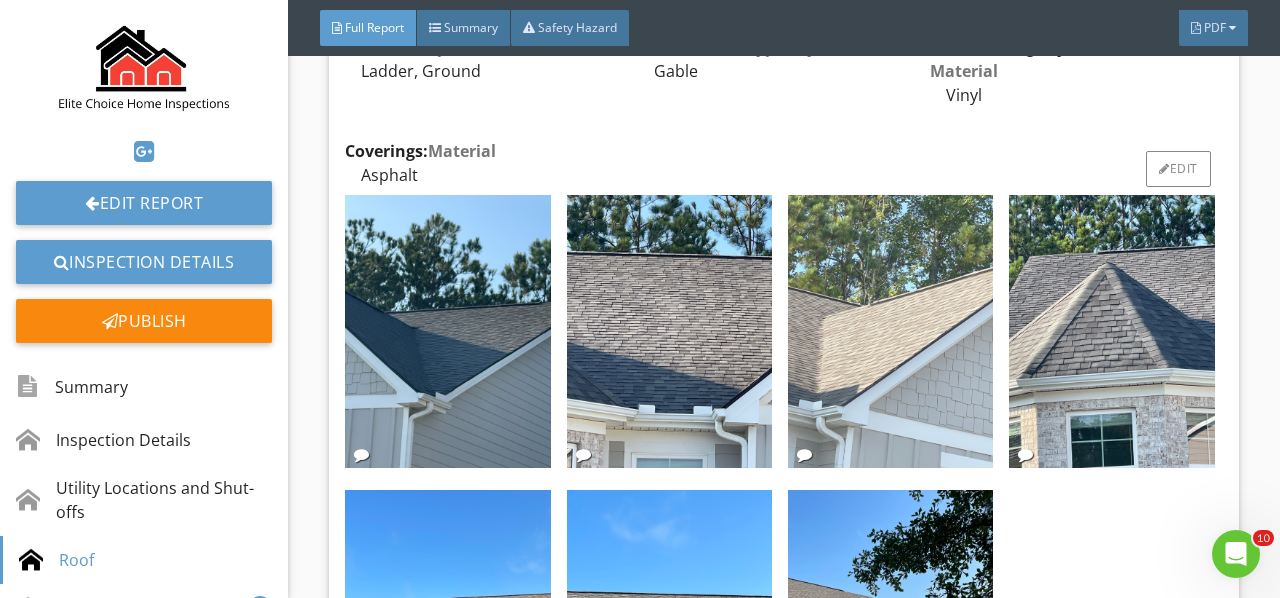 click at bounding box center (890, 332) 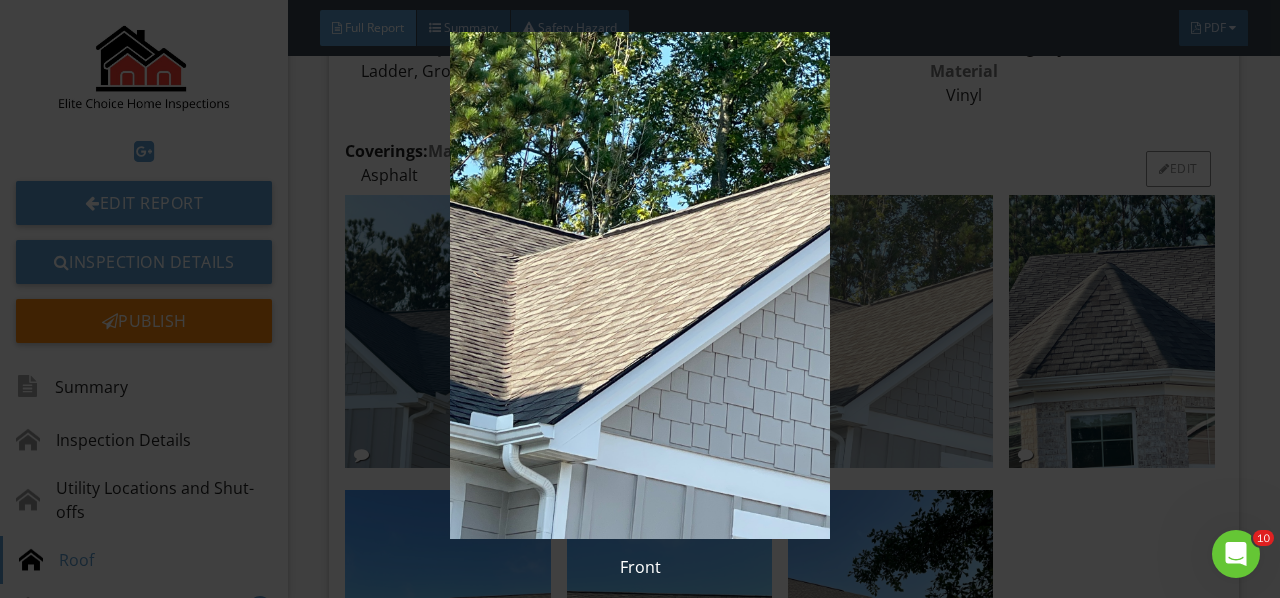 click at bounding box center (639, 285) 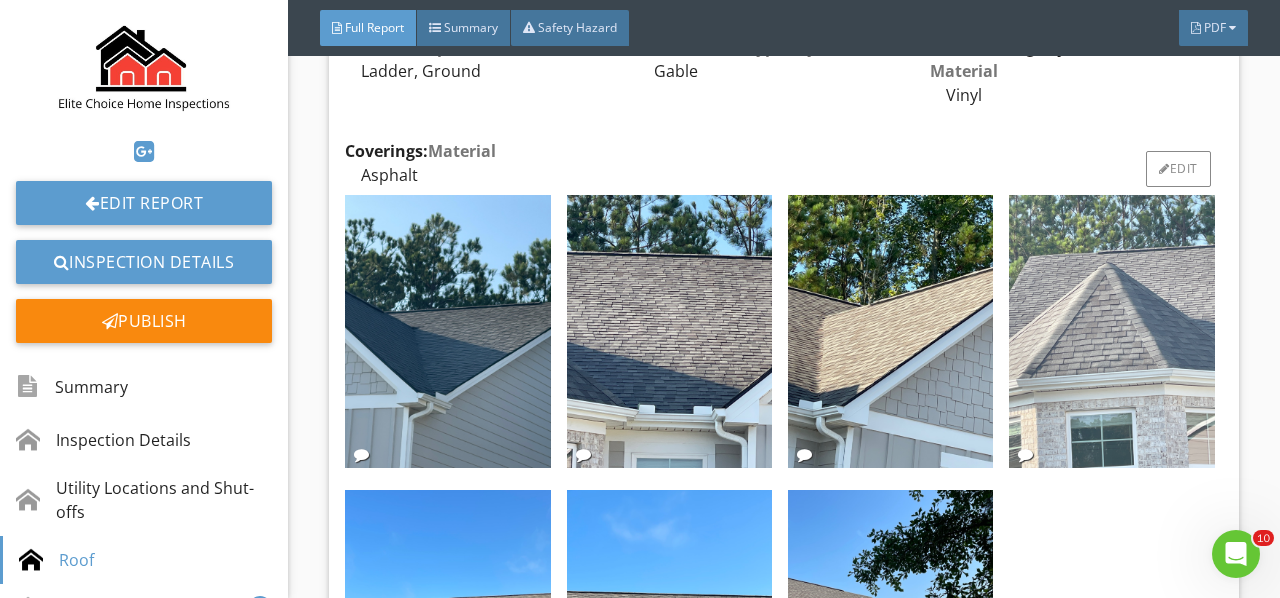 click at bounding box center [1111, 332] 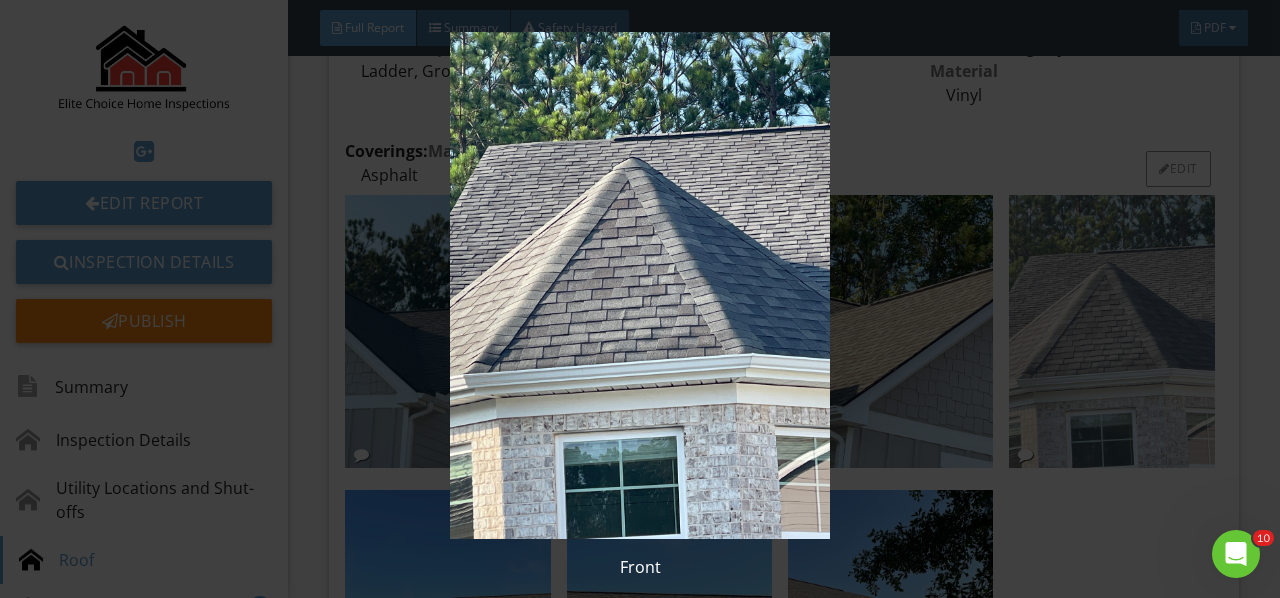 click at bounding box center (639, 285) 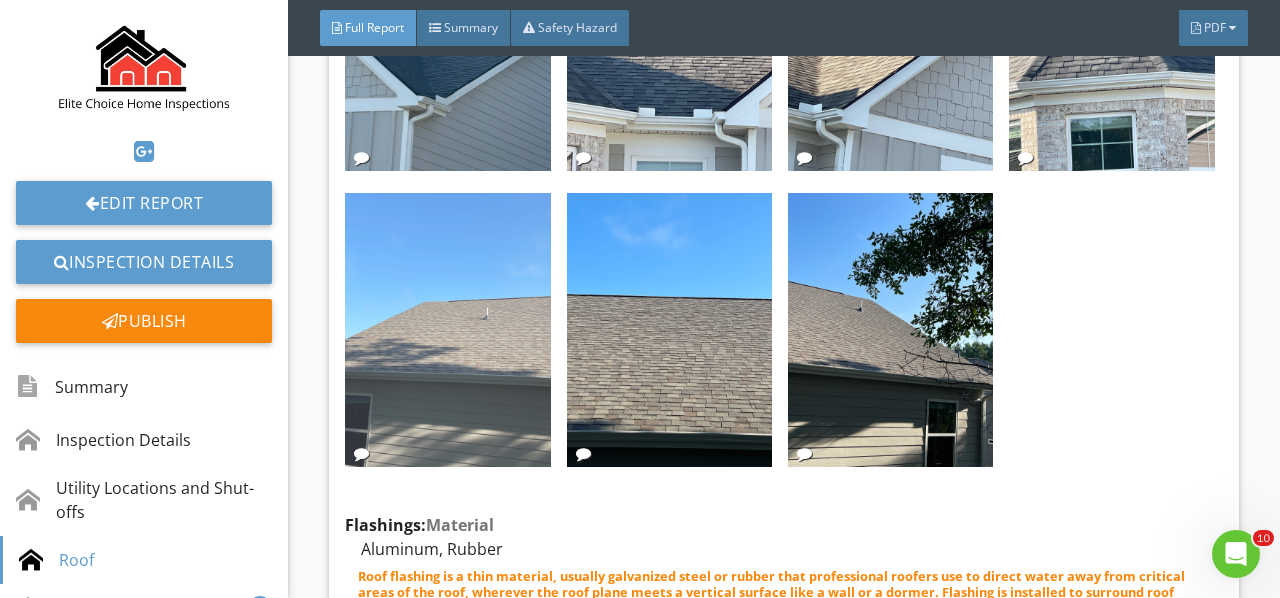 scroll, scrollTop: 4500, scrollLeft: 0, axis: vertical 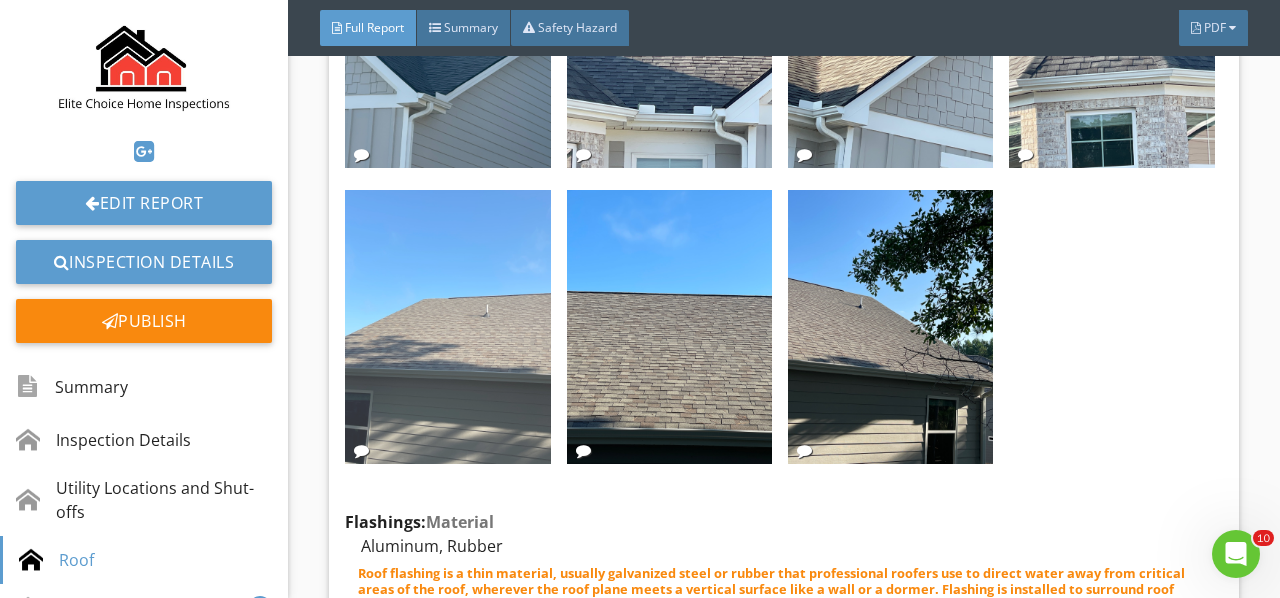 click at bounding box center (447, 327) 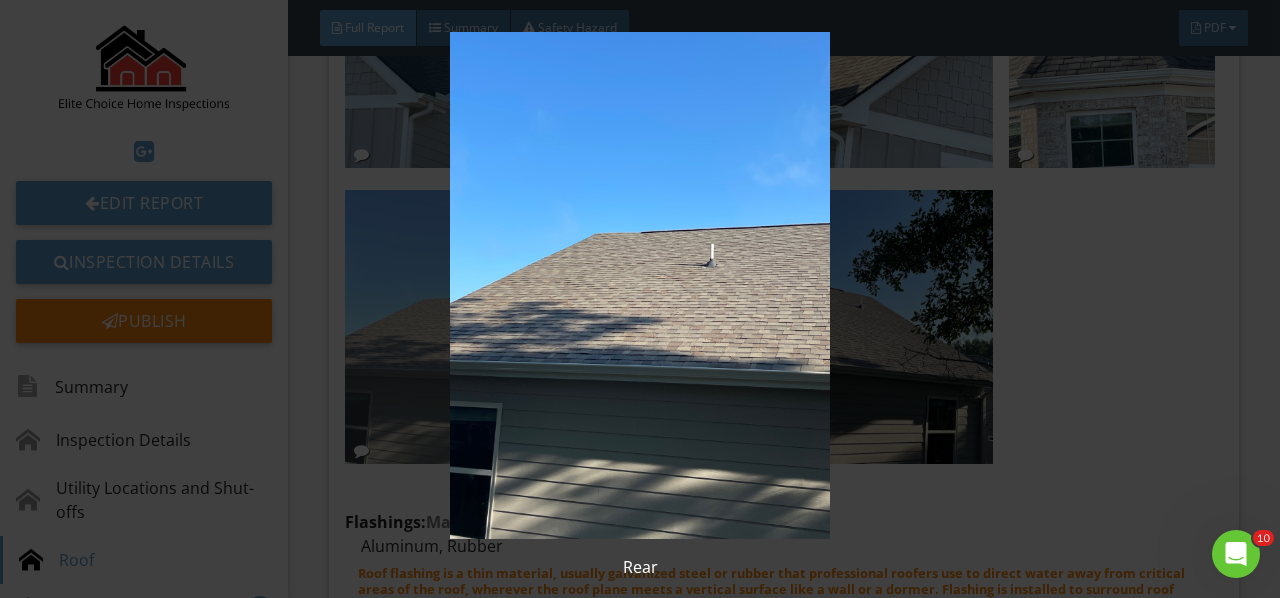 click at bounding box center [639, 285] 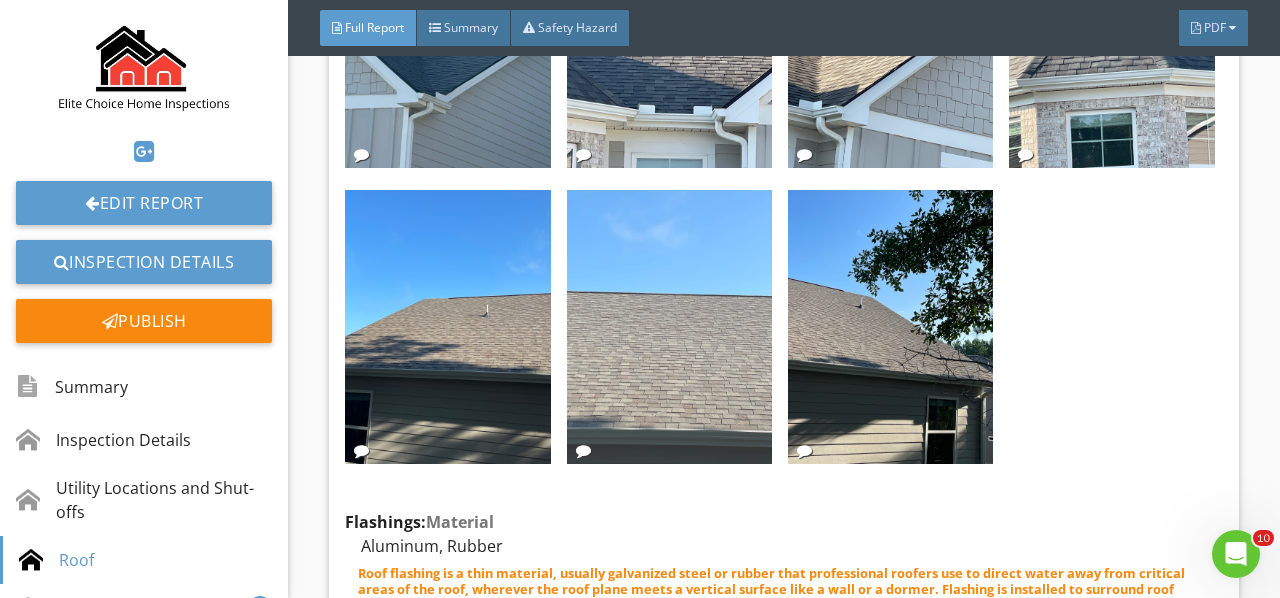 click at bounding box center (669, 327) 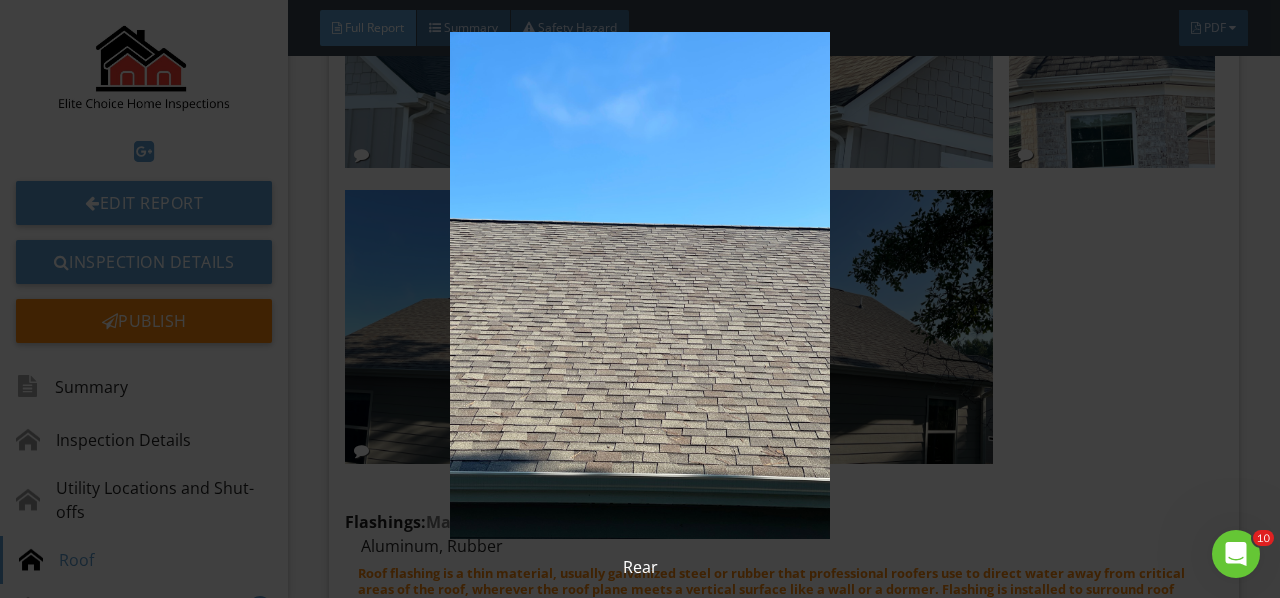 click at bounding box center (639, 285) 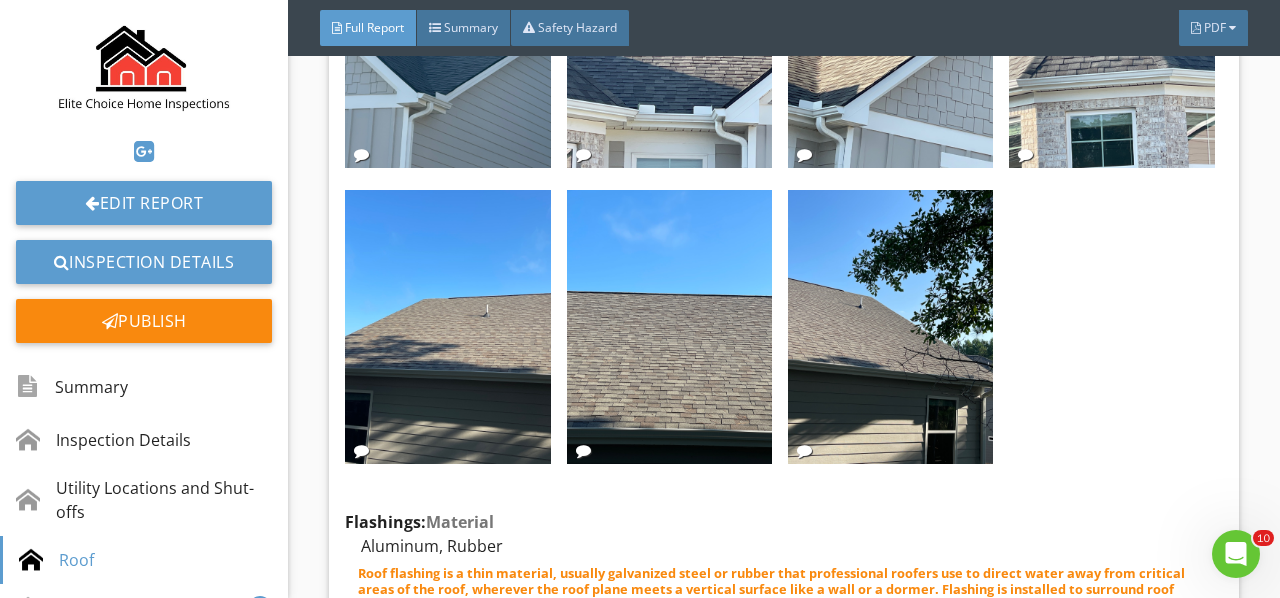 click at bounding box center (890, 327) 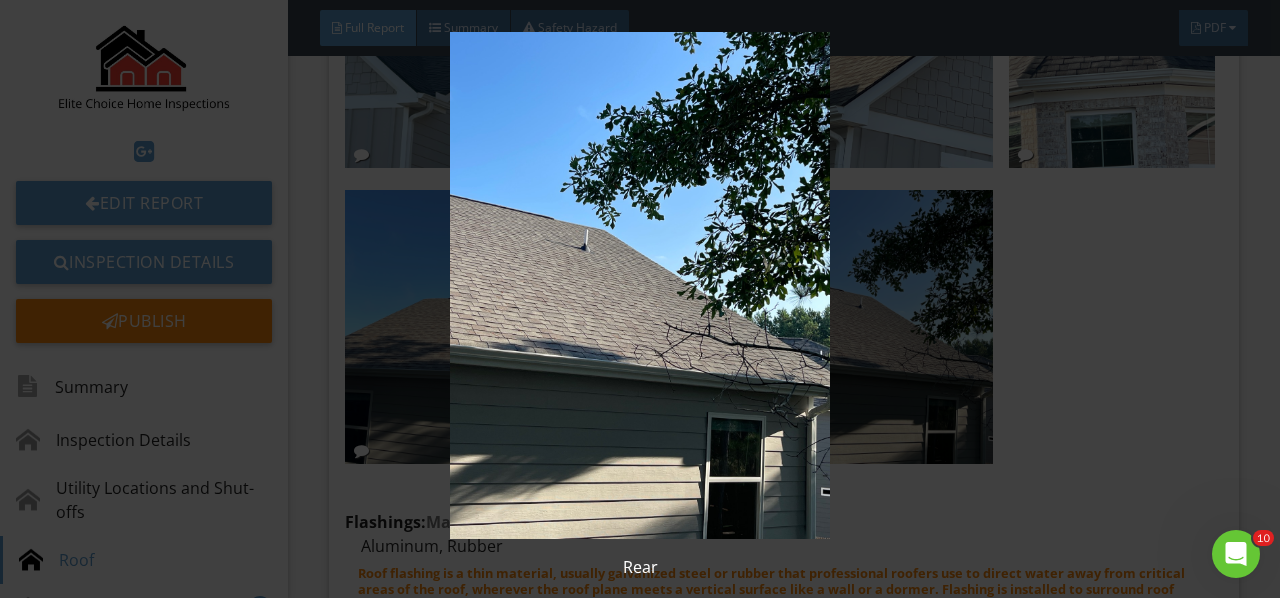 click at bounding box center (639, 285) 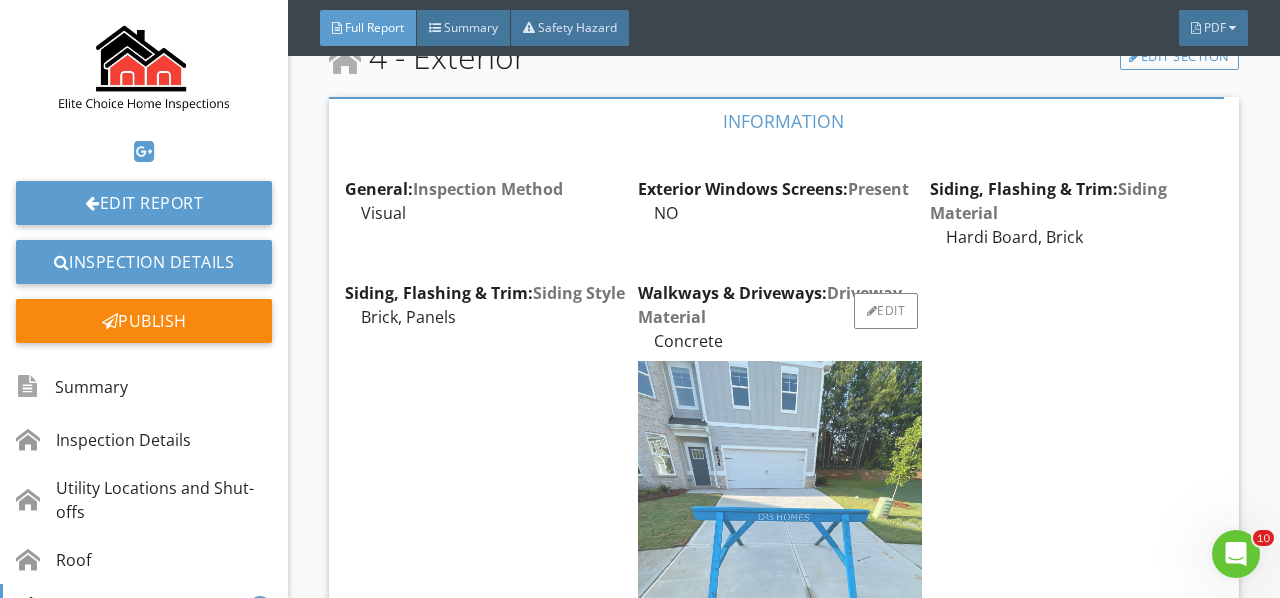 scroll, scrollTop: 5300, scrollLeft: 0, axis: vertical 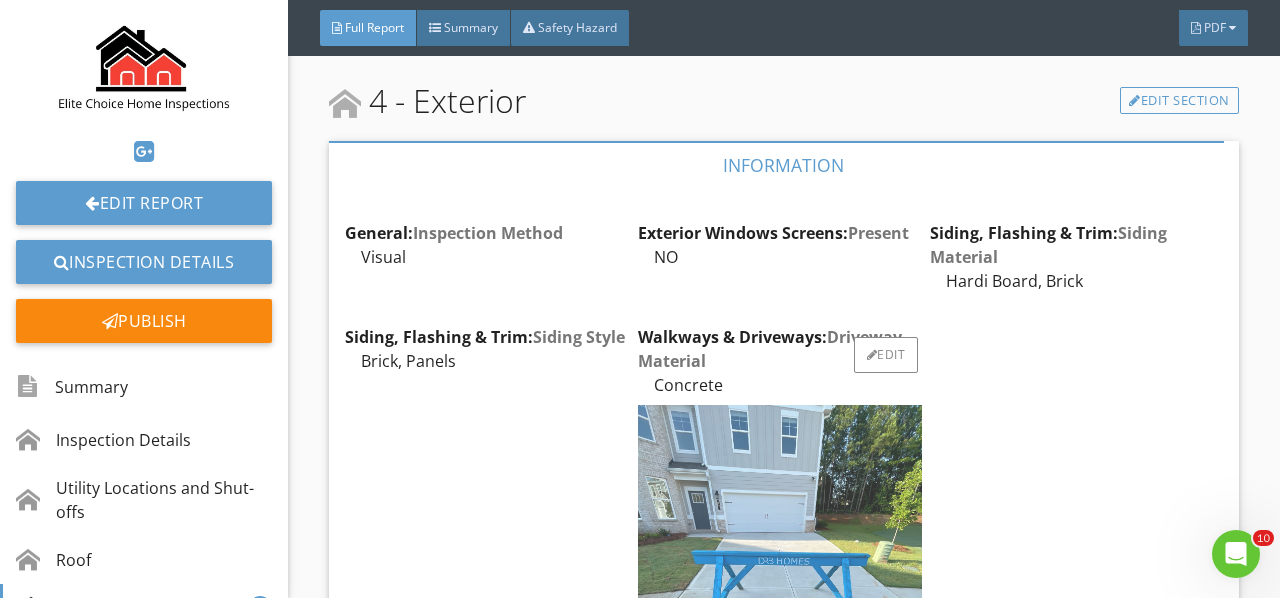 click at bounding box center (780, 594) 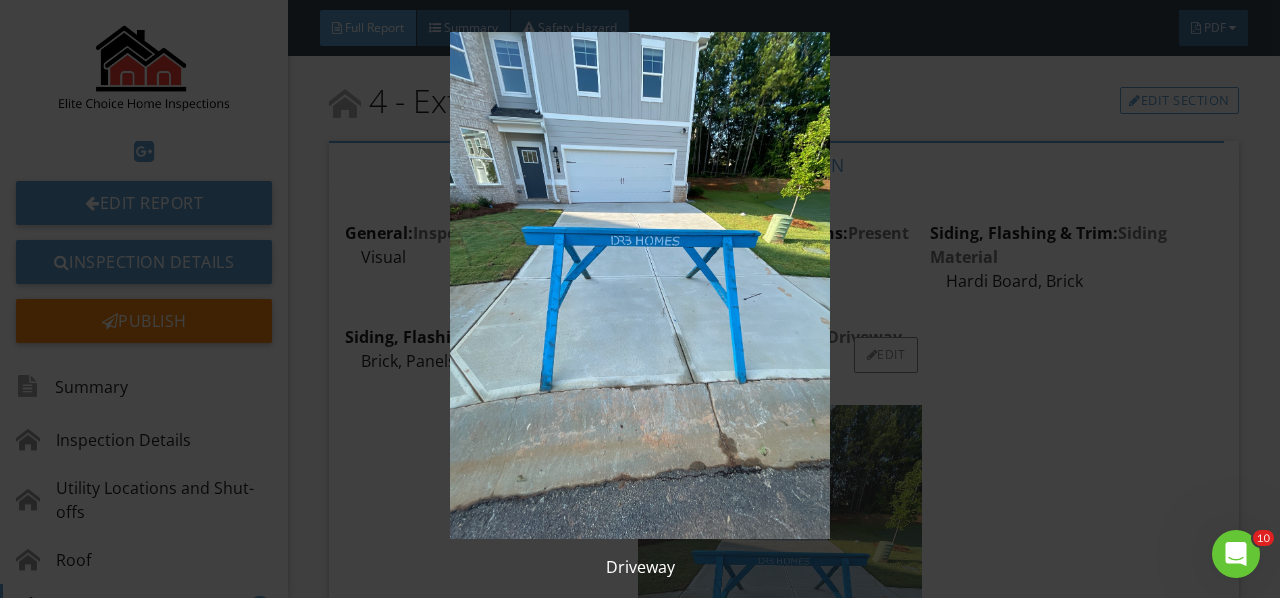 click at bounding box center [639, 285] 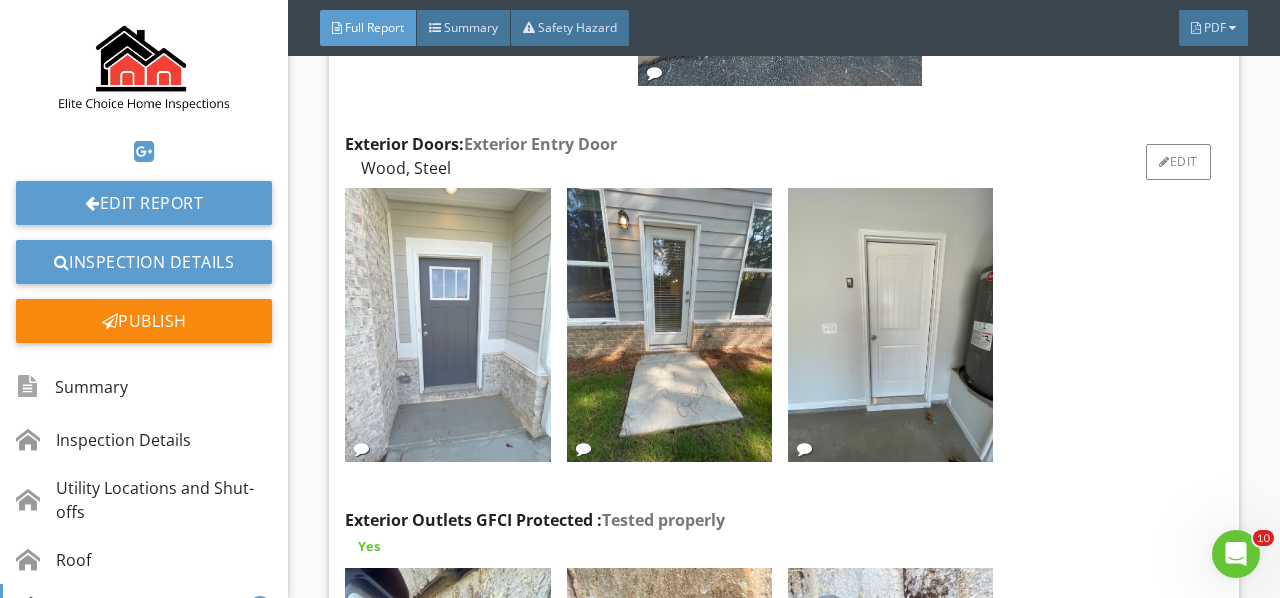 scroll, scrollTop: 6000, scrollLeft: 0, axis: vertical 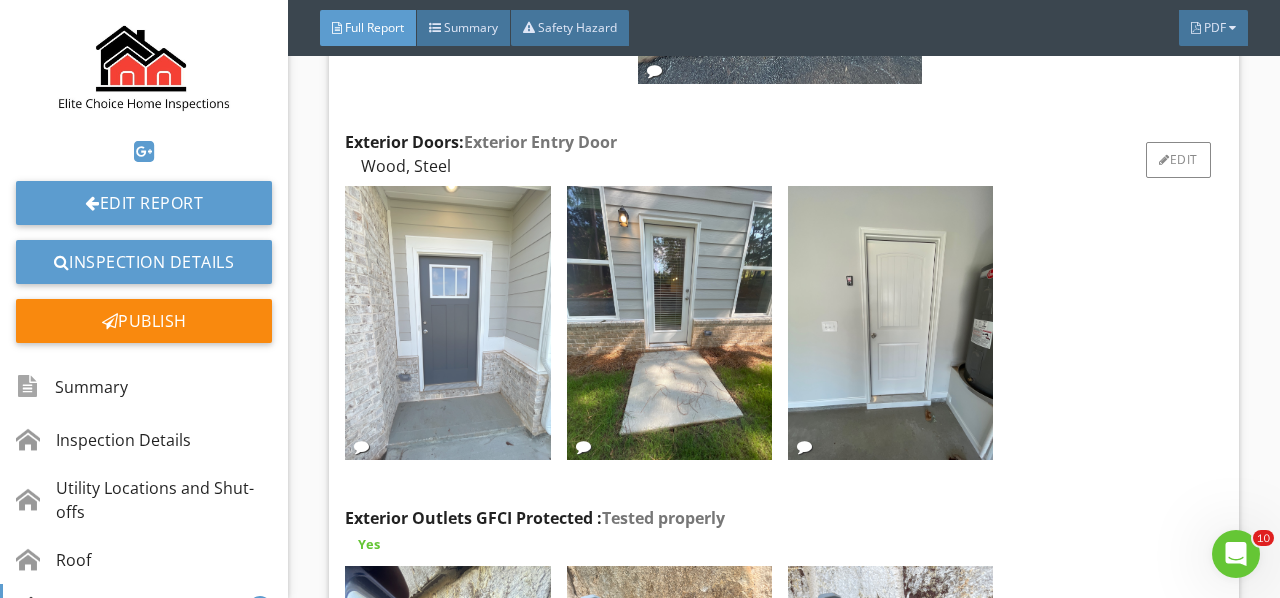 click at bounding box center [447, 323] 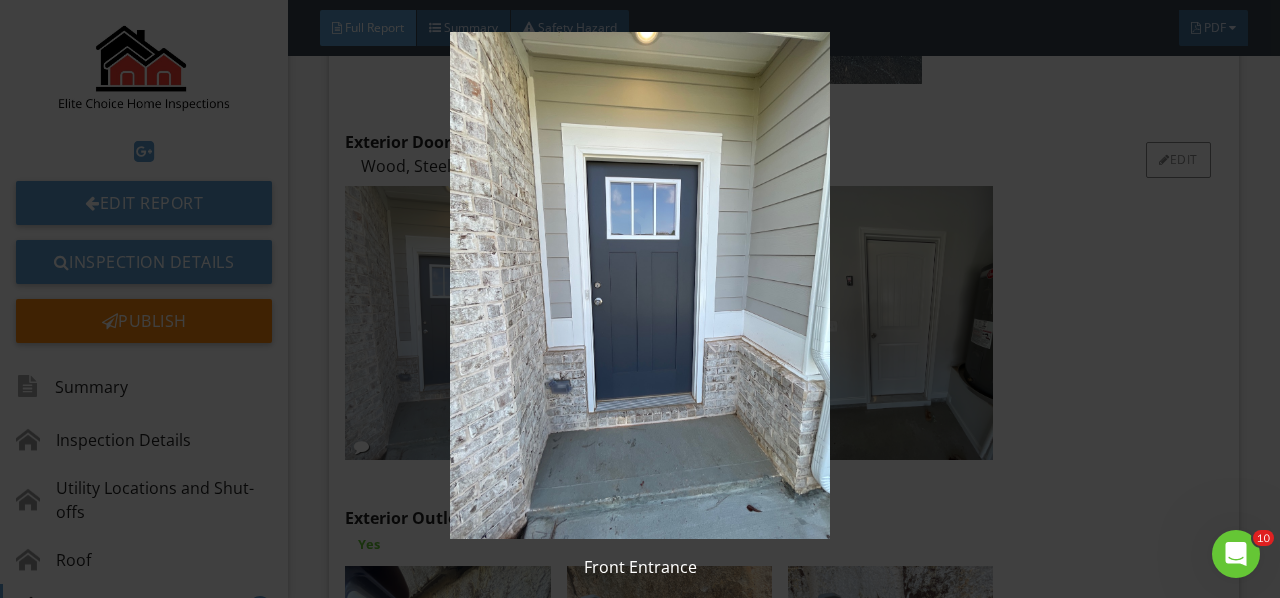 click at bounding box center [639, 285] 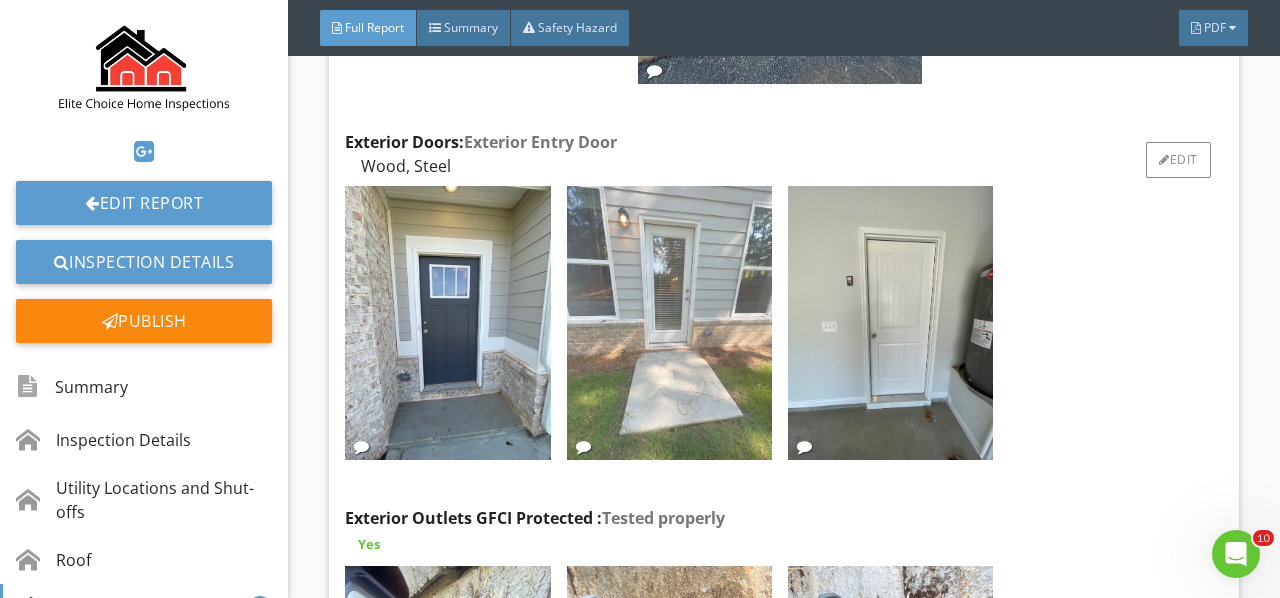 click at bounding box center (669, 323) 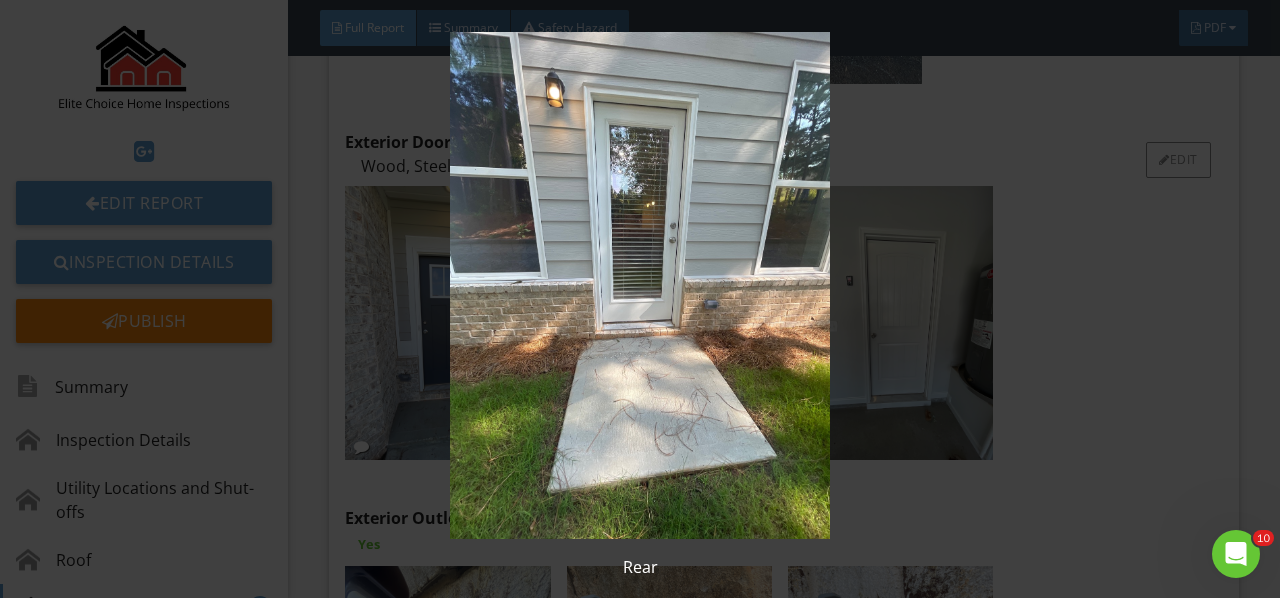 click at bounding box center [639, 285] 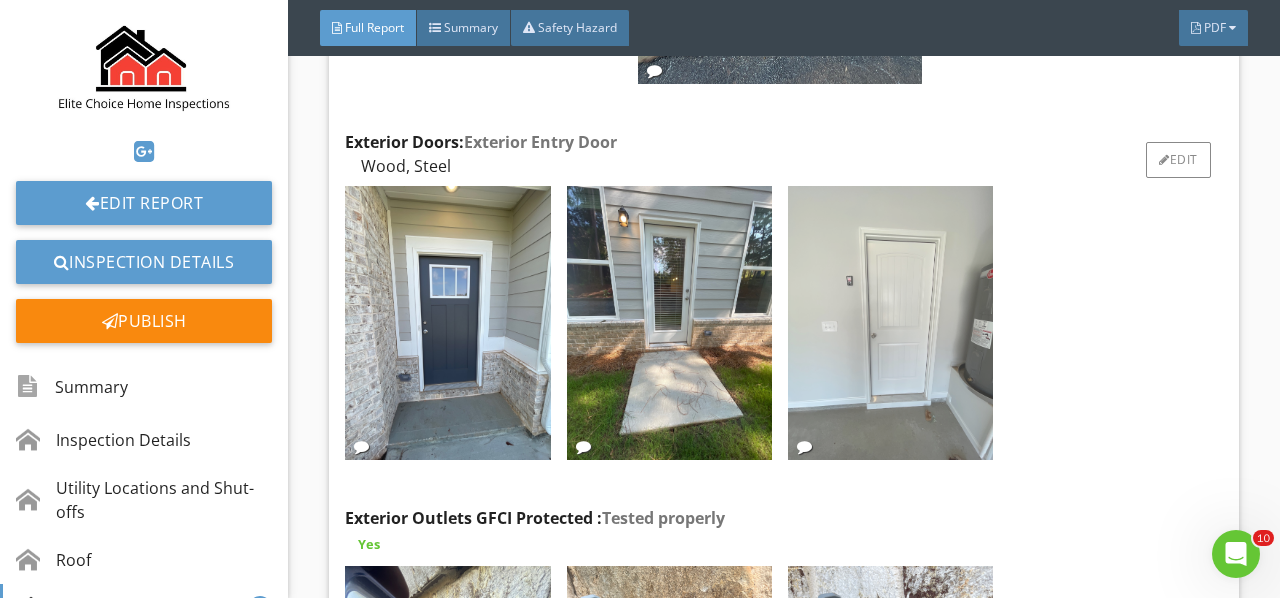click at bounding box center [890, 323] 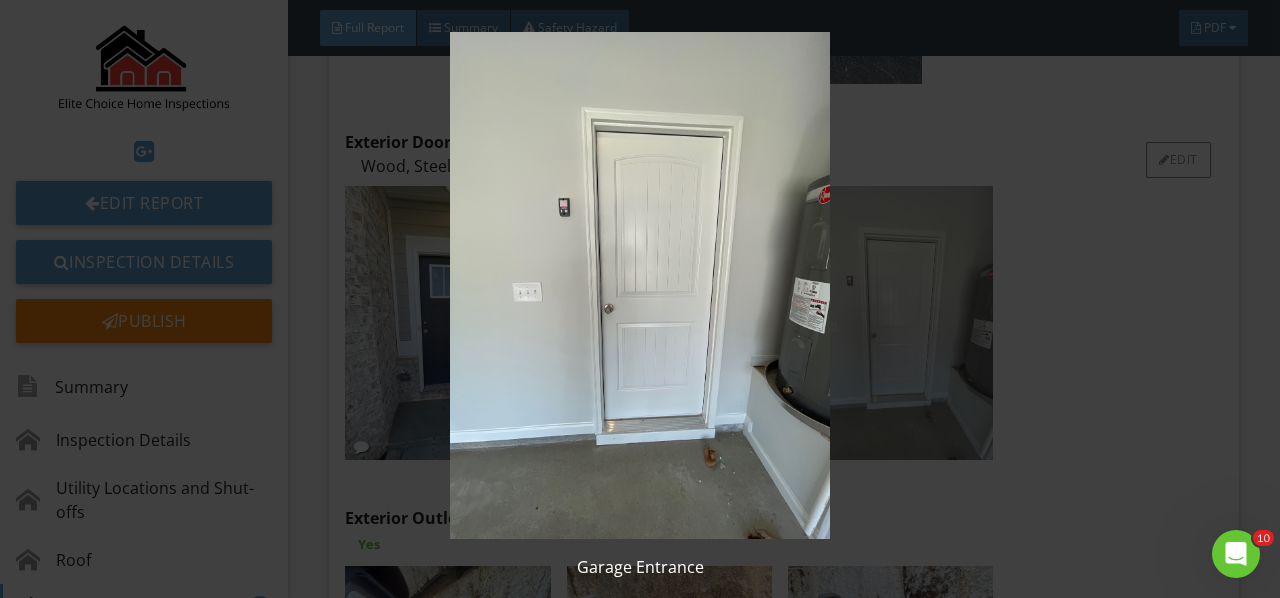 click at bounding box center (639, 285) 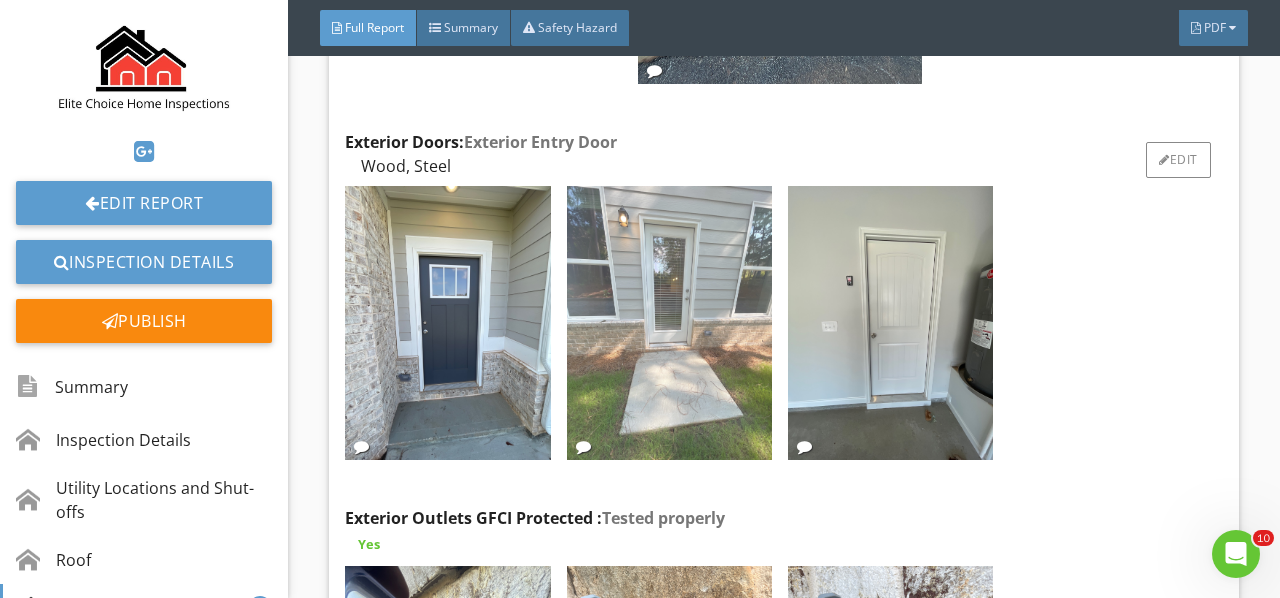 scroll, scrollTop: 6300, scrollLeft: 0, axis: vertical 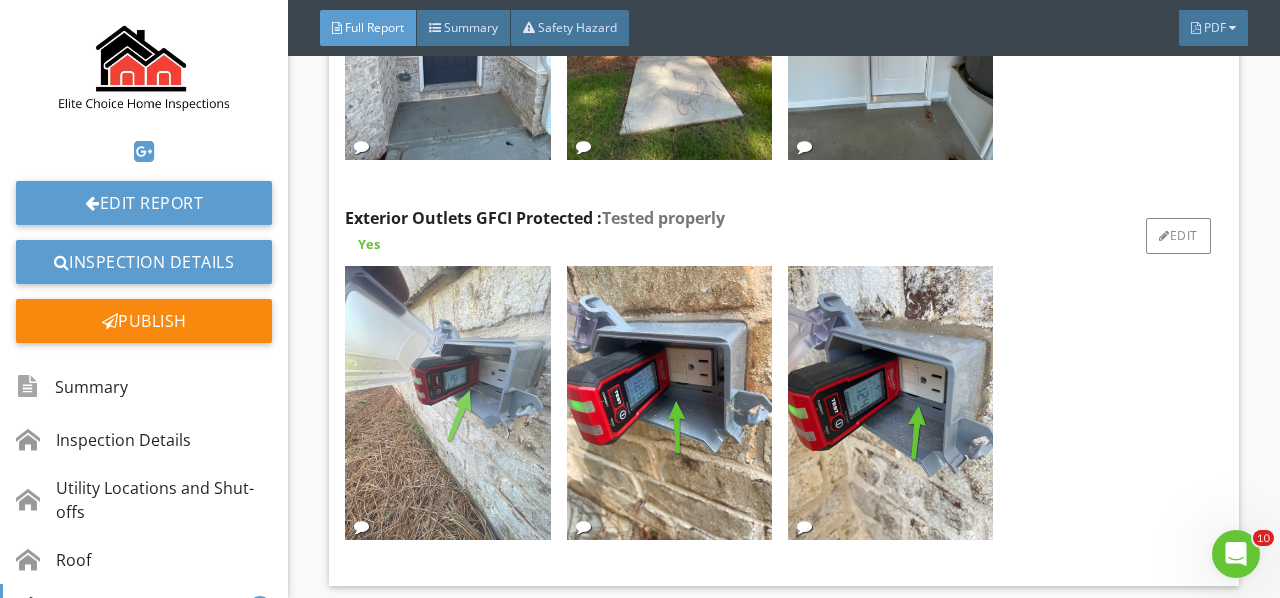 click at bounding box center [447, 403] 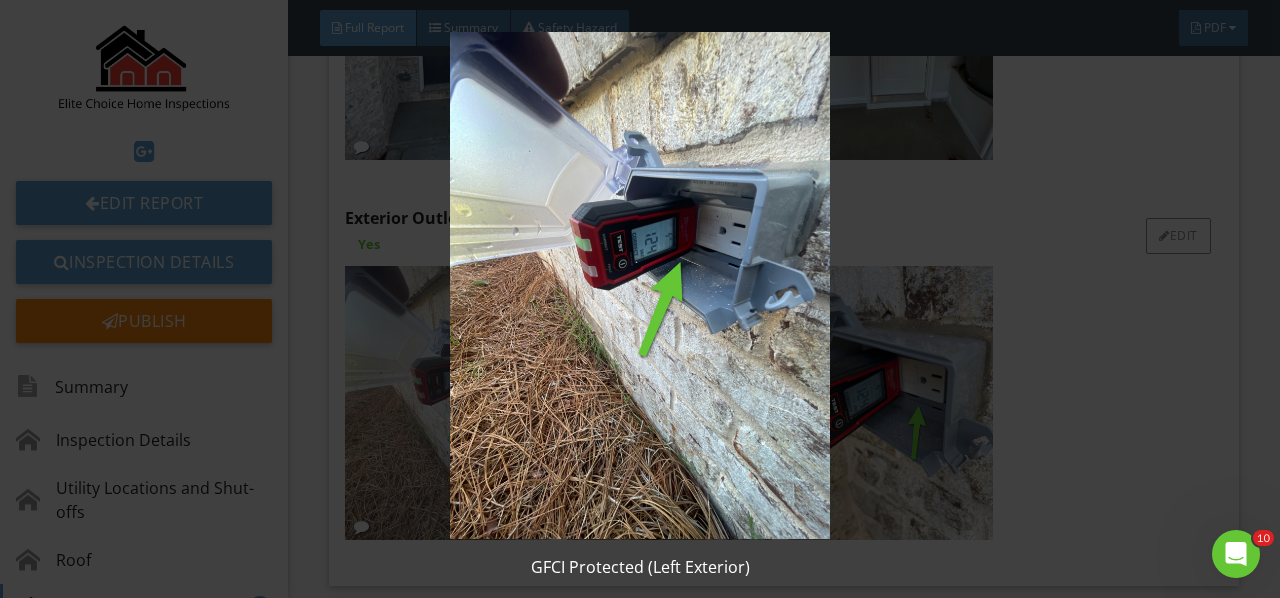 click at bounding box center (639, 285) 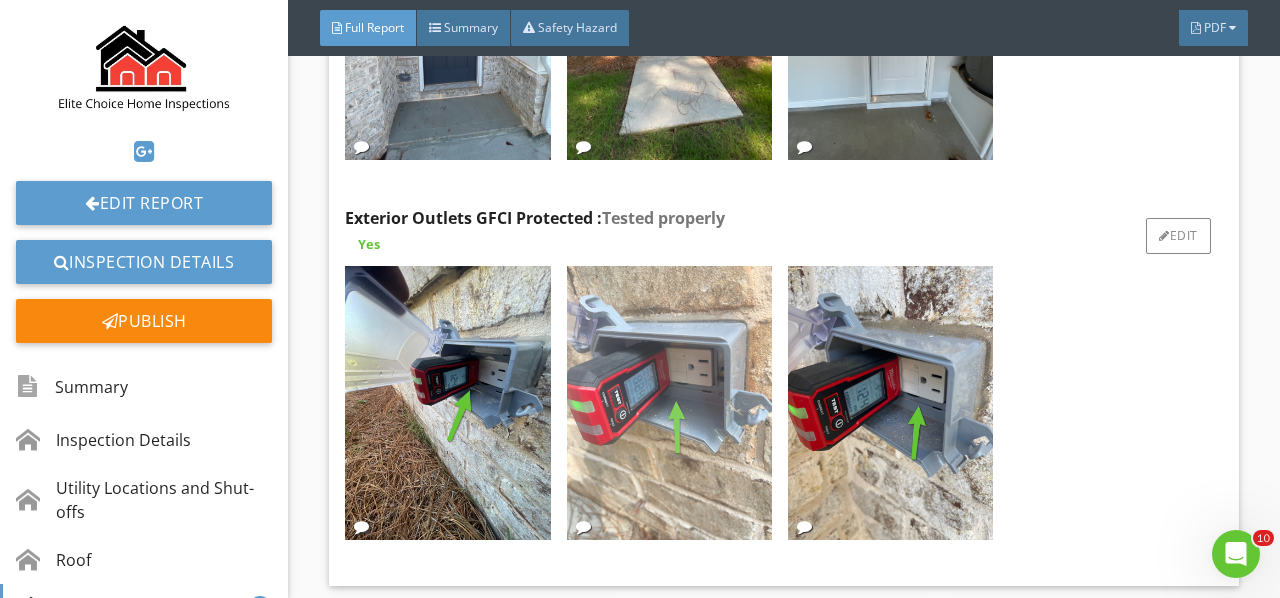 click at bounding box center [669, 403] 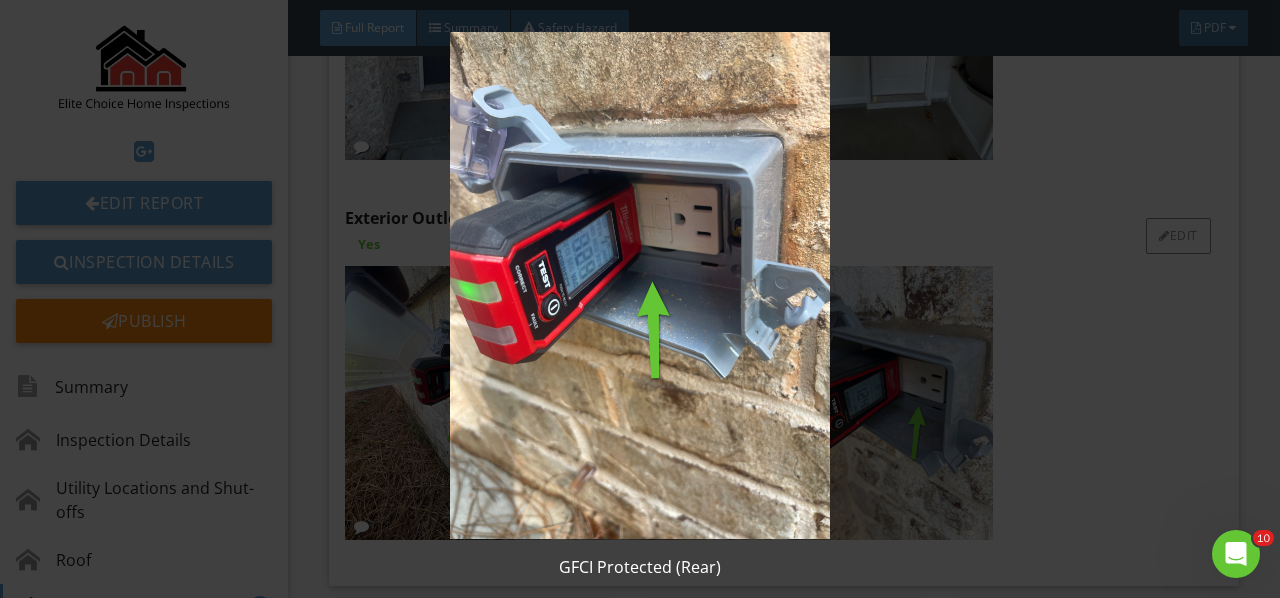 click at bounding box center (639, 285) 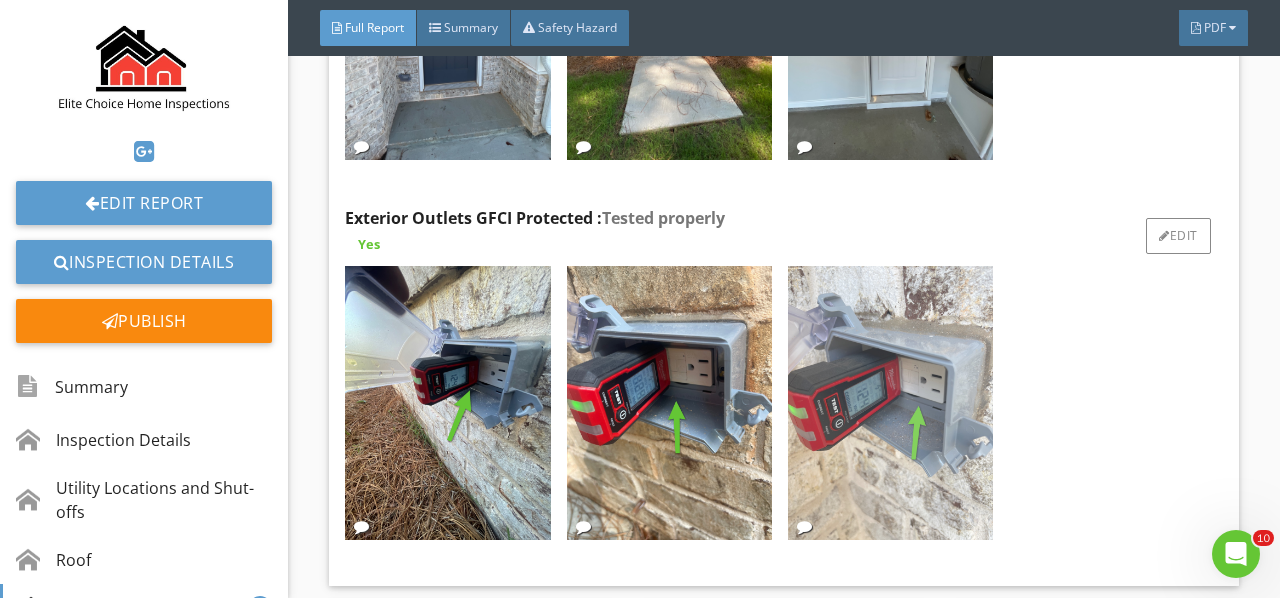 click at bounding box center (890, 403) 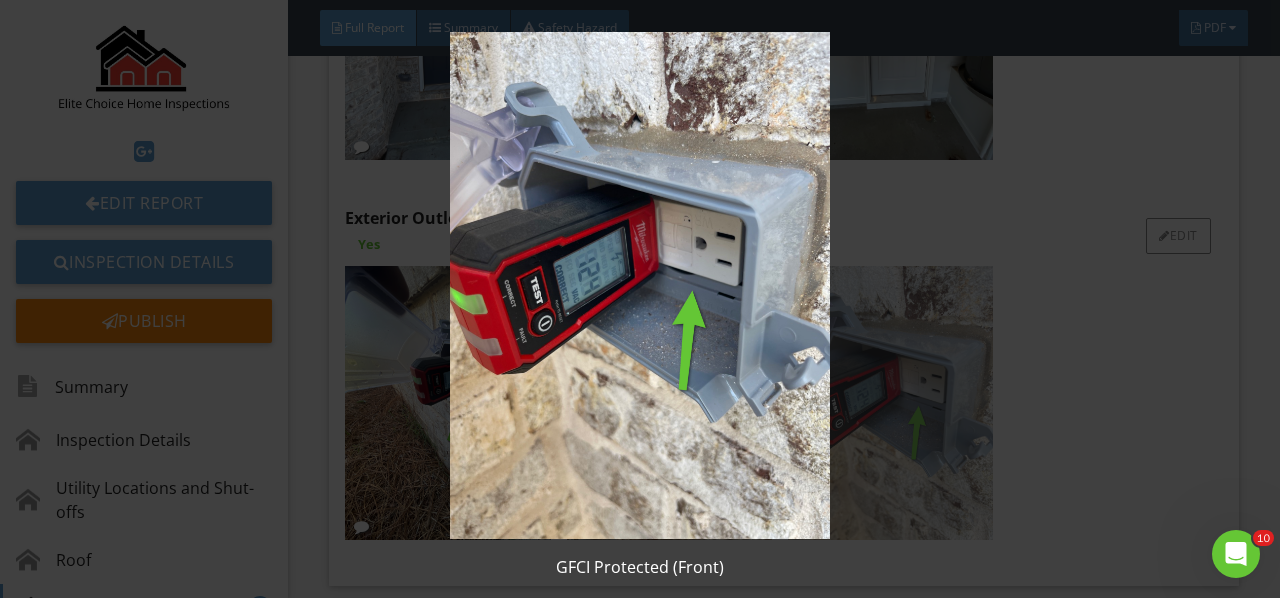 click at bounding box center (639, 285) 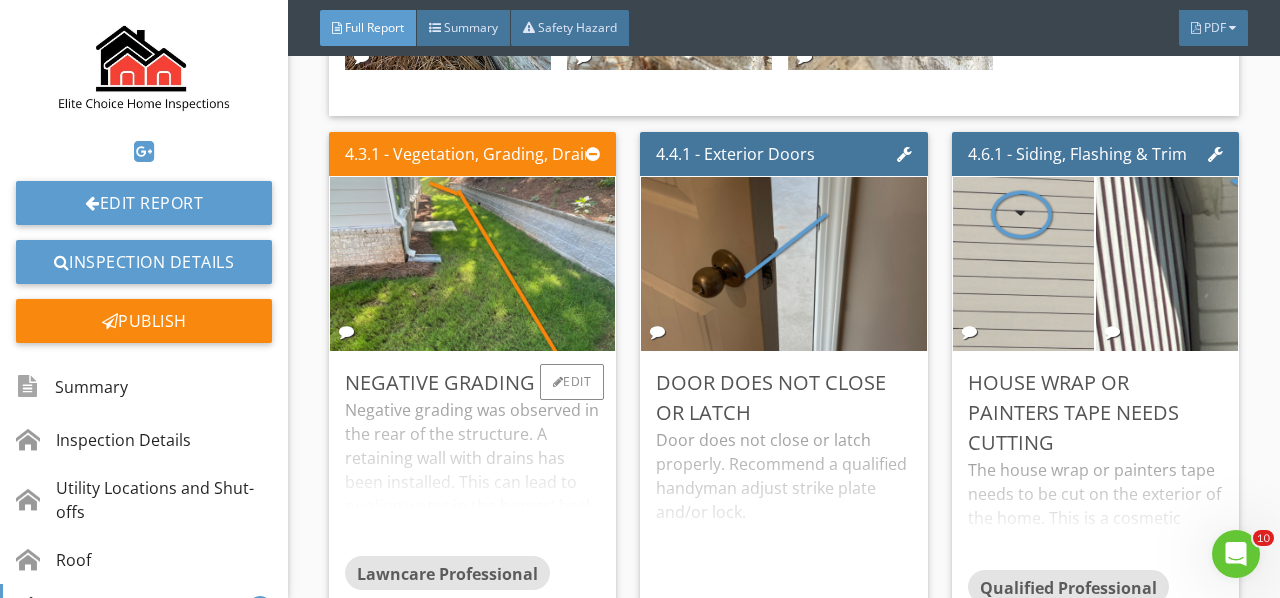 scroll, scrollTop: 6800, scrollLeft: 0, axis: vertical 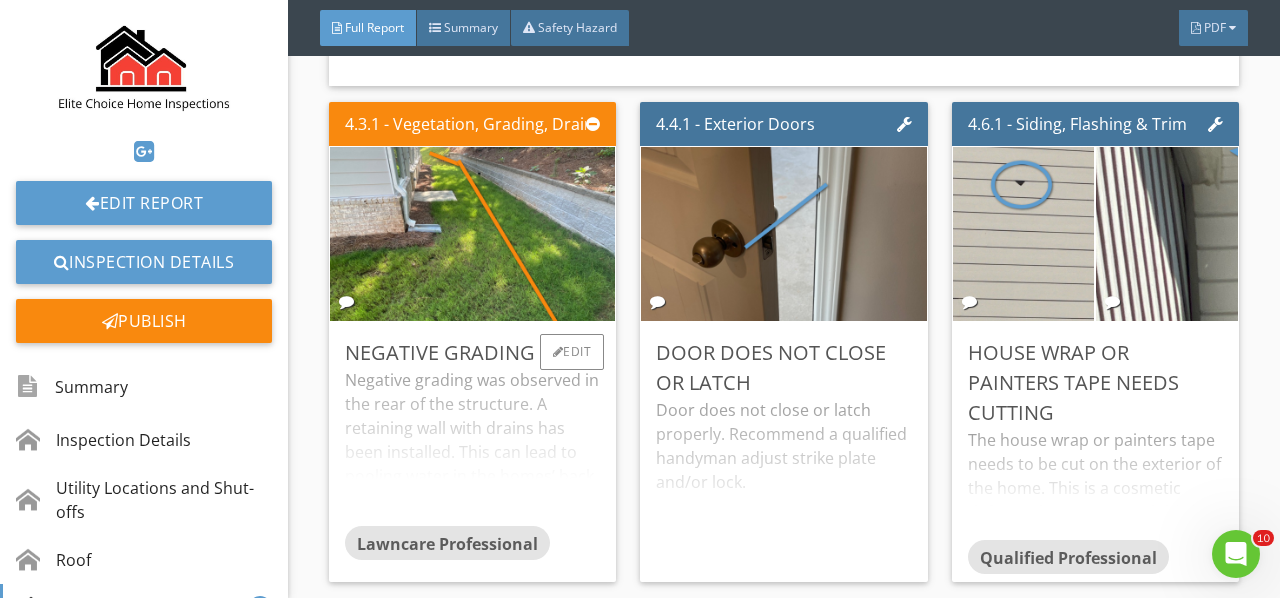 click on "Negative grading was observed in the rear of the structure. A retaining wall with drains has been installed. This can lead to pooling water in the homes’ back yard. Recommend a qualified landscaper regrade so water flows away from home and/or a drainage system is install as deemed necessary.  Here is a helpful article  discussing negative grading." at bounding box center (472, 447) 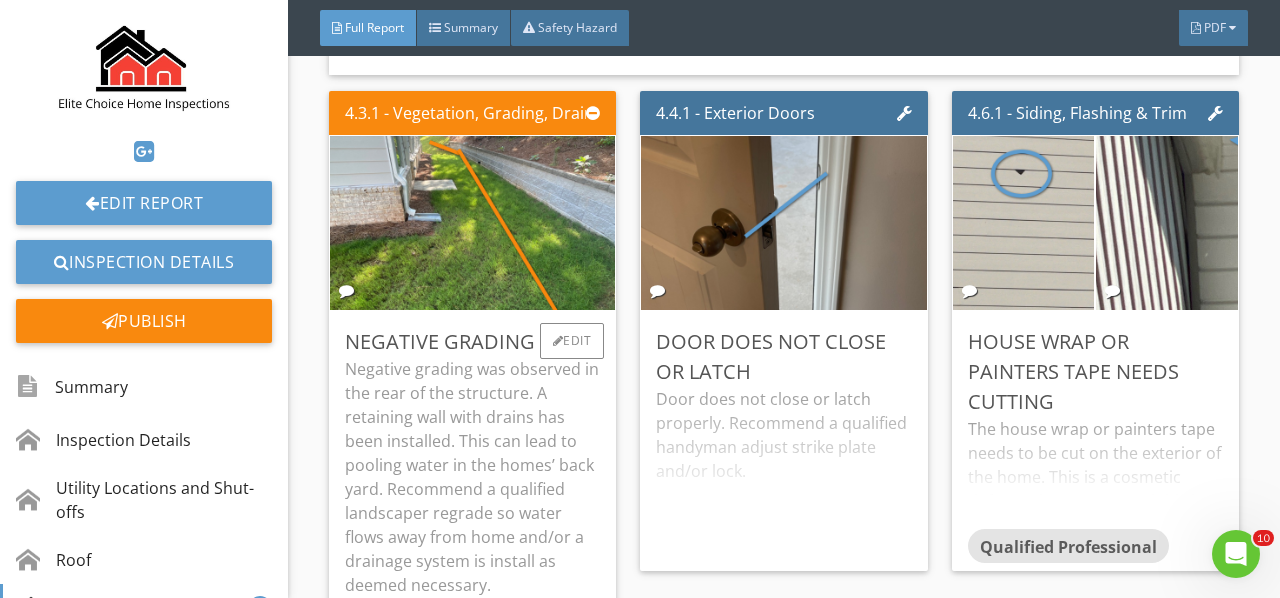 scroll, scrollTop: 6800, scrollLeft: 0, axis: vertical 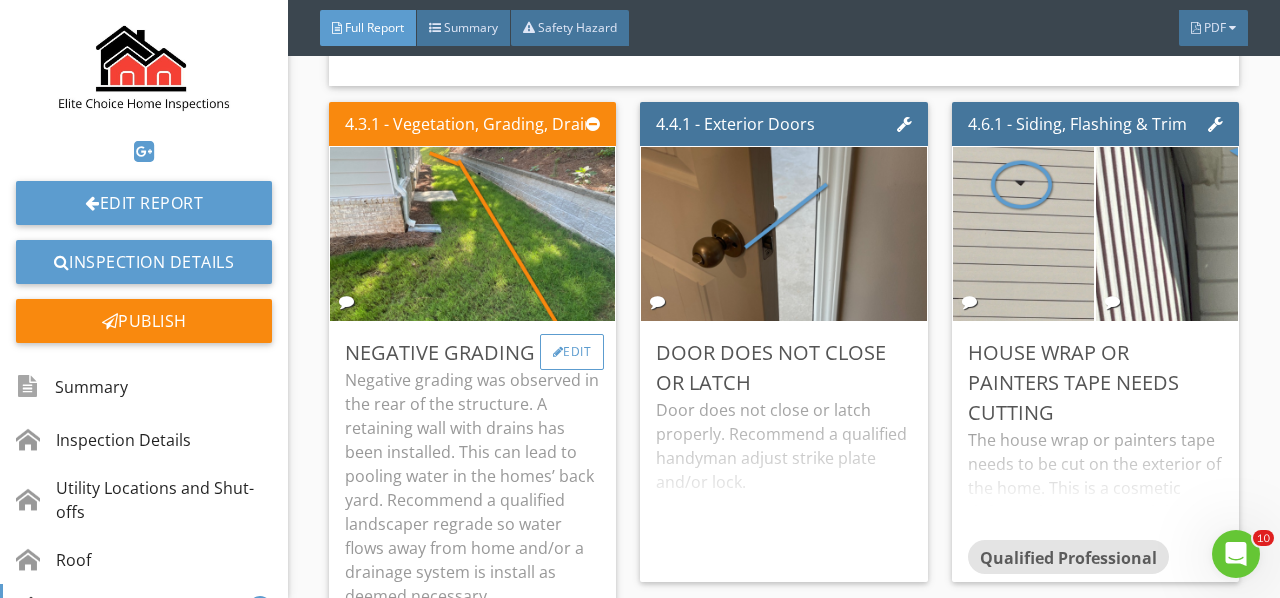 click on "Edit" at bounding box center [572, 352] 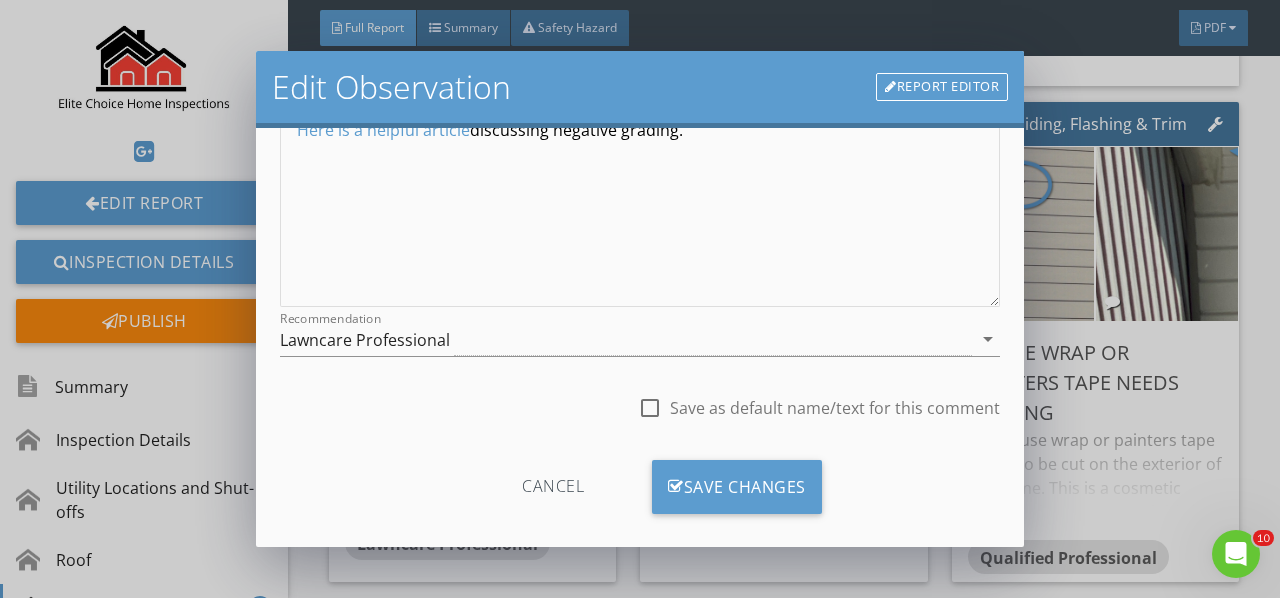 scroll, scrollTop: 366, scrollLeft: 0, axis: vertical 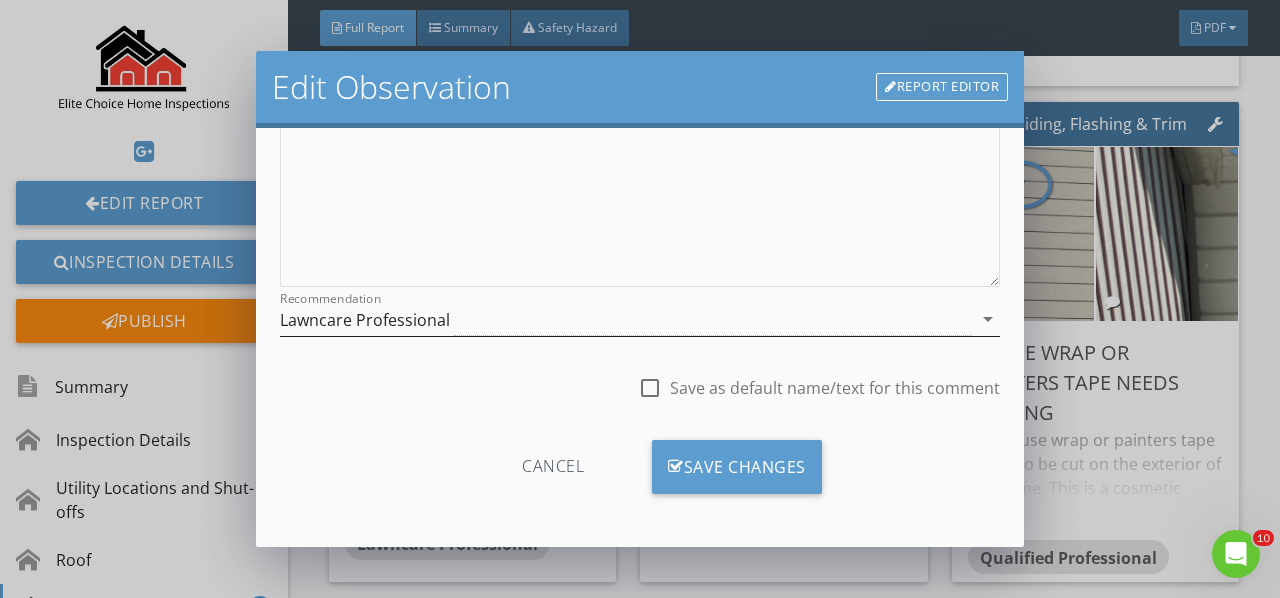 click on "Recommendation Lawncare Professional arrow_drop_down" at bounding box center [640, 319] 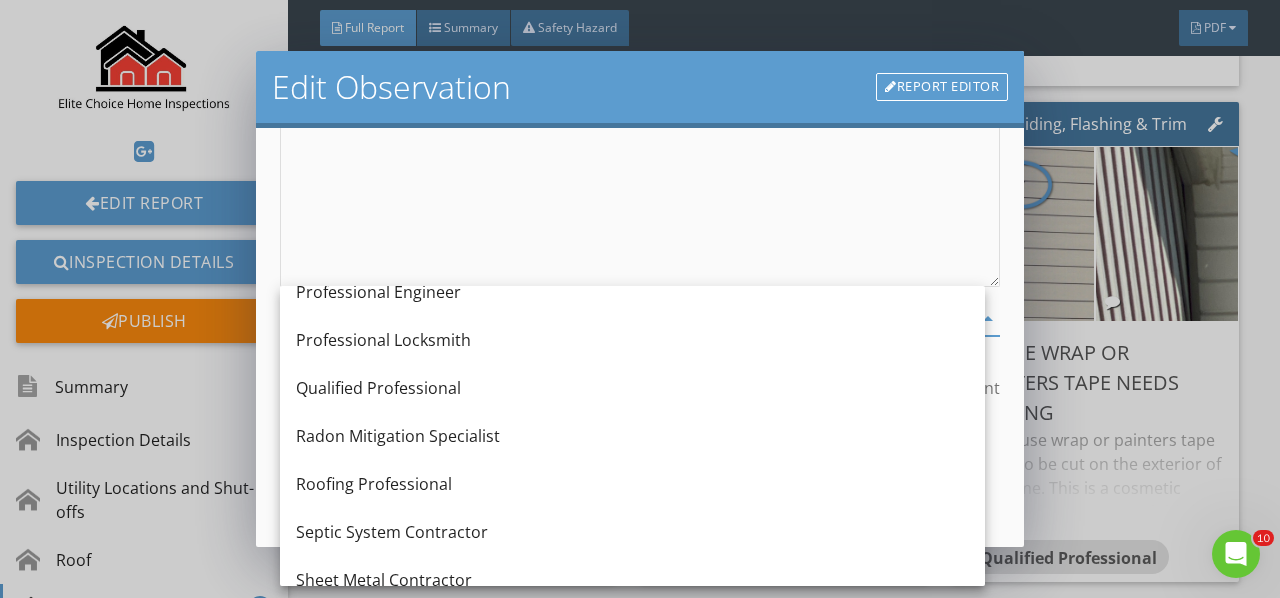 scroll, scrollTop: 2276, scrollLeft: 0, axis: vertical 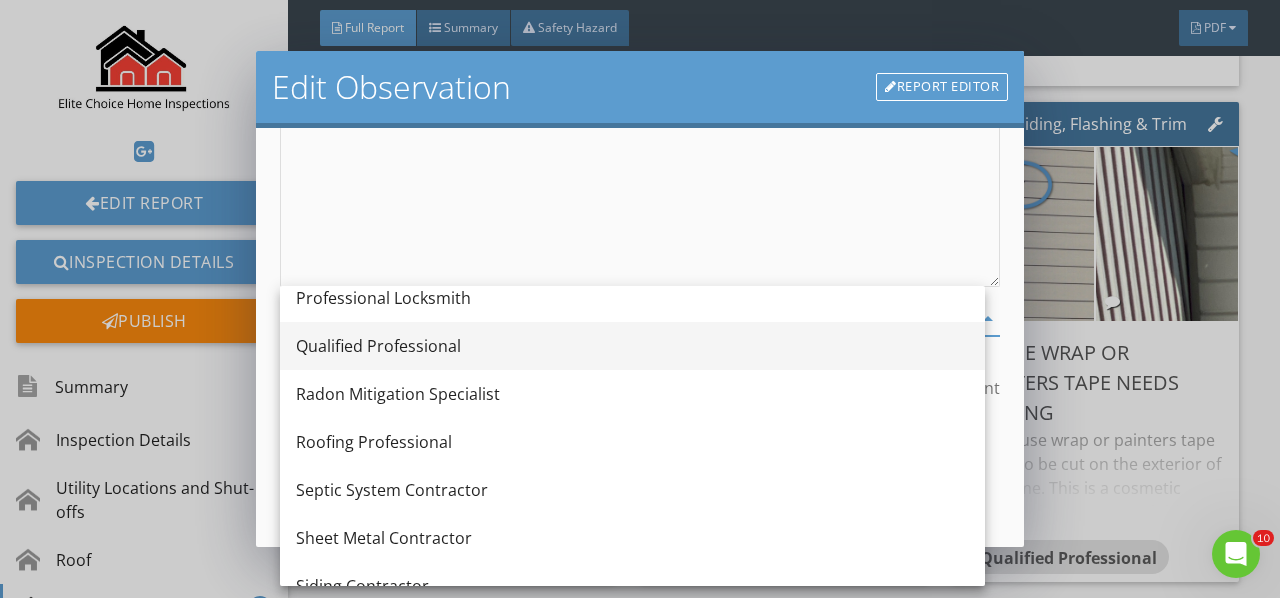 click on "Qualified Professional" at bounding box center [632, 346] 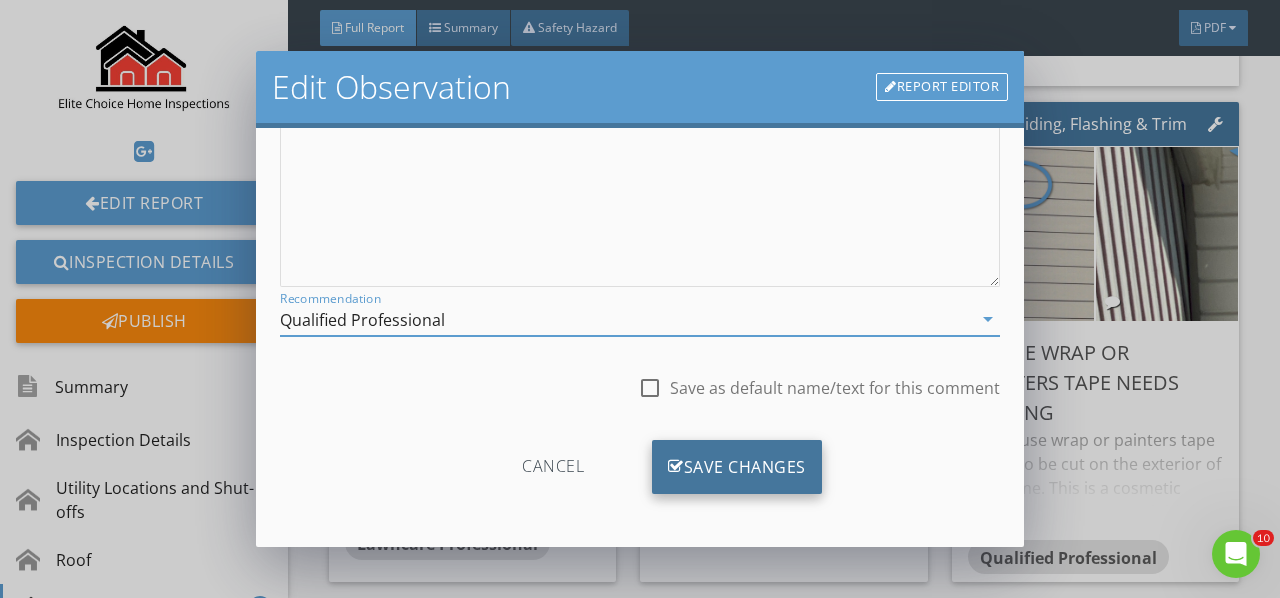 click on "Save Changes" at bounding box center [737, 467] 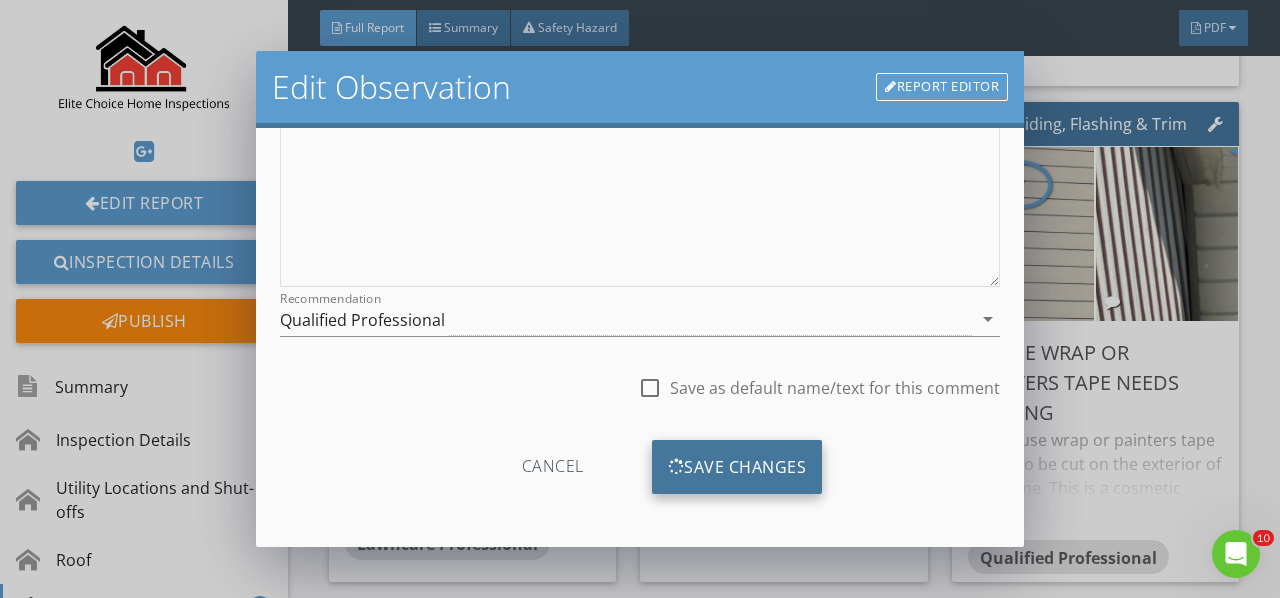 scroll, scrollTop: 130, scrollLeft: 0, axis: vertical 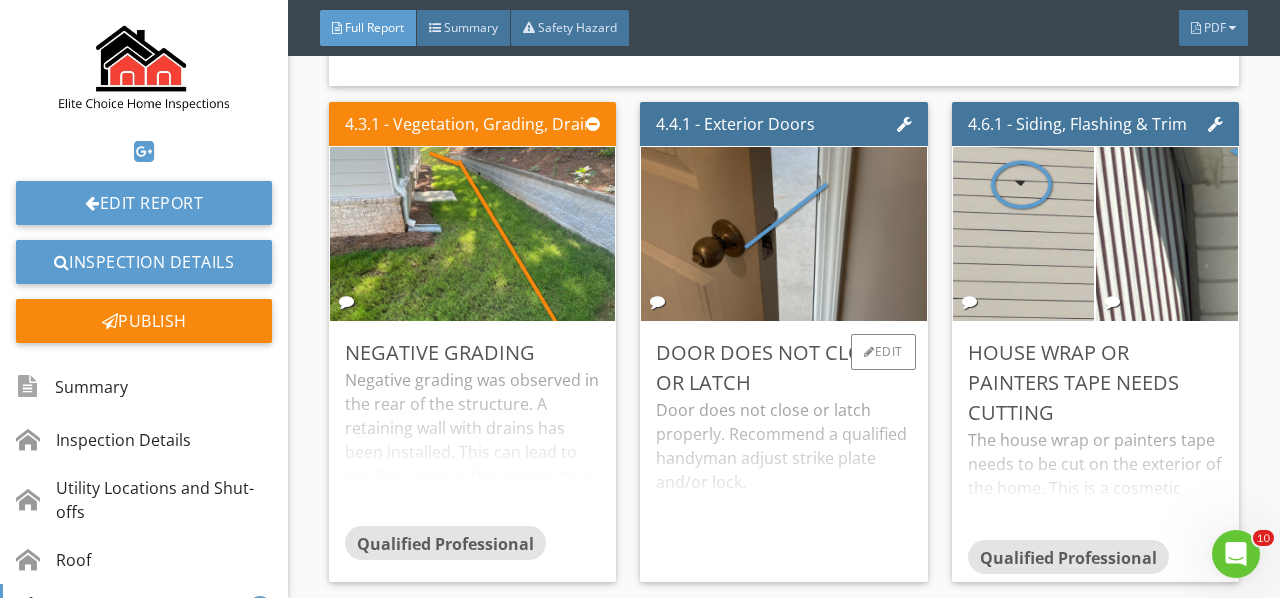 click on "Door does not close or latch properly. Recommend a qualified handyman adjust strike plate and/or lock. Here is a DIY troubleshooting article  on fixing door issues." at bounding box center [783, 482] 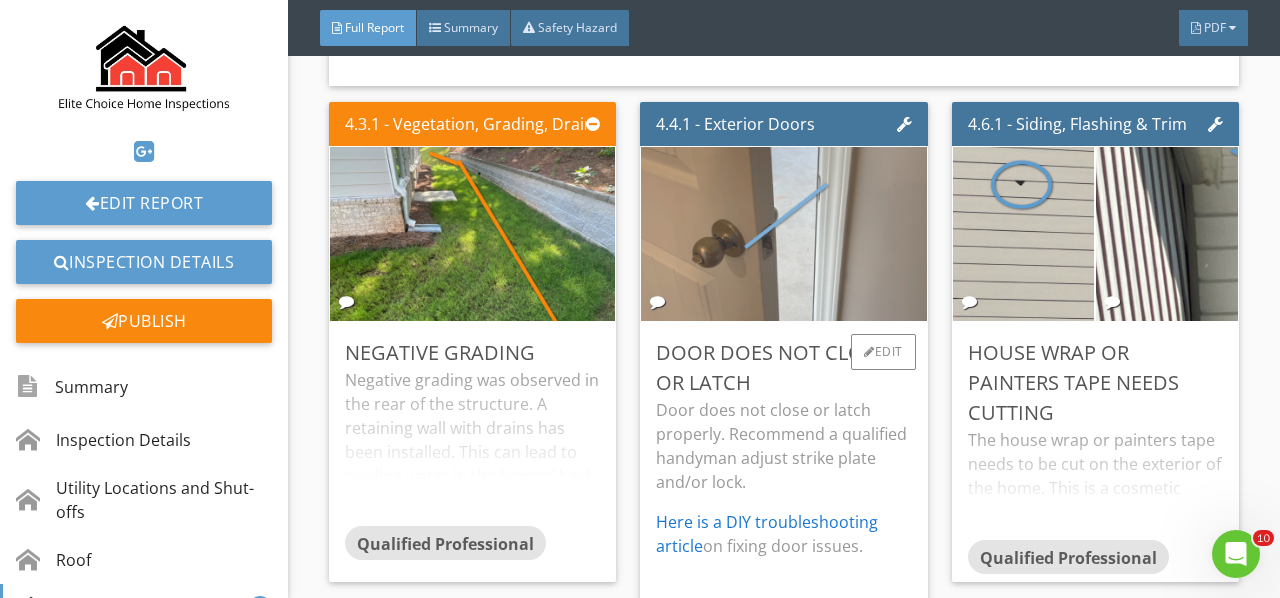 click at bounding box center [784, 234] 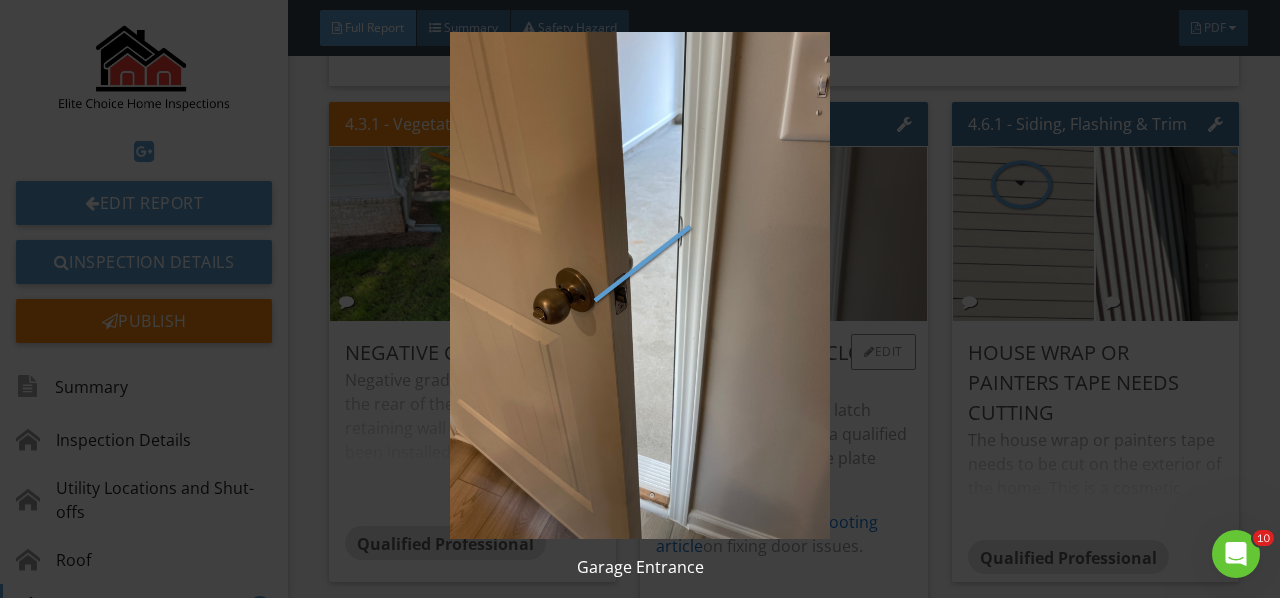 click at bounding box center (639, 285) 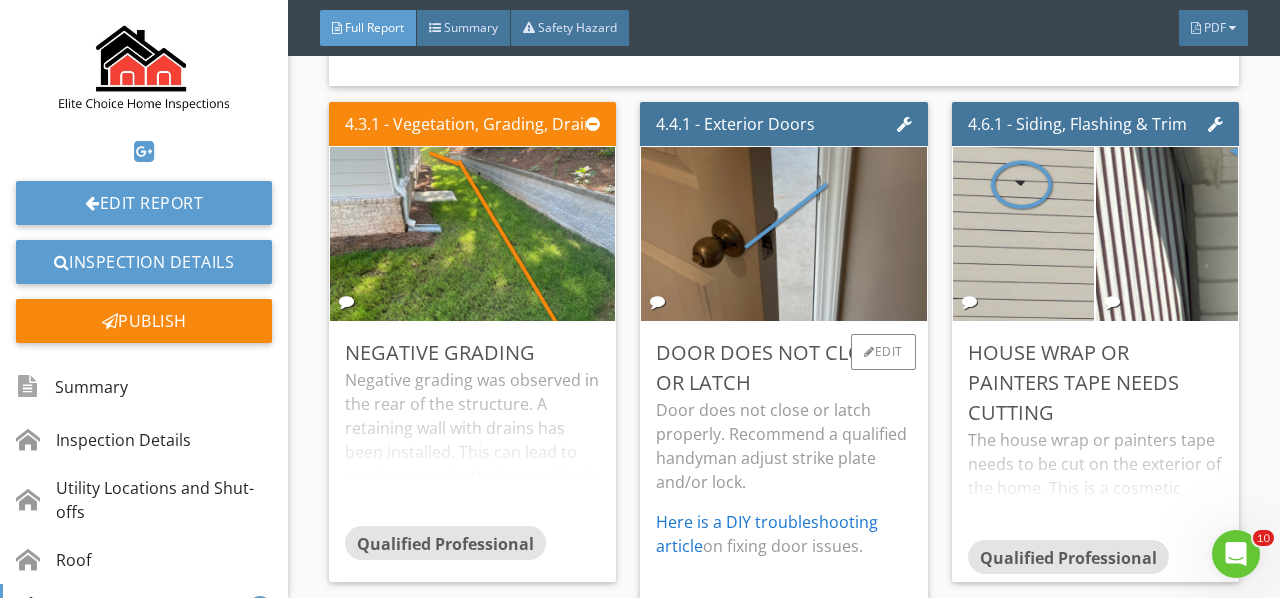 click on "Door does not close or latch properly. Recommend a qualified handyman adjust strike plate and/or lock." at bounding box center (783, 446) 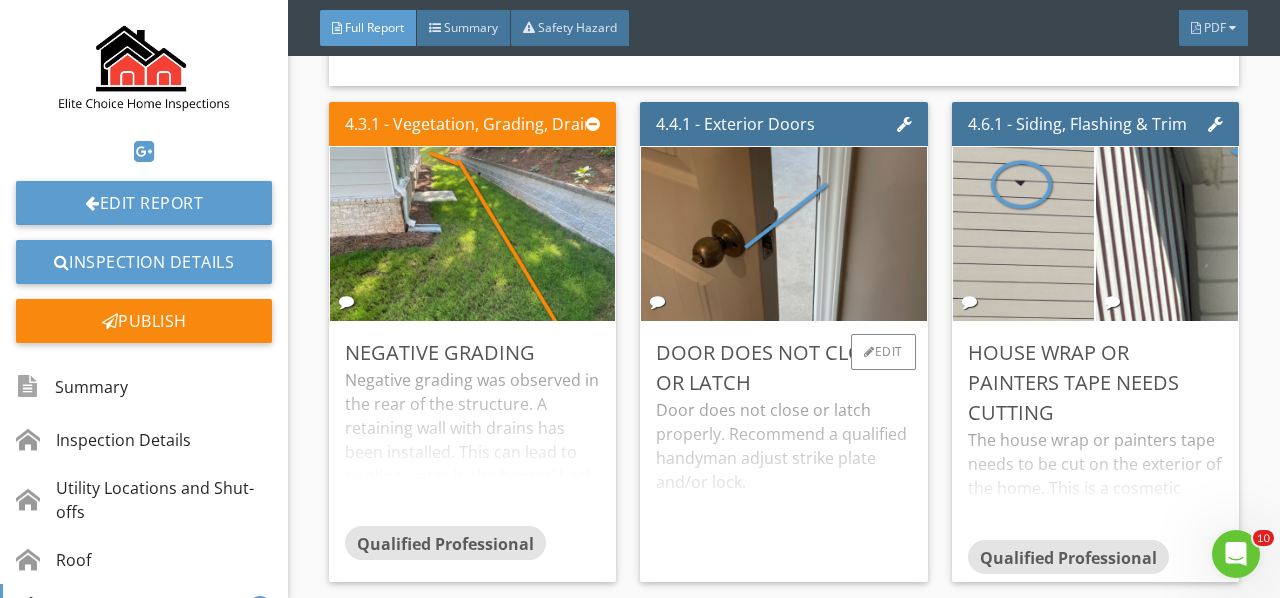 click on "Door does not close or latch properly. Recommend a qualified handyman adjust strike plate and/or lock. Here is a DIY troubleshooting article  on fixing door issues." at bounding box center [783, 482] 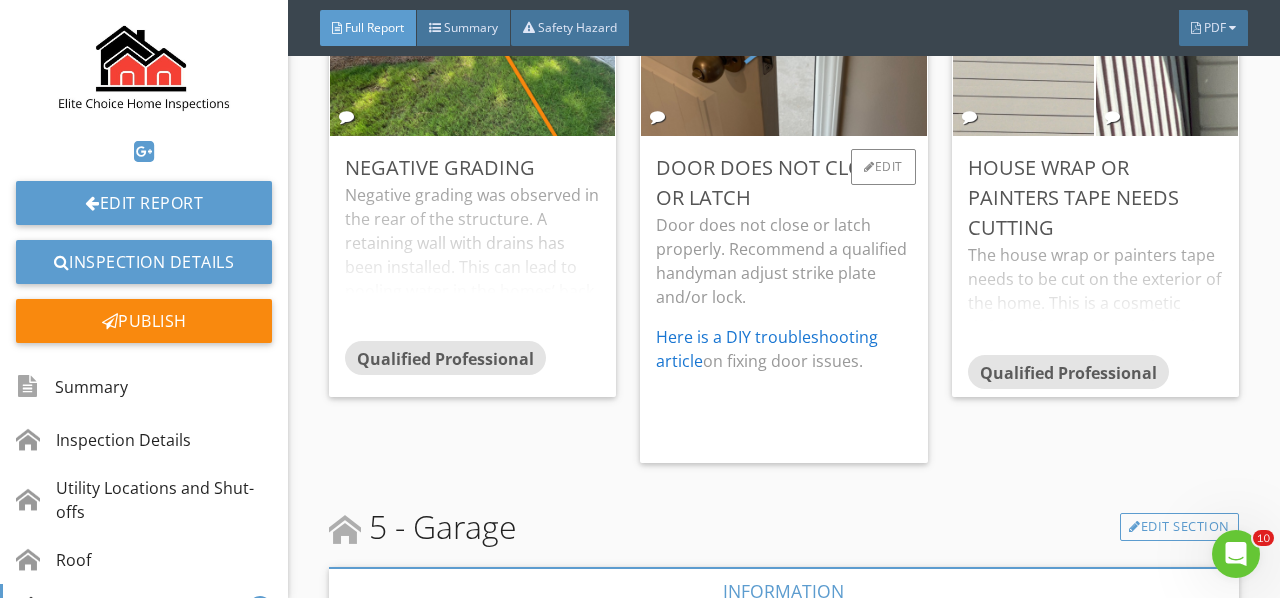 scroll, scrollTop: 7000, scrollLeft: 0, axis: vertical 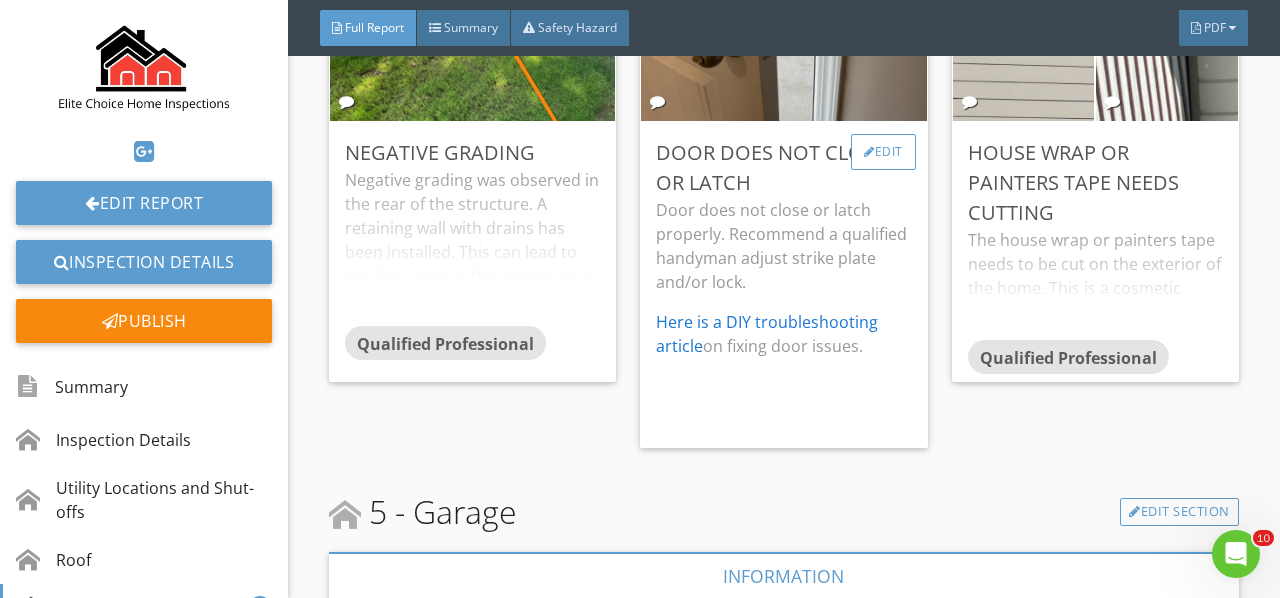 click on "Edit" at bounding box center (883, 152) 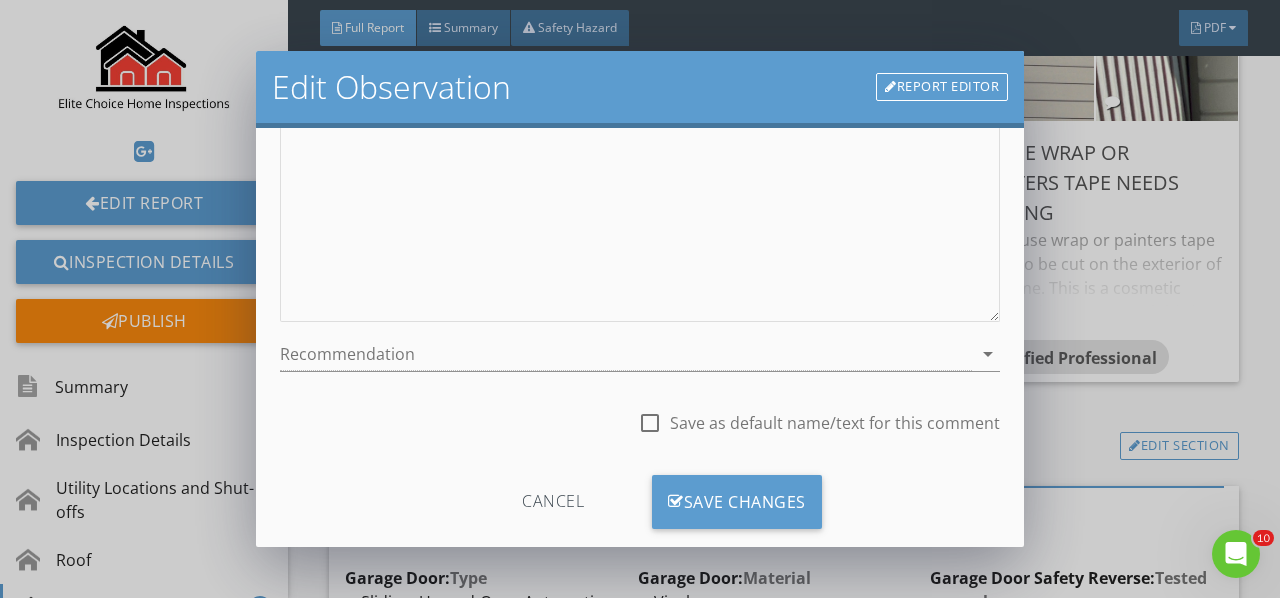 scroll, scrollTop: 366, scrollLeft: 0, axis: vertical 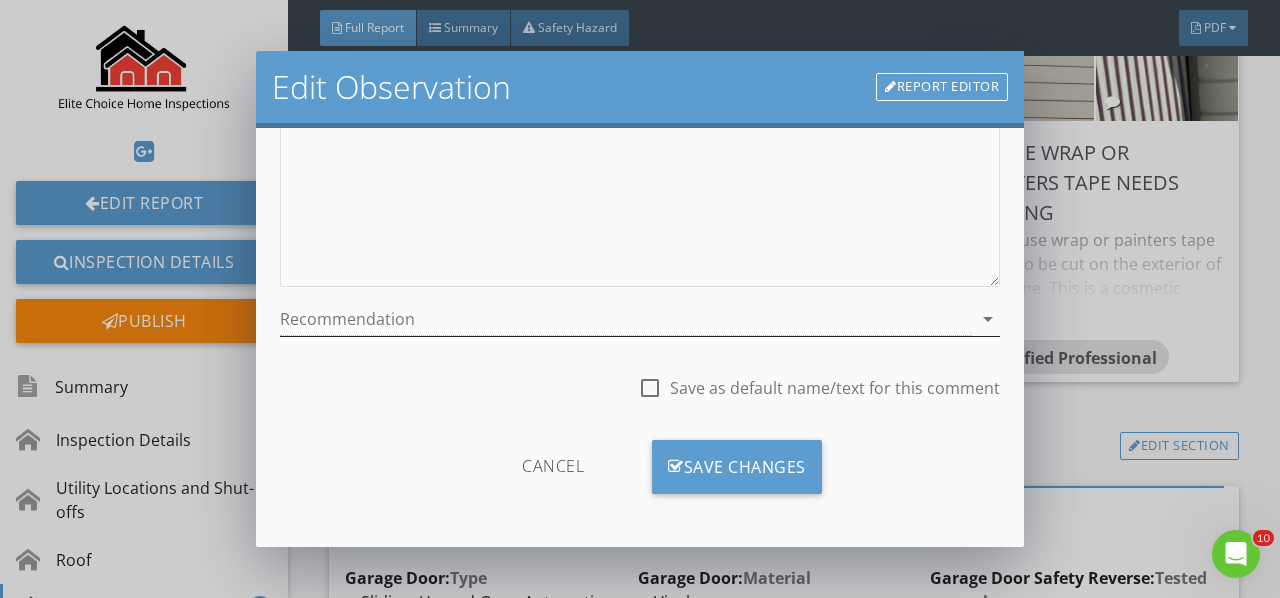 click on "arrow_drop_down" at bounding box center [988, 319] 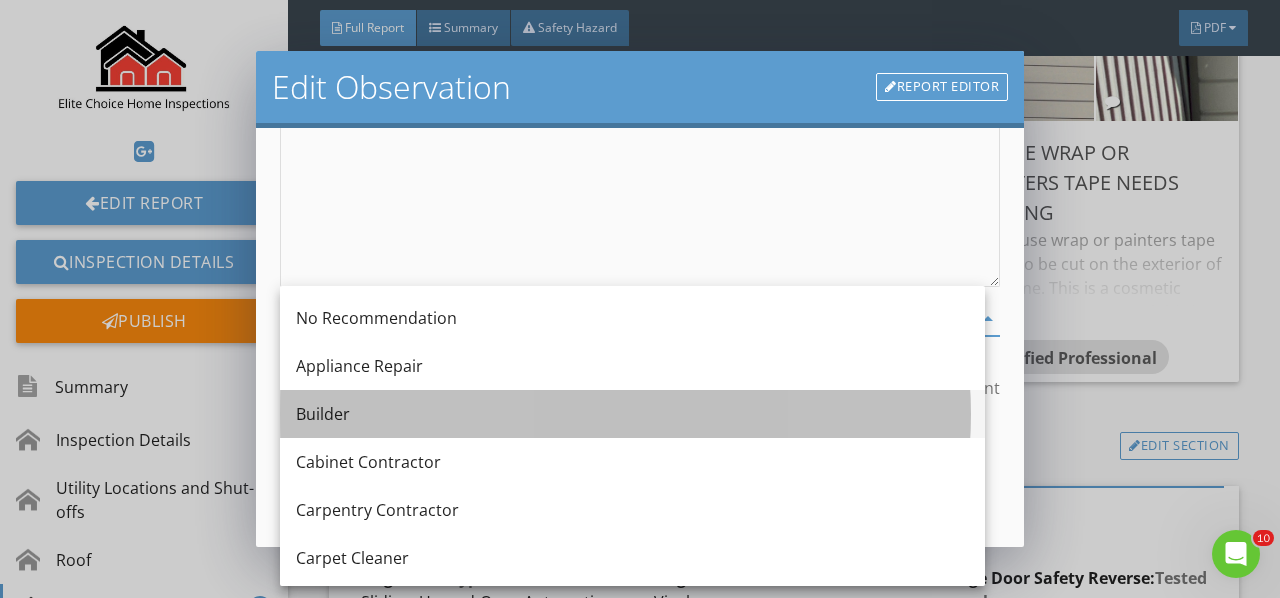 click on "Builder" at bounding box center (632, 414) 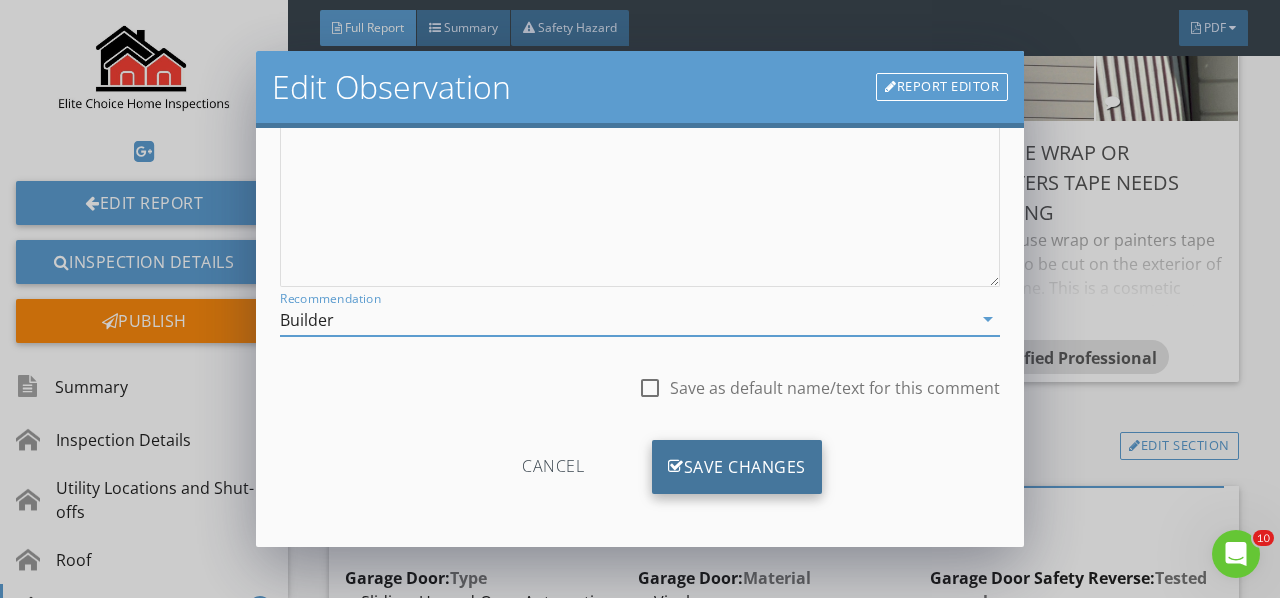 click on "Save Changes" at bounding box center (737, 467) 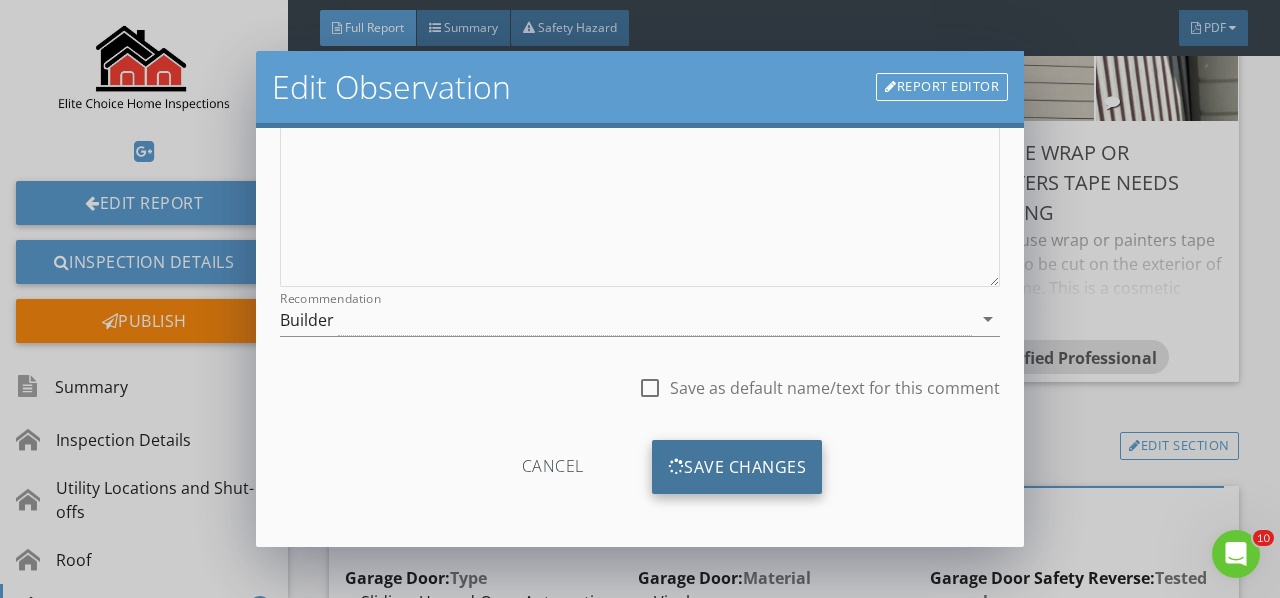 scroll, scrollTop: 130, scrollLeft: 0, axis: vertical 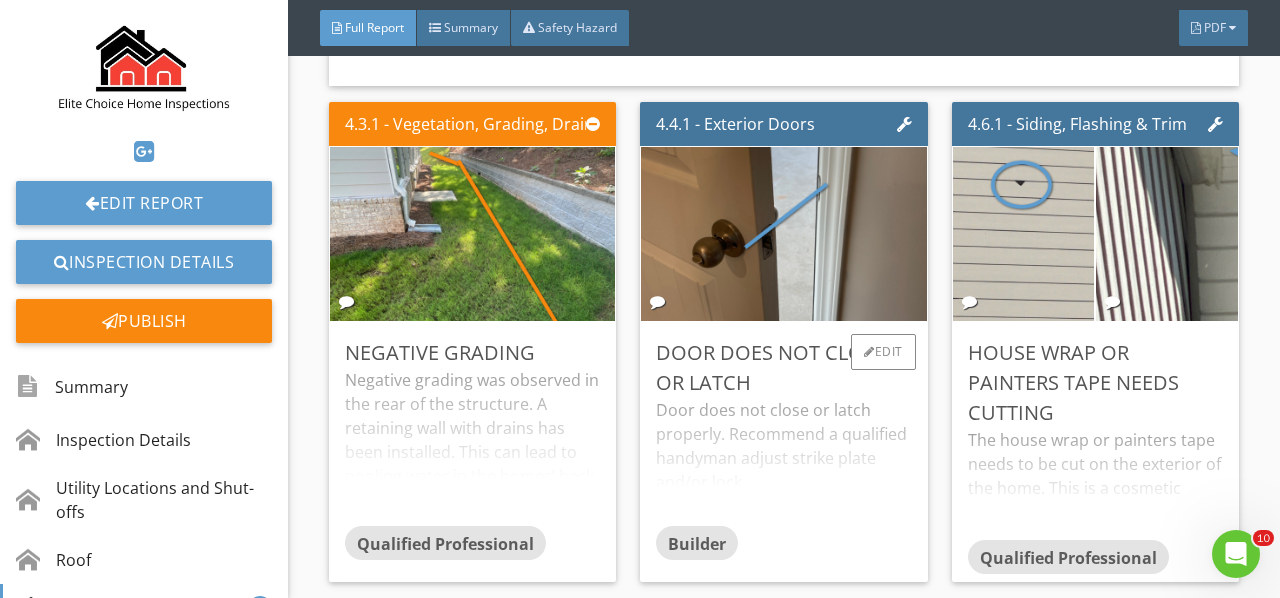click on "Door does not close or latch properly. Recommend a qualified handyman adjust strike plate and/or lock. Here is a DIY troubleshooting article  on fixing door issues." at bounding box center [783, 462] 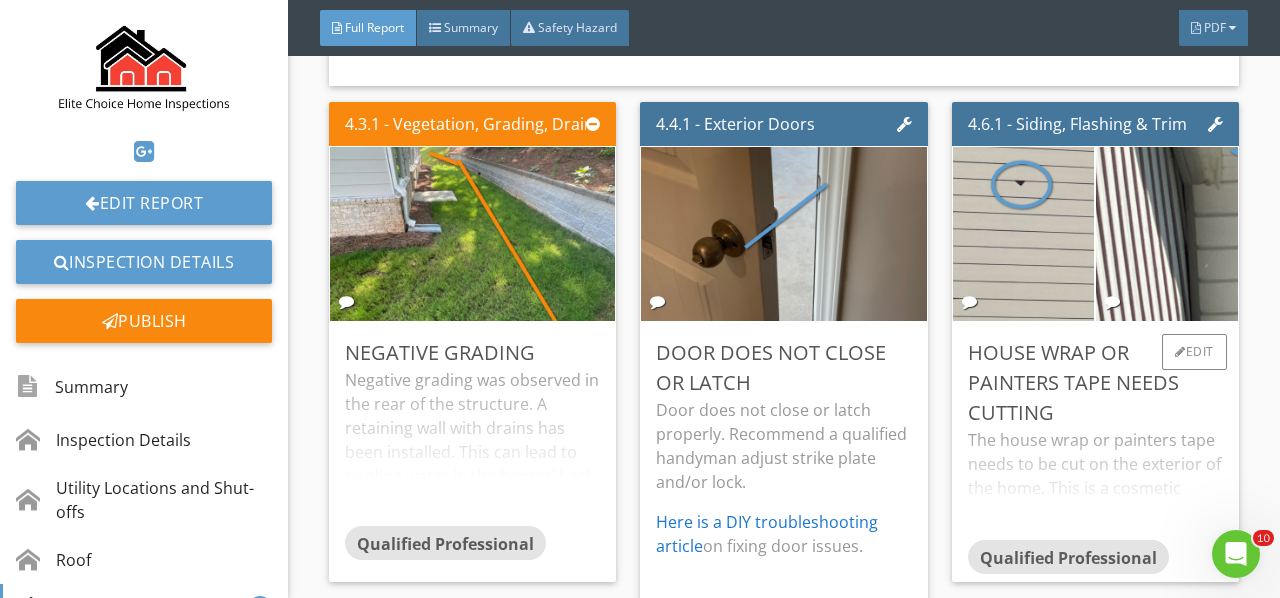 click on "The house wrap or painters tape needs to be cut on the exterior of the home. This is a cosmetic defect only. Recommend this is corrected." at bounding box center (1095, 484) 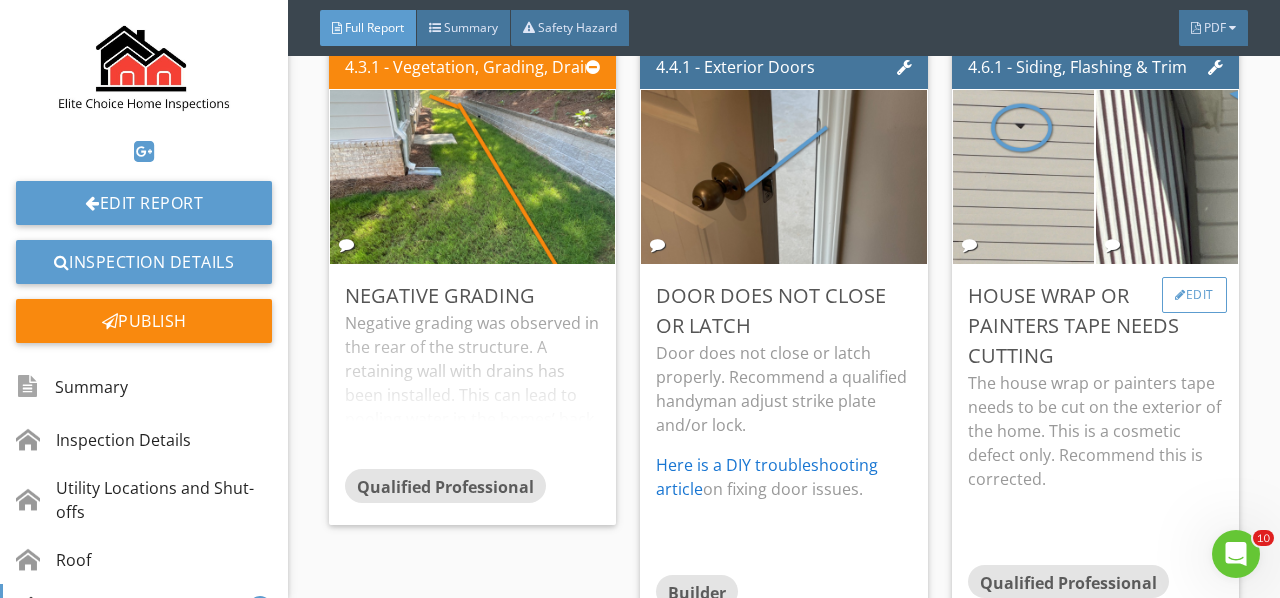 scroll, scrollTop: 6900, scrollLeft: 0, axis: vertical 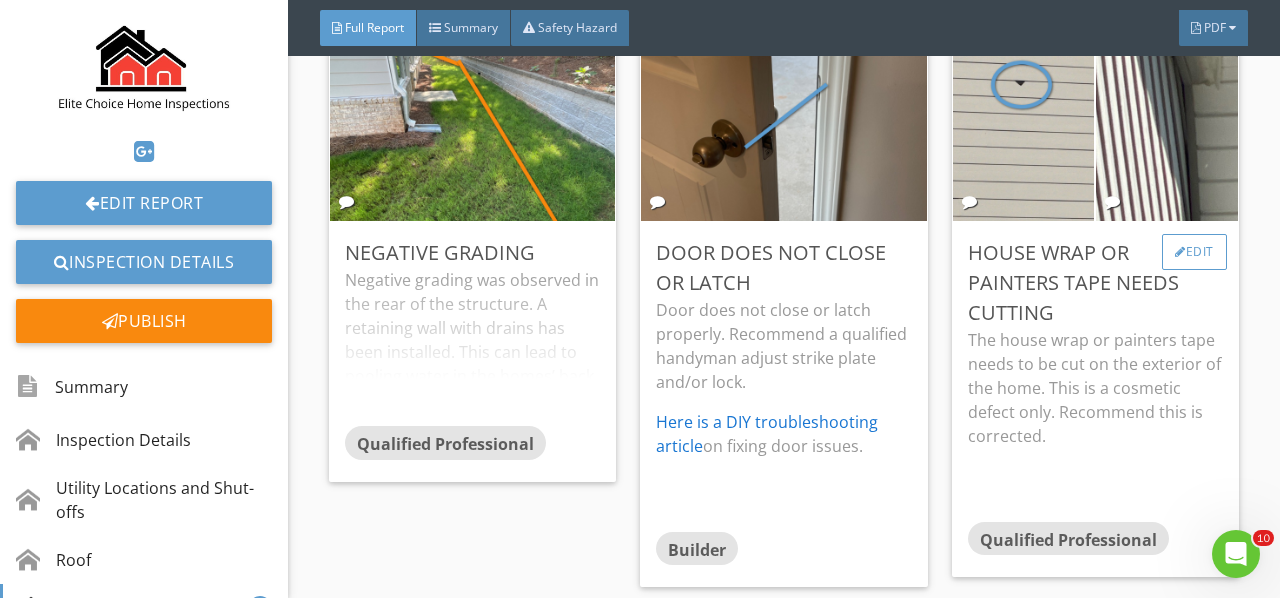 click on "Edit" at bounding box center (1194, 252) 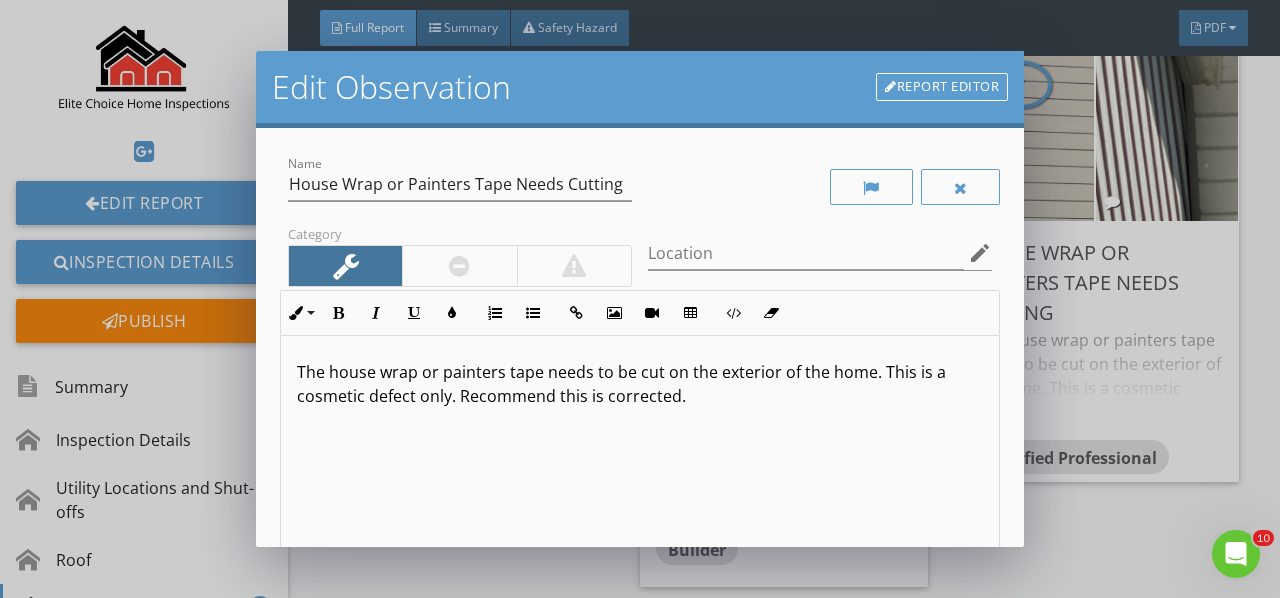 scroll, scrollTop: 298, scrollLeft: 0, axis: vertical 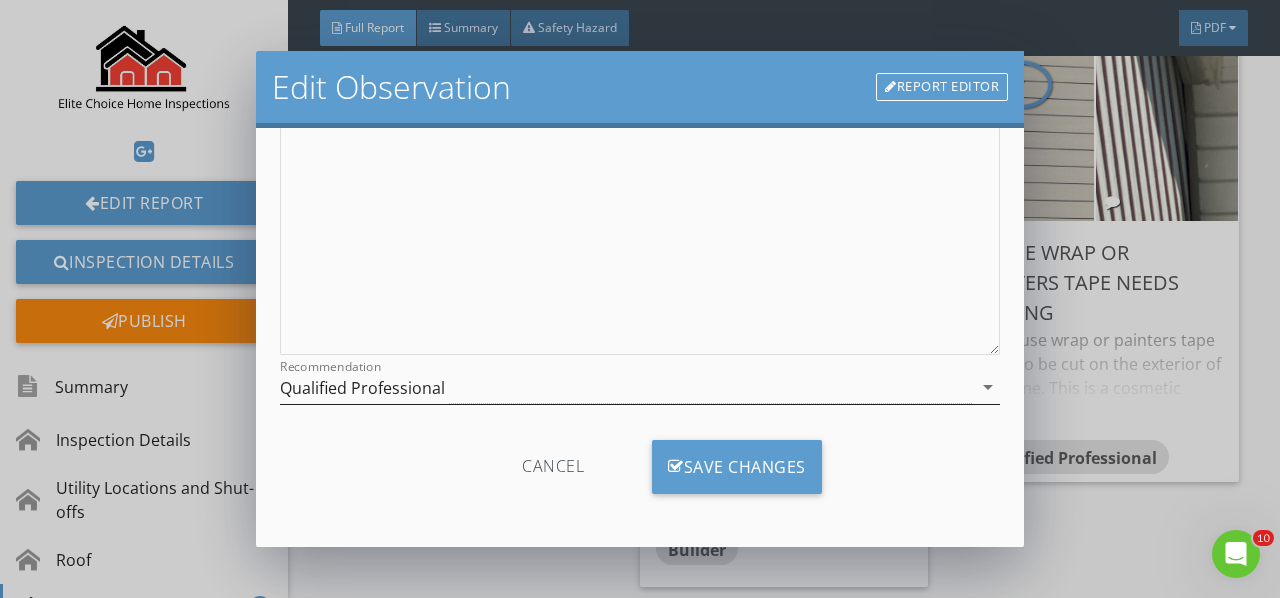 click on "arrow_drop_down" at bounding box center [988, 387] 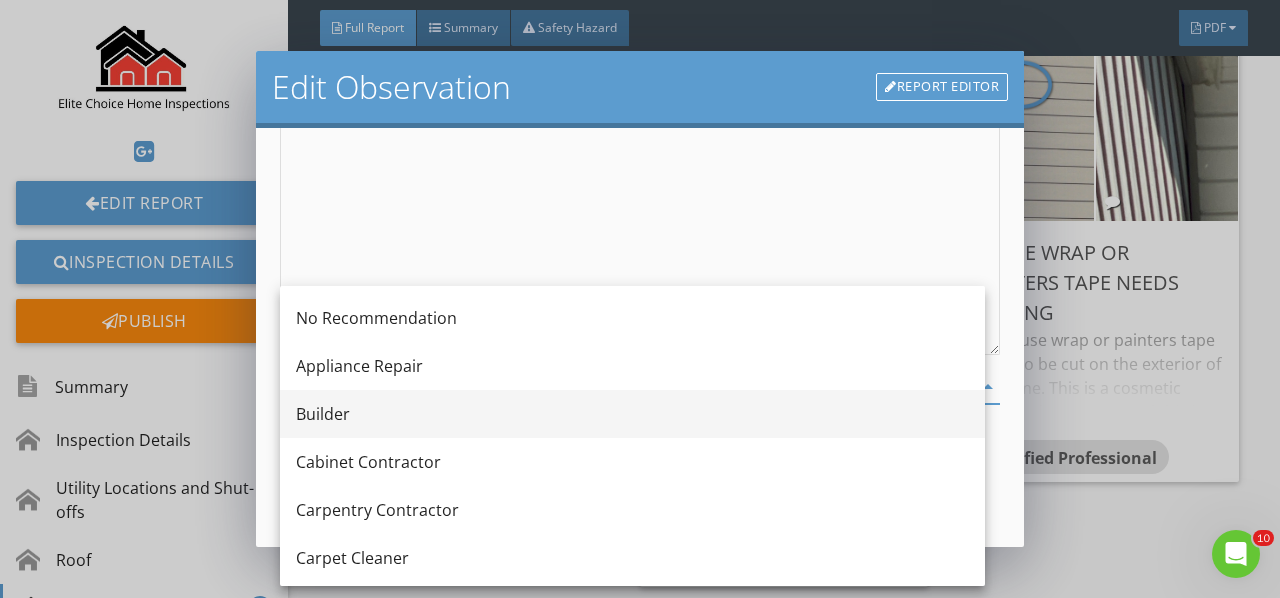 click on "Builder" at bounding box center (632, 414) 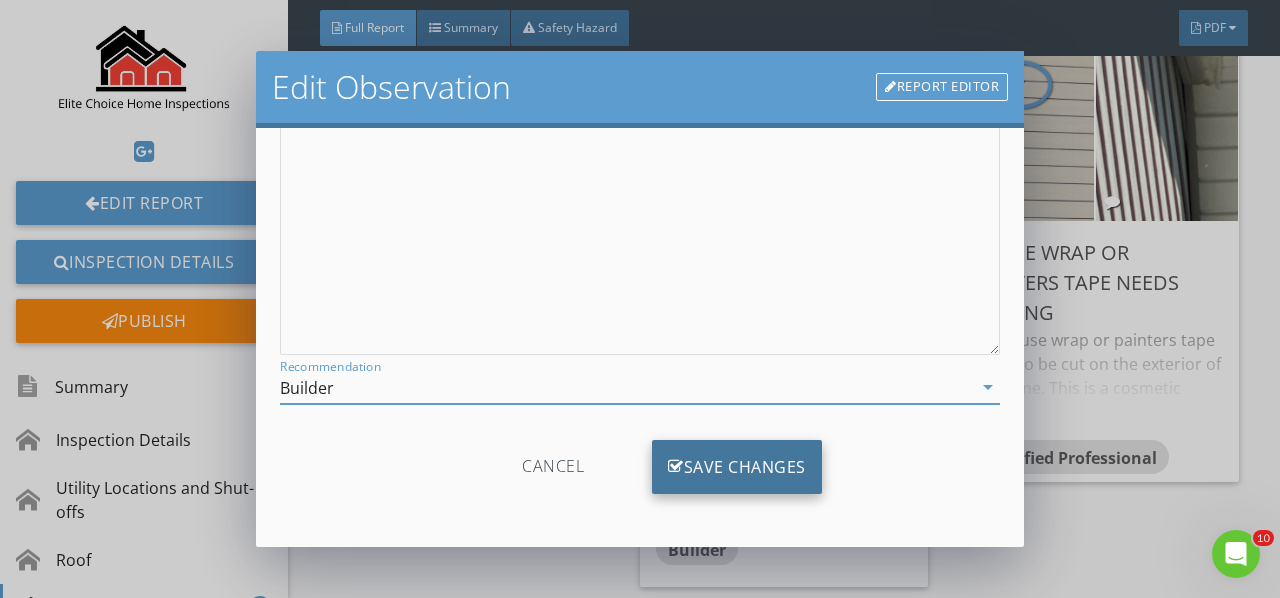 click on "Save Changes" at bounding box center [737, 467] 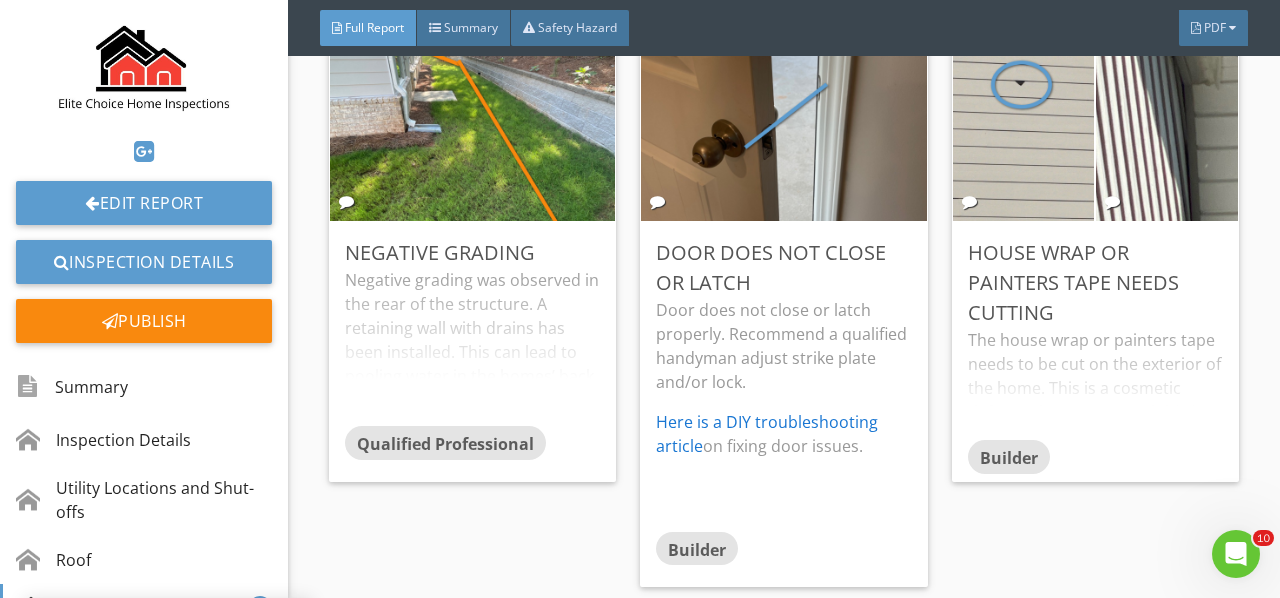 scroll, scrollTop: 62, scrollLeft: 0, axis: vertical 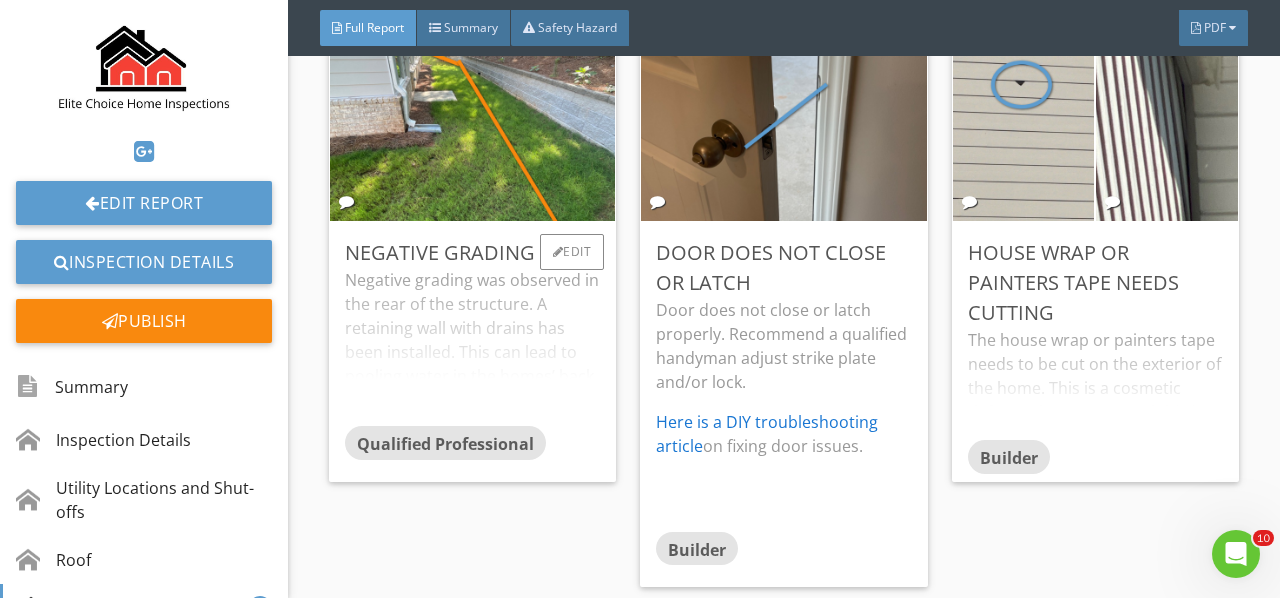 click on "Negative grading was observed in the rear of the structure. A retaining wall with drains has been installed. This can lead to pooling water in the homes’ back yard. Recommend a qualified landscaper regrade so water flows away from home and/or a drainage system is install as deemed necessary.  Here is a helpful article  discussing negative grading." at bounding box center (472, 347) 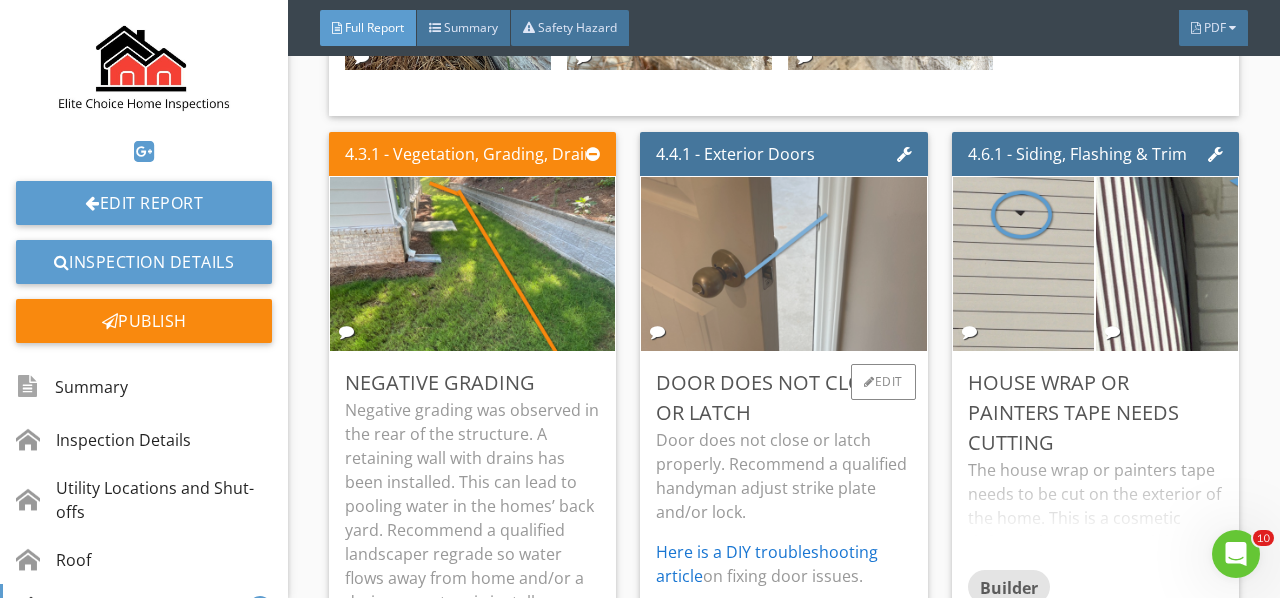scroll, scrollTop: 6700, scrollLeft: 0, axis: vertical 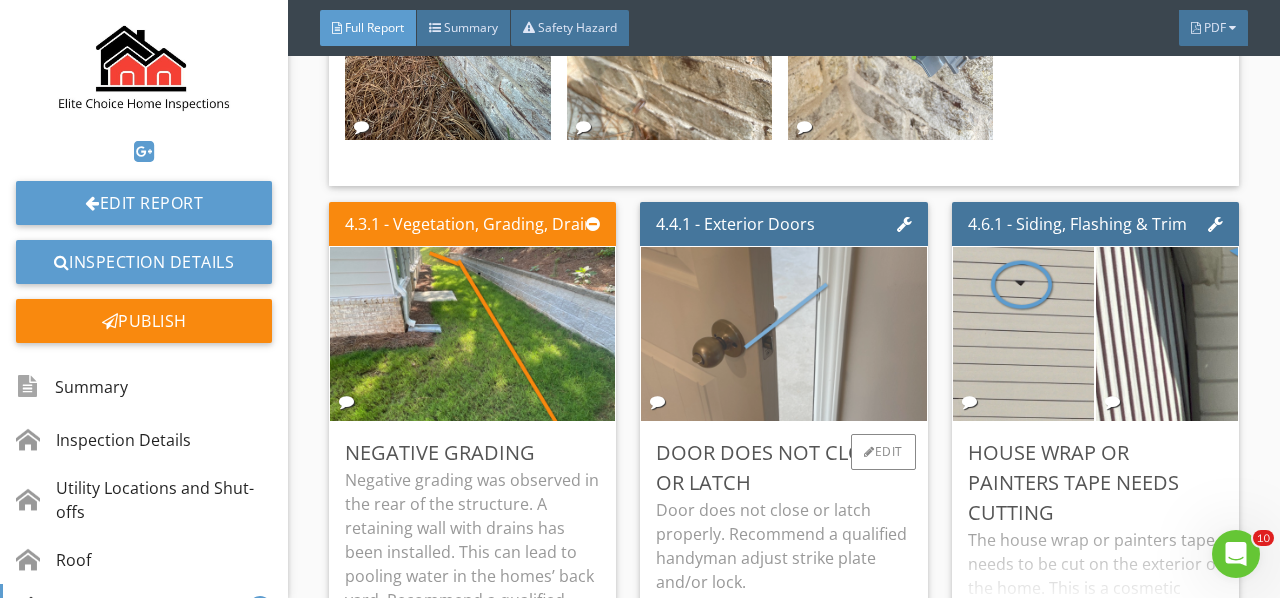 click at bounding box center [784, 334] 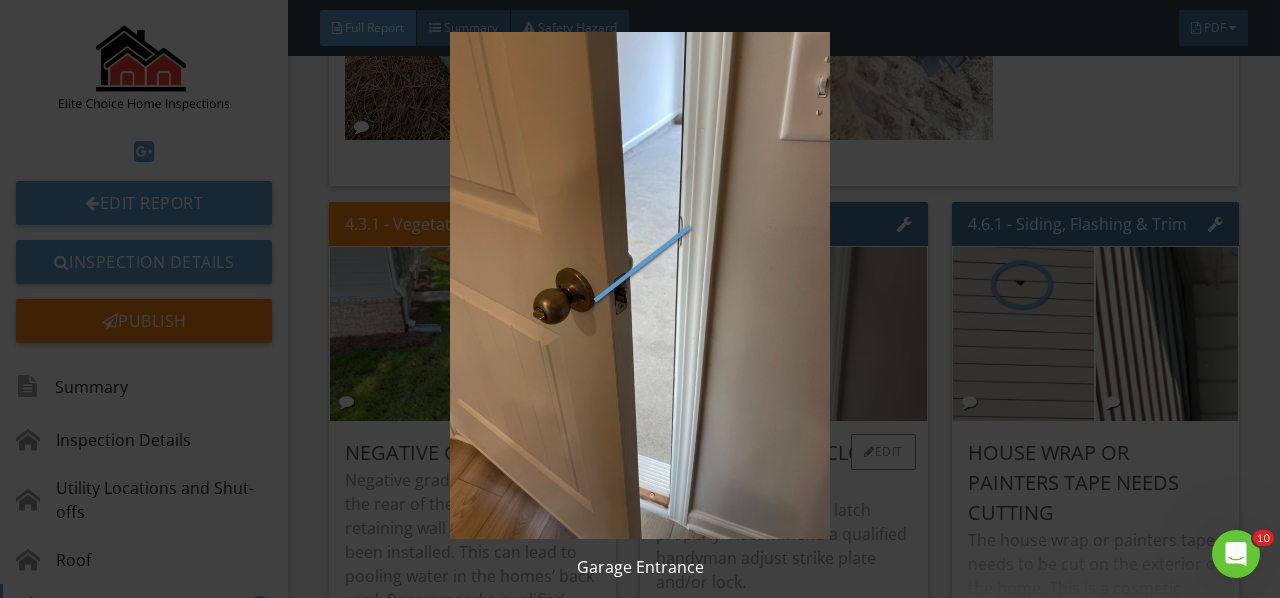 click at bounding box center [639, 285] 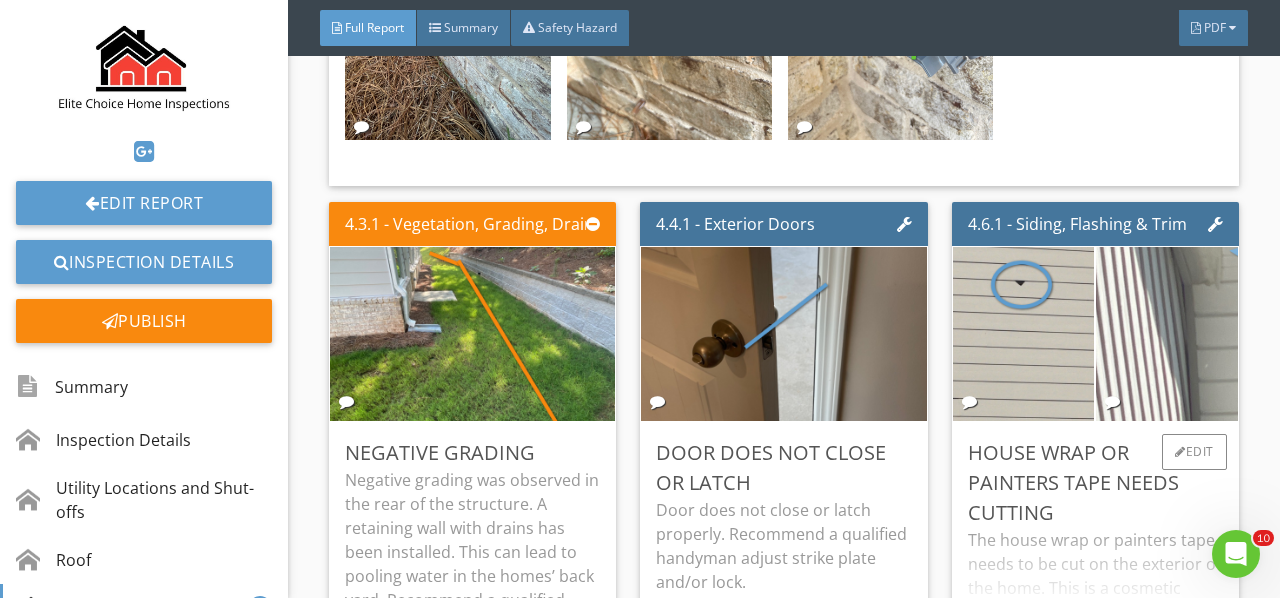 click at bounding box center (1167, 334) 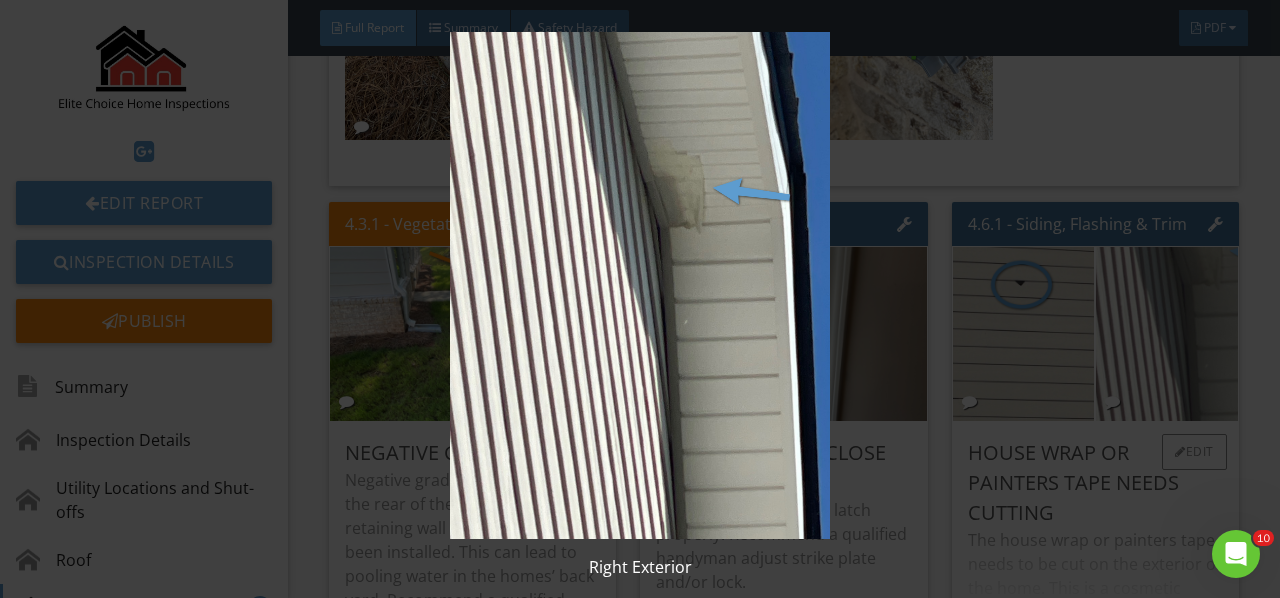 click at bounding box center (639, 285) 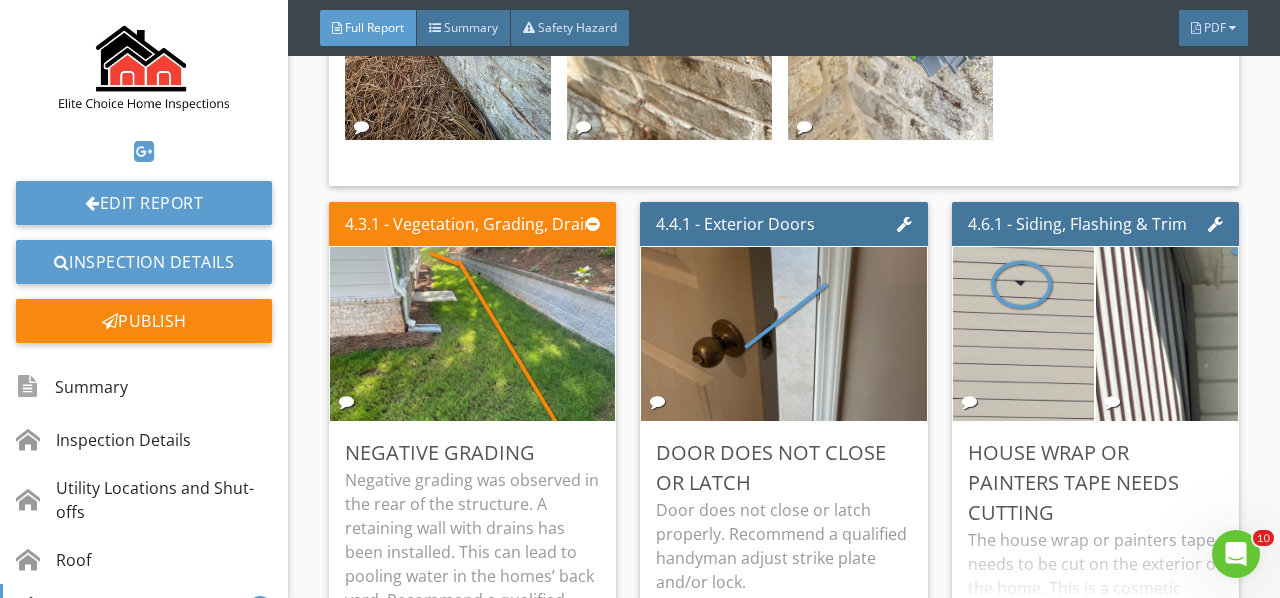 click at bounding box center (1023, 334) 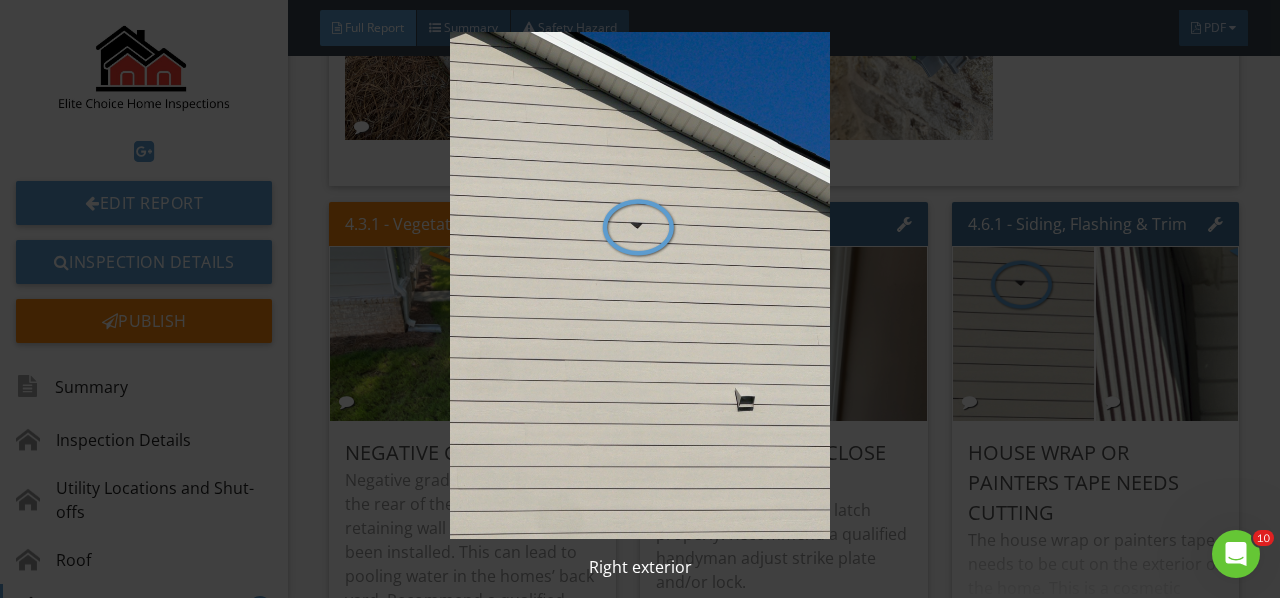 click at bounding box center [639, 285] 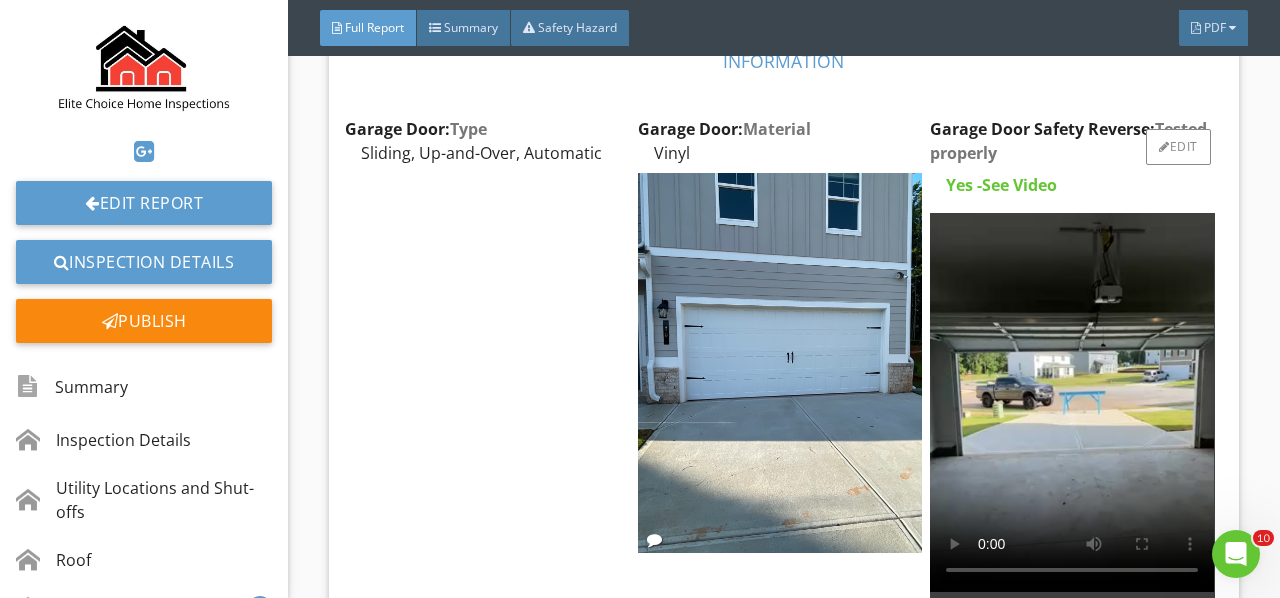 scroll, scrollTop: 7700, scrollLeft: 0, axis: vertical 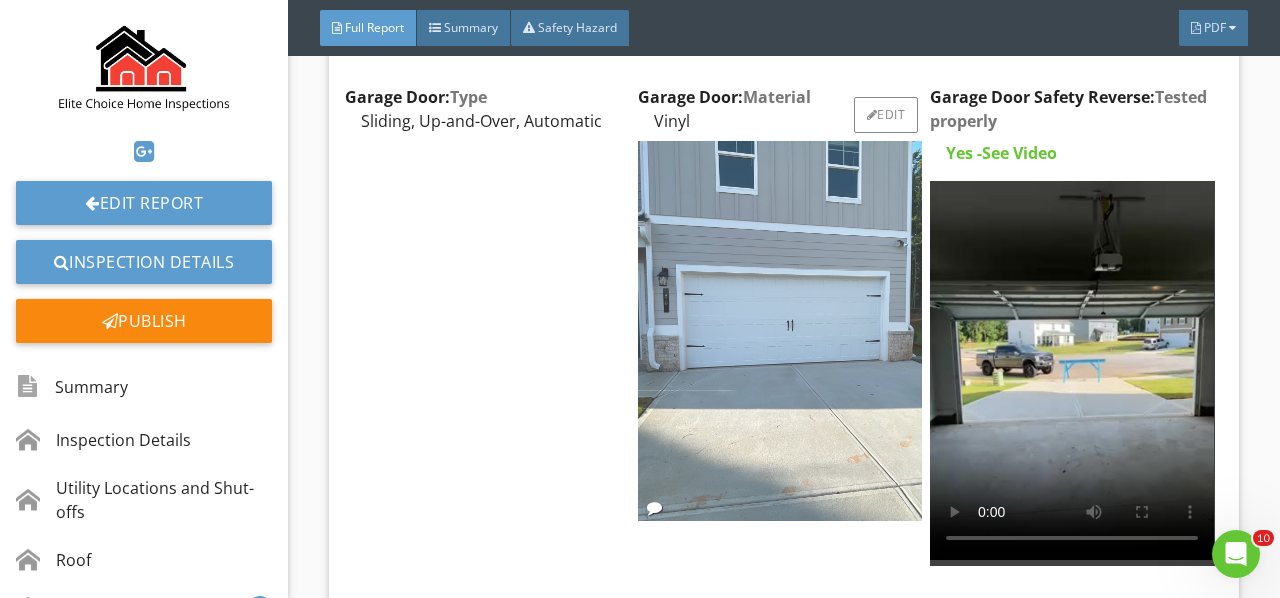 click at bounding box center [780, 330] 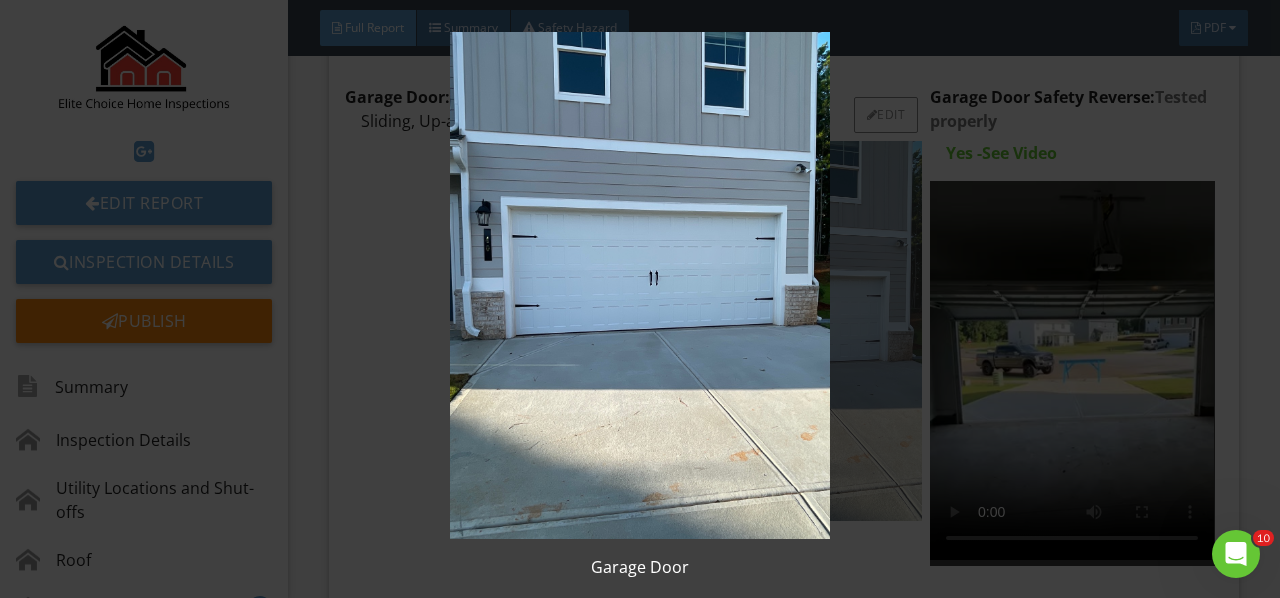 click at bounding box center [639, 285] 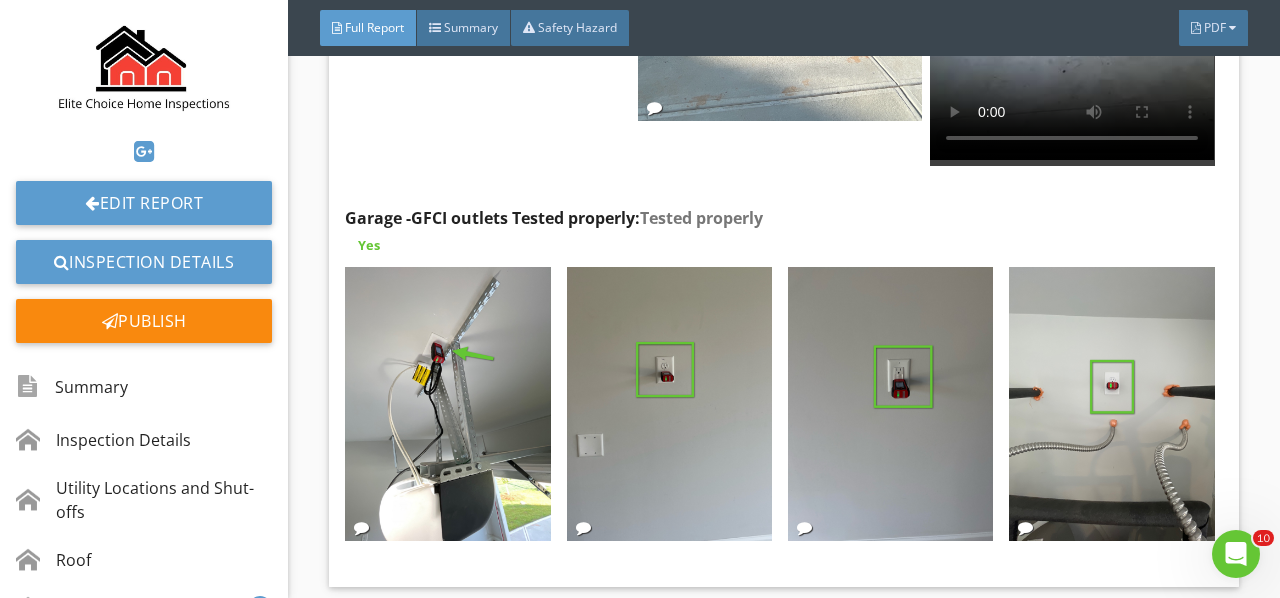 scroll, scrollTop: 8200, scrollLeft: 0, axis: vertical 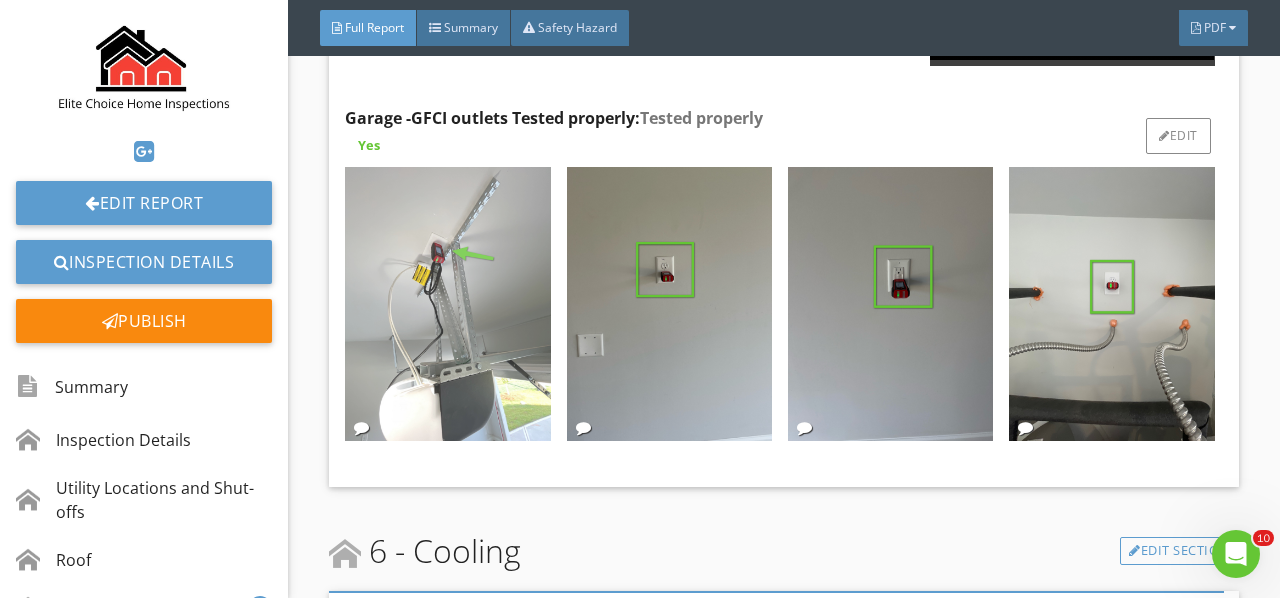 click at bounding box center (447, 304) 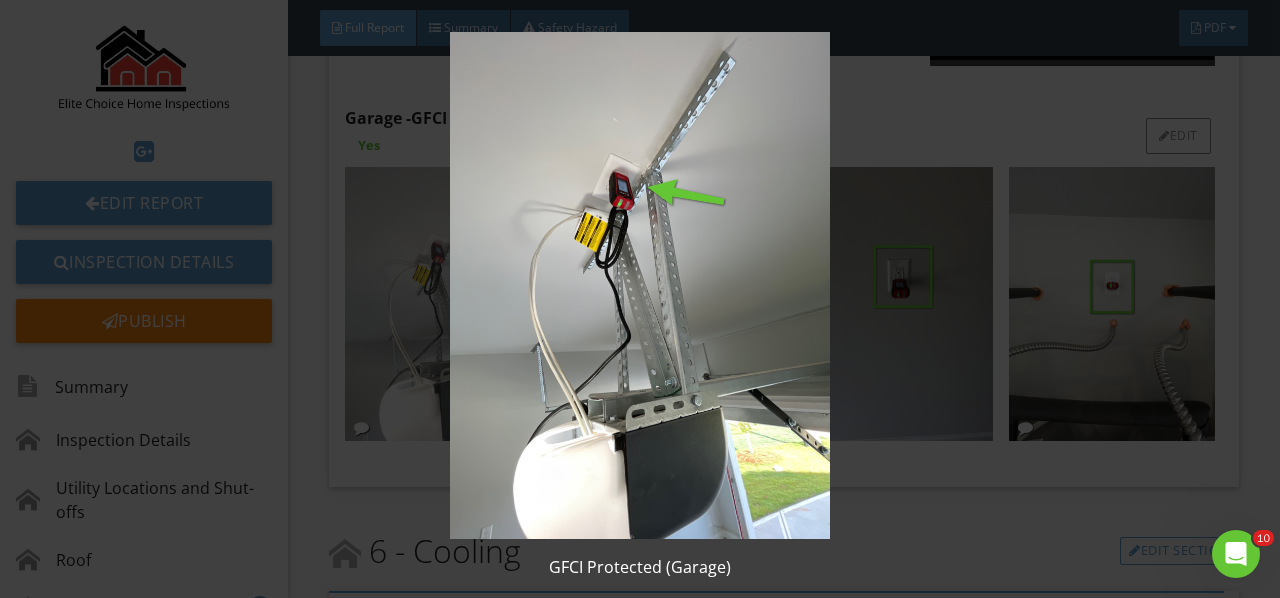 click at bounding box center [639, 285] 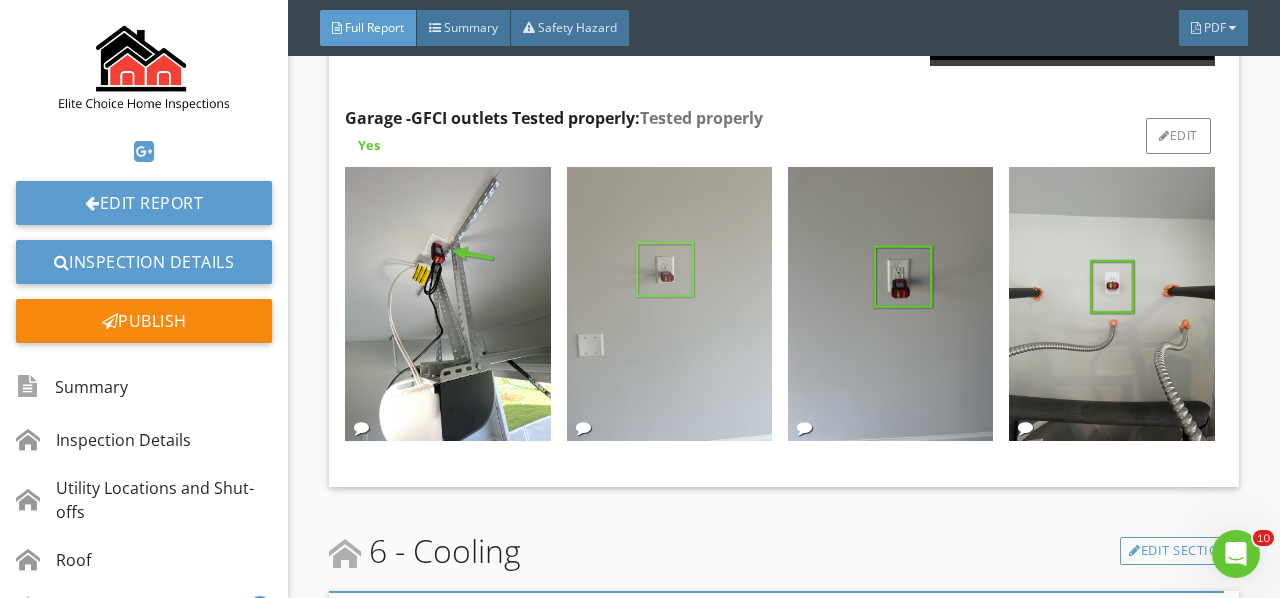 click at bounding box center (669, 304) 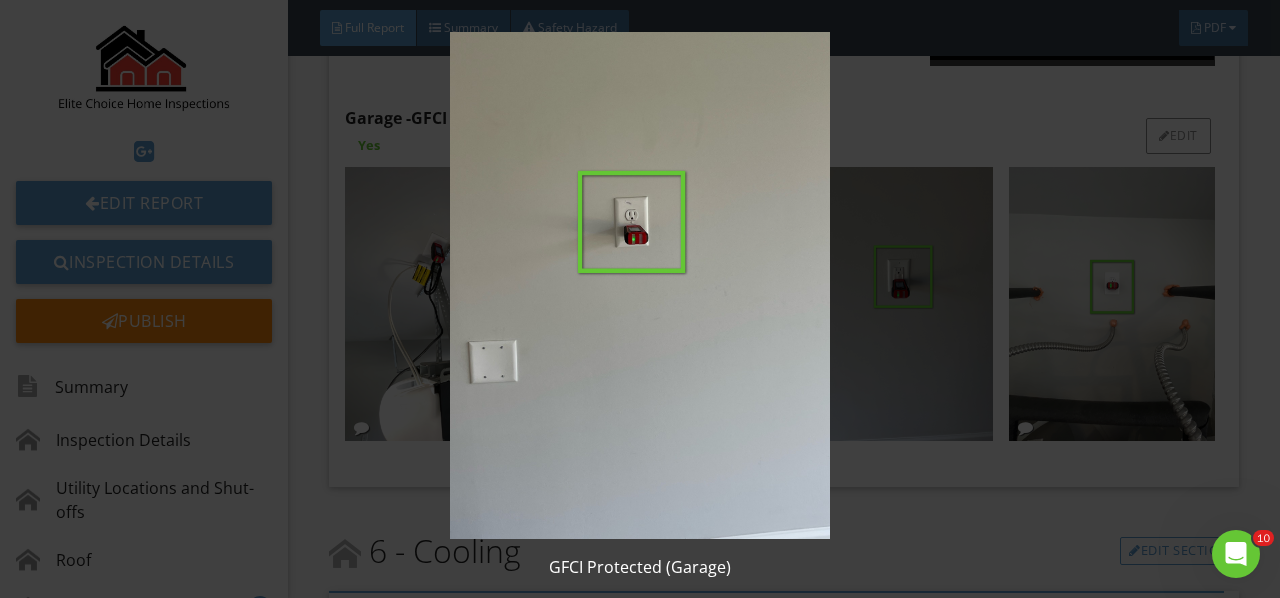 click at bounding box center [639, 285] 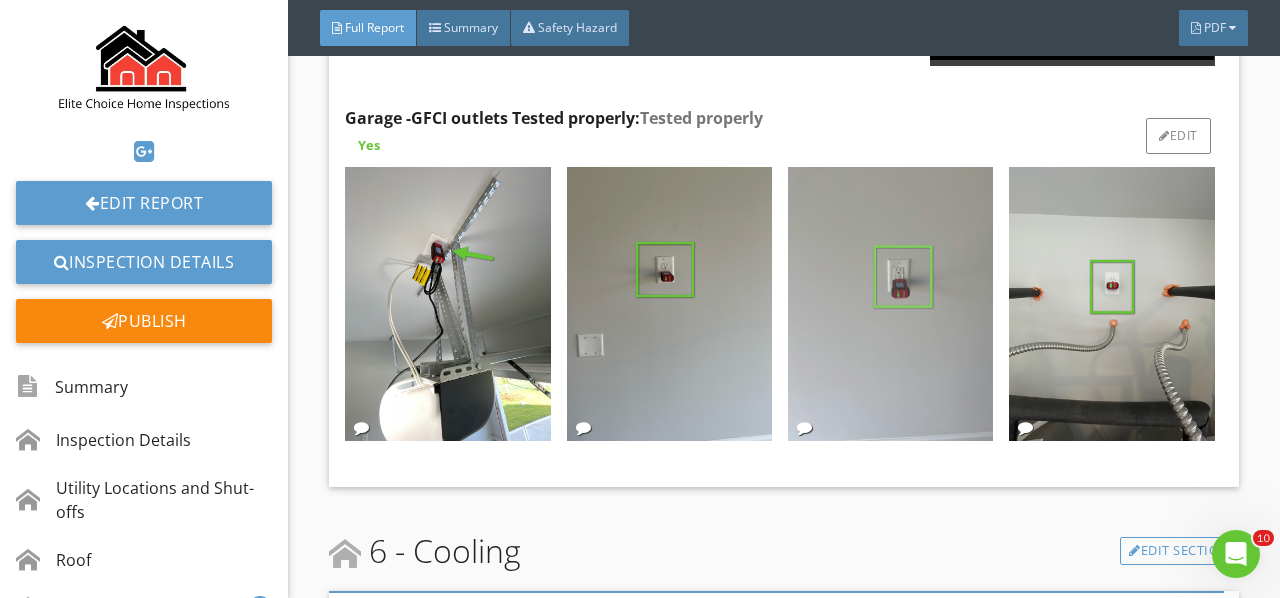 click at bounding box center [890, 304] 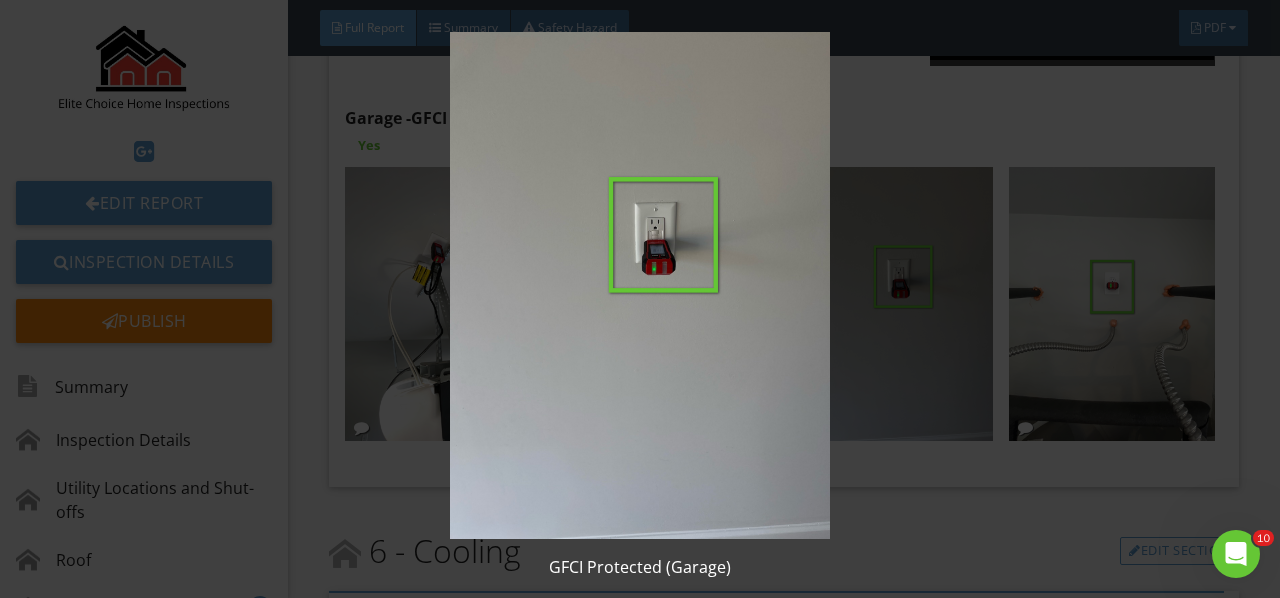 click at bounding box center [639, 285] 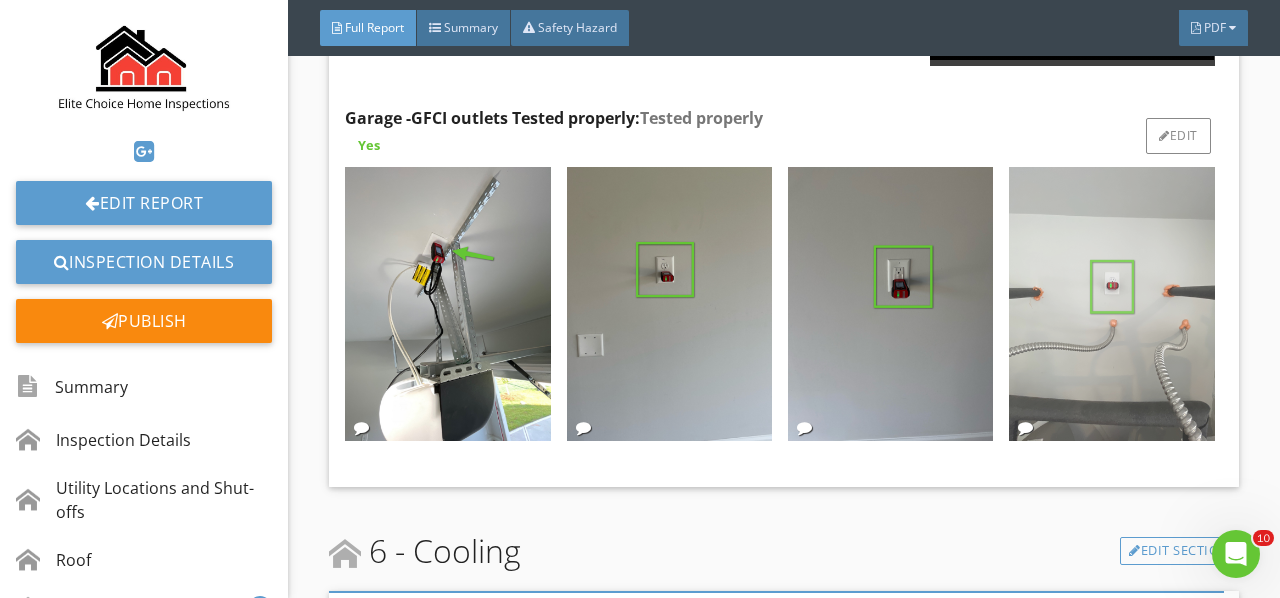 click at bounding box center (1111, 304) 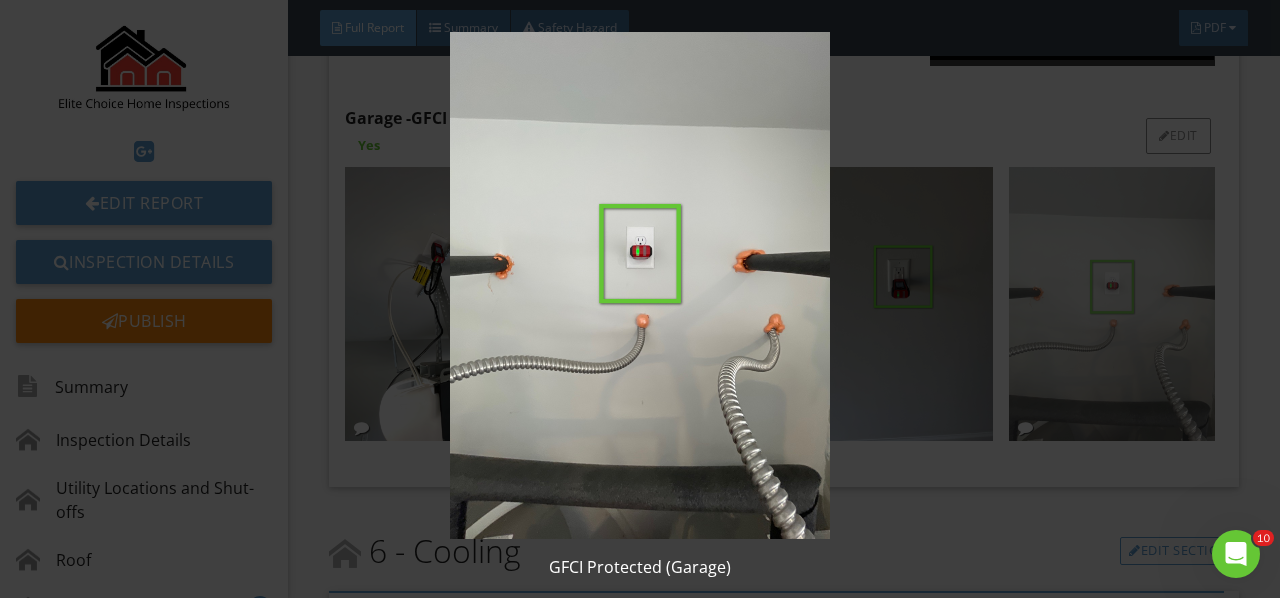 click at bounding box center [639, 285] 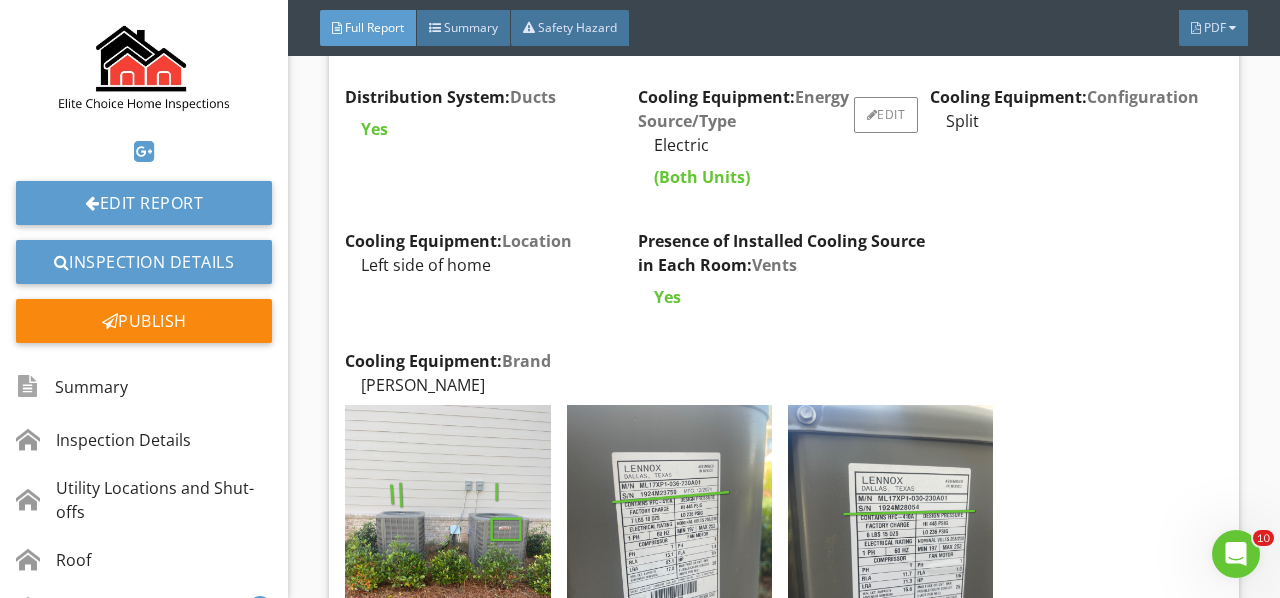scroll, scrollTop: 8900, scrollLeft: 0, axis: vertical 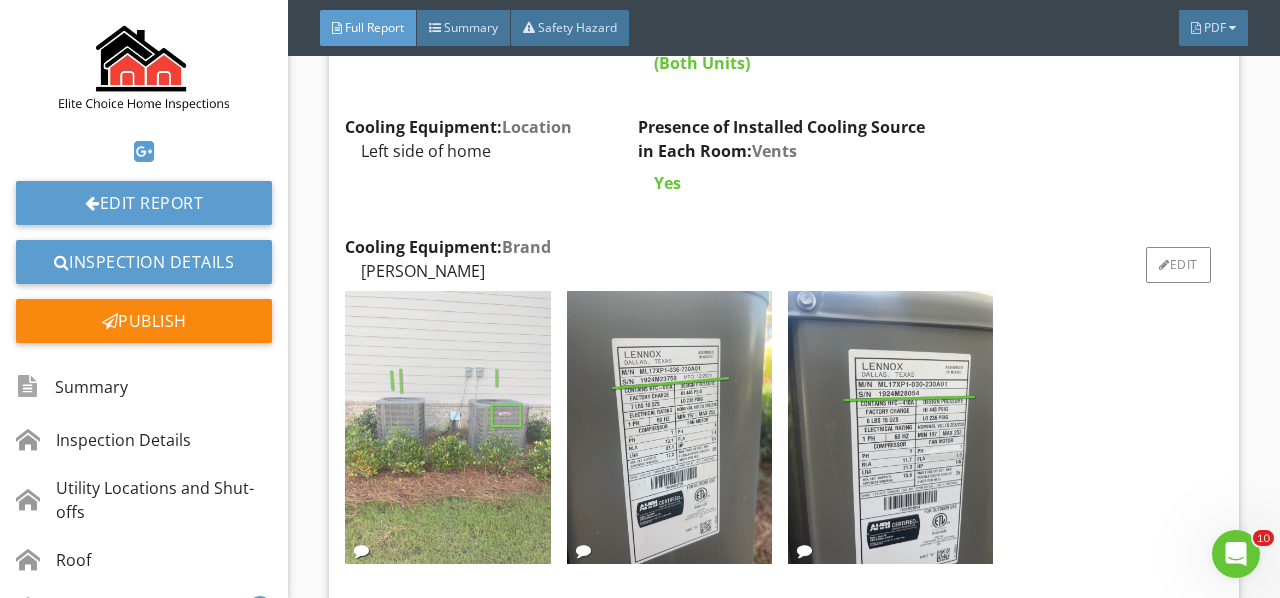 click at bounding box center (447, 428) 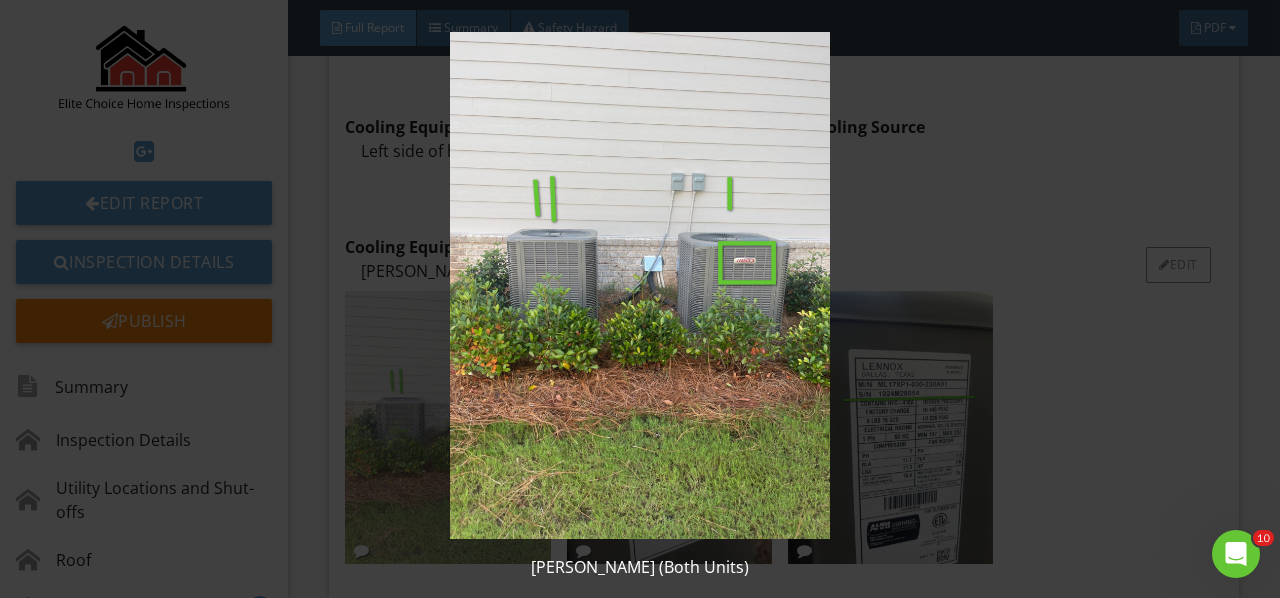 click at bounding box center [639, 285] 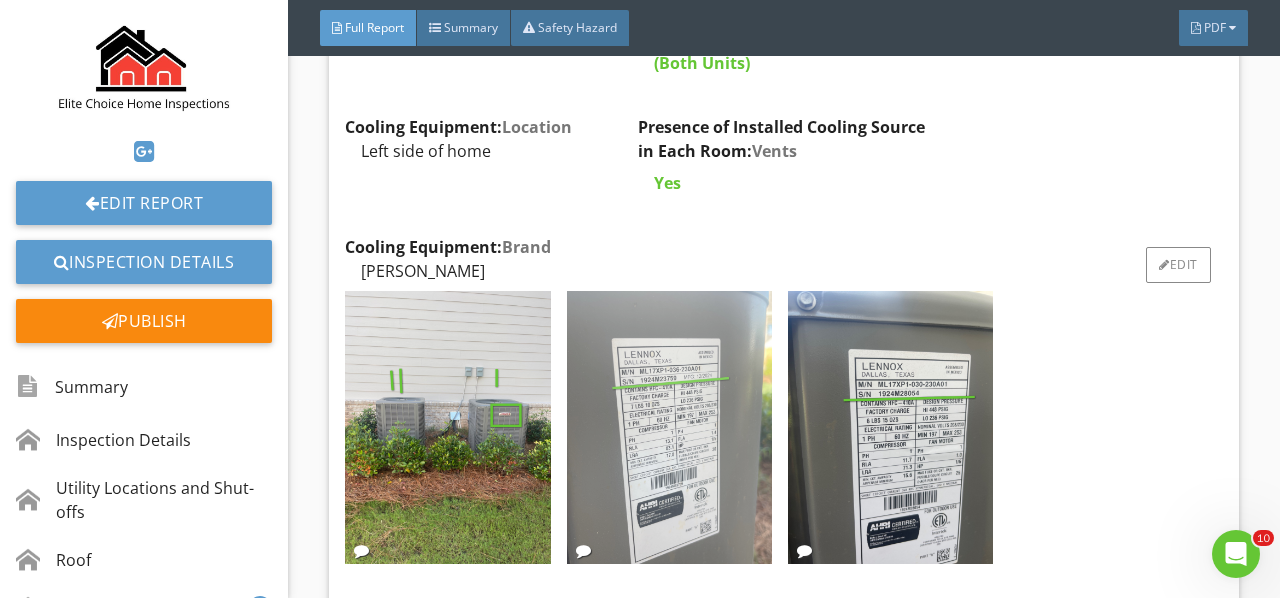 click at bounding box center [669, 428] 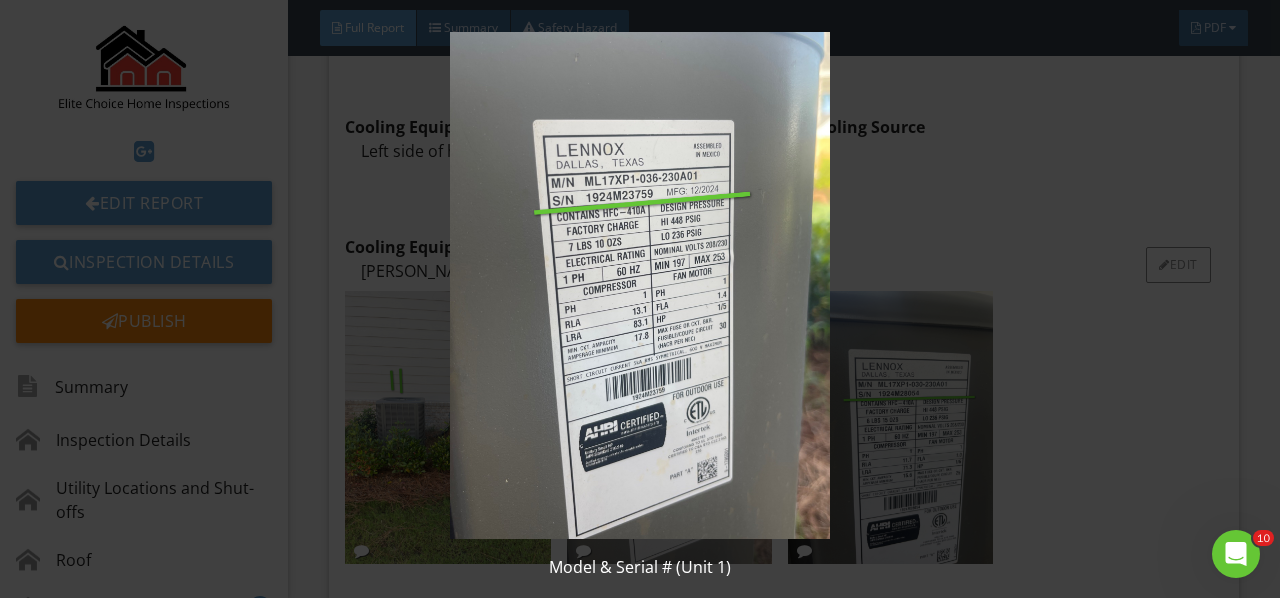 click at bounding box center (639, 285) 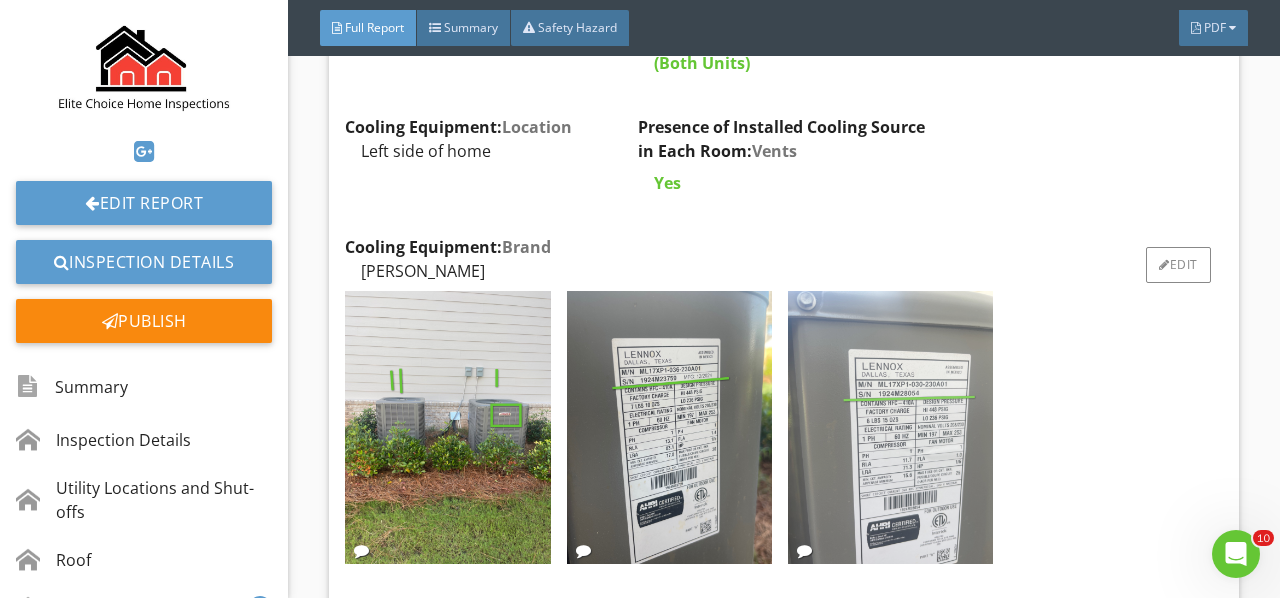 click at bounding box center [890, 428] 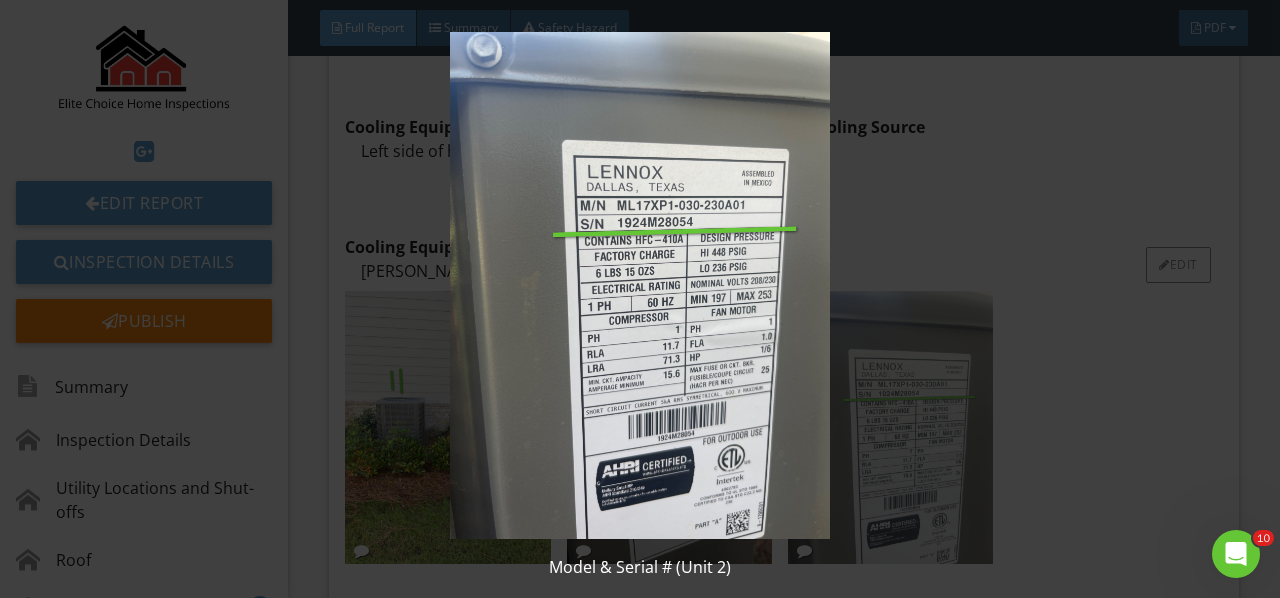 click at bounding box center (639, 285) 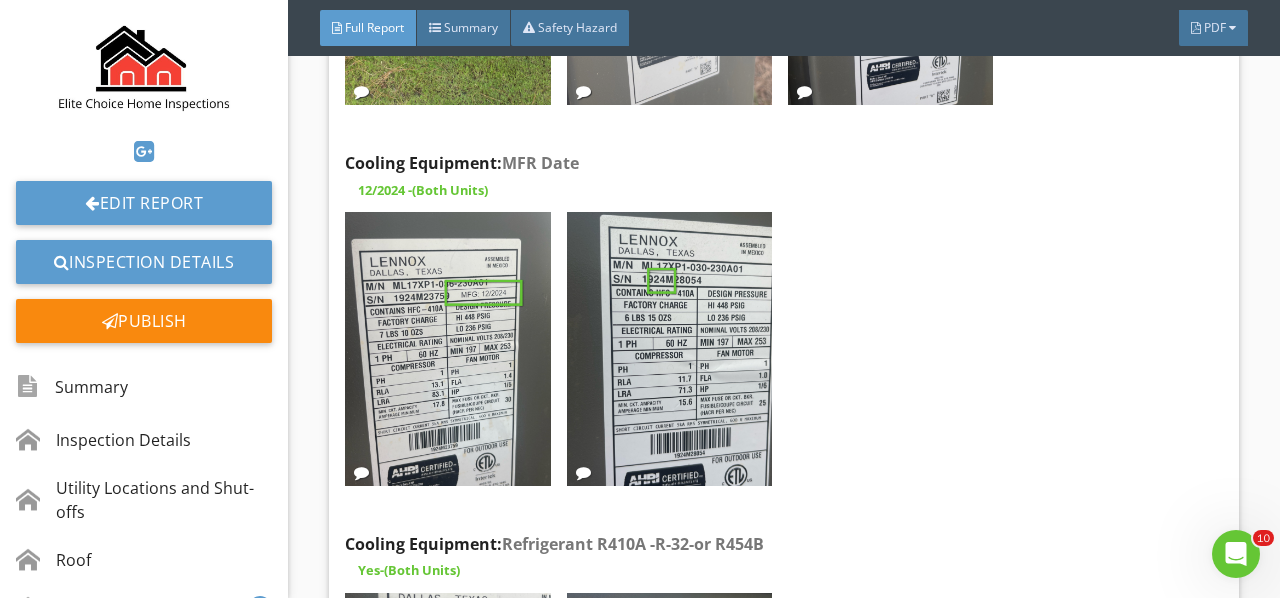 scroll, scrollTop: 9400, scrollLeft: 0, axis: vertical 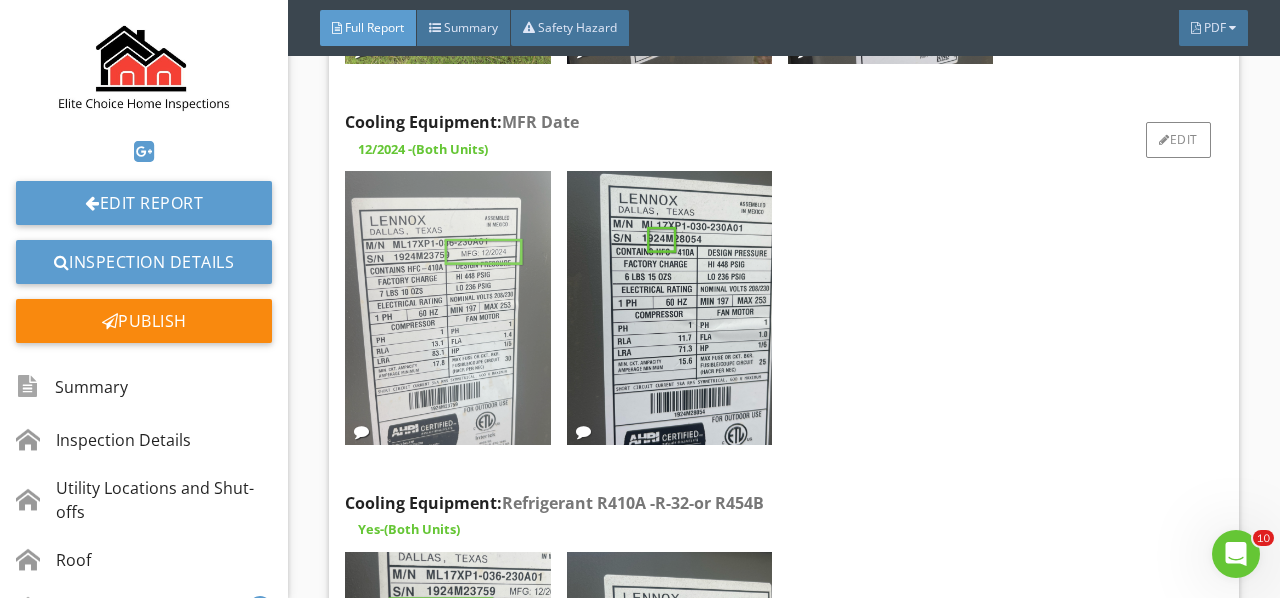 click at bounding box center [447, 308] 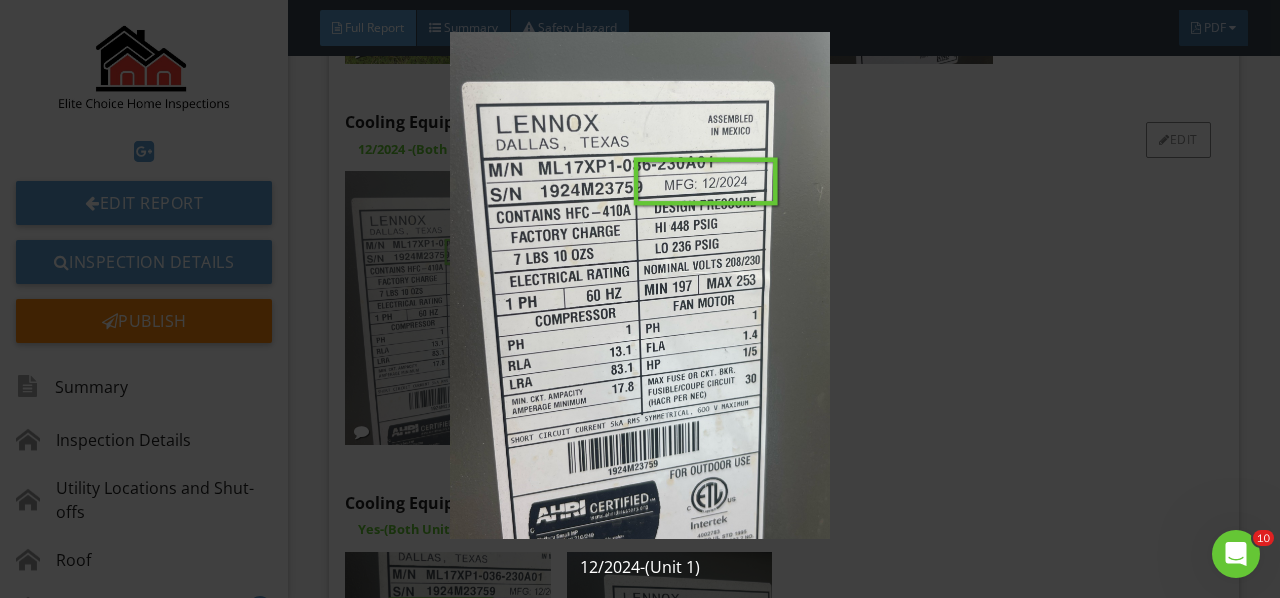 click at bounding box center [639, 285] 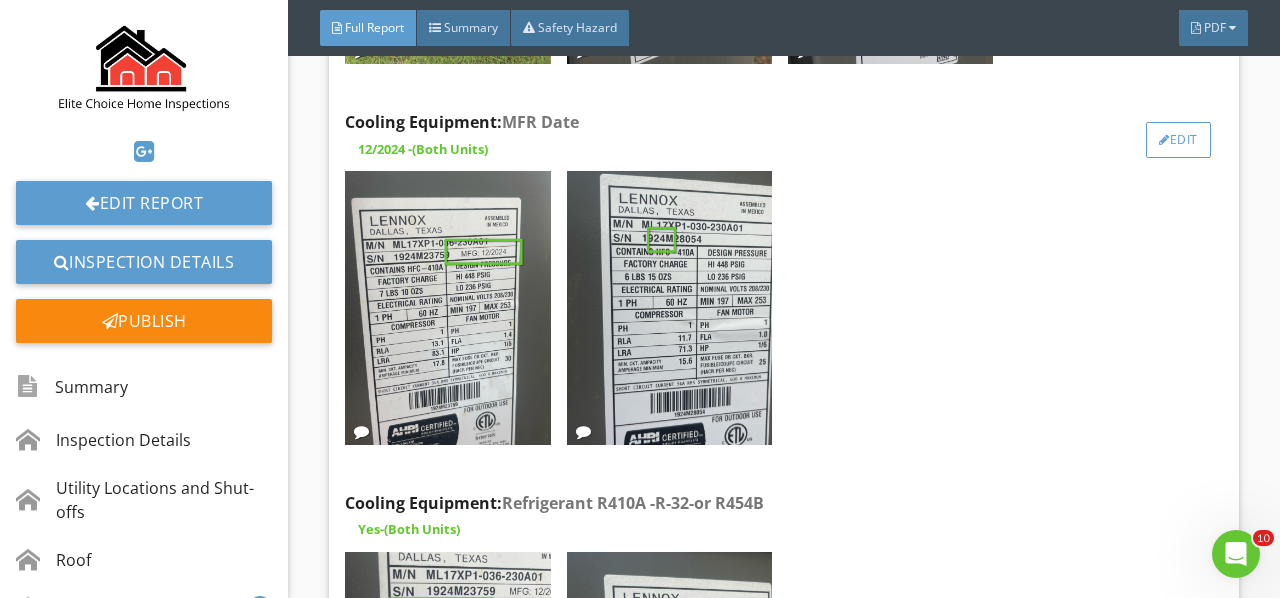 click on "Edit" at bounding box center [1178, 140] 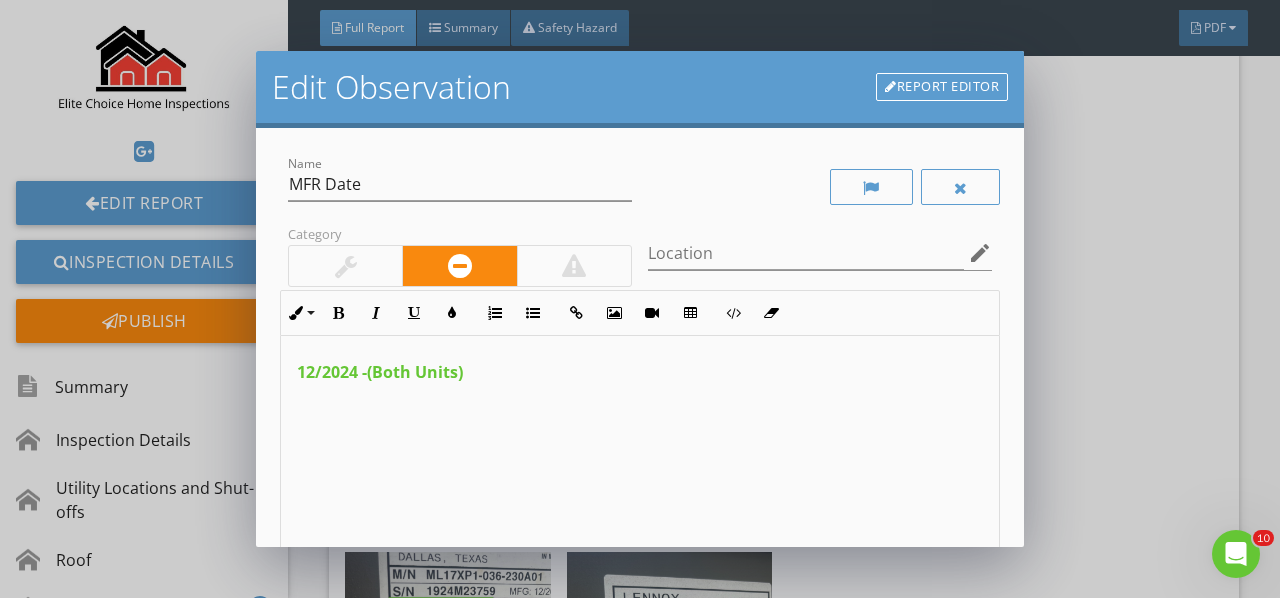 click on "Report Editor" at bounding box center (942, 87) 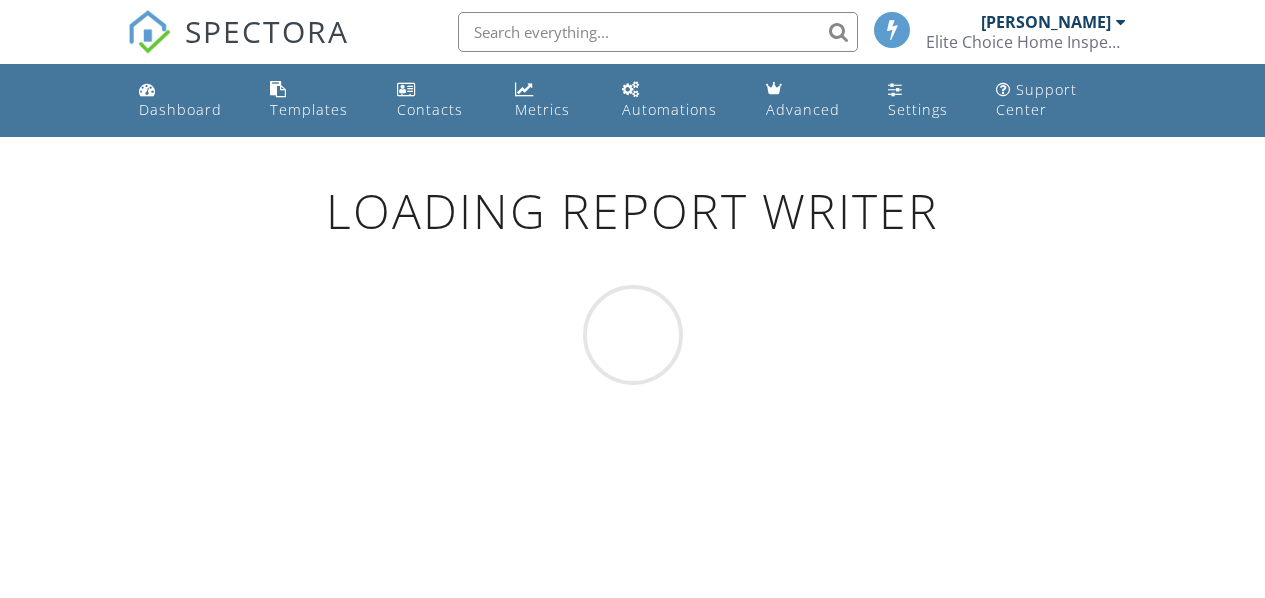 scroll, scrollTop: 0, scrollLeft: 0, axis: both 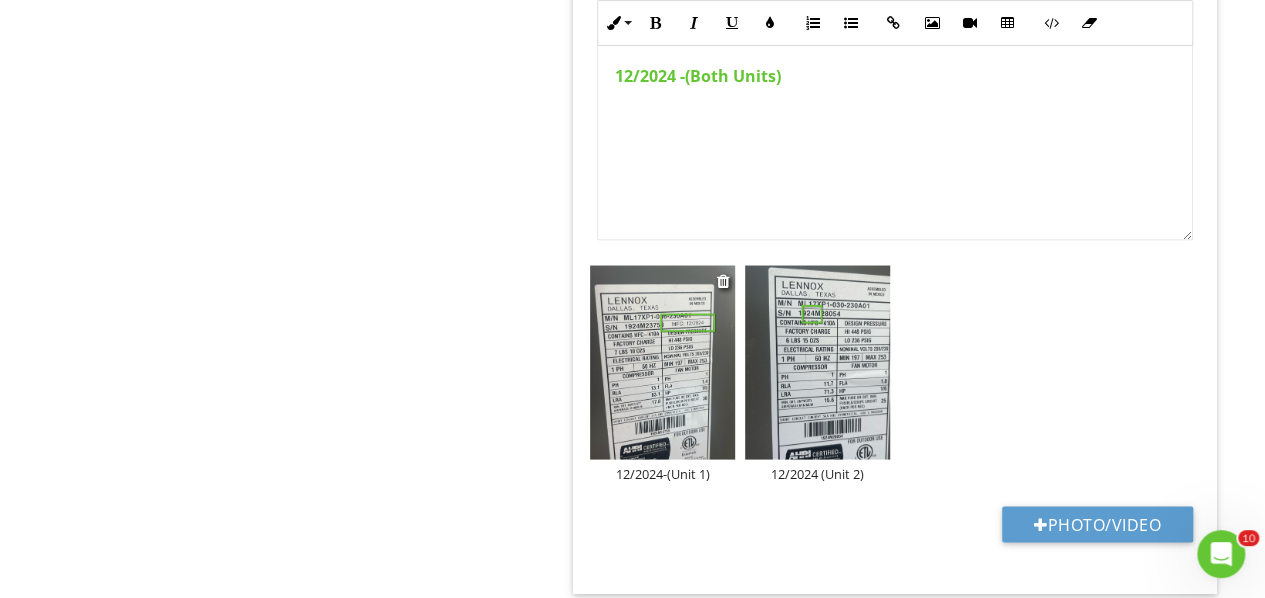 click at bounding box center [662, 361] 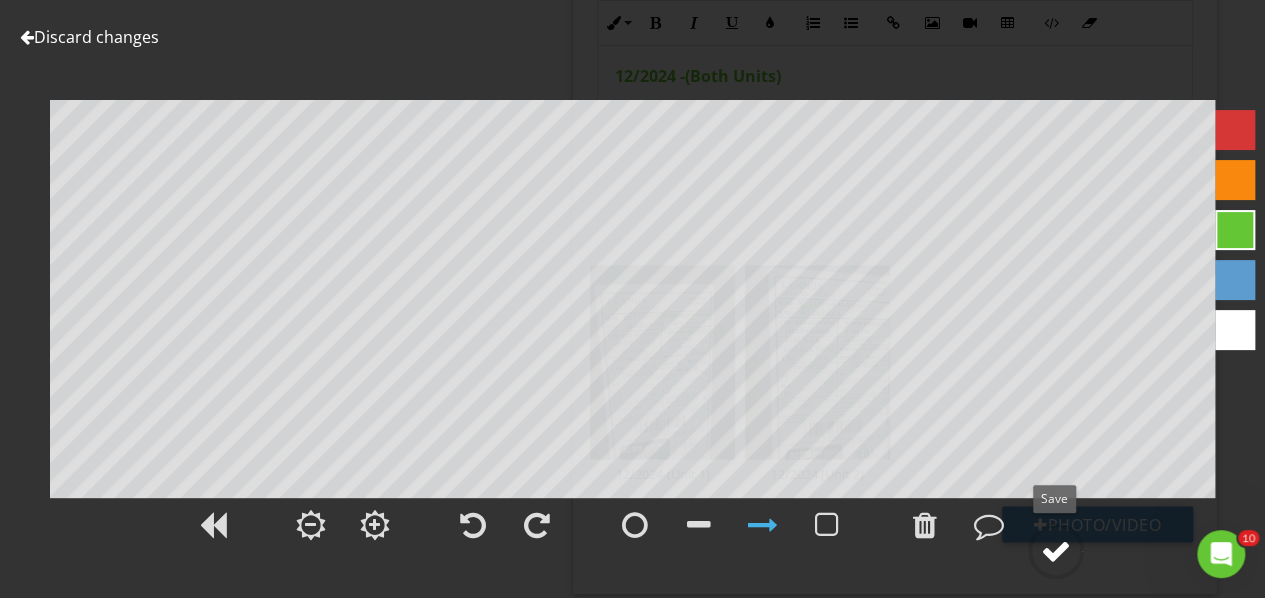 click at bounding box center [1056, 551] 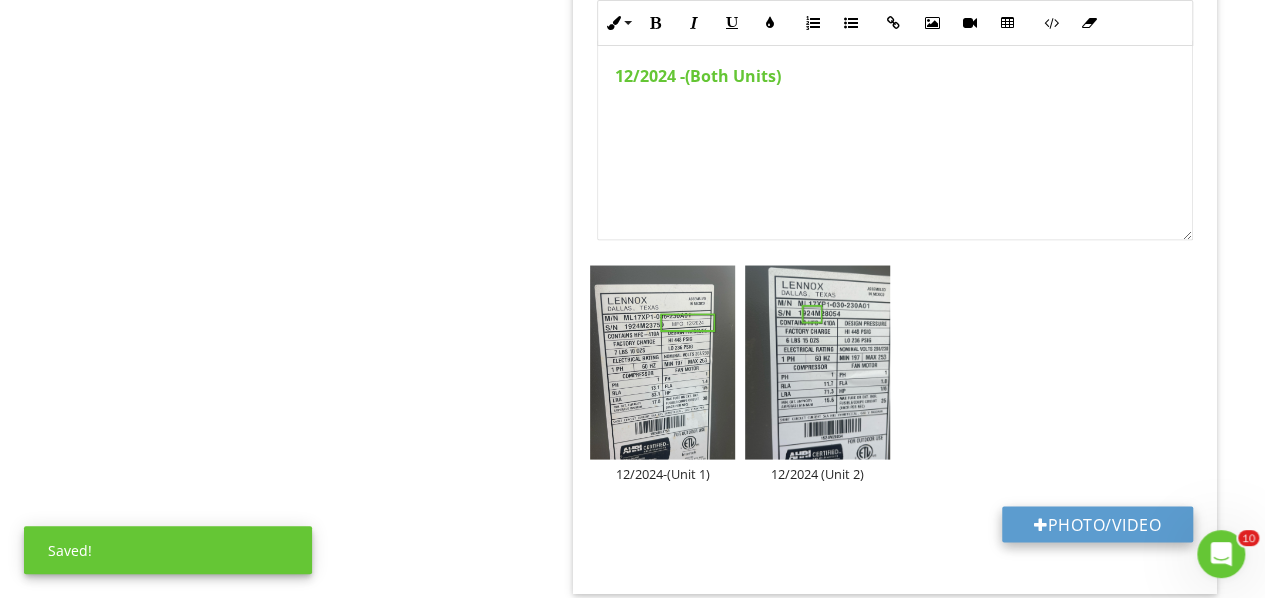 click at bounding box center (1041, 524) 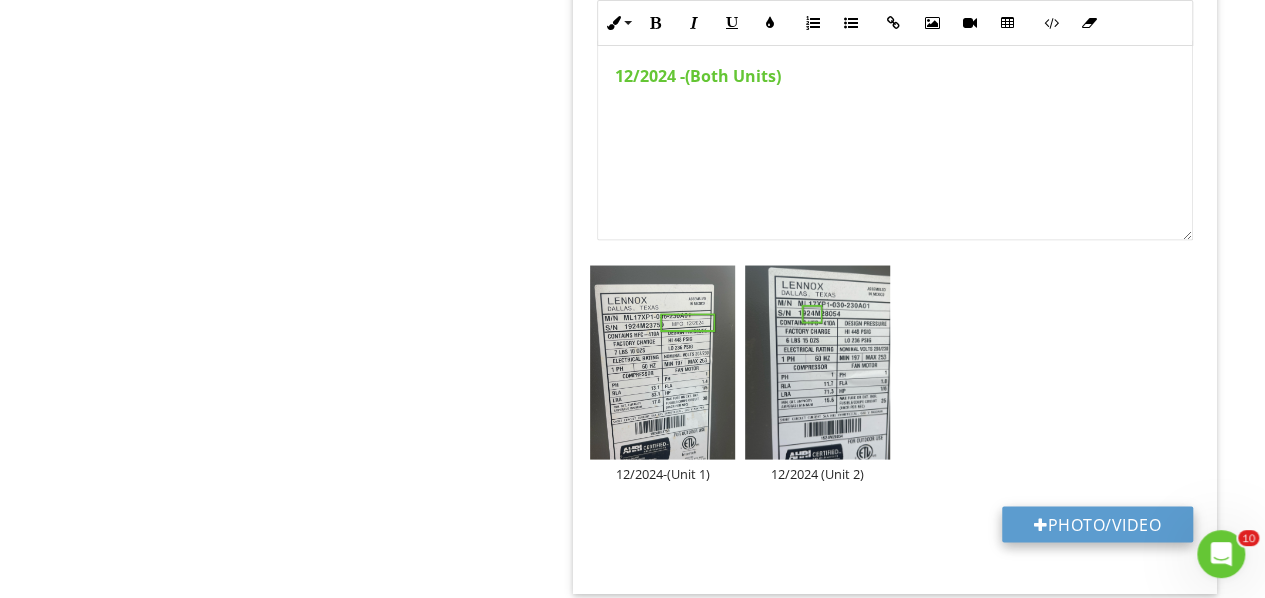 type on "C:\fakepath\Lennox mfd.png" 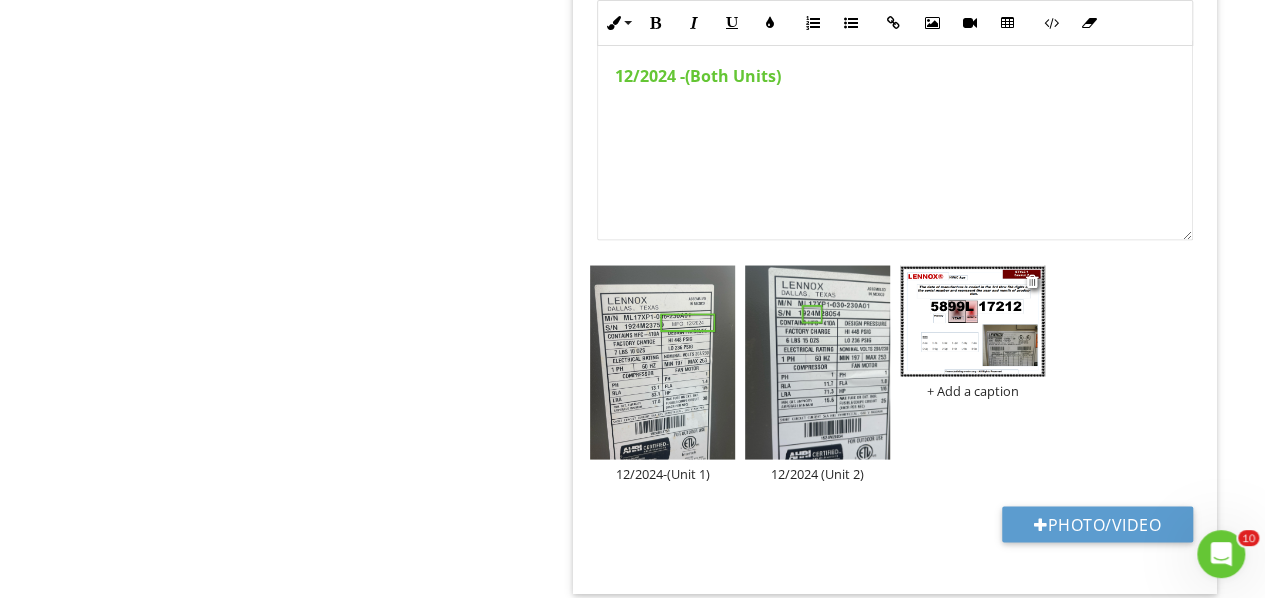 click at bounding box center [972, 320] 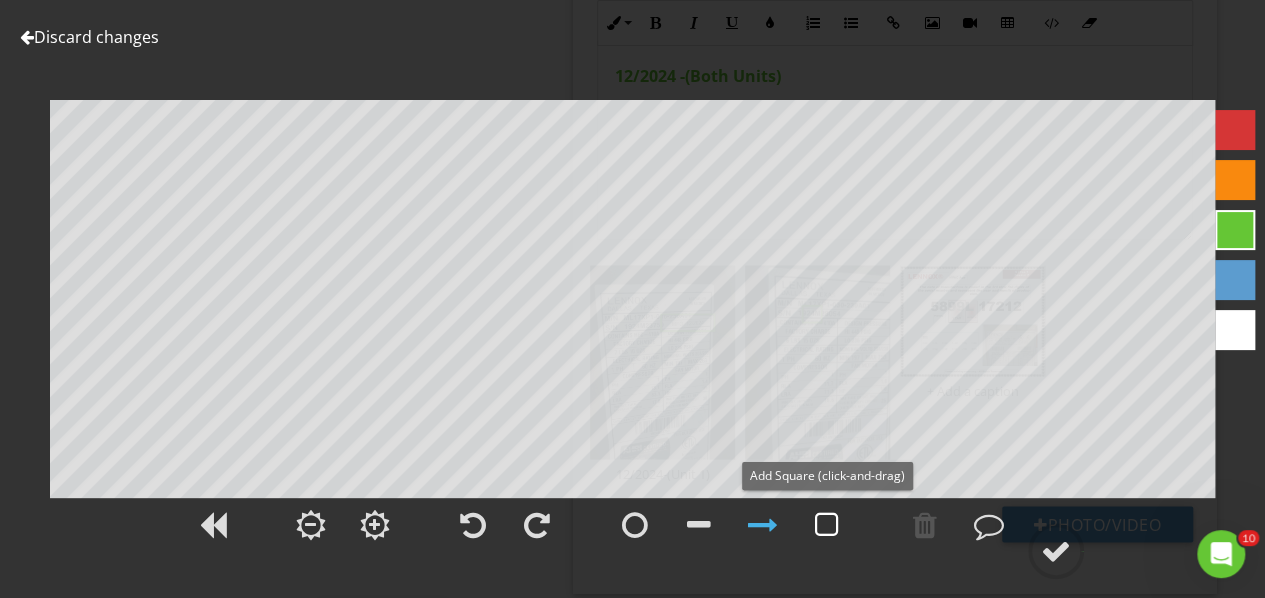 click at bounding box center [827, 525] 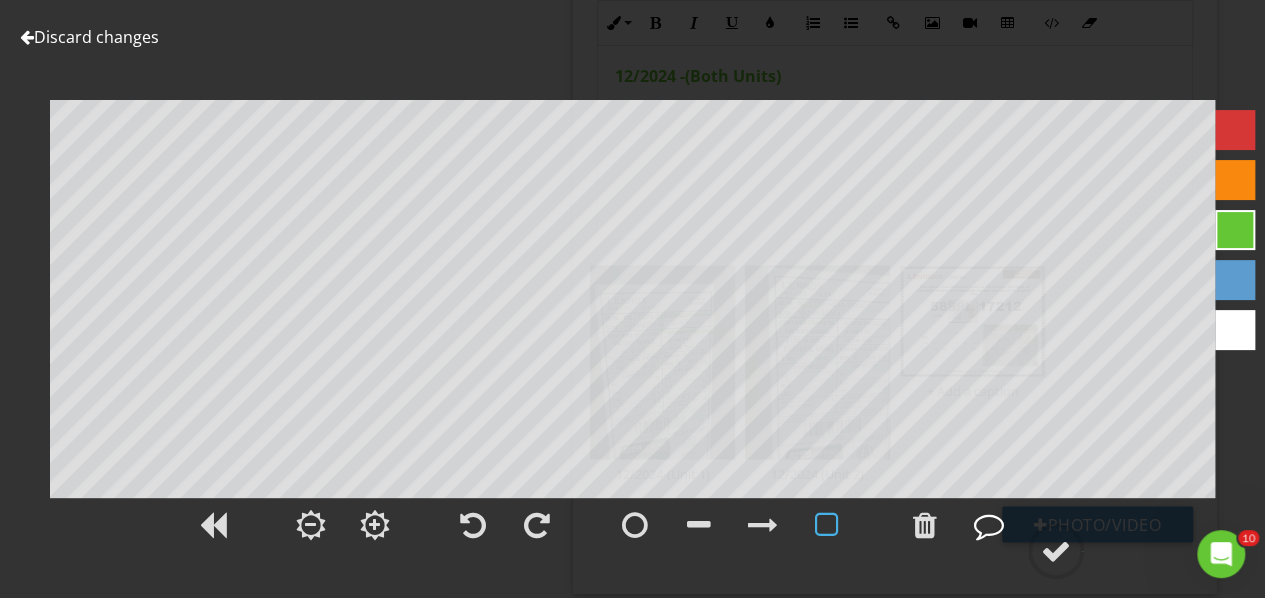 click at bounding box center [989, 525] 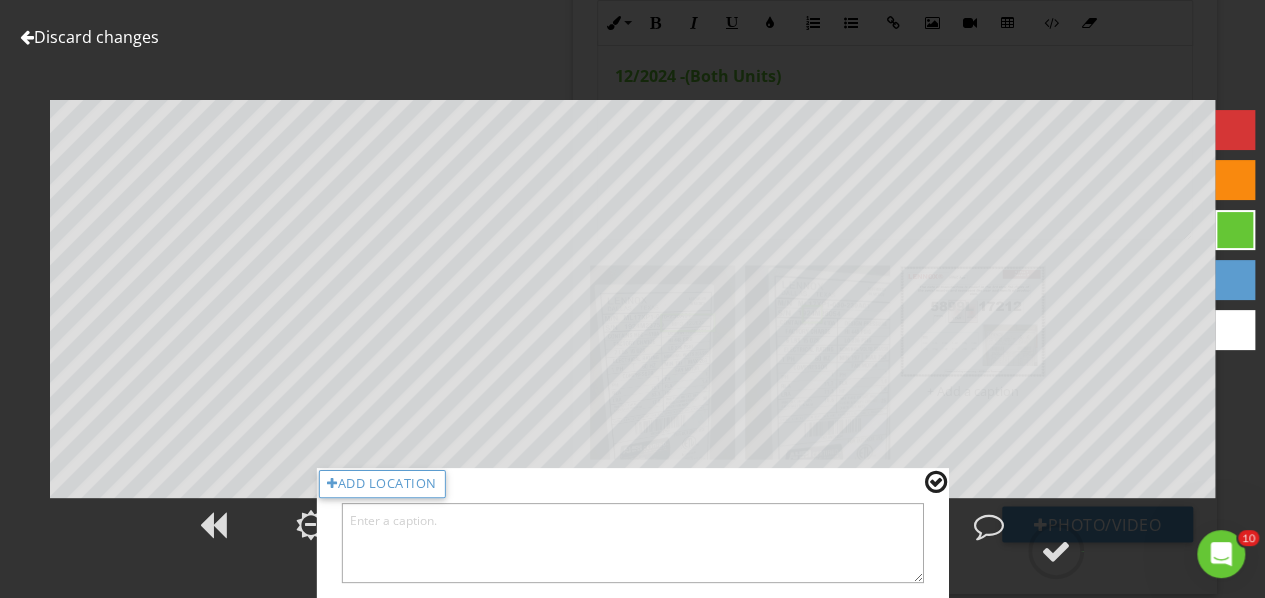click at bounding box center [632, 543] 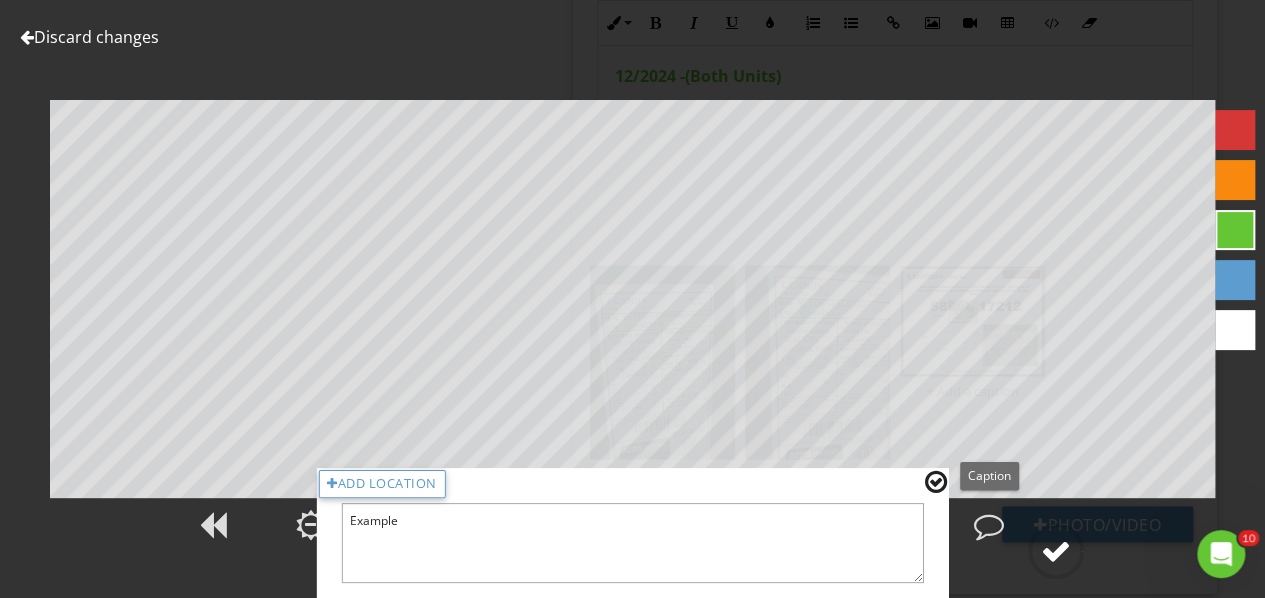 type on "Example" 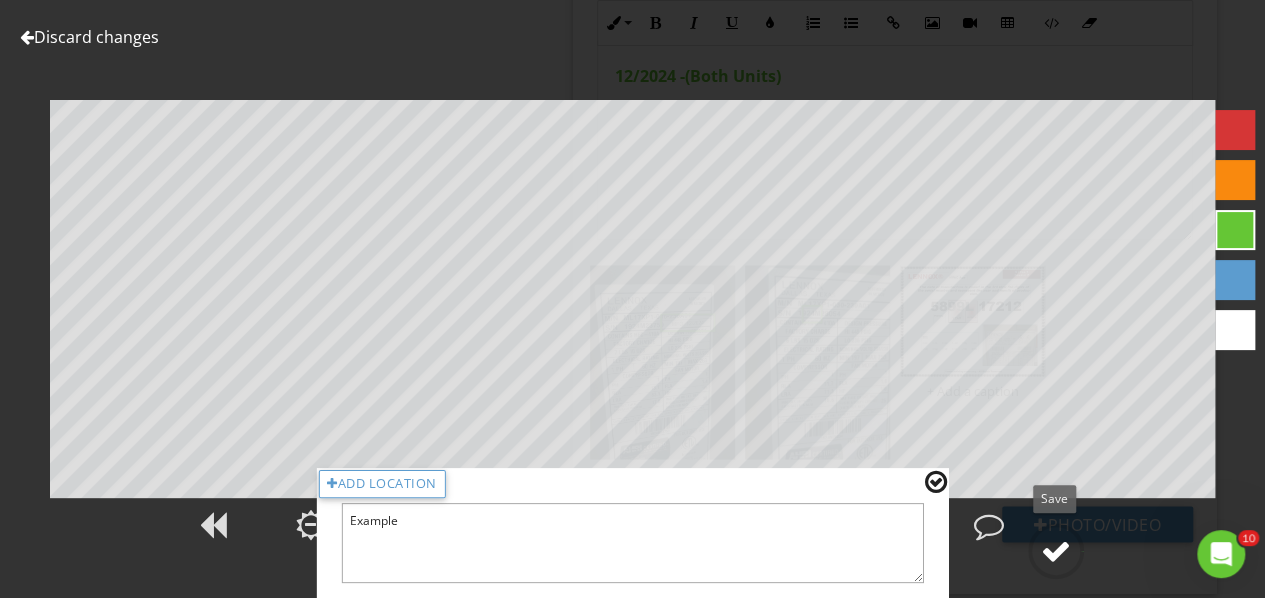 click at bounding box center [1056, 551] 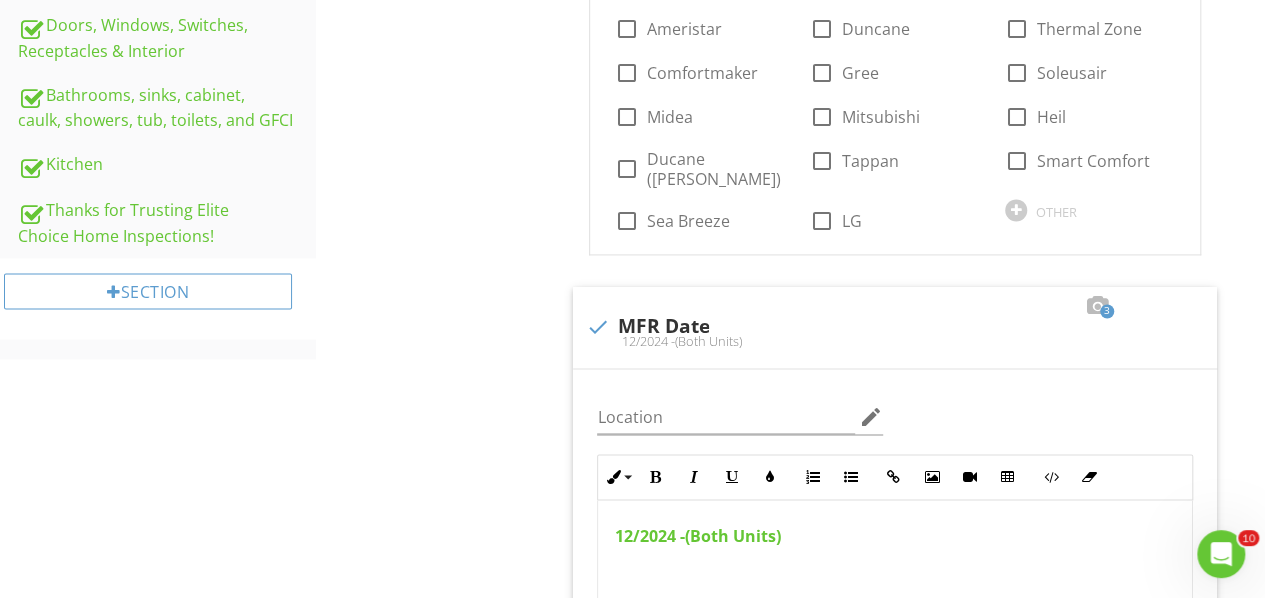 scroll, scrollTop: 859, scrollLeft: 0, axis: vertical 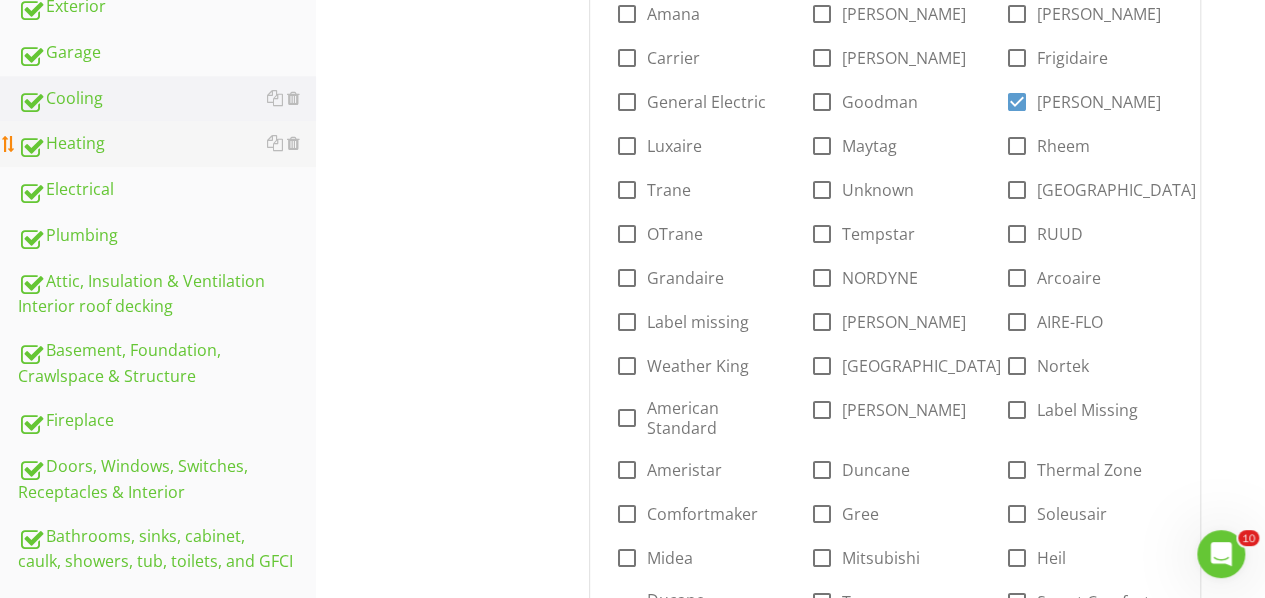 click on "Heating" at bounding box center (167, 144) 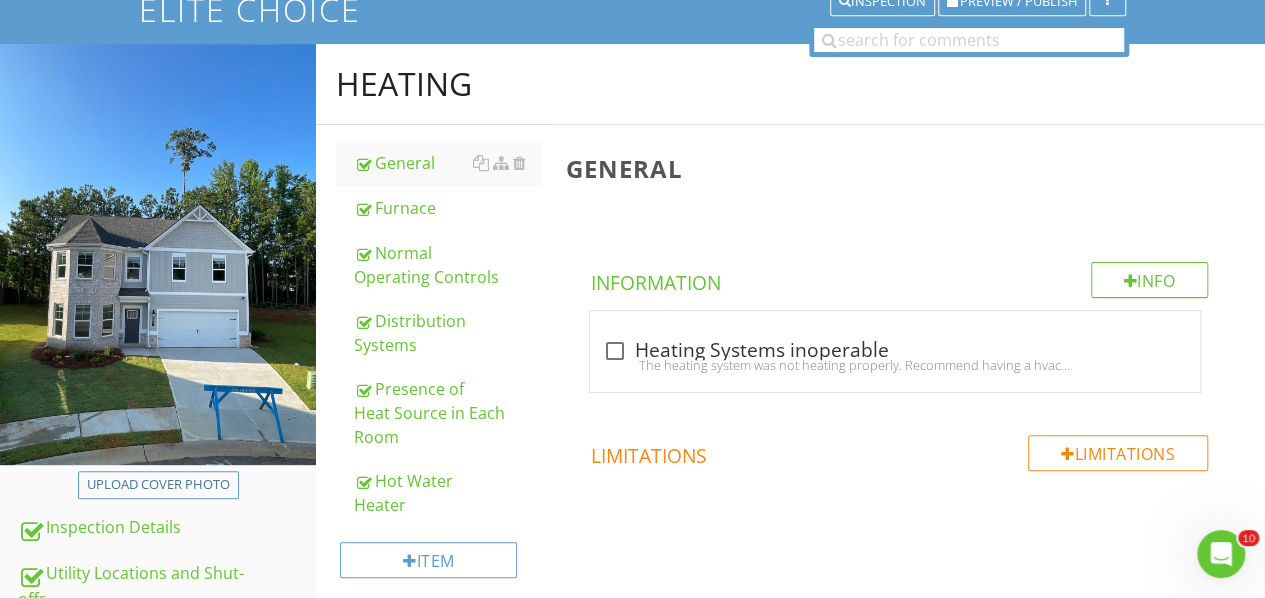 scroll, scrollTop: 159, scrollLeft: 0, axis: vertical 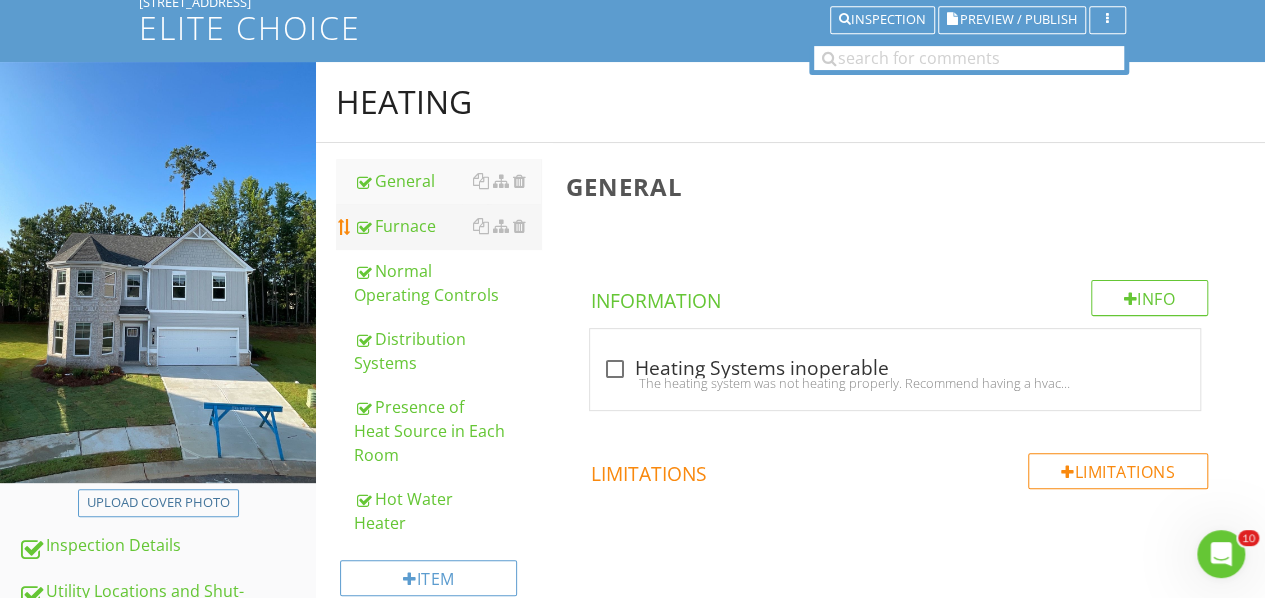 click on "Furnace" at bounding box center (447, 226) 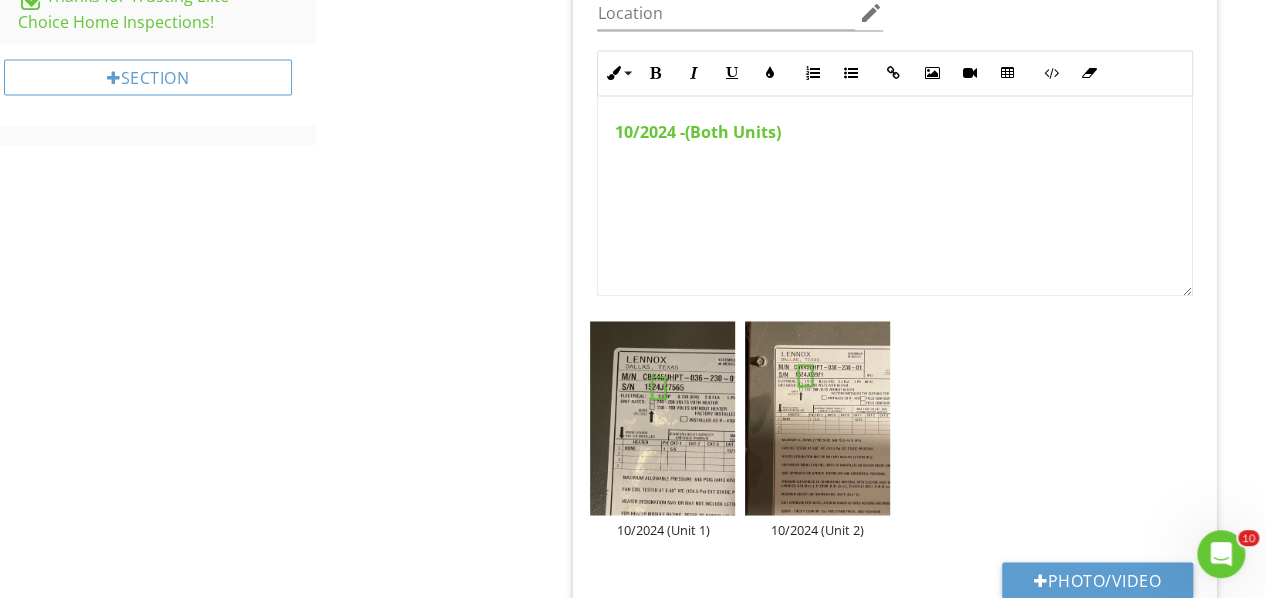 scroll, scrollTop: 1659, scrollLeft: 0, axis: vertical 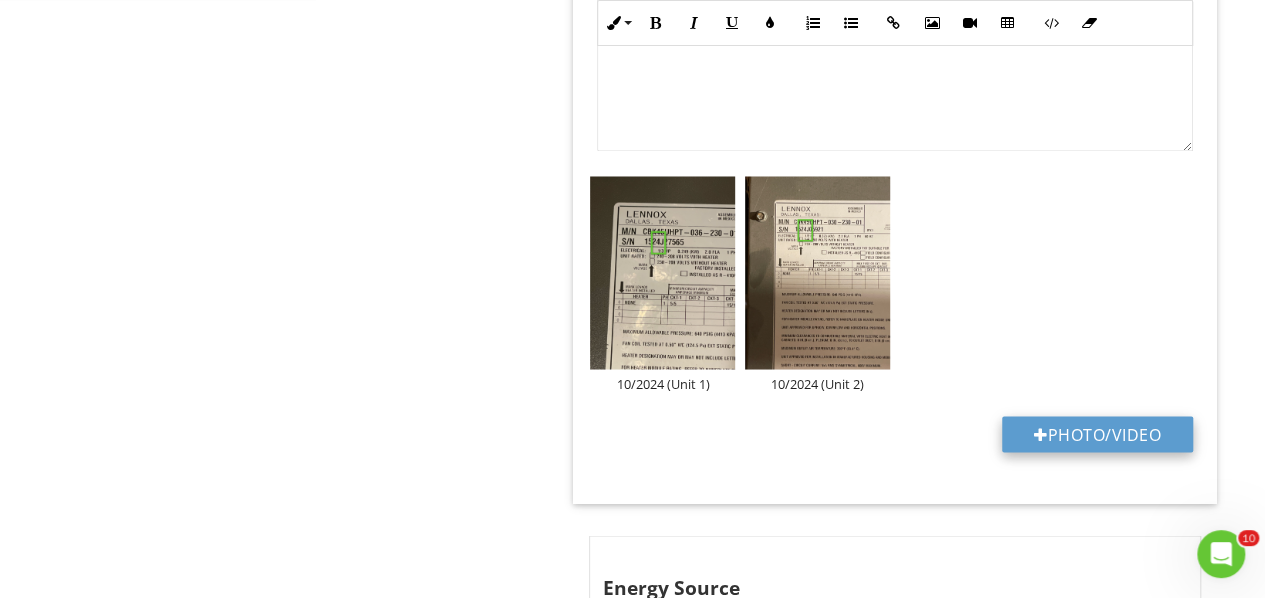 click at bounding box center [1041, 434] 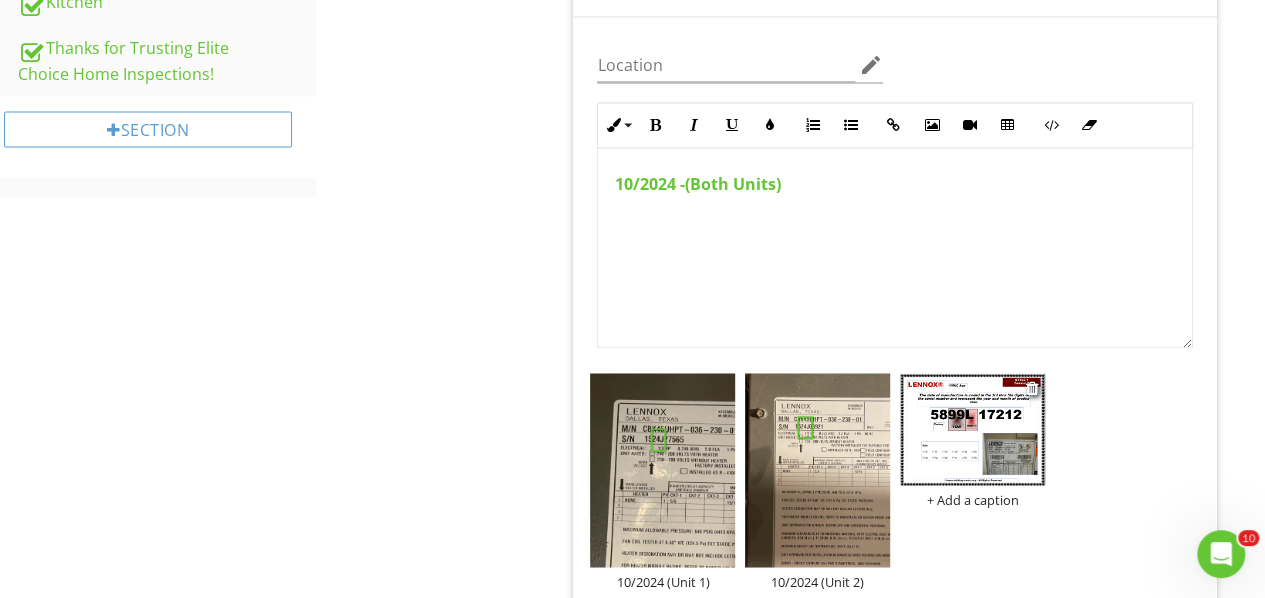scroll, scrollTop: 1459, scrollLeft: 0, axis: vertical 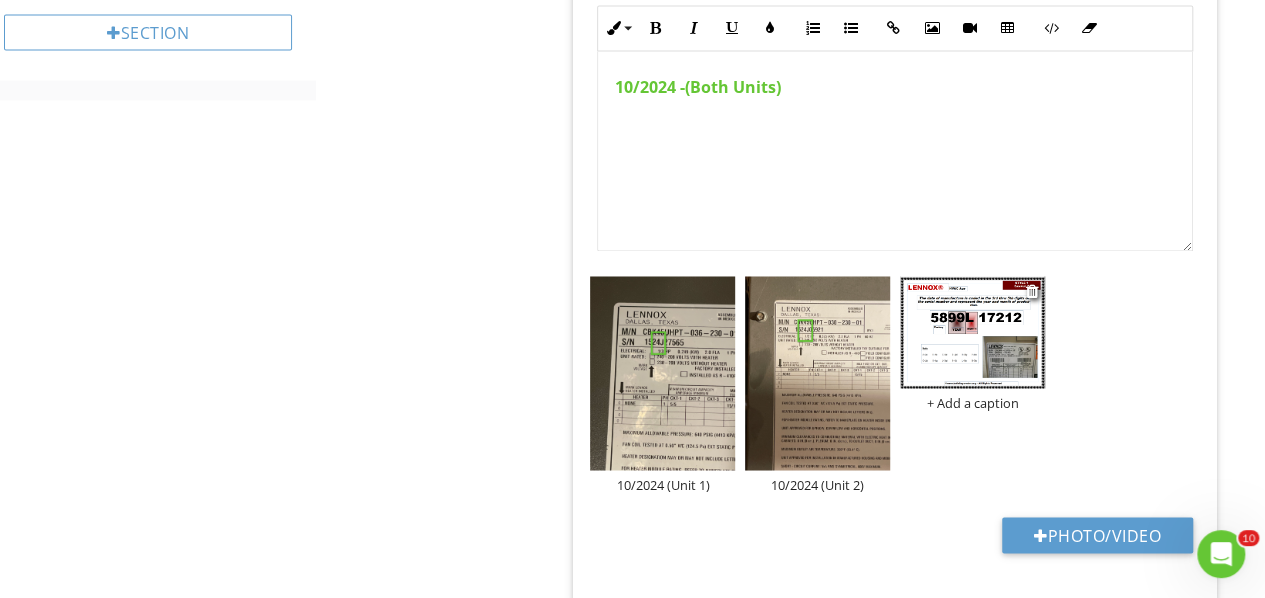 click at bounding box center [972, 331] 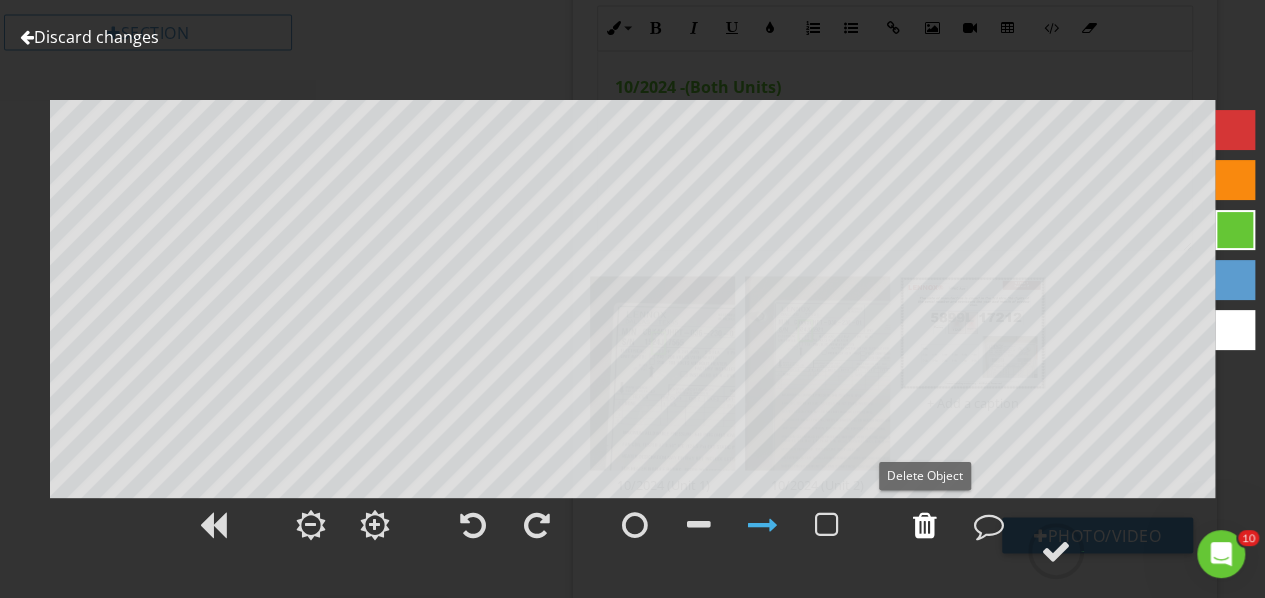 click at bounding box center (925, 525) 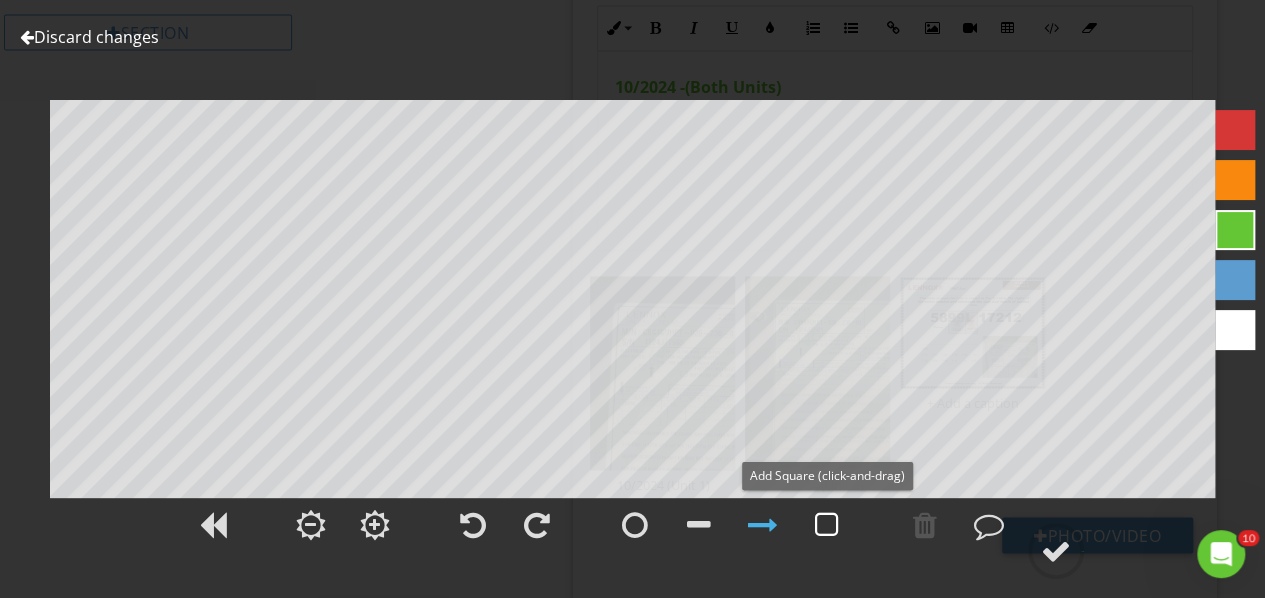 click at bounding box center (827, 525) 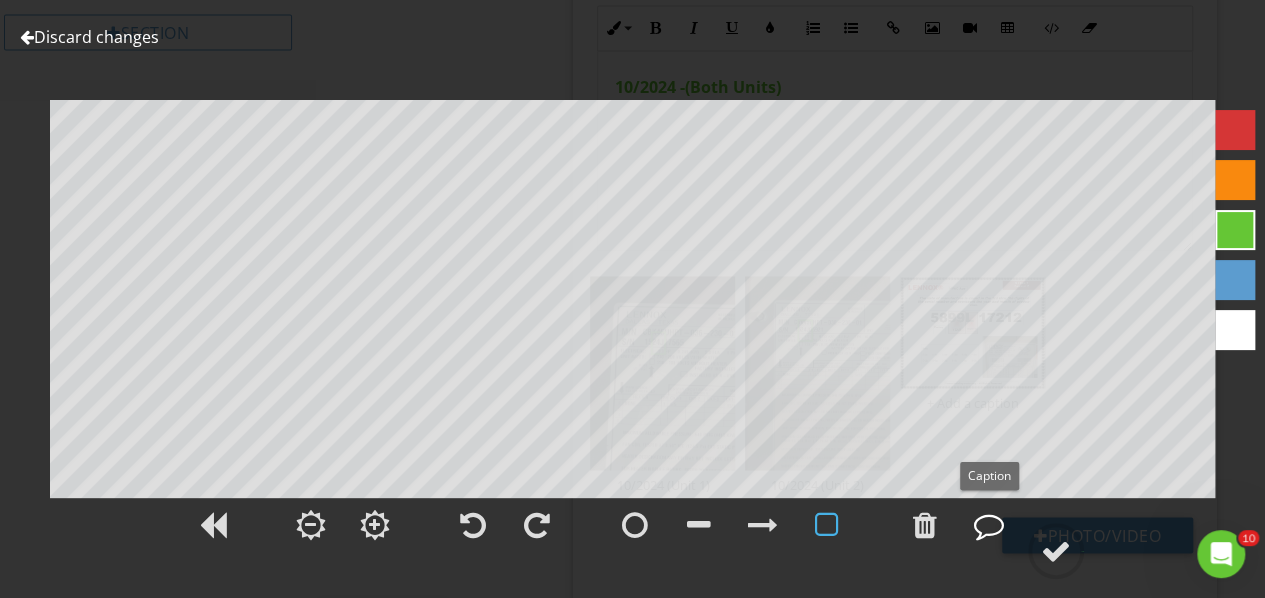 click at bounding box center [989, 525] 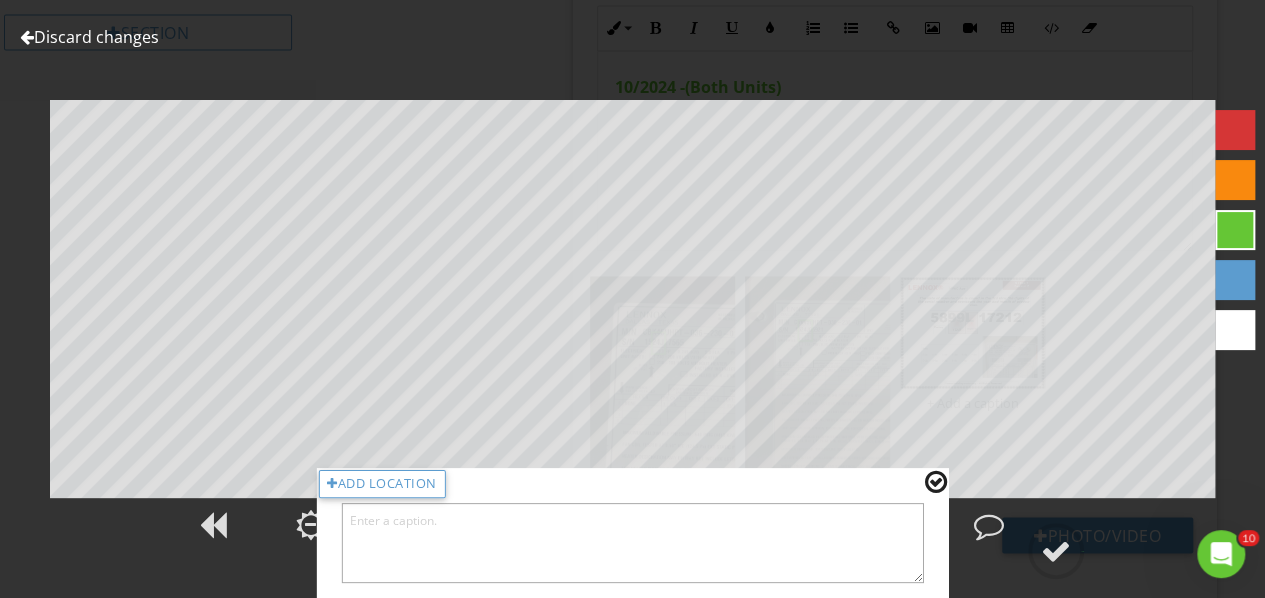 click at bounding box center [632, 543] 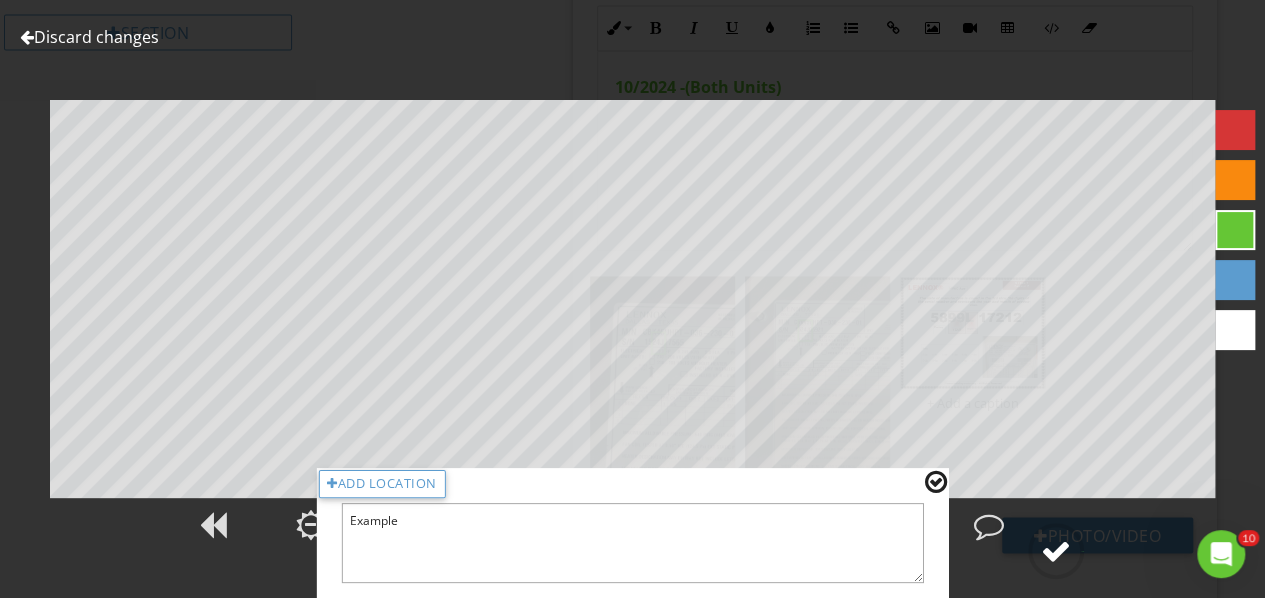 type on "Example" 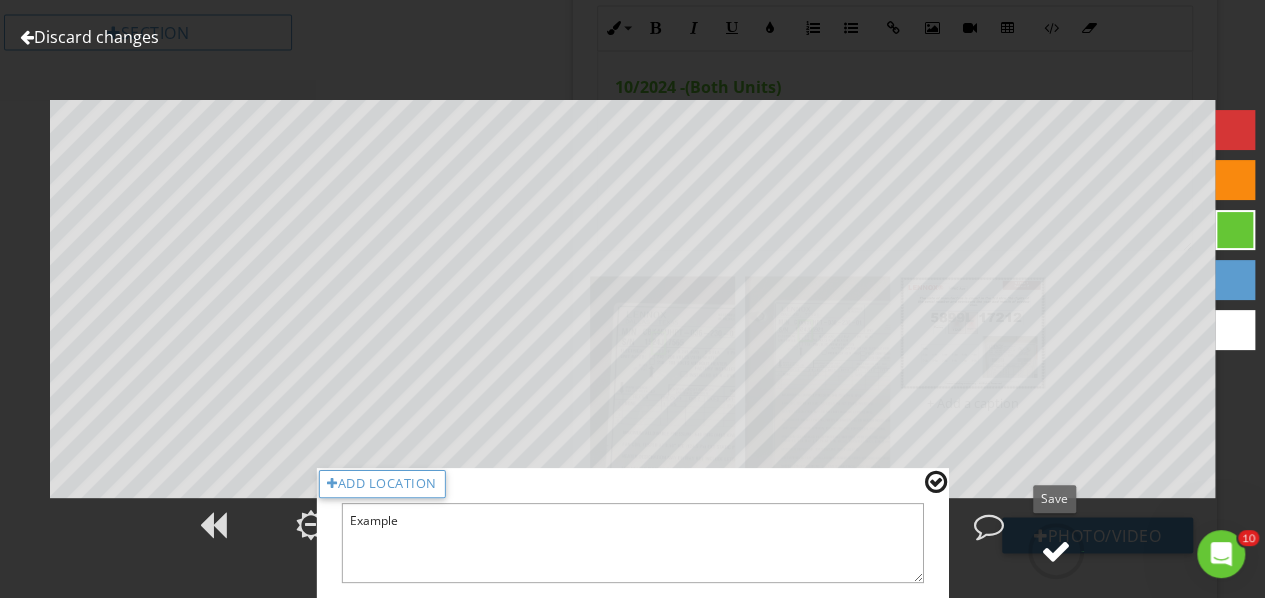 click at bounding box center [1056, 551] 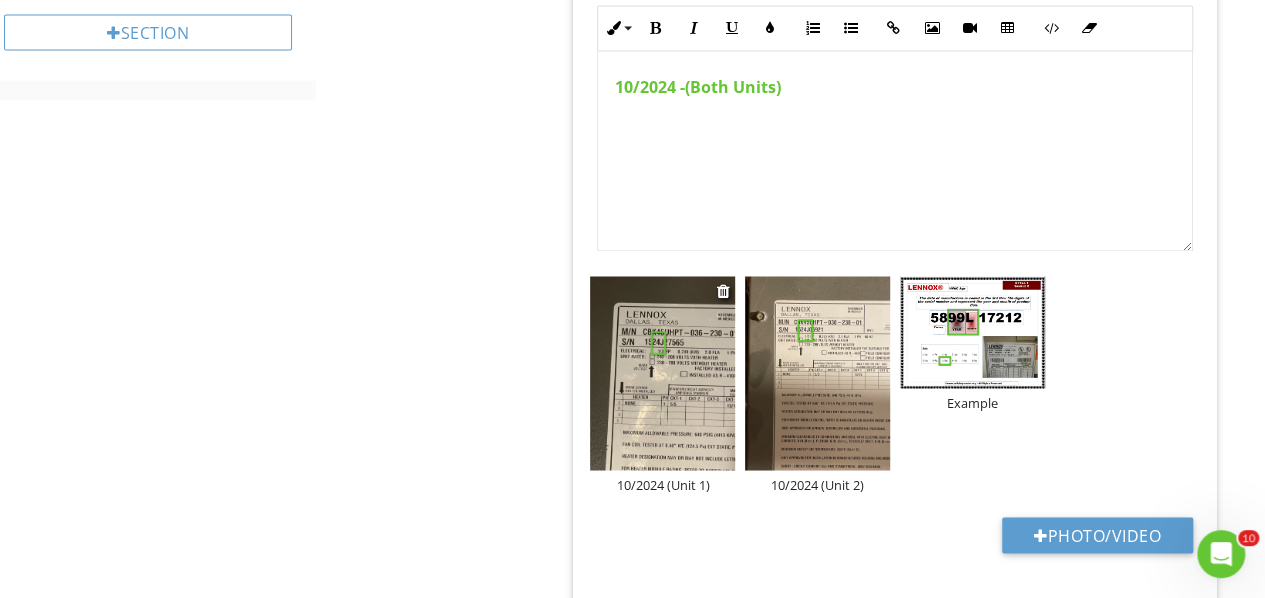click on "10/2024 (Unit 1)" at bounding box center (662, 484) 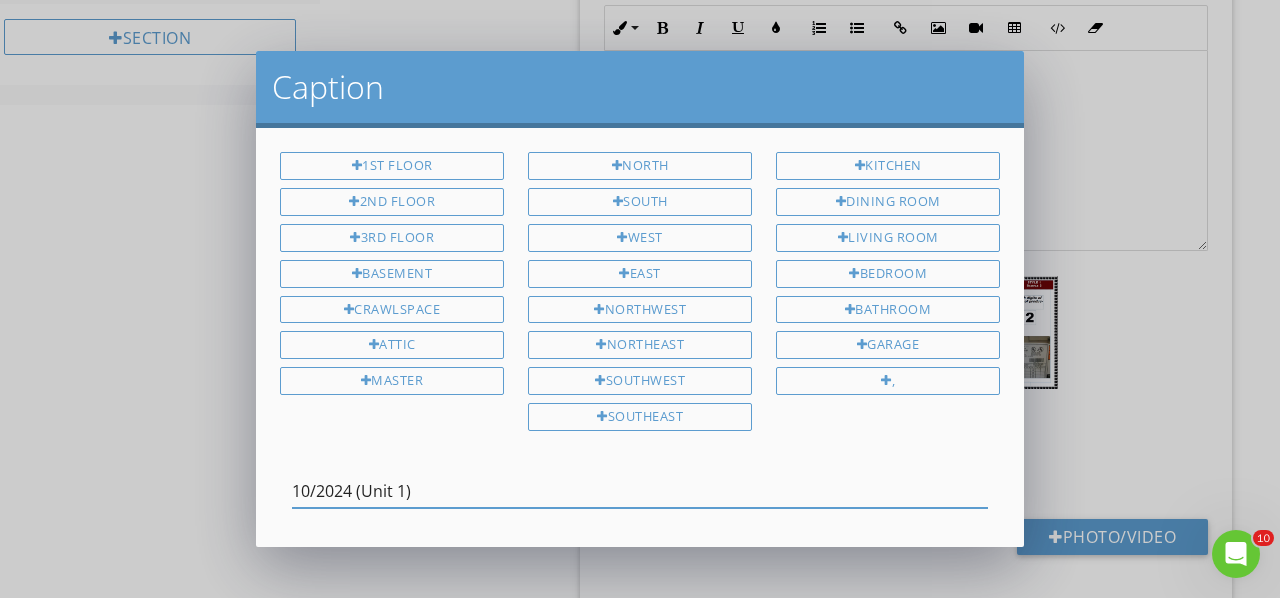 click on "10/2024 (Unit 1)" at bounding box center [640, 491] 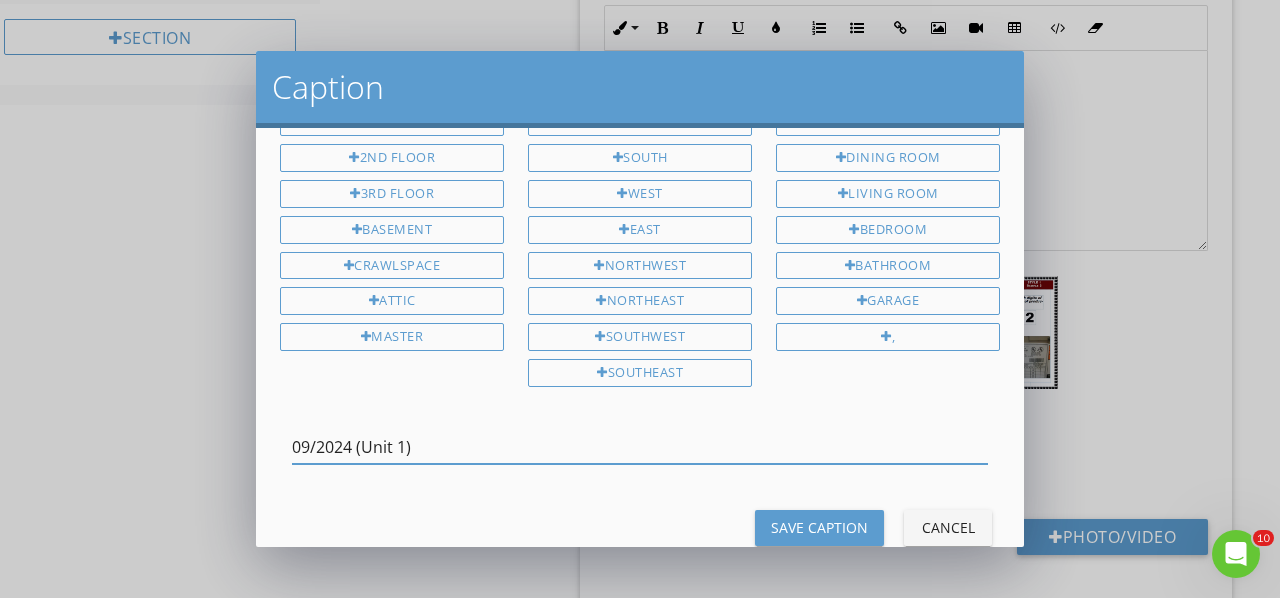 scroll, scrollTop: 84, scrollLeft: 0, axis: vertical 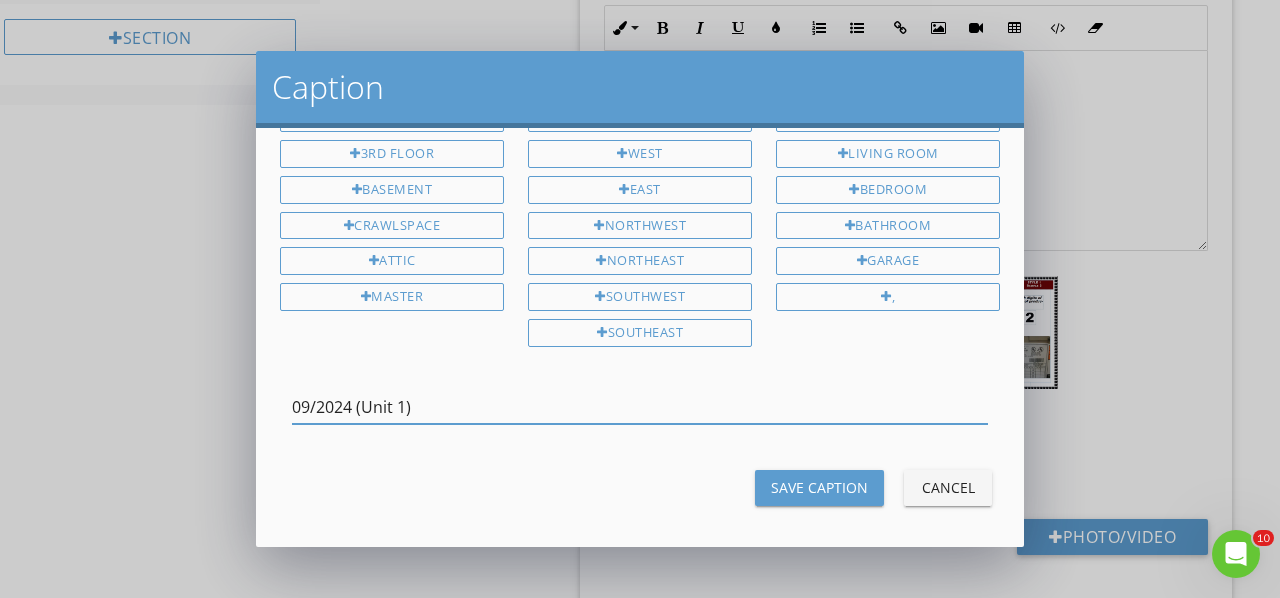 type on "09/2024 (Unit 1)" 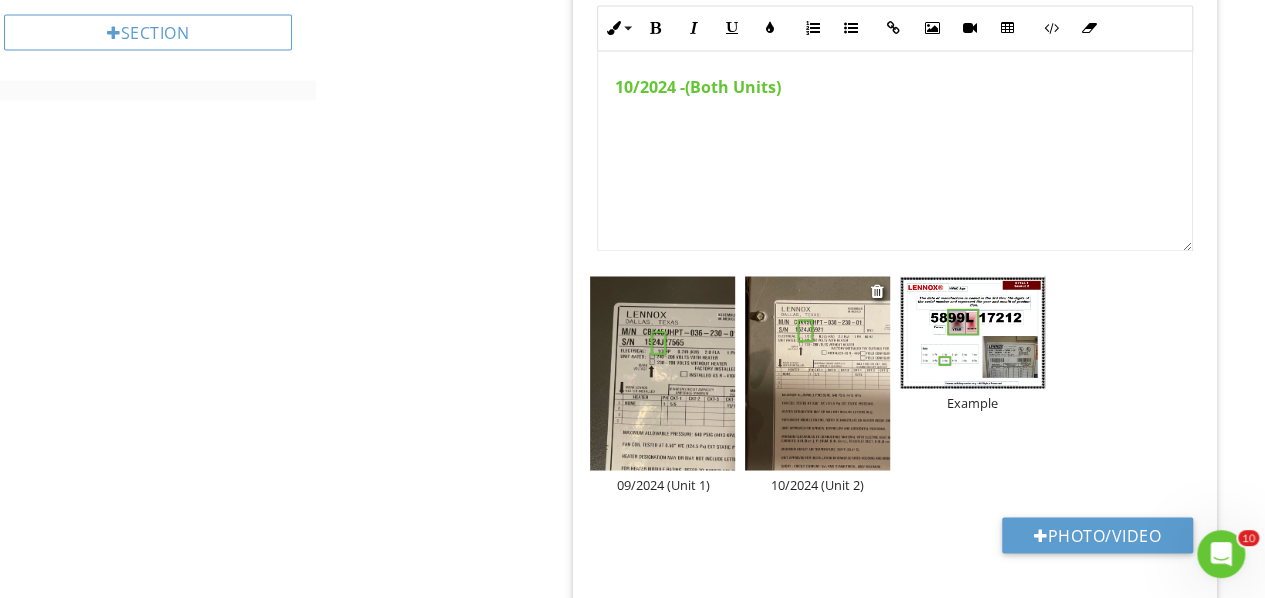 click on "10/2024 (Unit 2)" at bounding box center [817, 484] 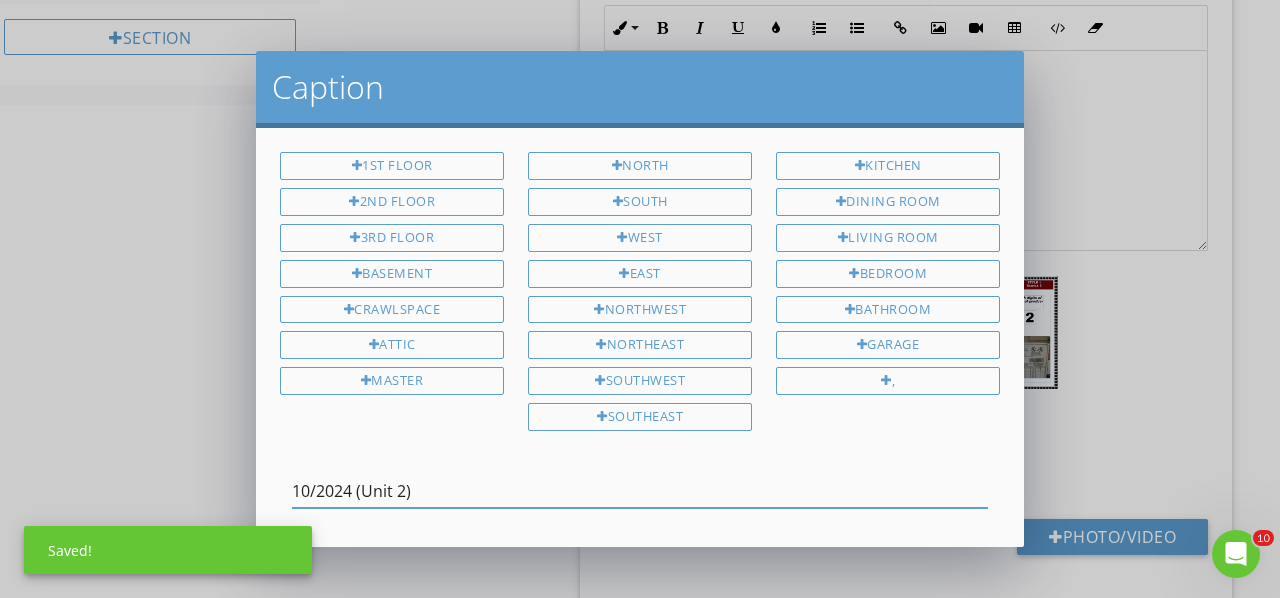 click on "10/2024 (Unit 2)" at bounding box center (640, 491) 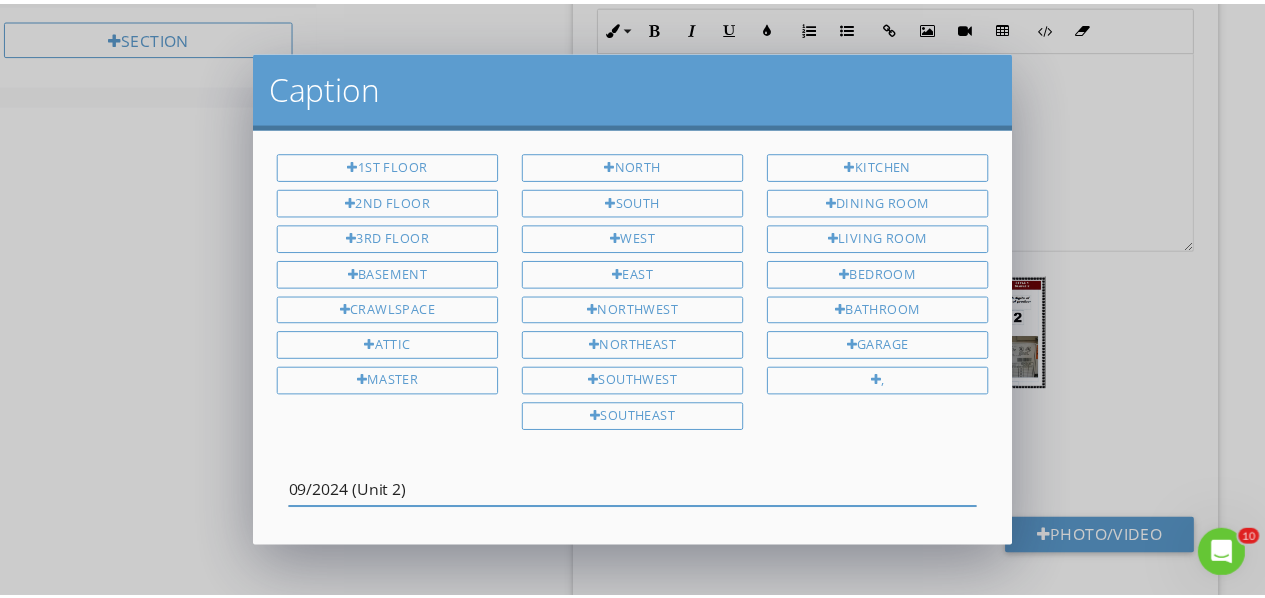 scroll, scrollTop: 84, scrollLeft: 0, axis: vertical 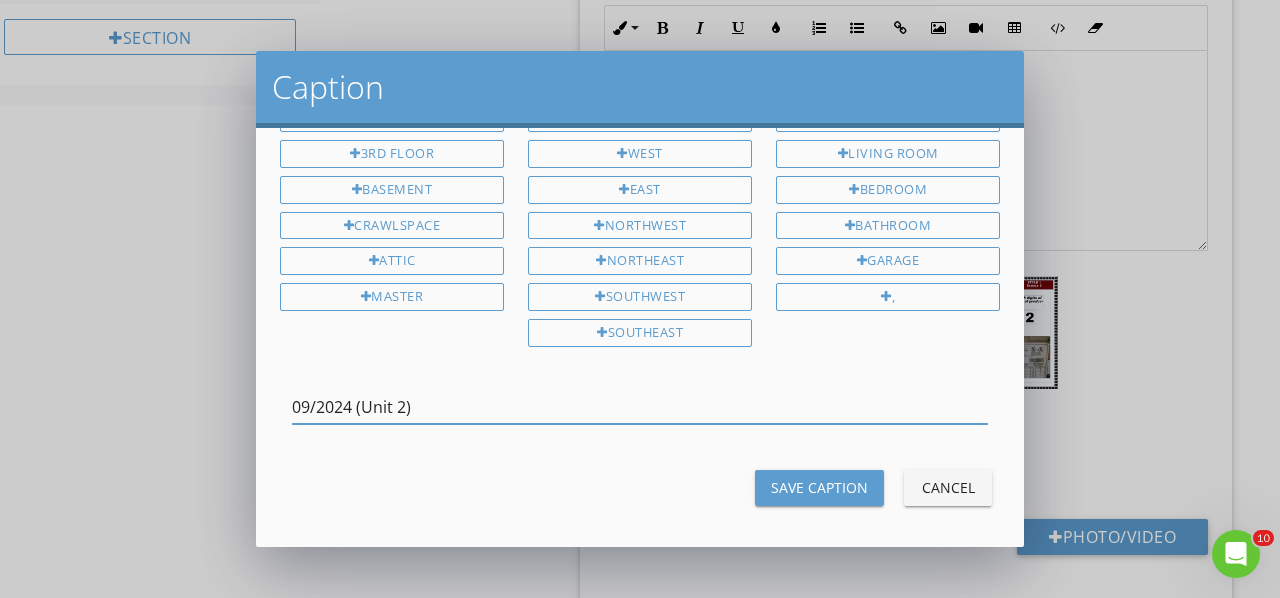 type on "09/2024 (Unit 2)" 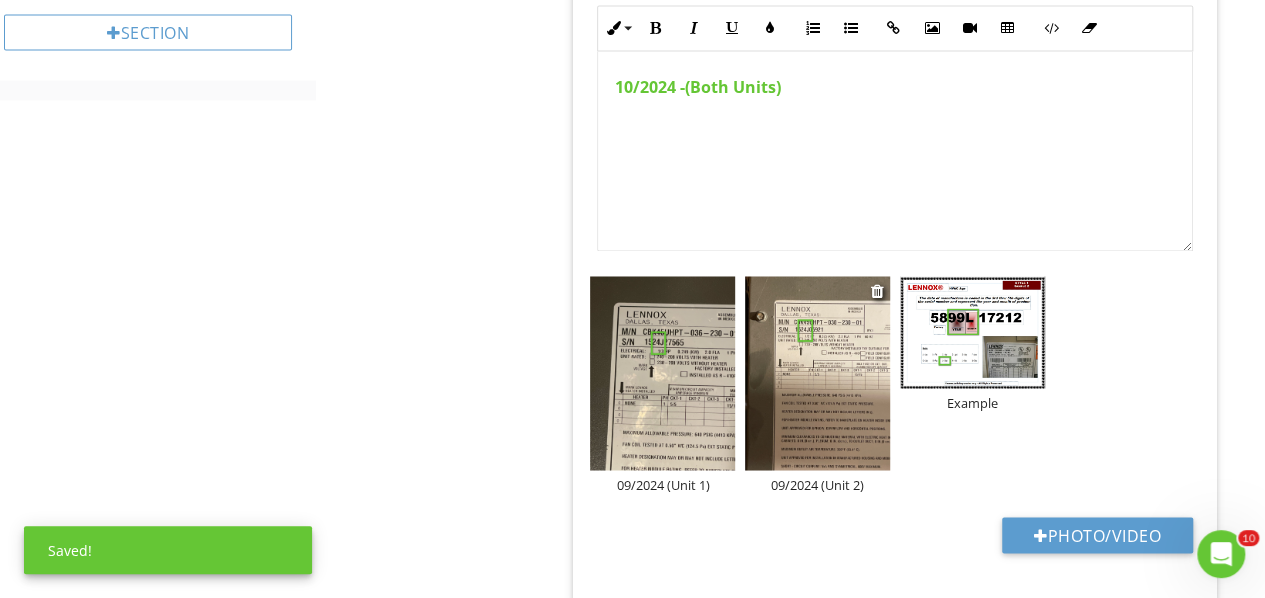 scroll, scrollTop: 1459, scrollLeft: 0, axis: vertical 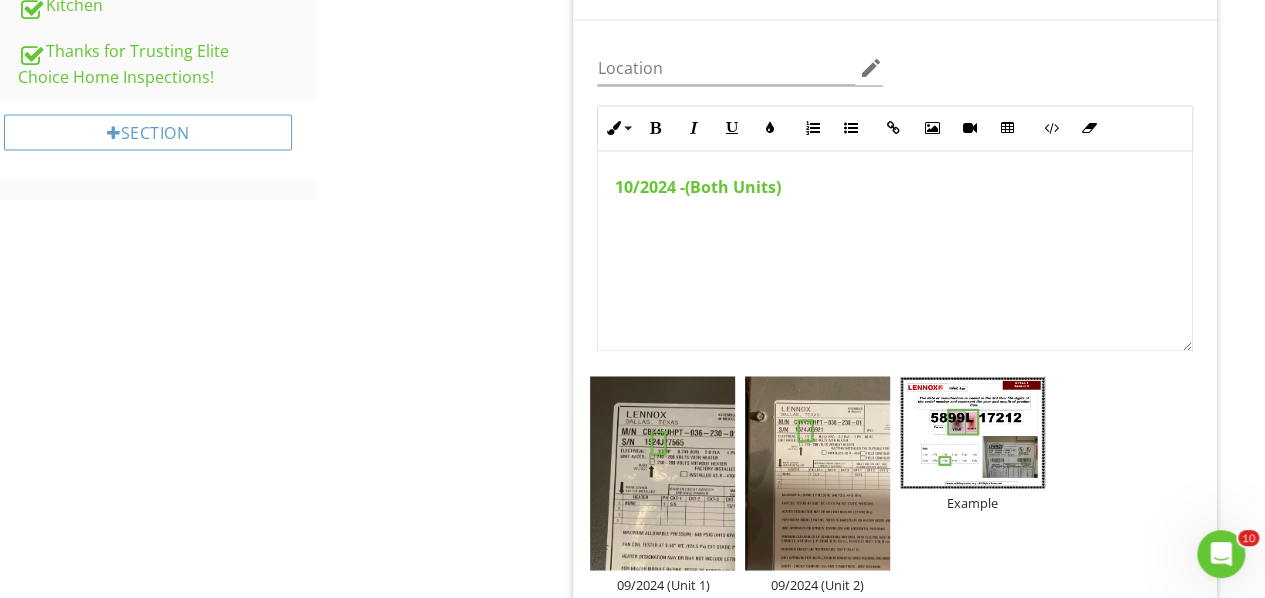 click on "10/2024 -(Both Units)" at bounding box center (697, 187) 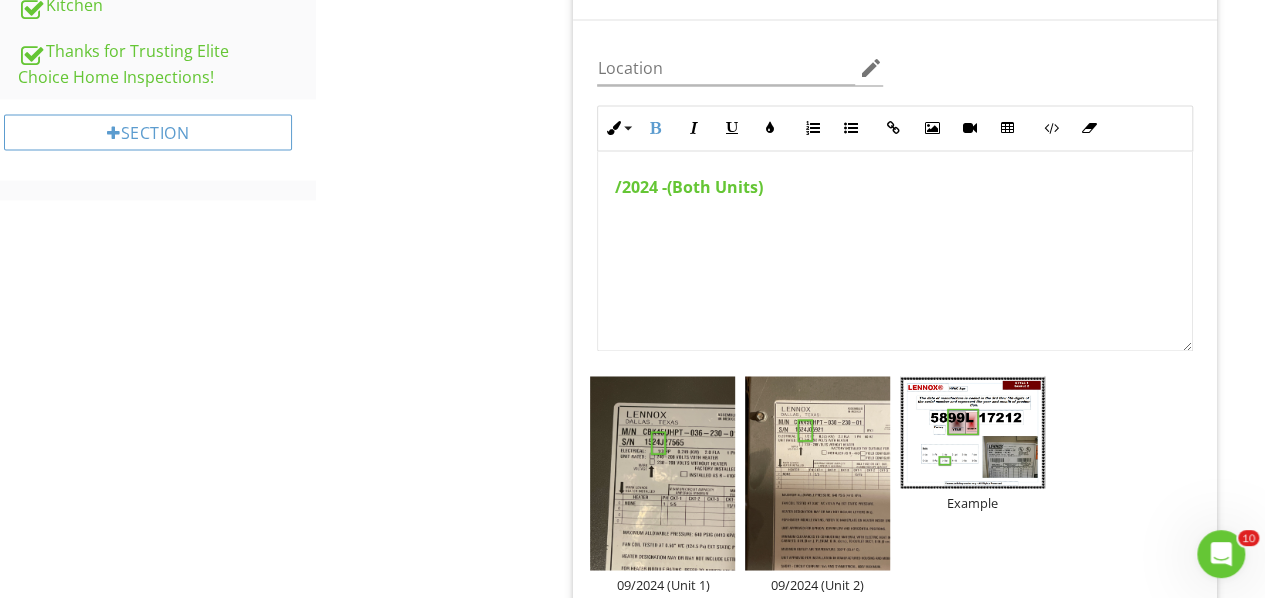 type 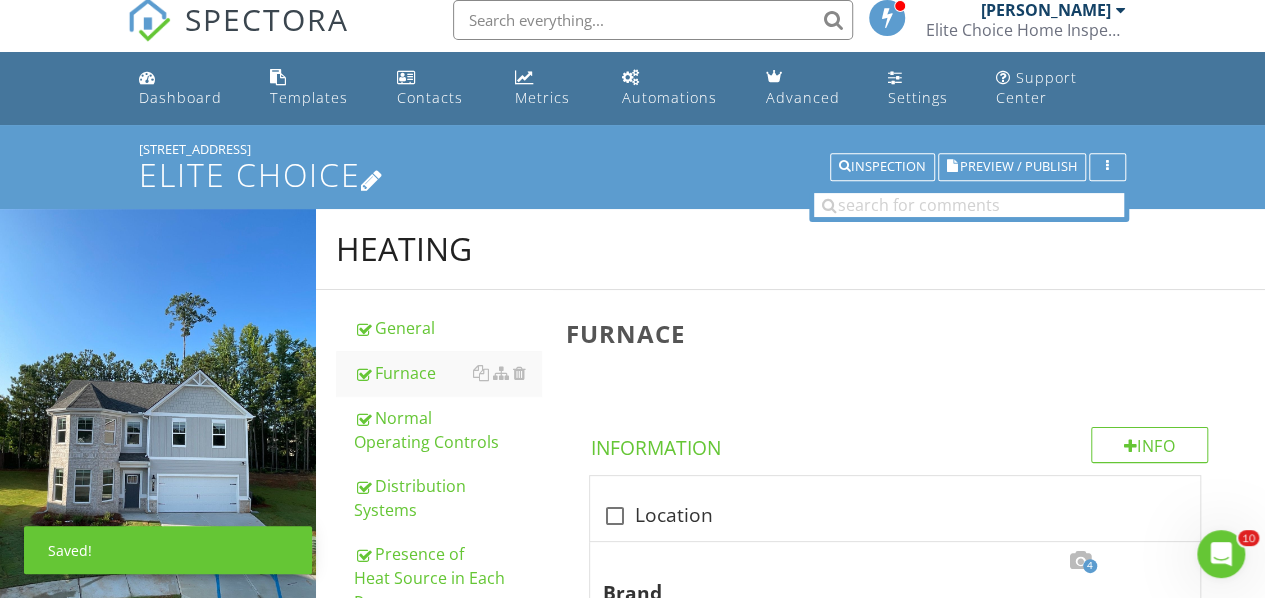 scroll, scrollTop: 0, scrollLeft: 0, axis: both 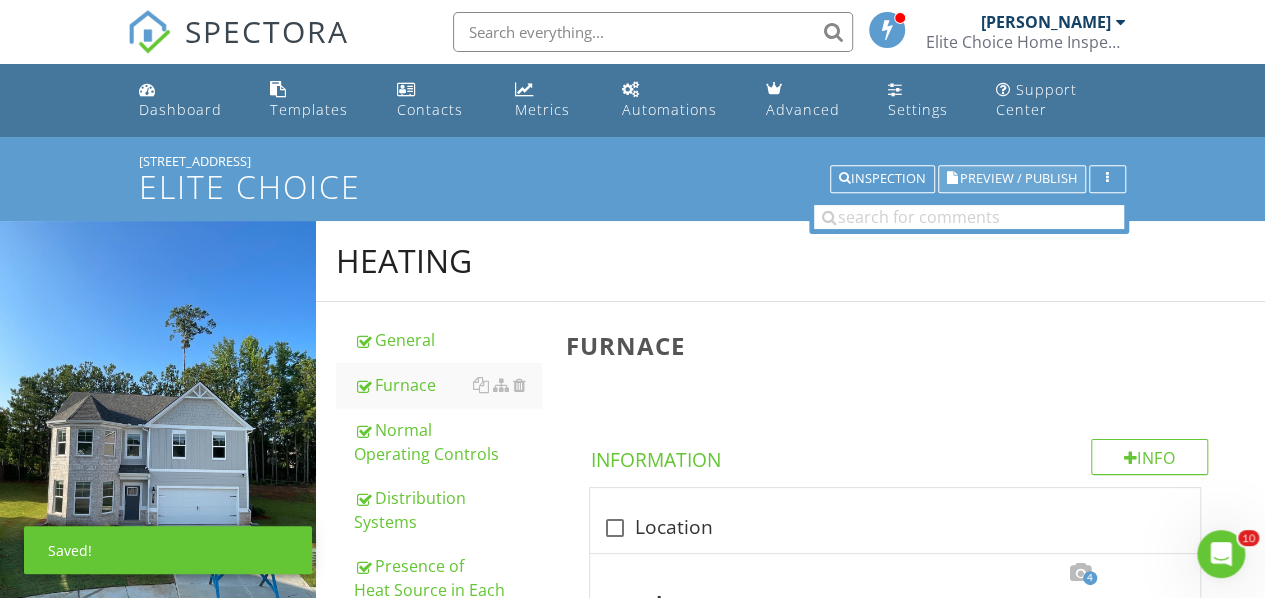 click on "Preview / Publish" at bounding box center [1018, 179] 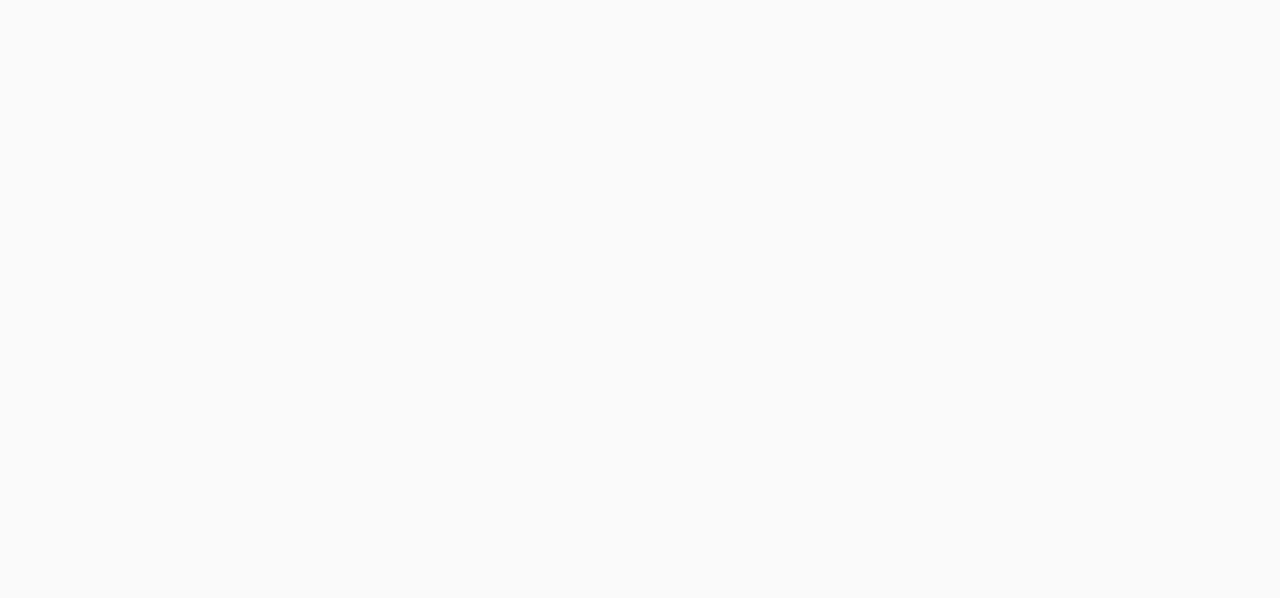 scroll, scrollTop: 0, scrollLeft: 0, axis: both 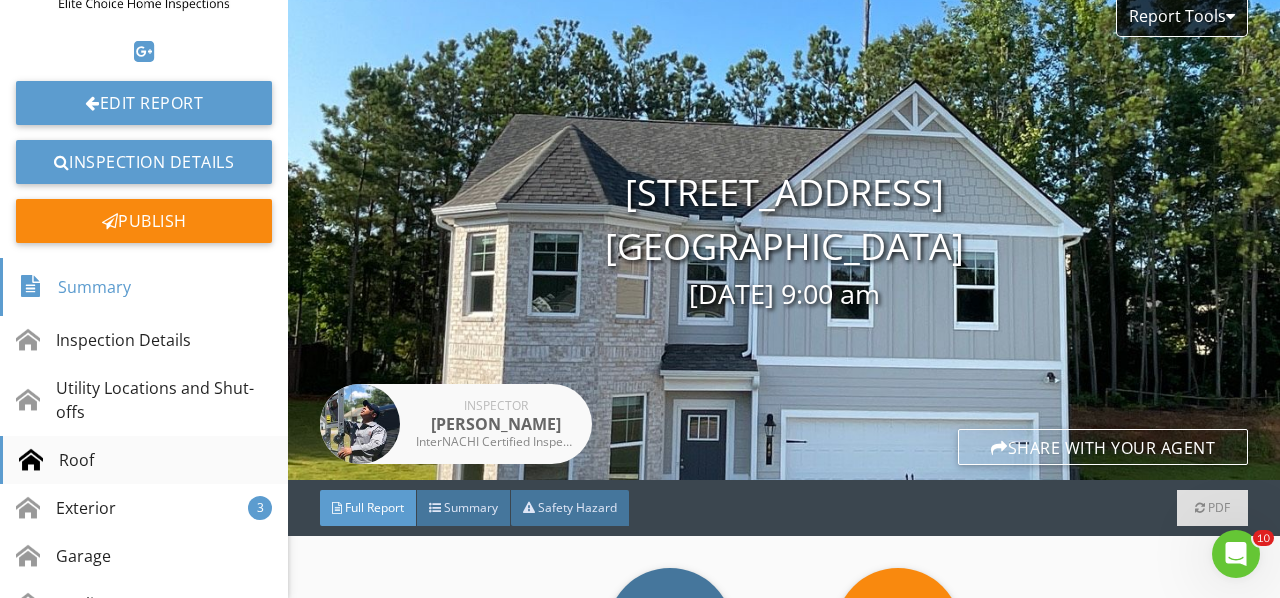 click on "Roof" at bounding box center [144, 460] 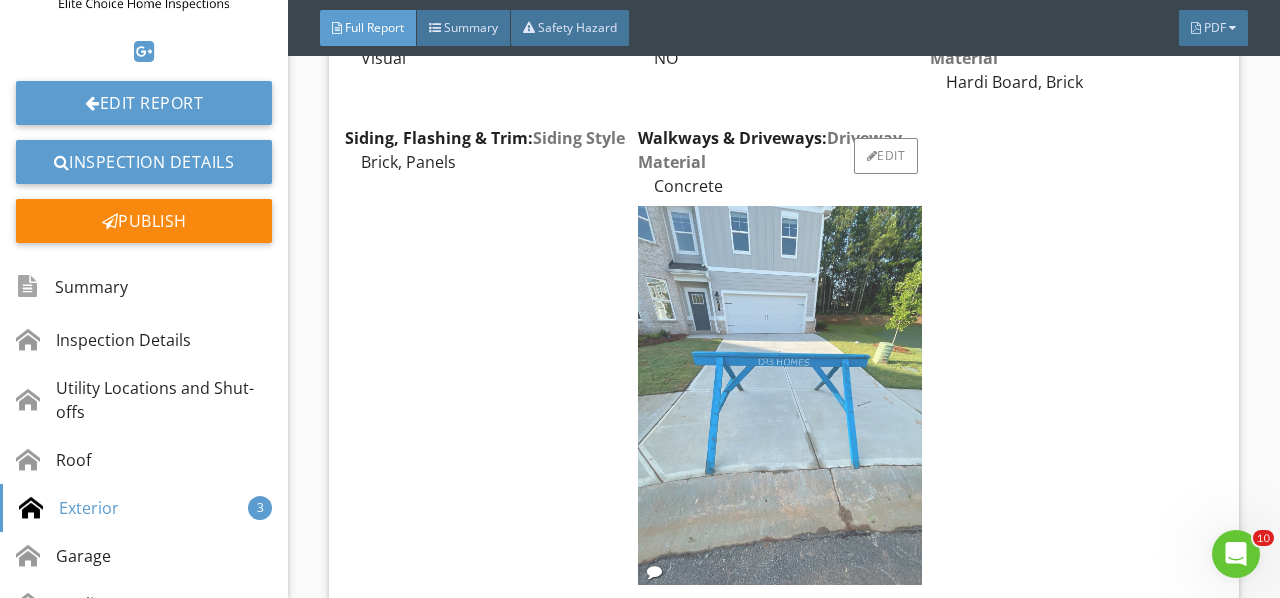 scroll, scrollTop: 5518, scrollLeft: 0, axis: vertical 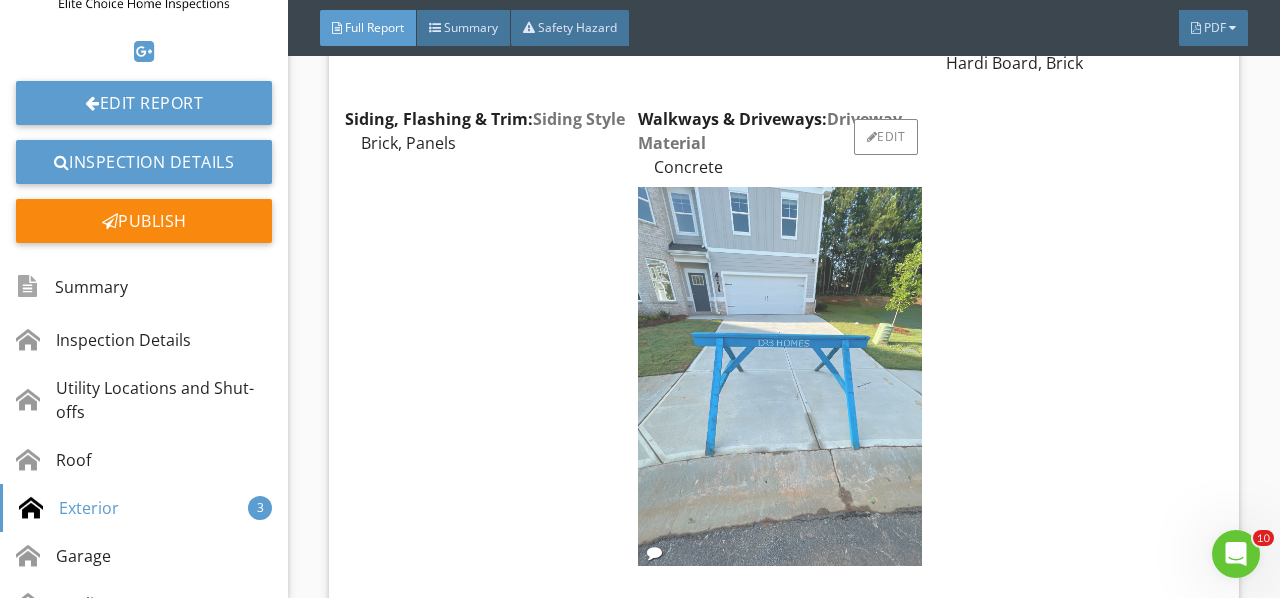 click at bounding box center [780, 376] 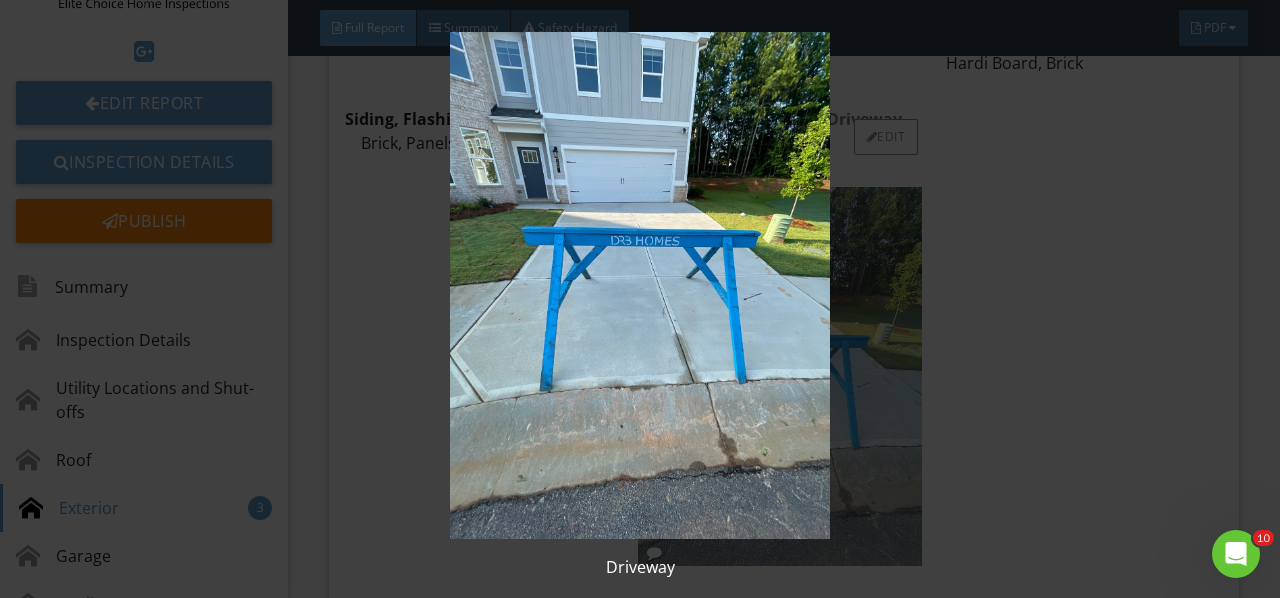 click at bounding box center [639, 285] 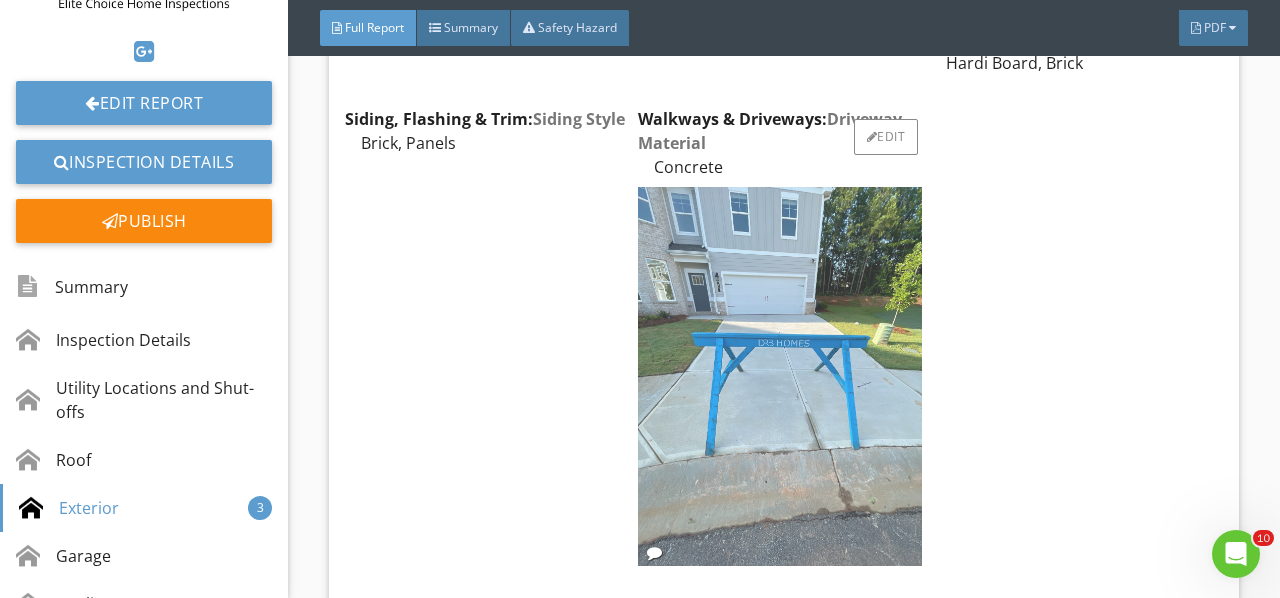 click at bounding box center (780, 376) 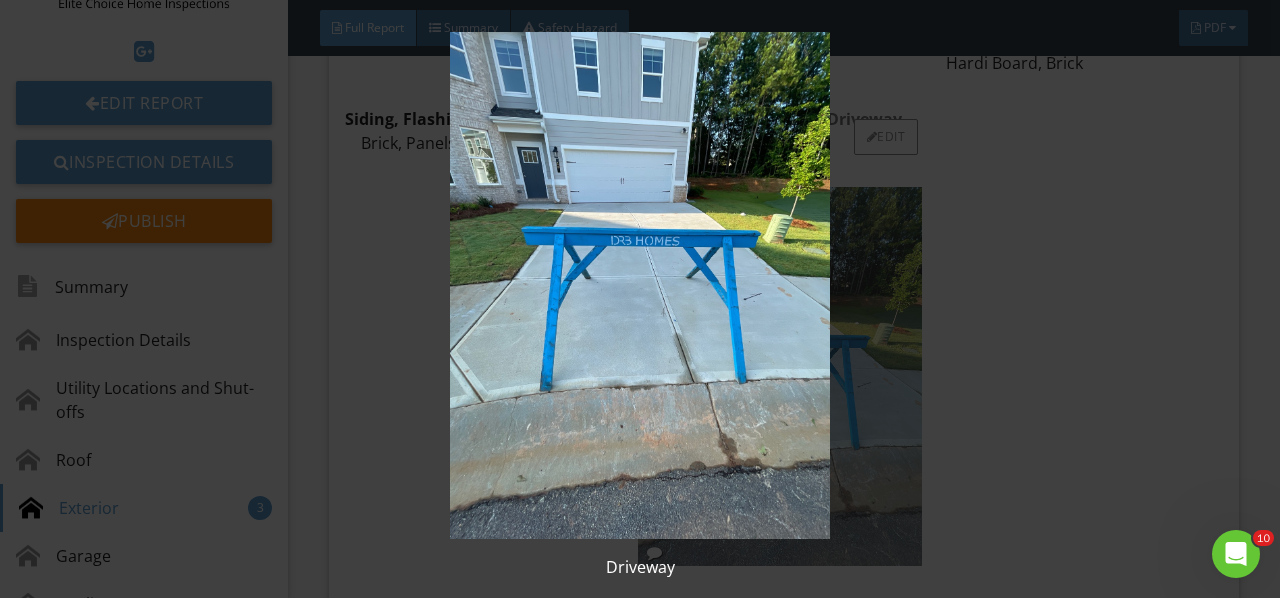 click at bounding box center [639, 285] 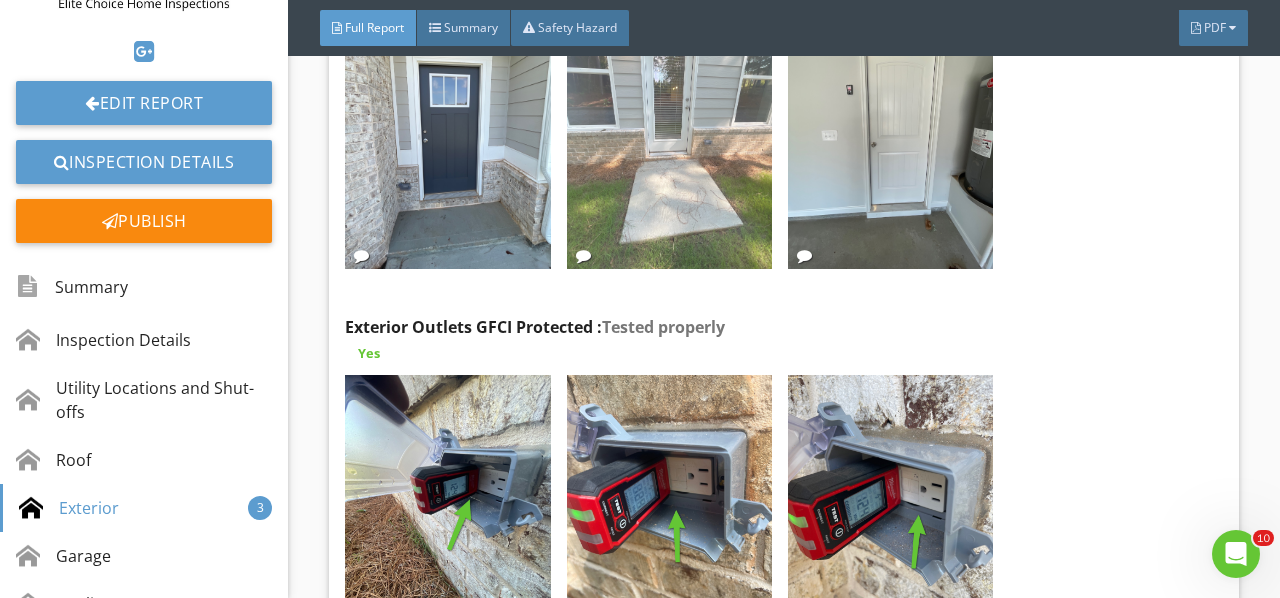 scroll, scrollTop: 6318, scrollLeft: 0, axis: vertical 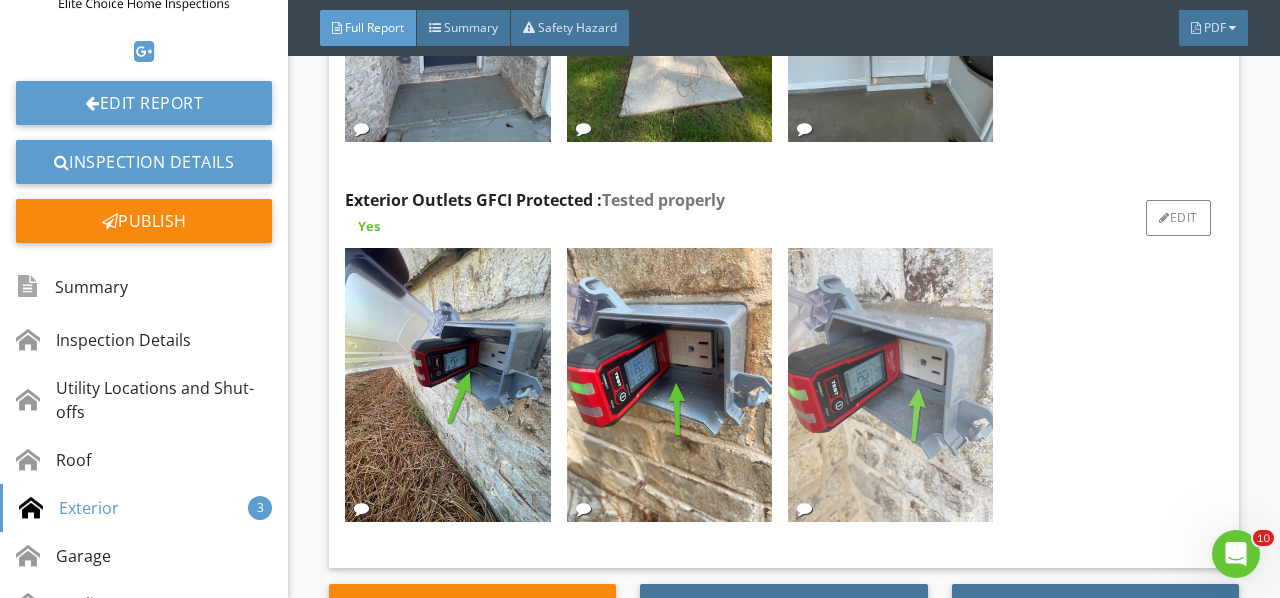 click at bounding box center (890, 385) 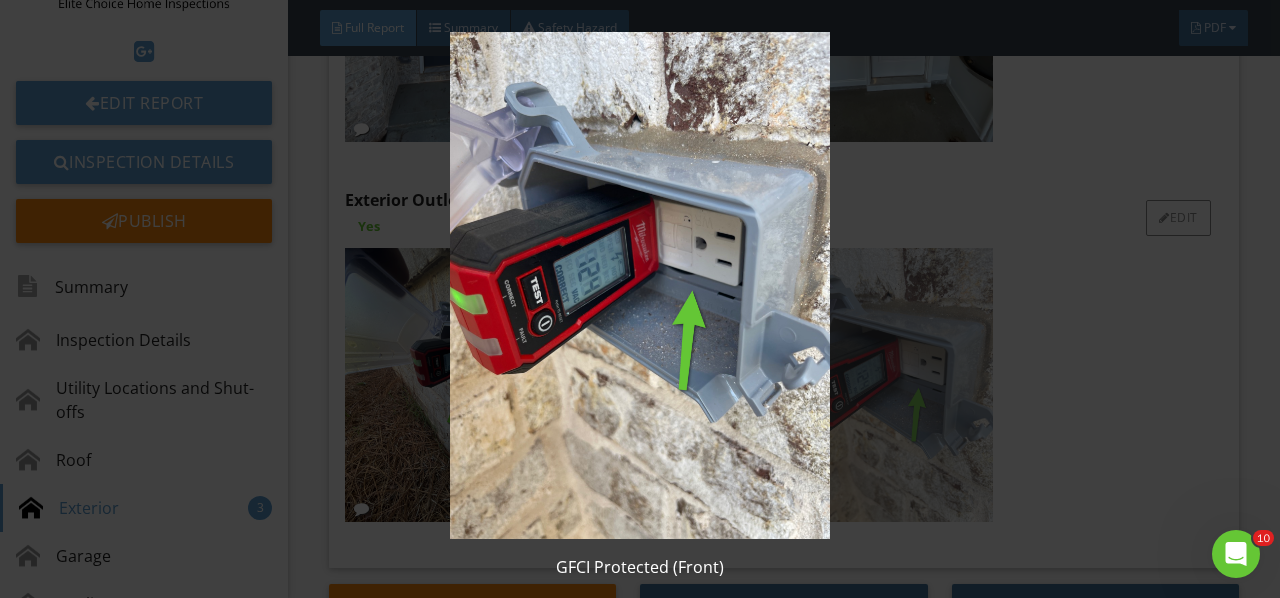 click at bounding box center (639, 285) 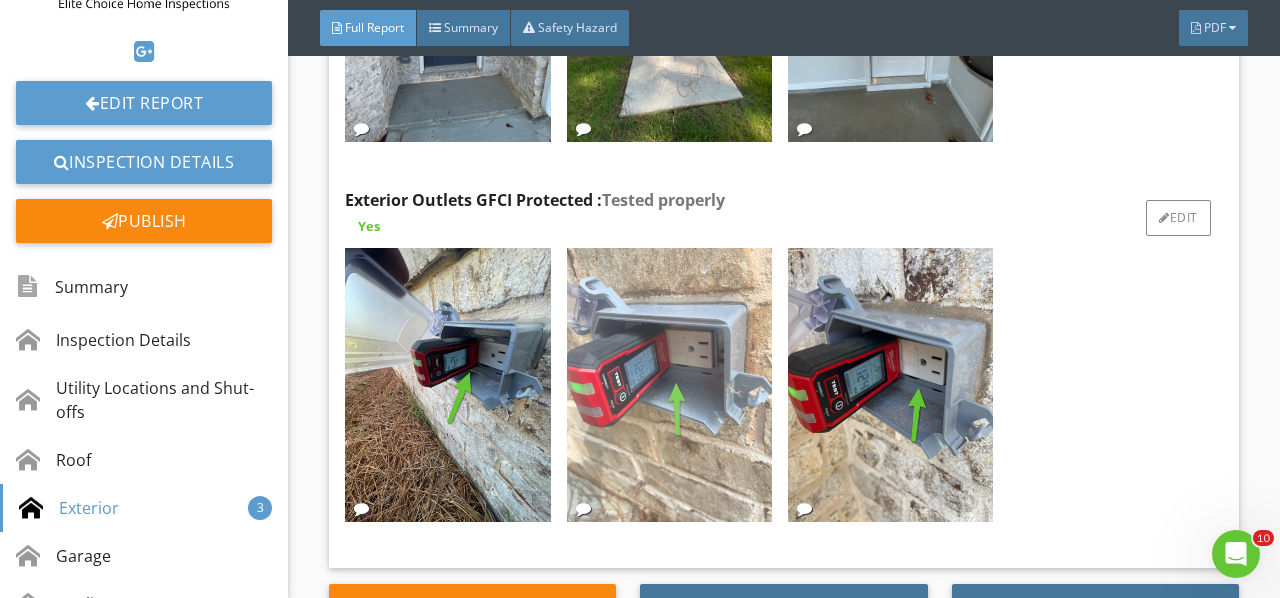 click at bounding box center [669, 385] 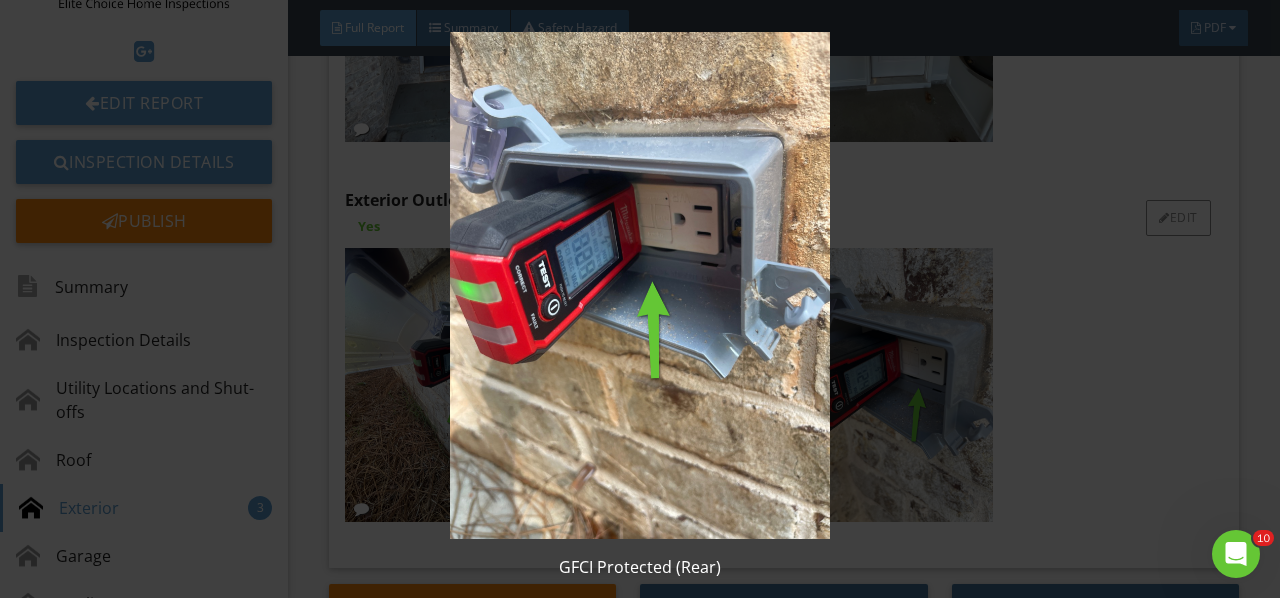click at bounding box center [639, 285] 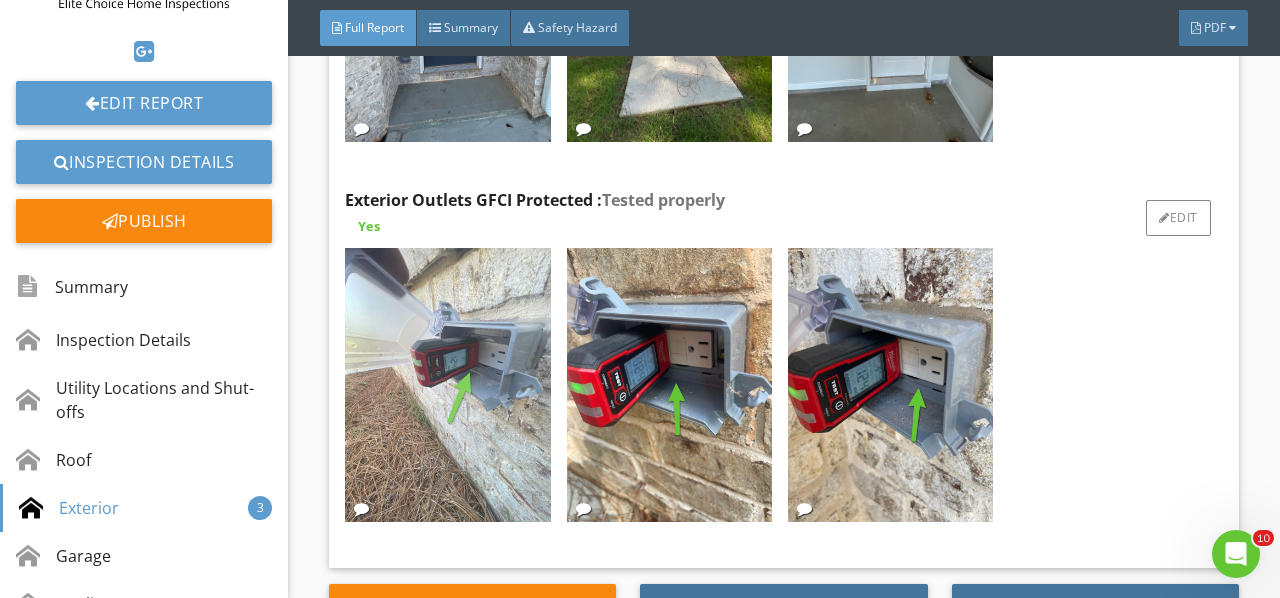 click at bounding box center [447, 385] 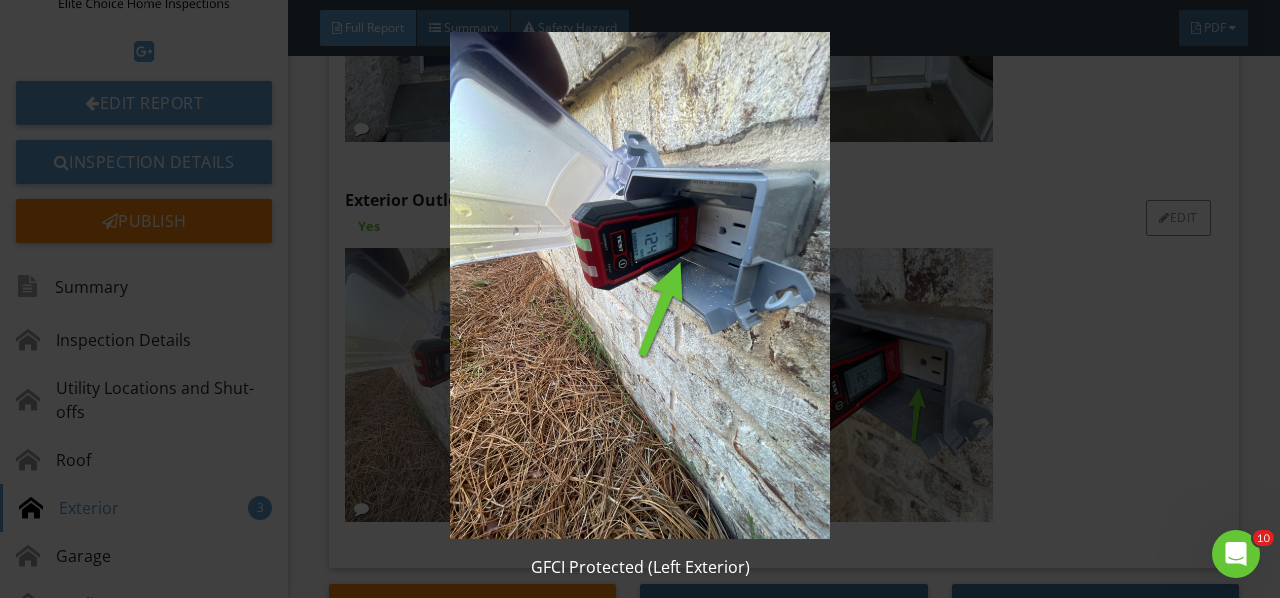 click at bounding box center (639, 285) 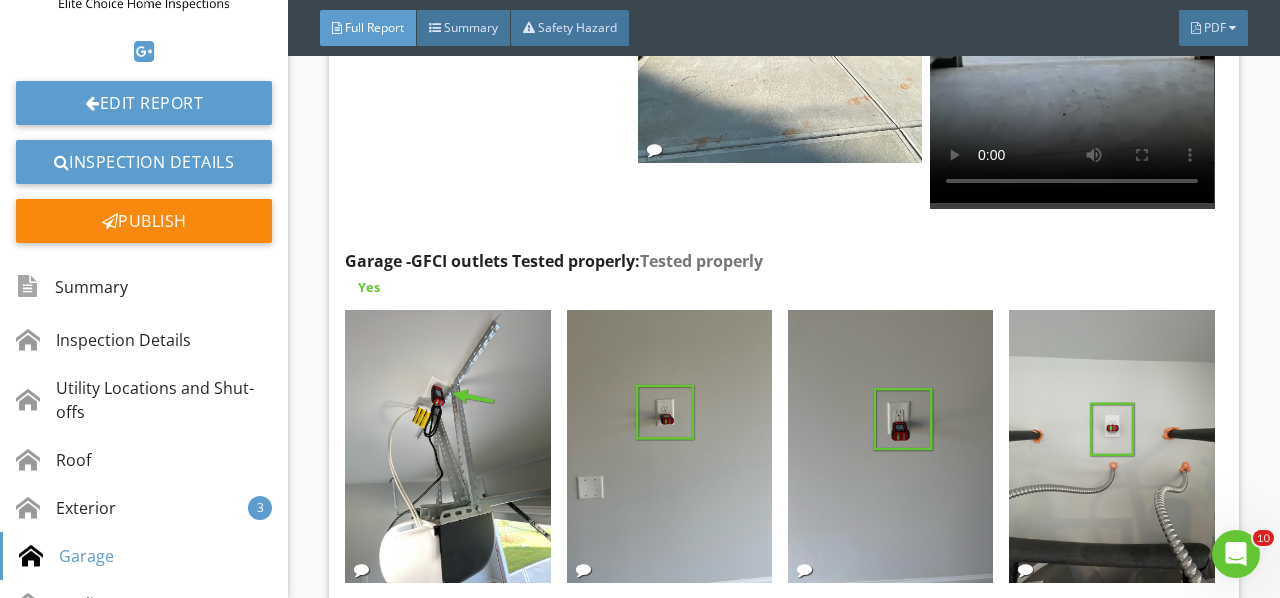 scroll, scrollTop: 7918, scrollLeft: 0, axis: vertical 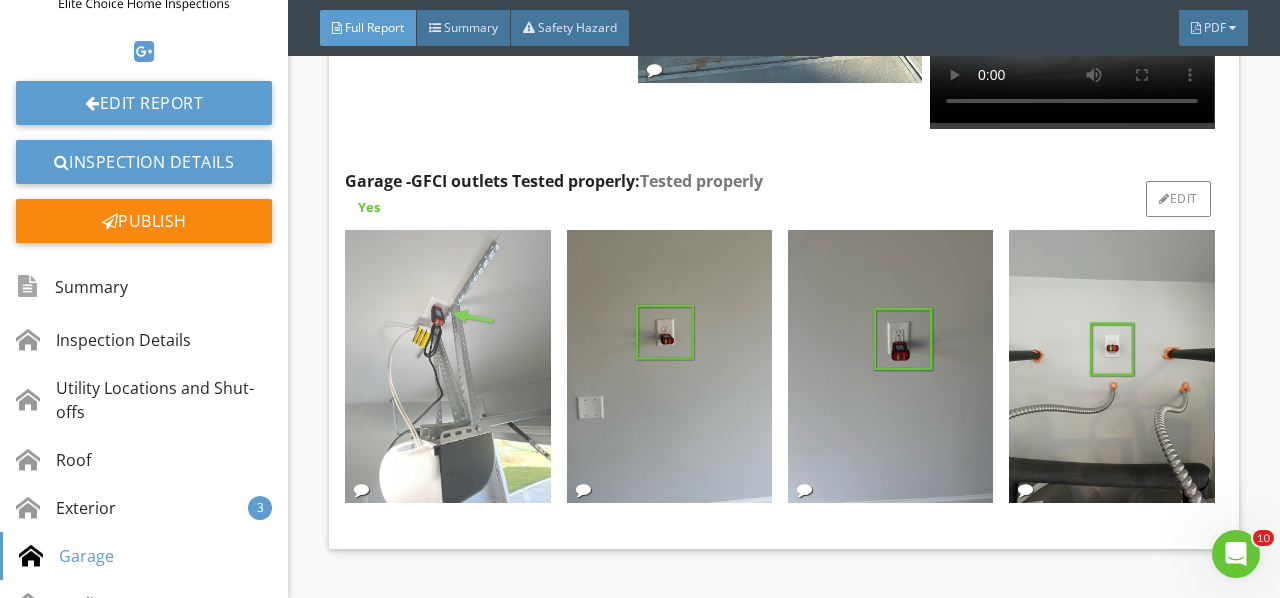 click at bounding box center (447, 367) 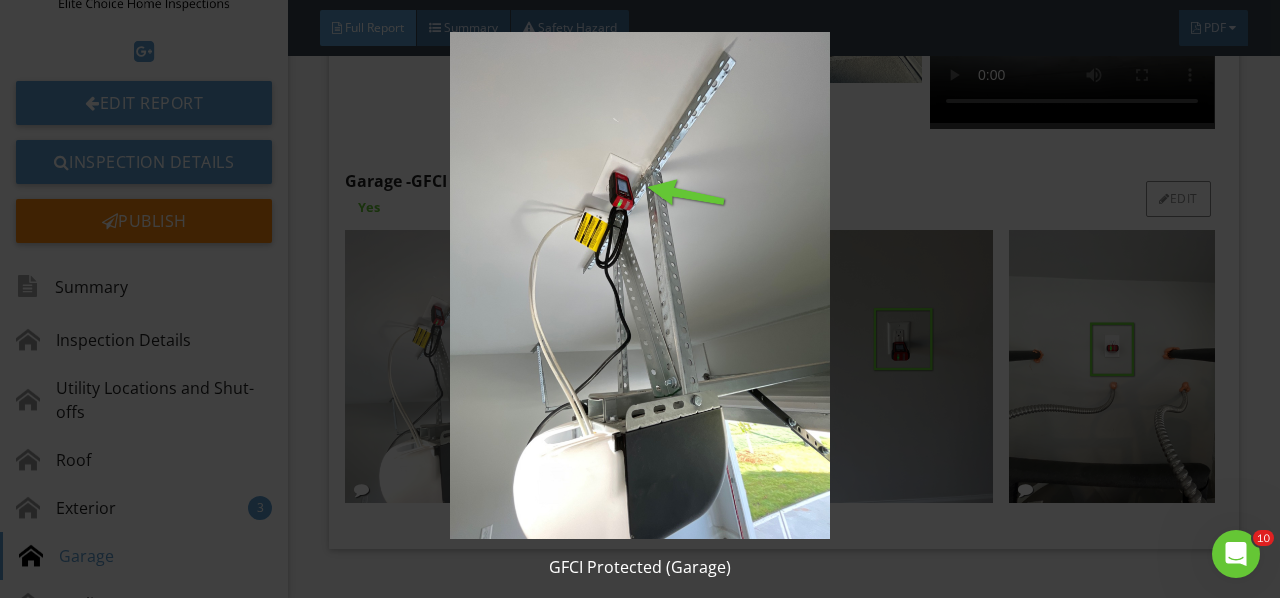 click at bounding box center [639, 285] 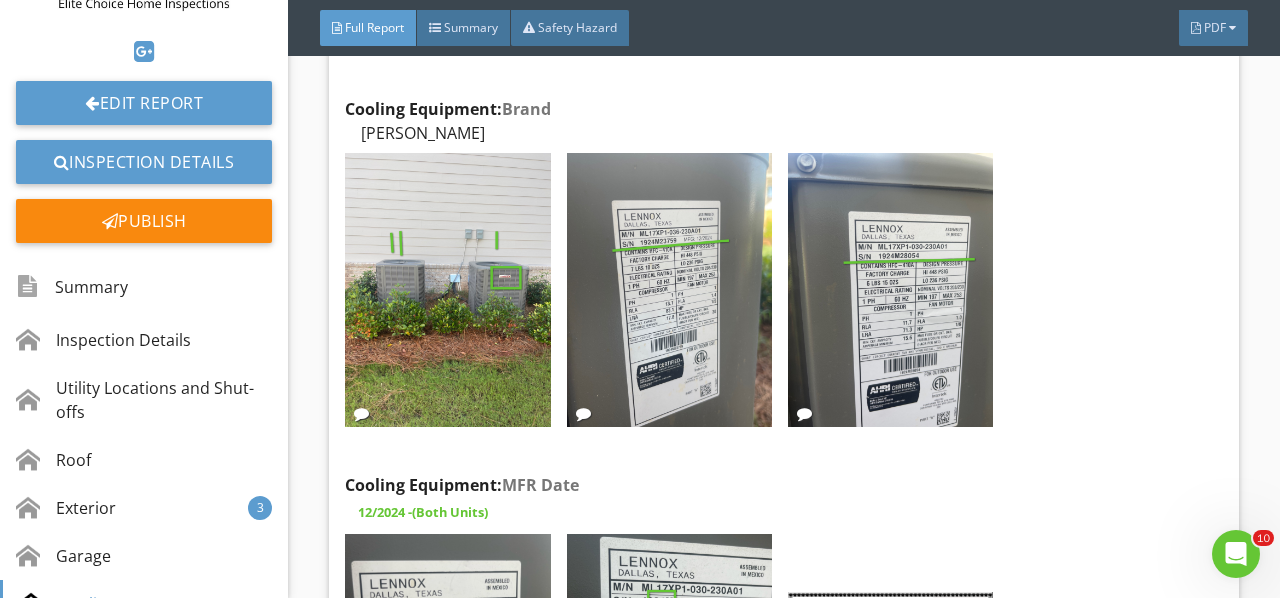 scroll, scrollTop: 9118, scrollLeft: 0, axis: vertical 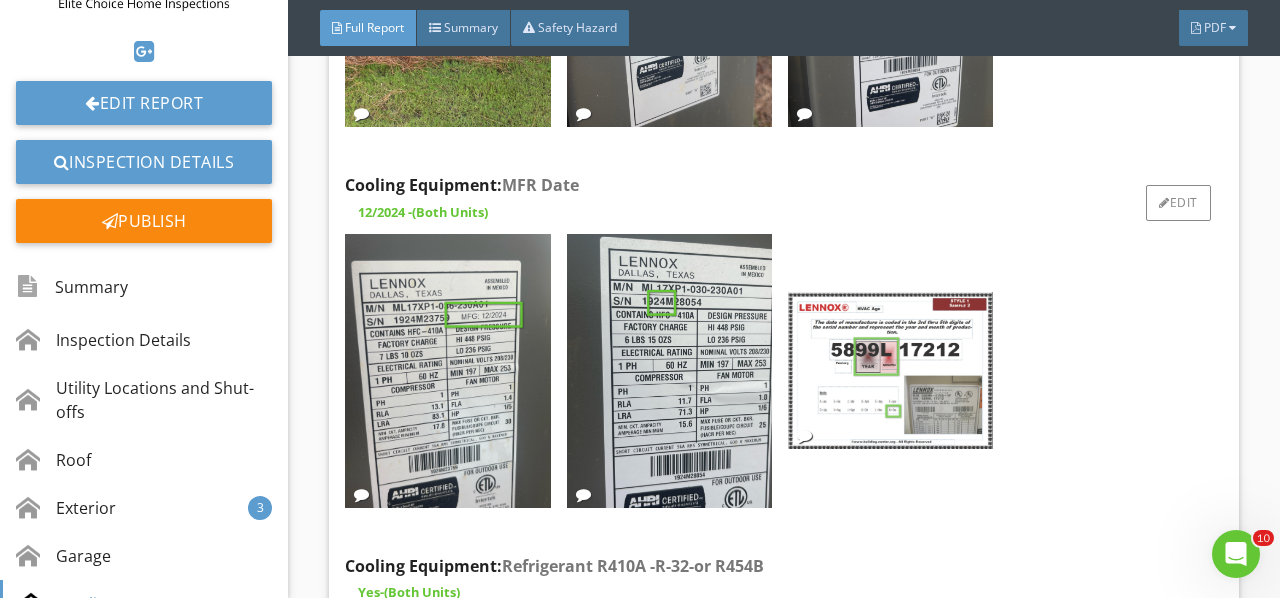 click at bounding box center [890, 370] 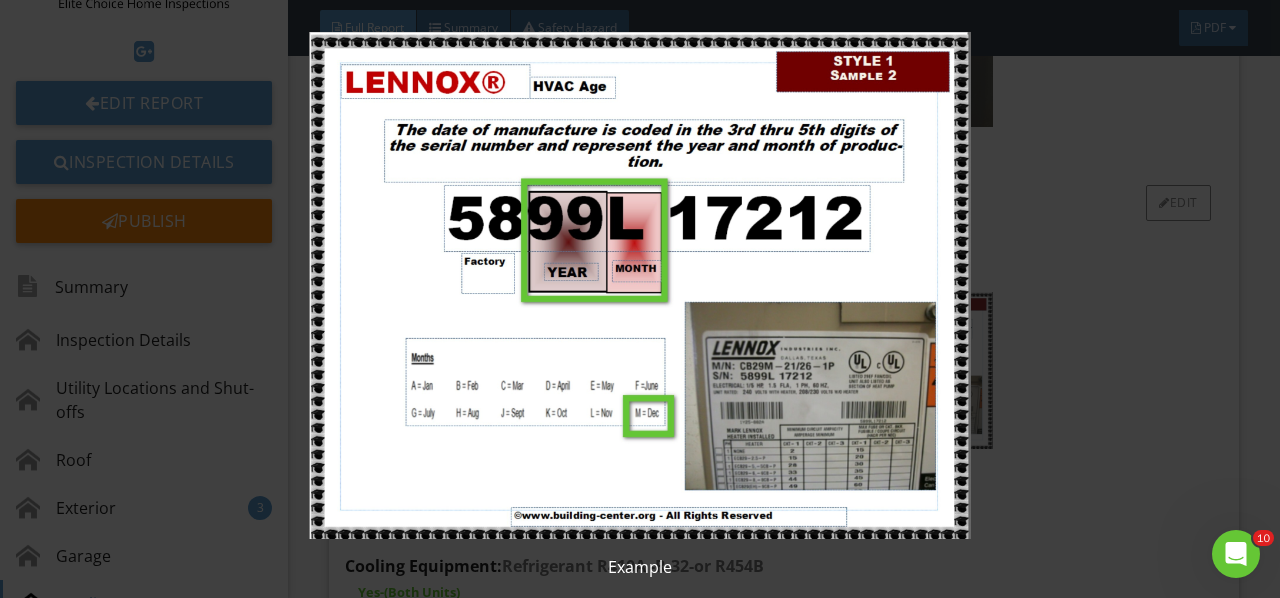 click at bounding box center [639, 285] 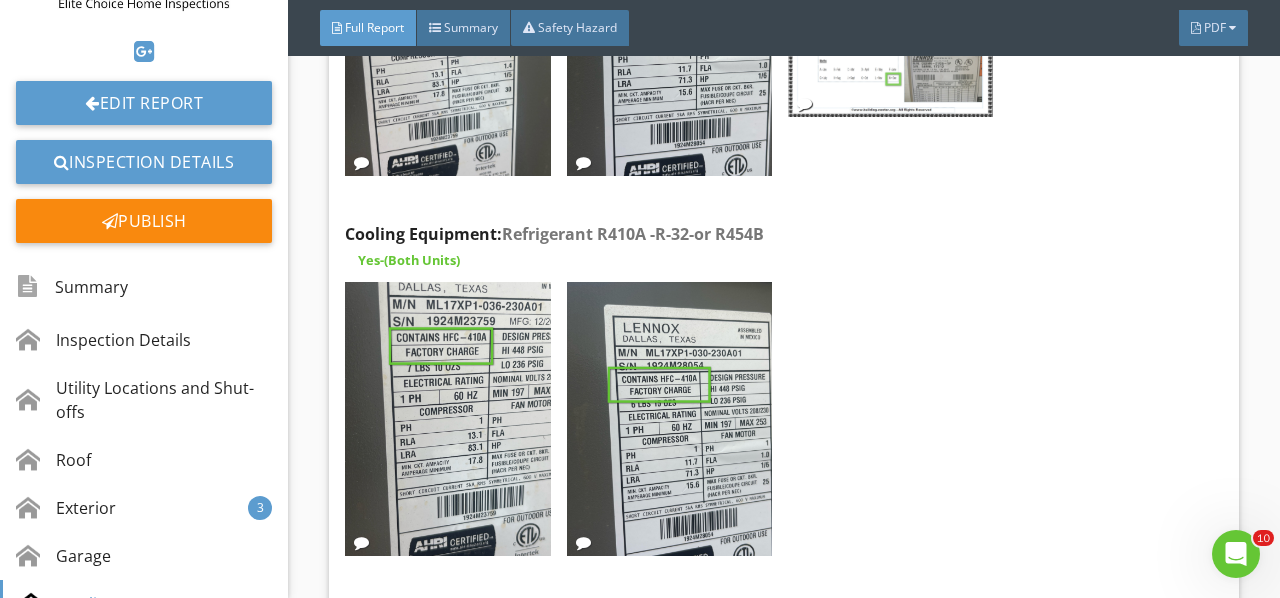 scroll, scrollTop: 9518, scrollLeft: 0, axis: vertical 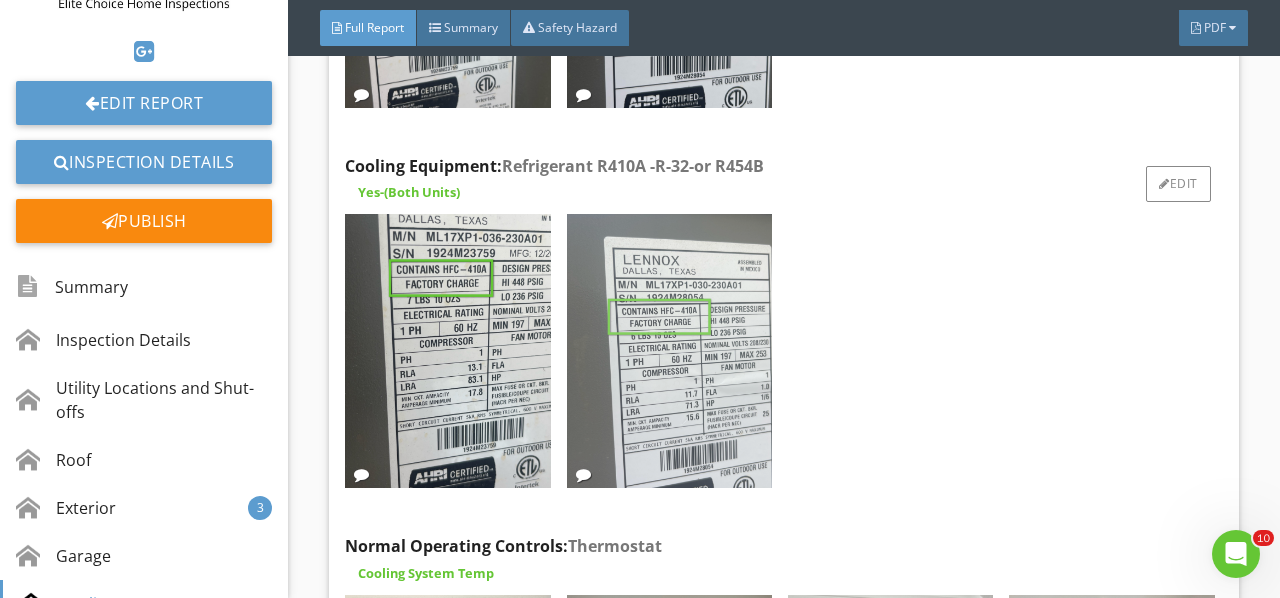 click at bounding box center [669, 351] 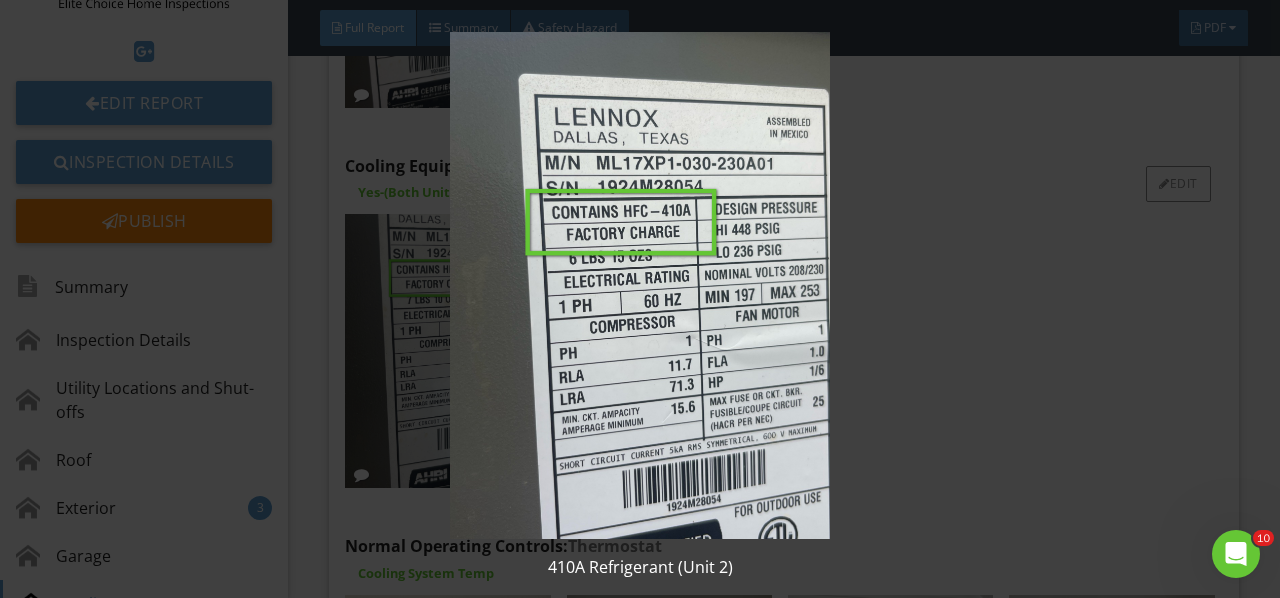 click at bounding box center (639, 285) 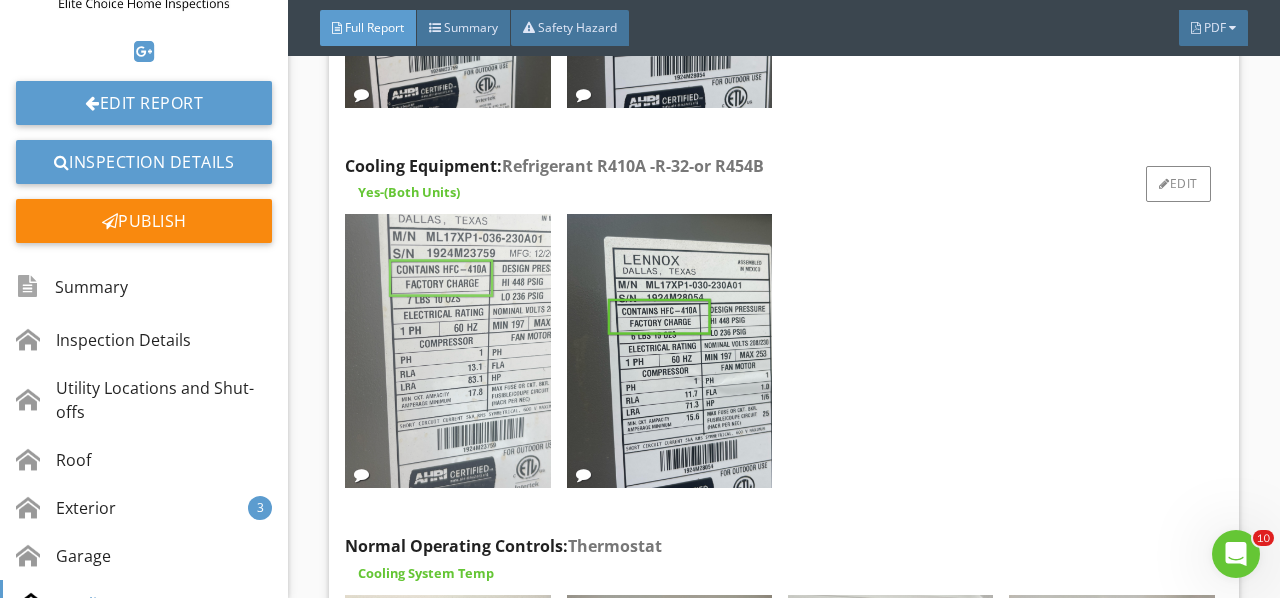 click at bounding box center (447, 351) 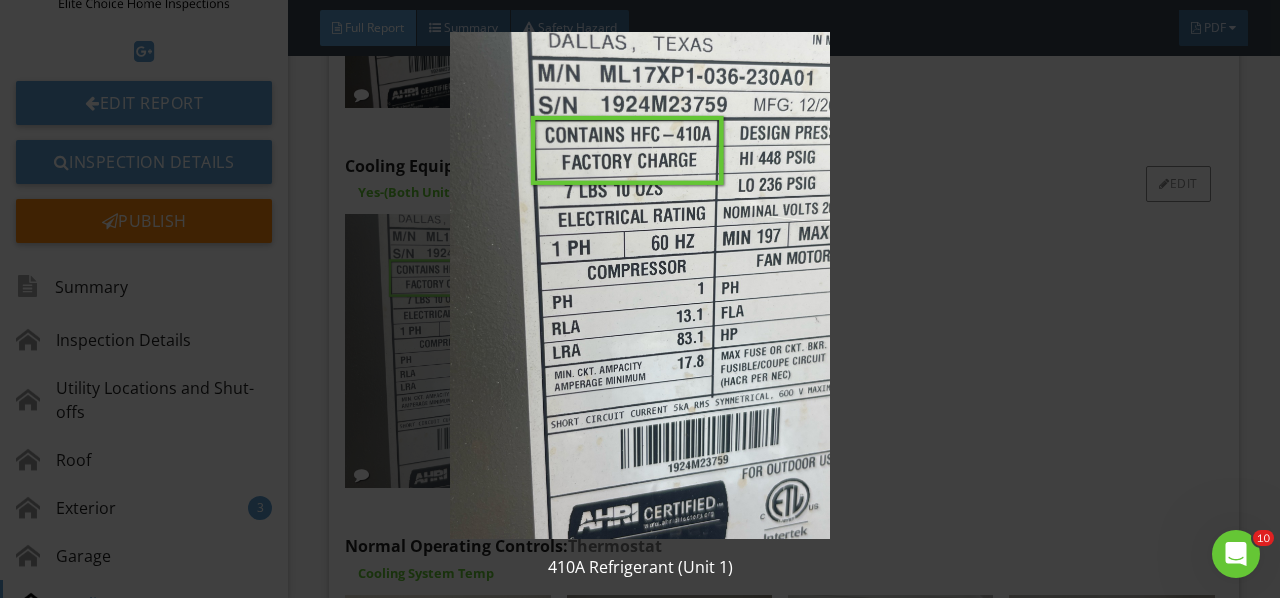 click at bounding box center (639, 285) 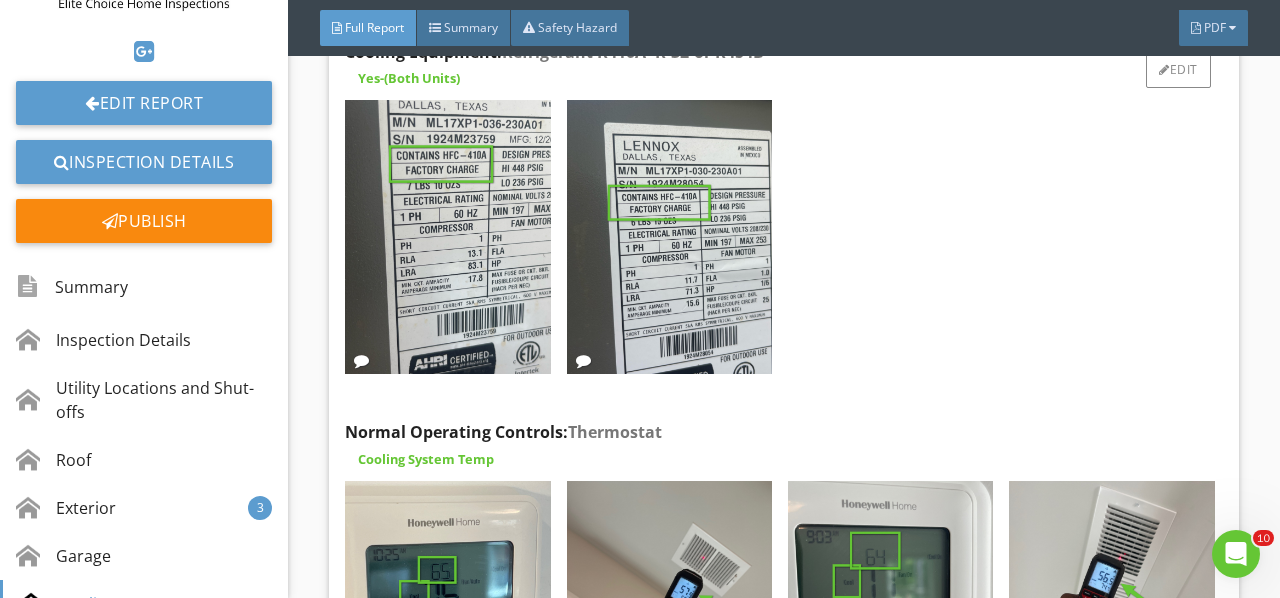 scroll, scrollTop: 9918, scrollLeft: 0, axis: vertical 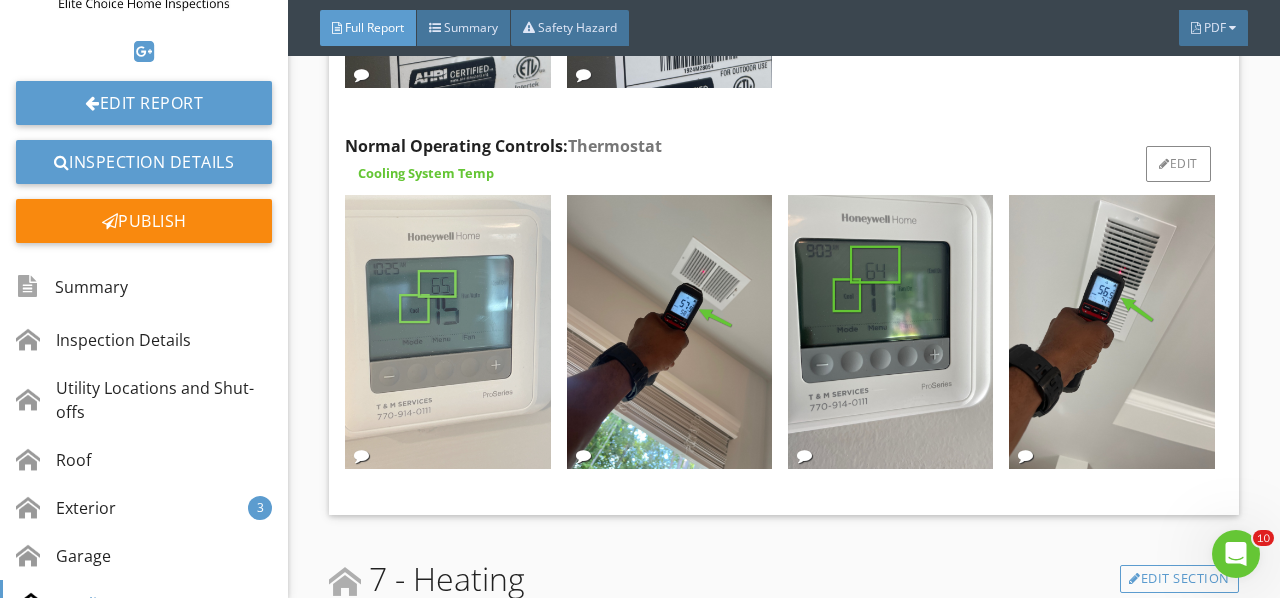 click at bounding box center [447, 332] 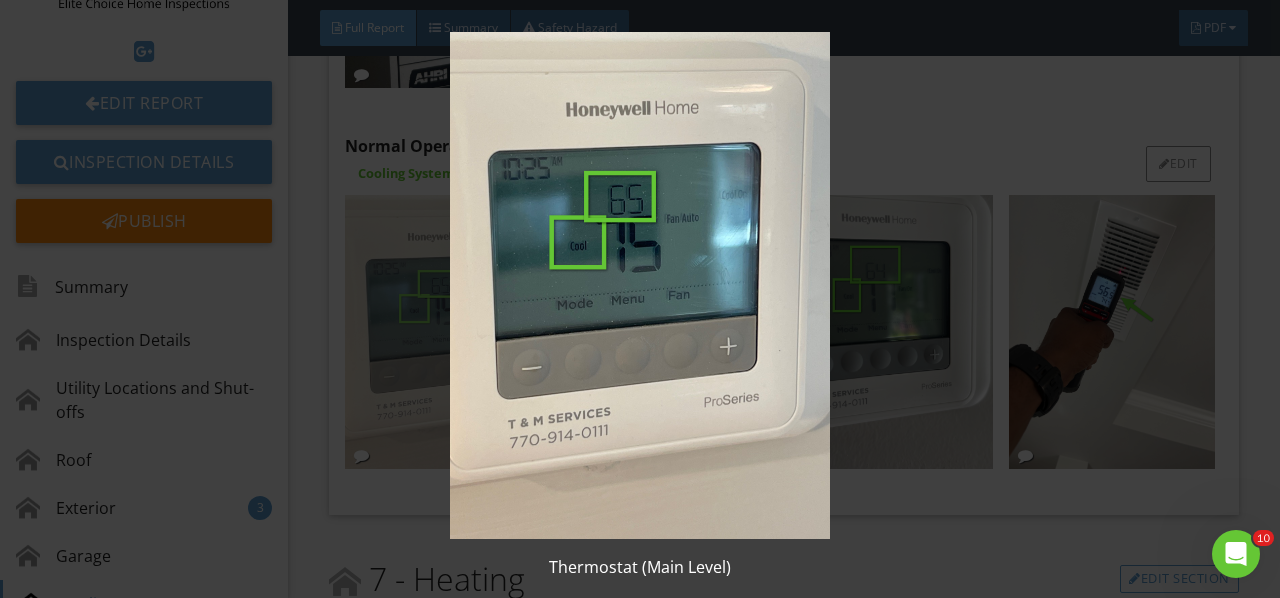 click at bounding box center [639, 285] 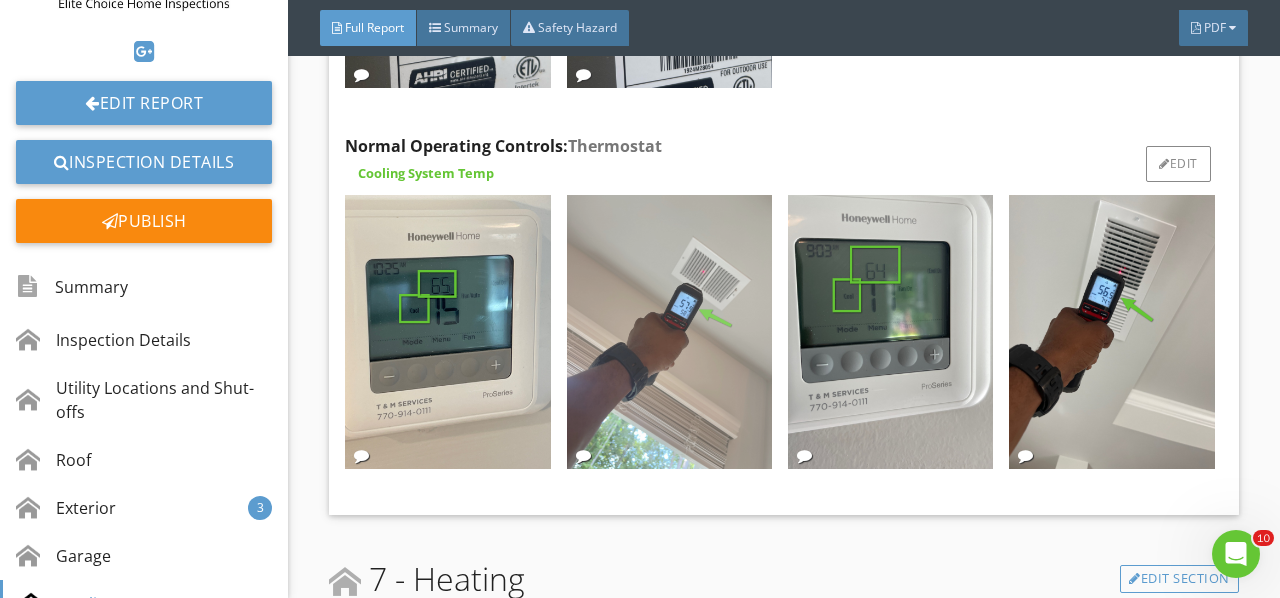 click at bounding box center (669, 332) 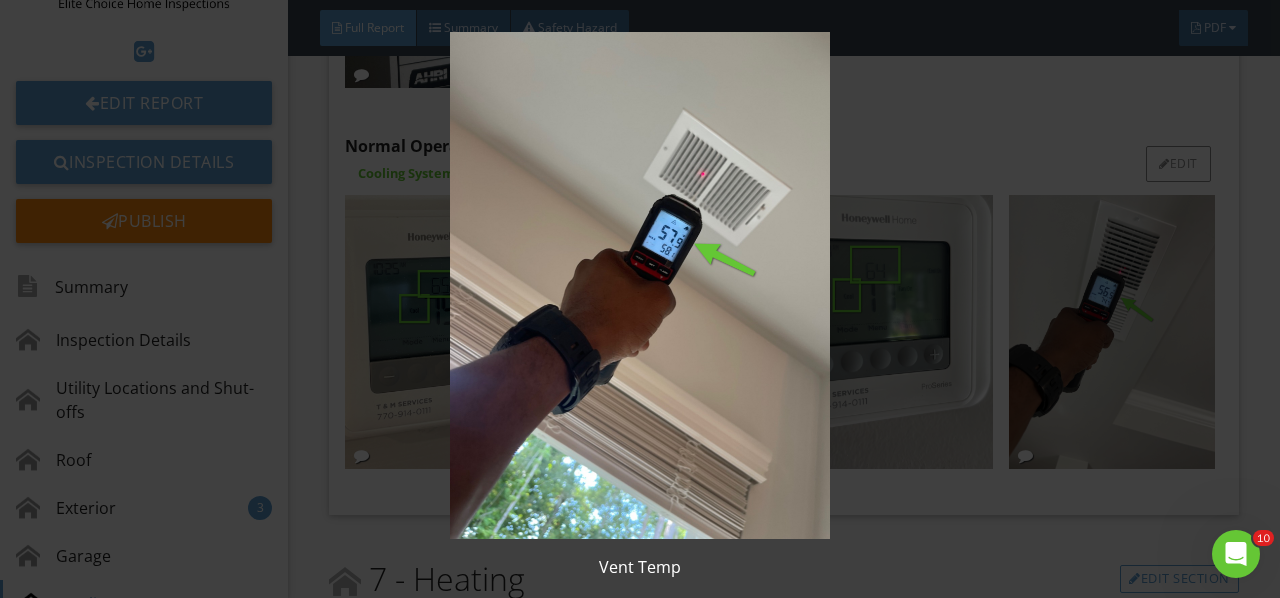 click at bounding box center (639, 285) 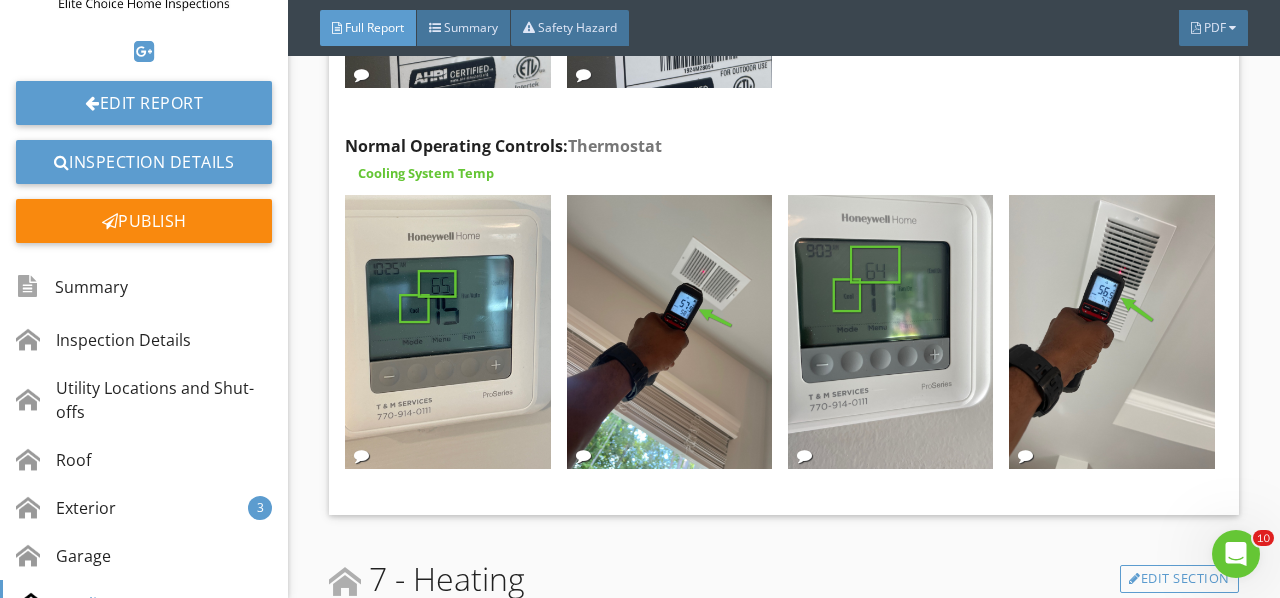 click at bounding box center [890, 332] 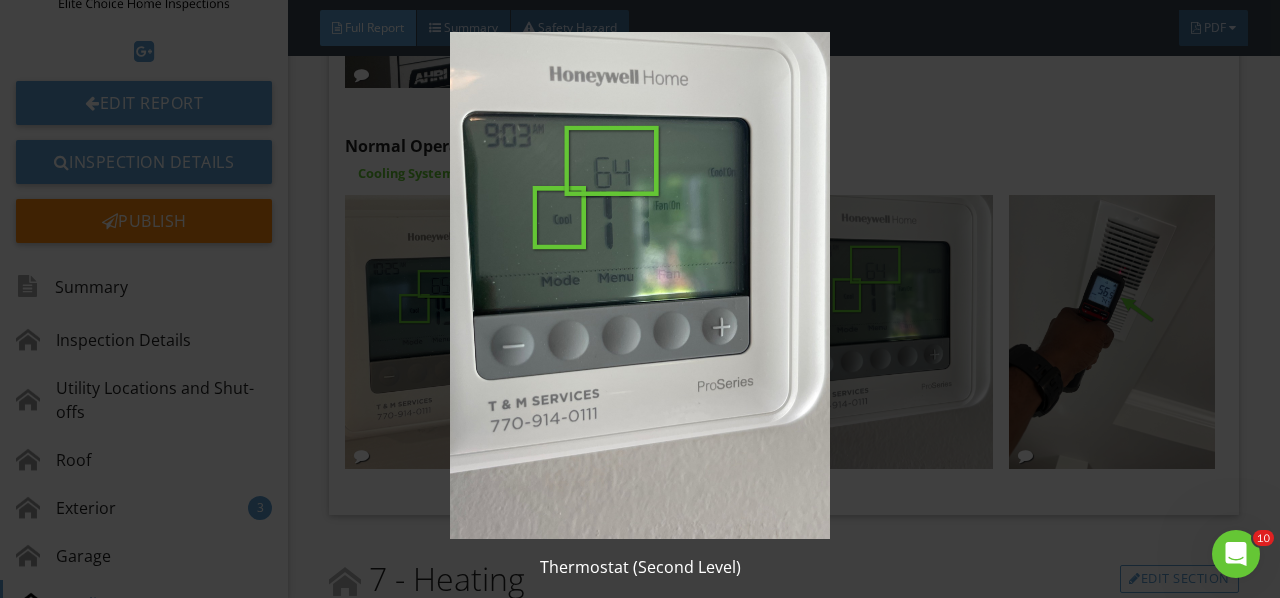 click at bounding box center (639, 285) 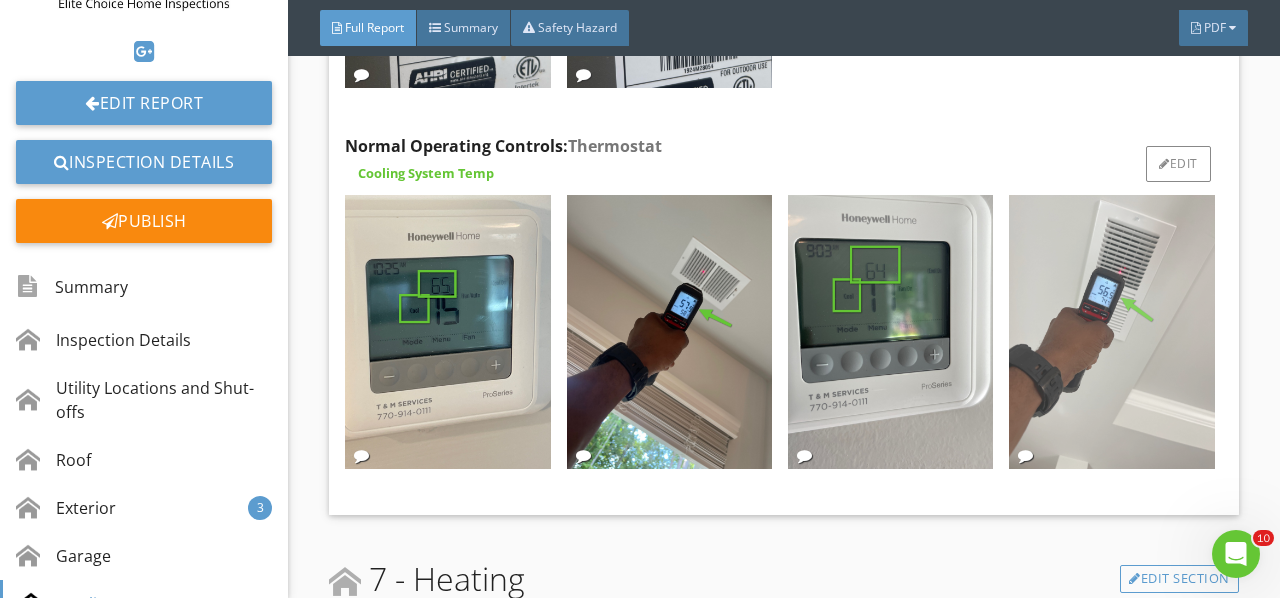 click at bounding box center [1111, 332] 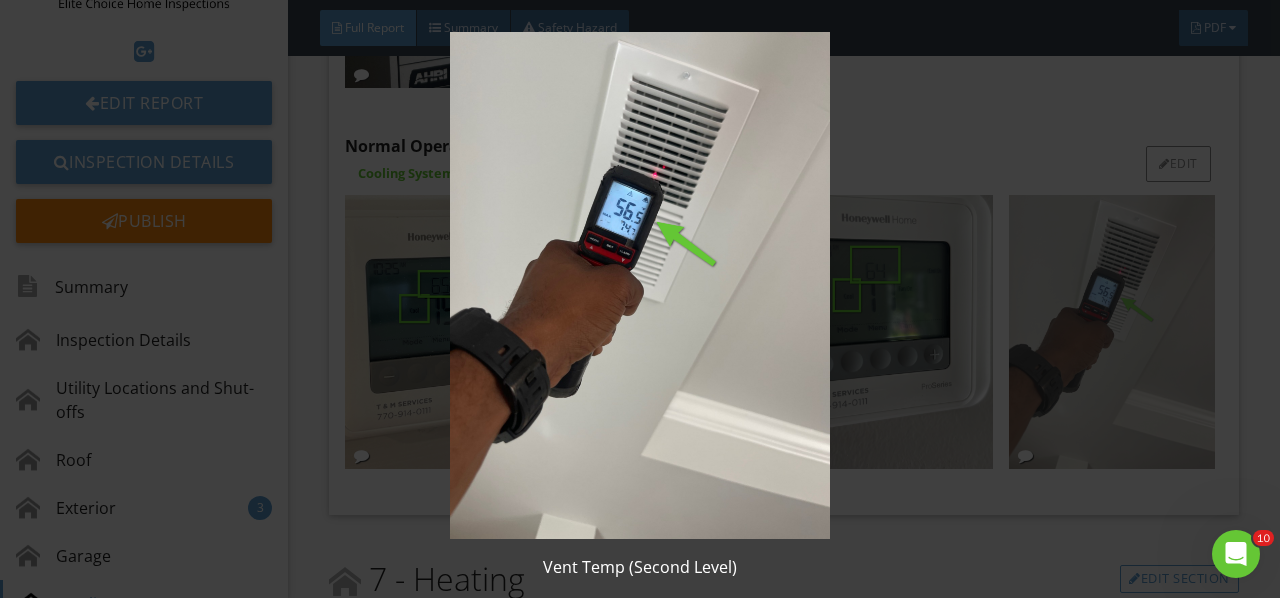 click at bounding box center (639, 285) 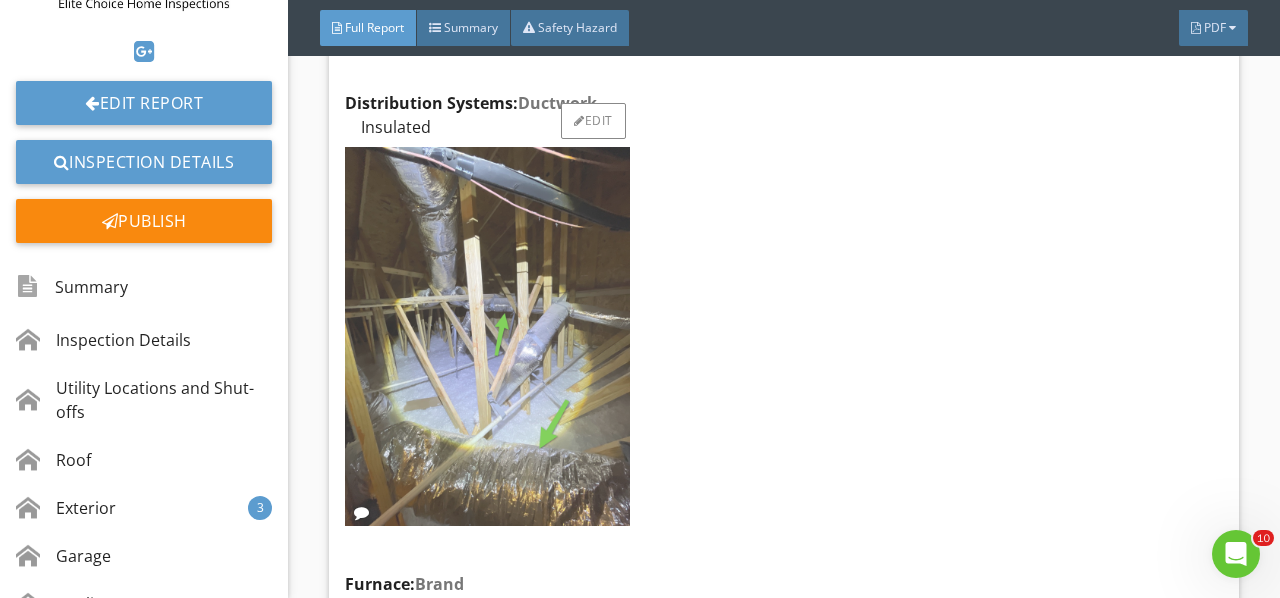scroll, scrollTop: 10818, scrollLeft: 0, axis: vertical 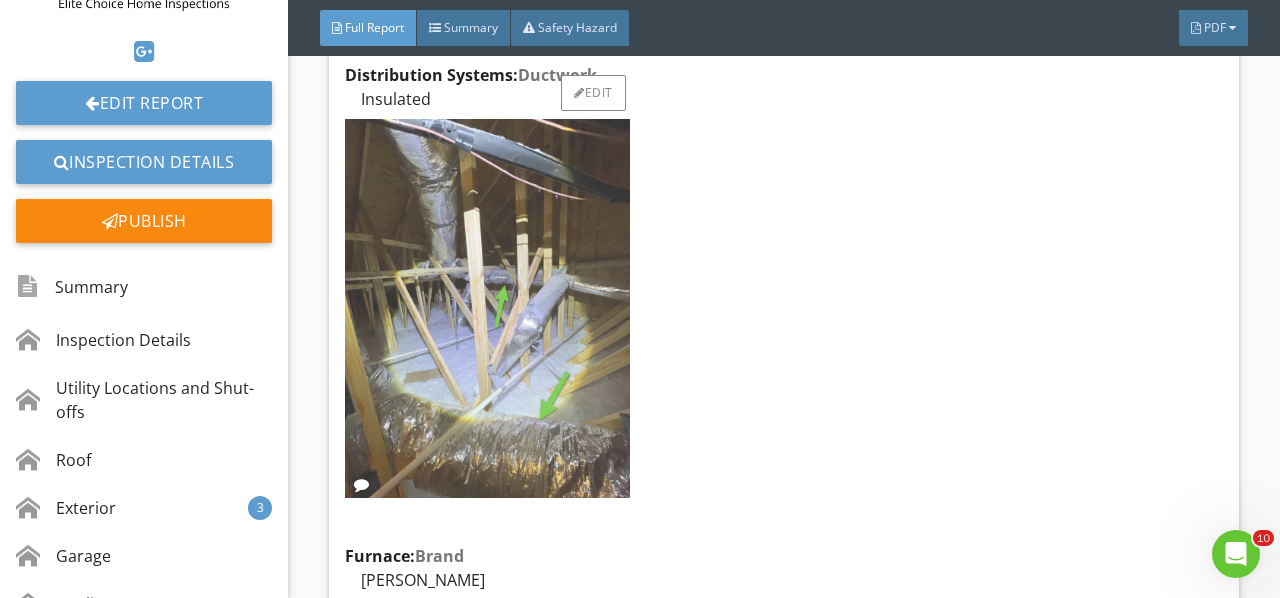 click at bounding box center [487, 308] 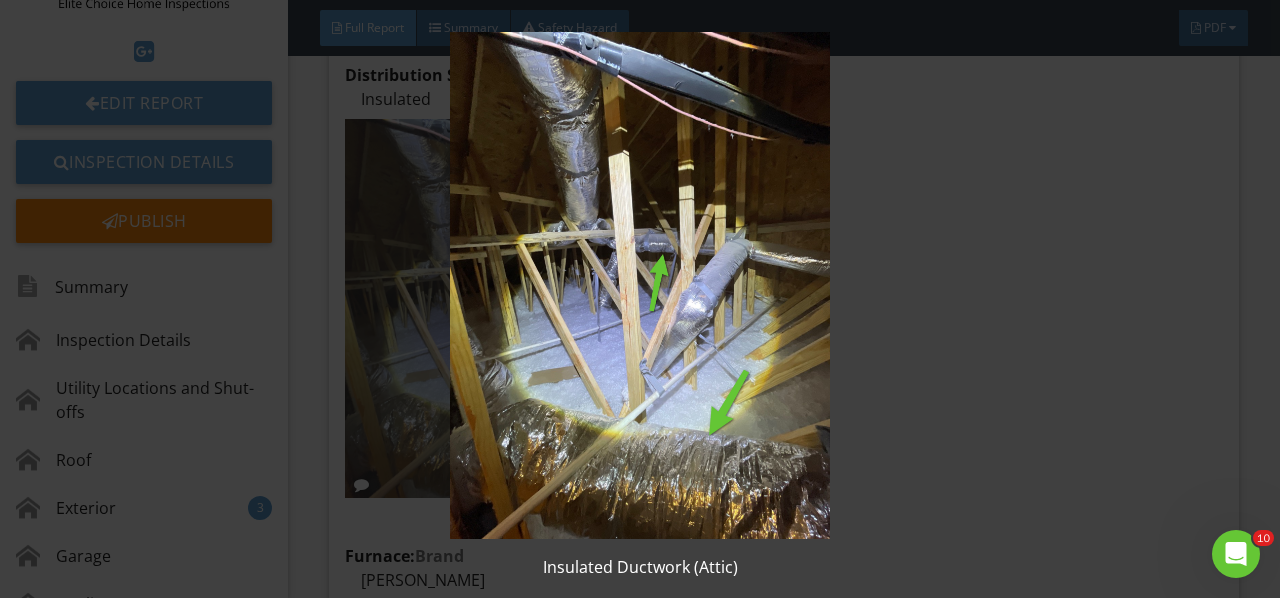 click at bounding box center [639, 285] 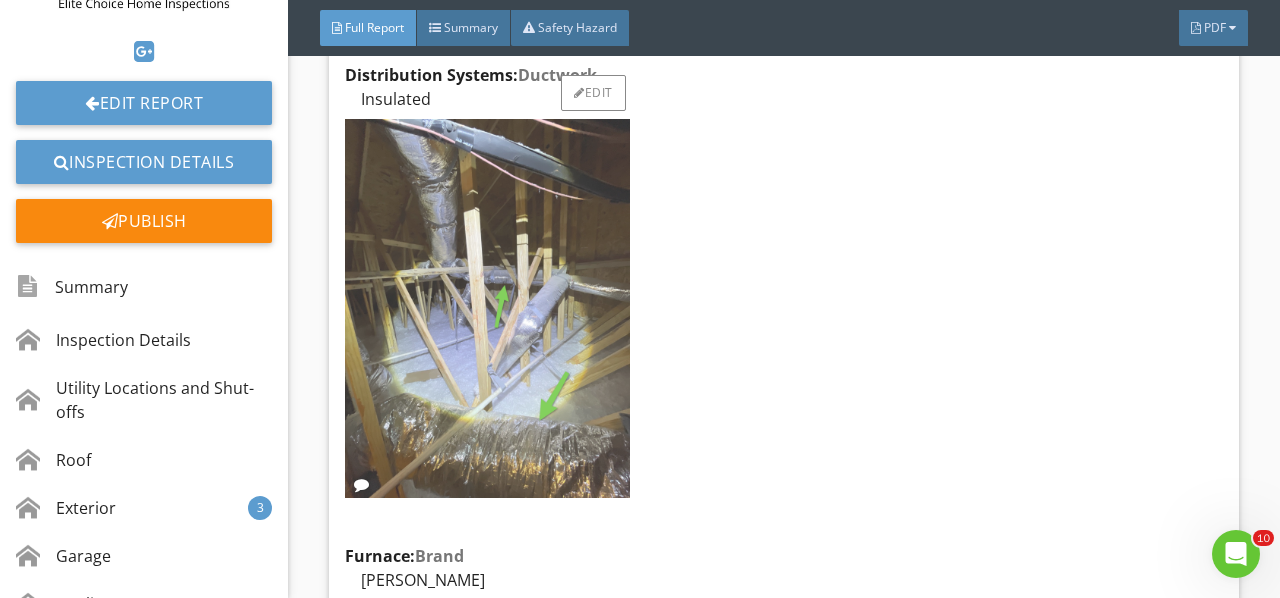 click at bounding box center (487, 308) 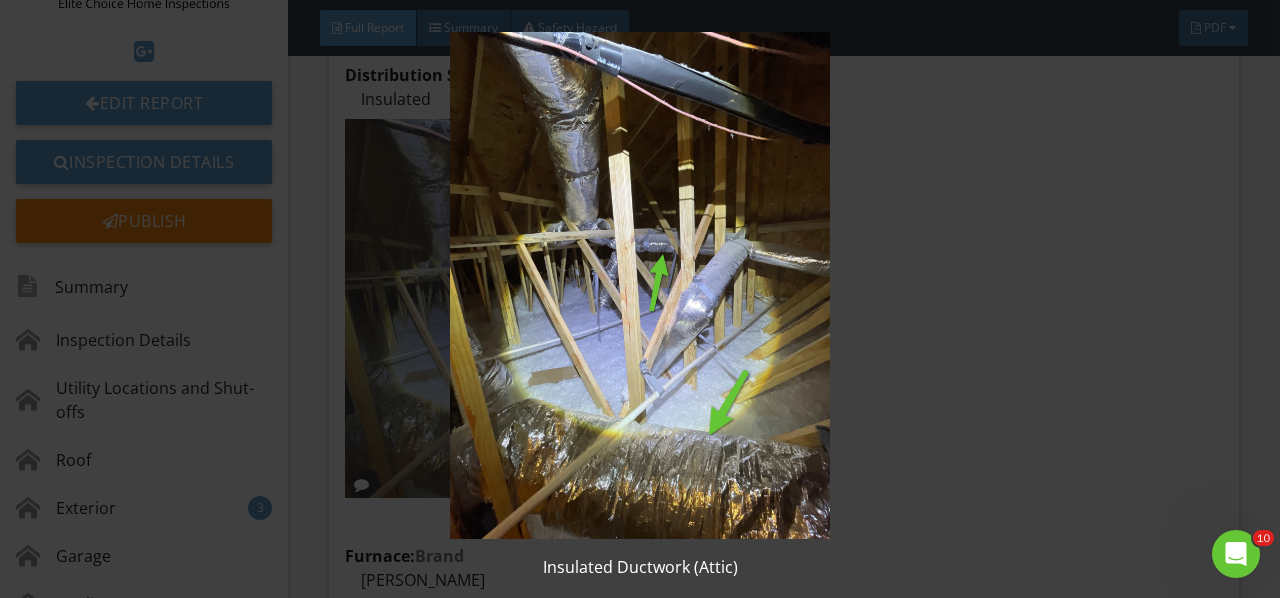 click at bounding box center [639, 285] 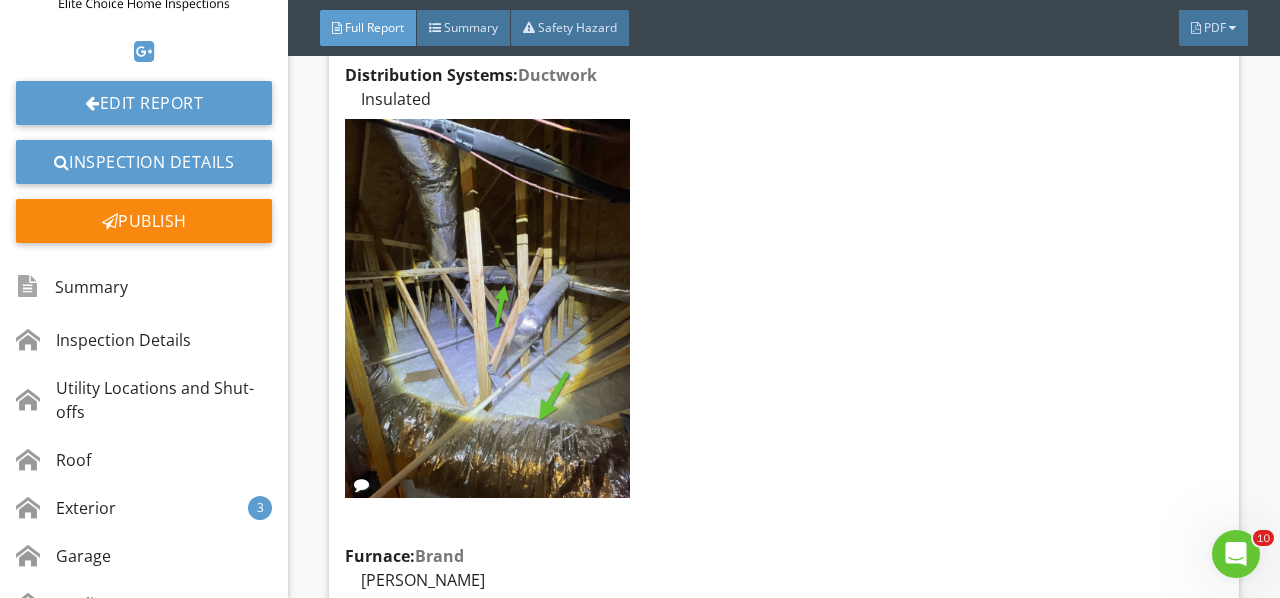 scroll, scrollTop: 11218, scrollLeft: 0, axis: vertical 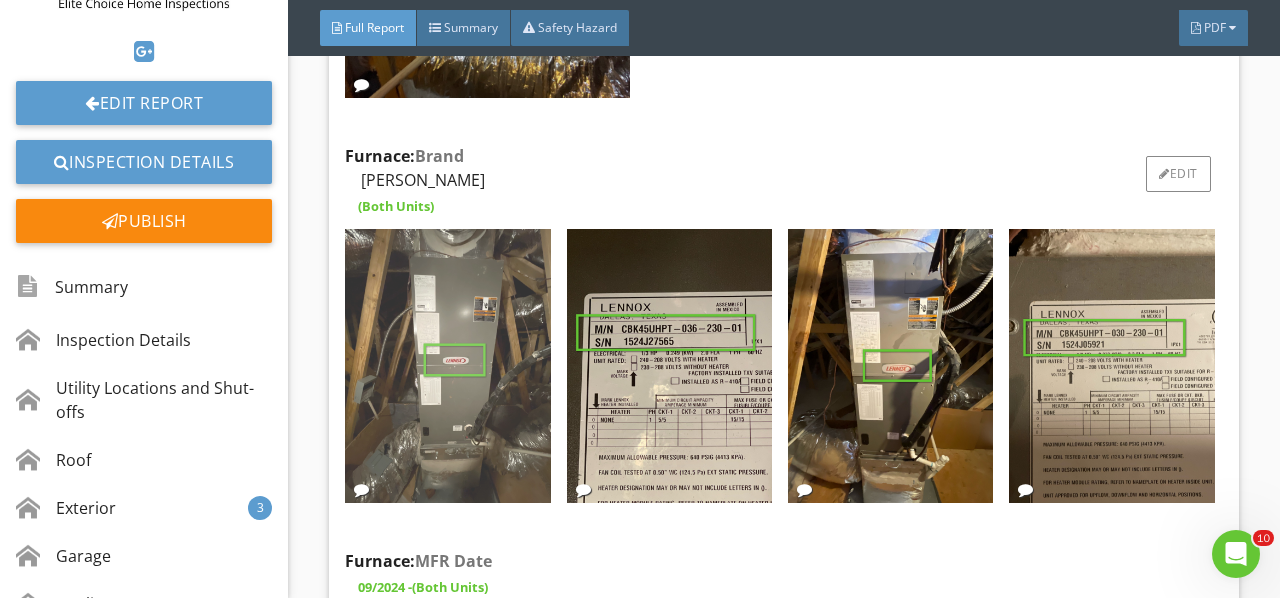click at bounding box center (447, 366) 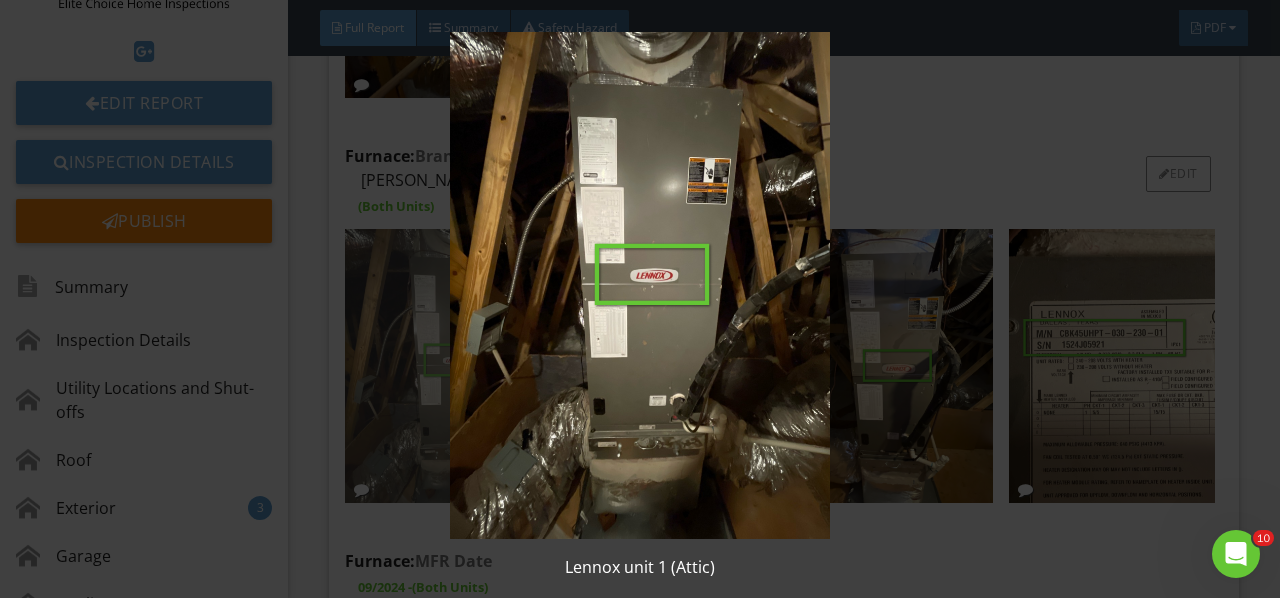 click at bounding box center [639, 285] 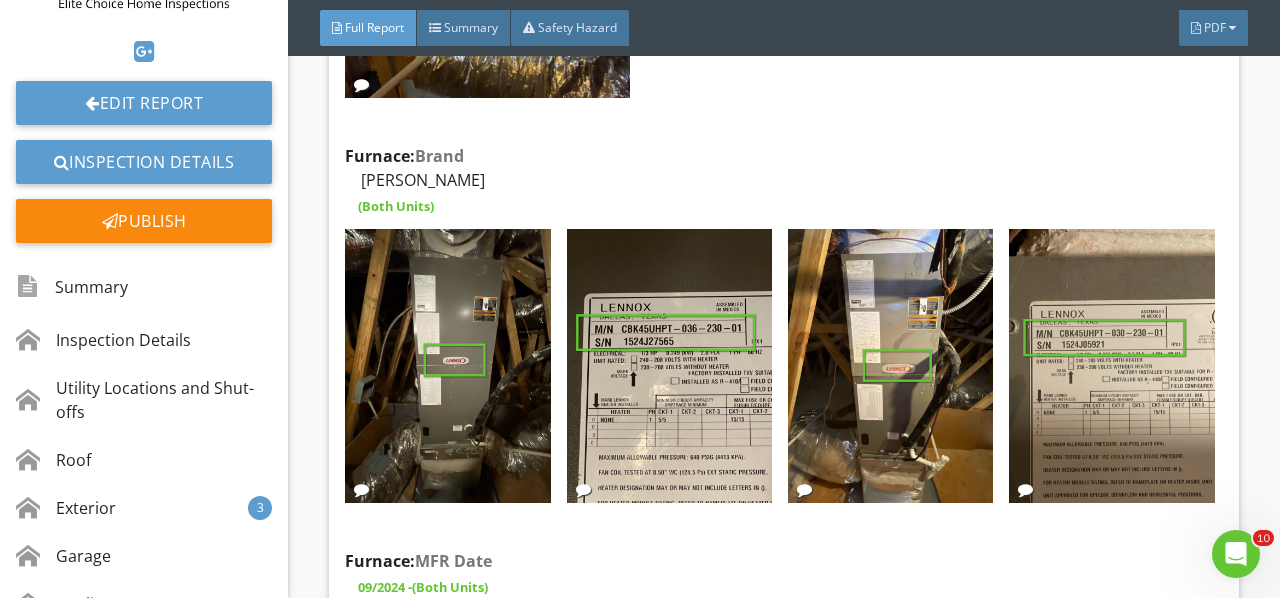 click at bounding box center [669, 366] 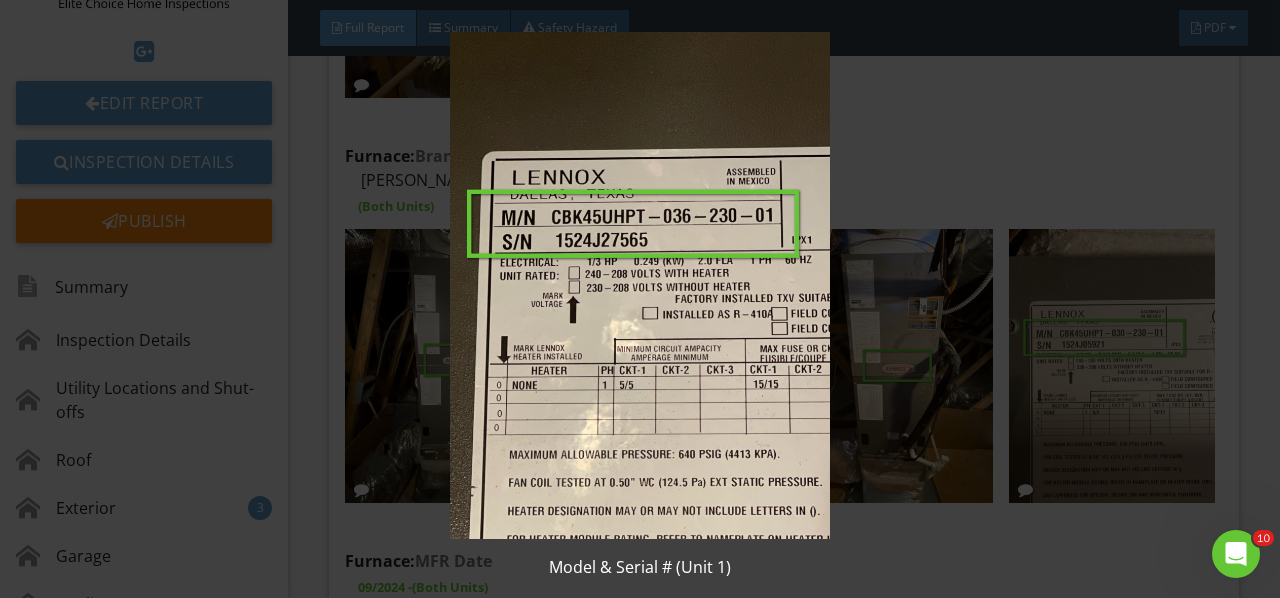 click at bounding box center (639, 285) 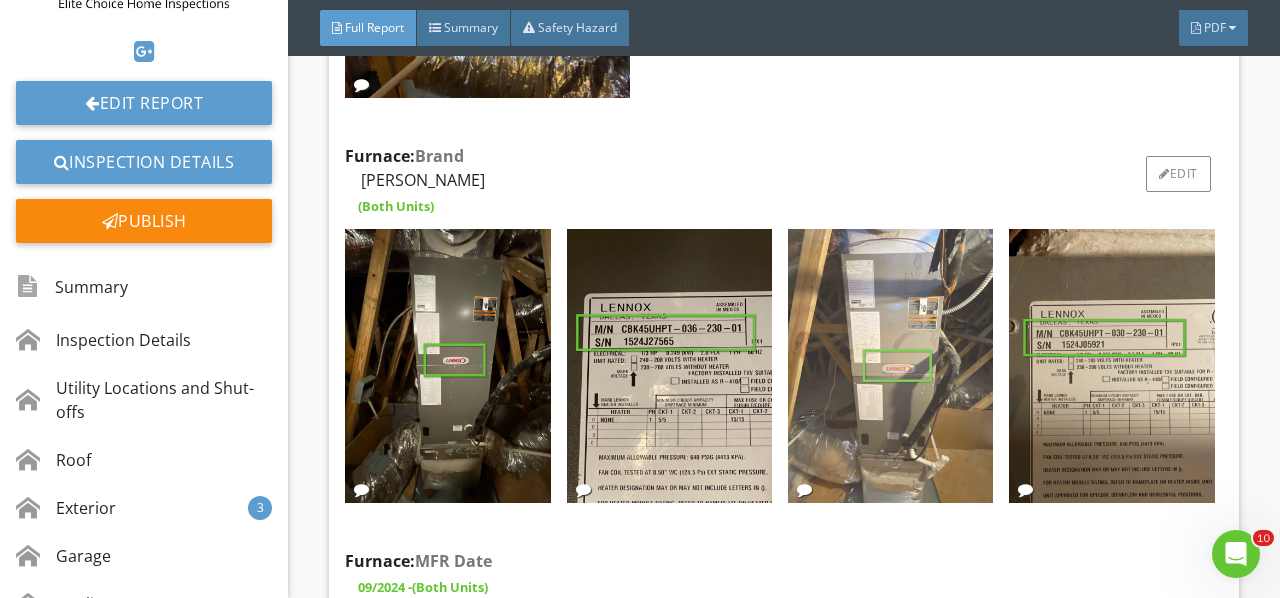click at bounding box center [890, 366] 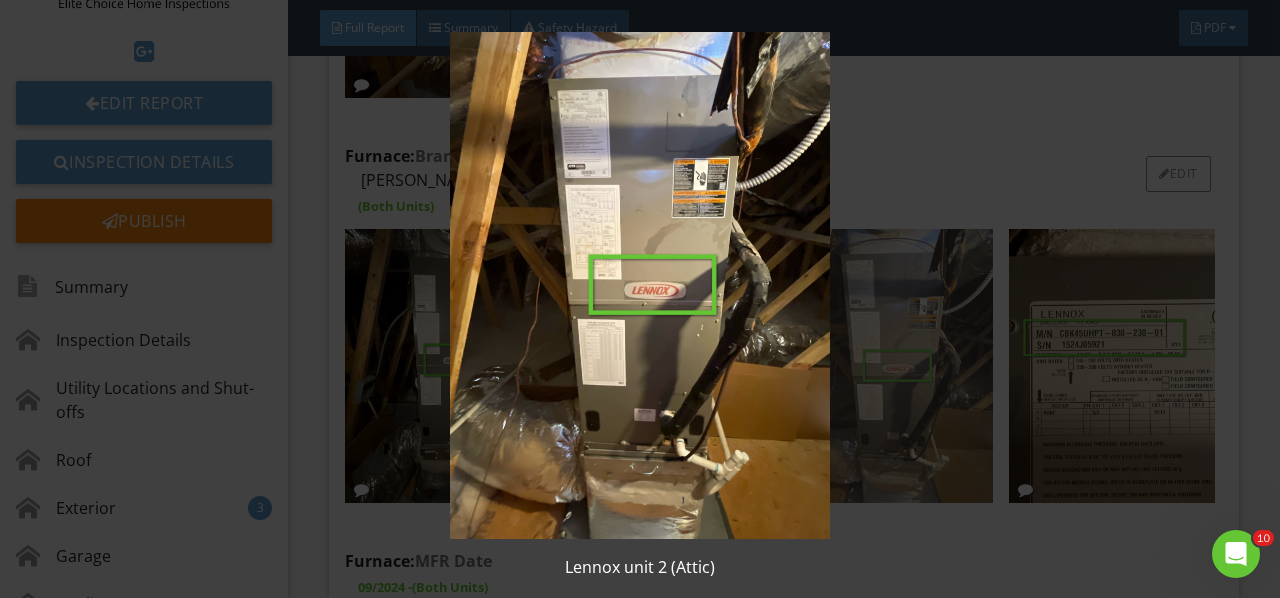 click at bounding box center (639, 285) 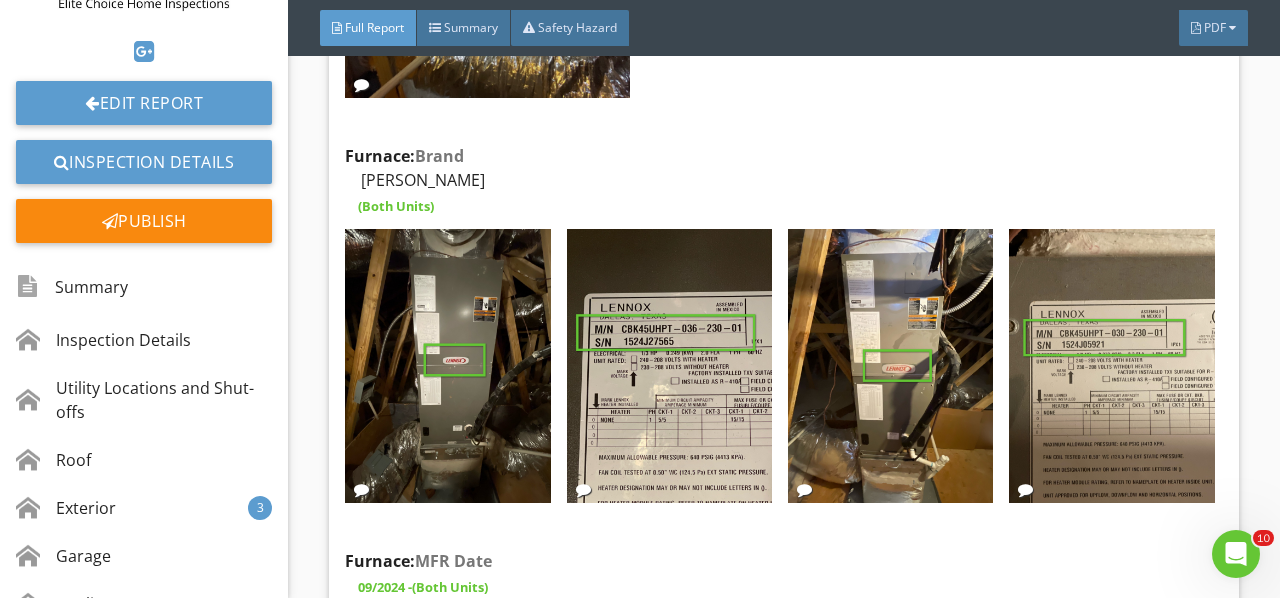 click at bounding box center (1111, 366) 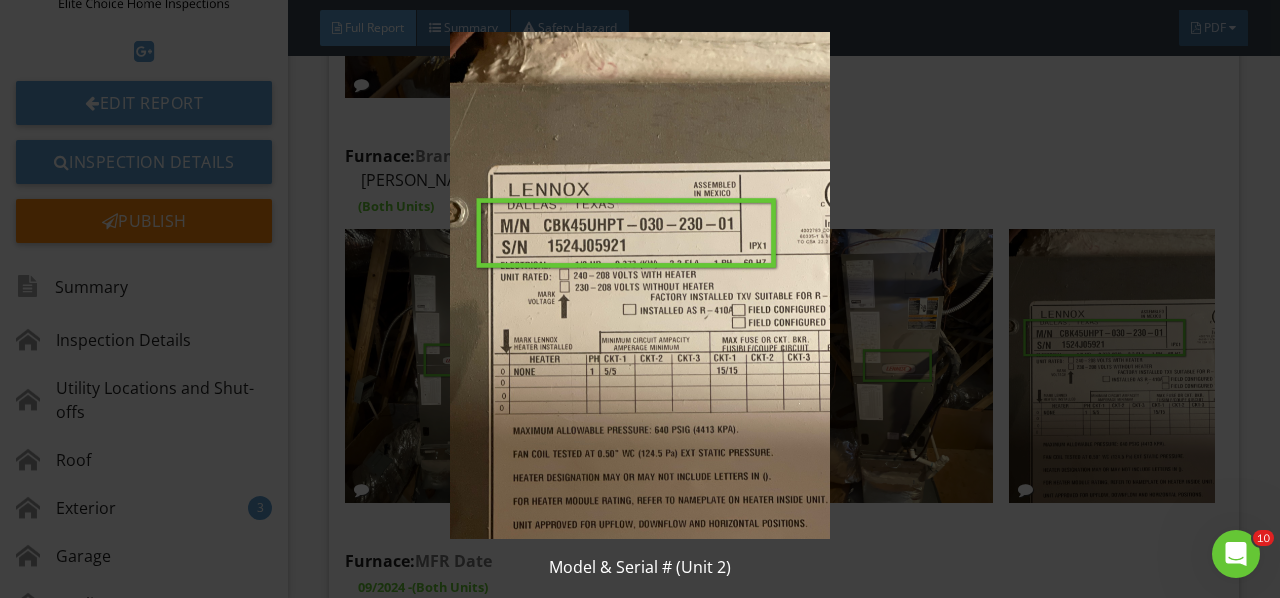 click at bounding box center [639, 285] 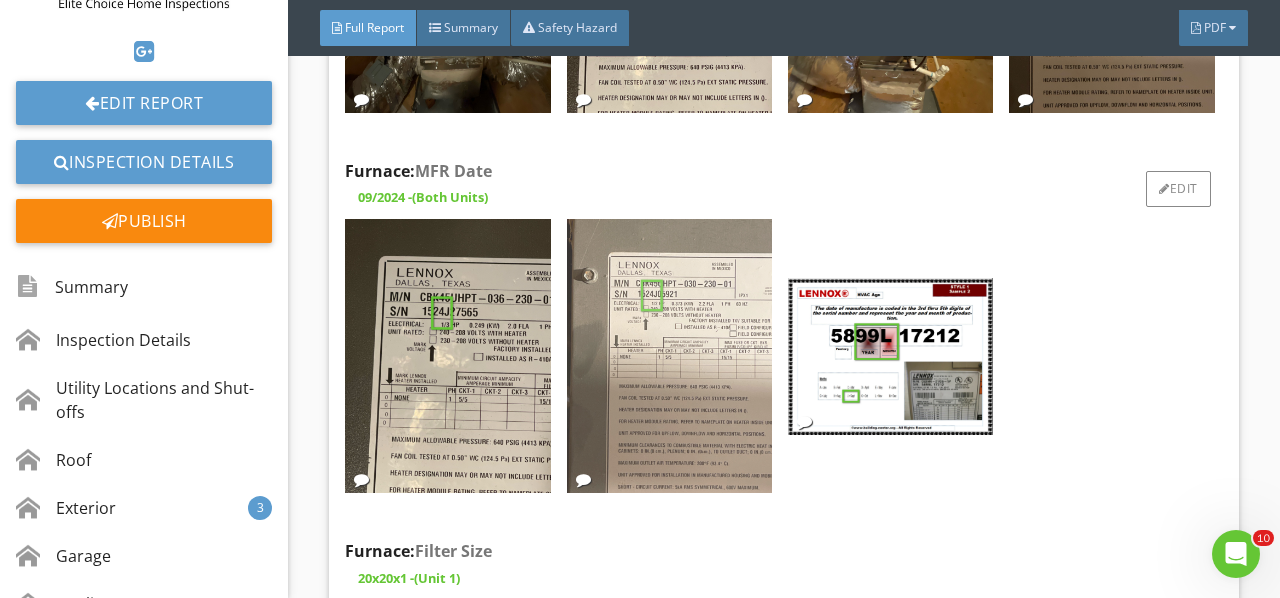 scroll, scrollTop: 11618, scrollLeft: 0, axis: vertical 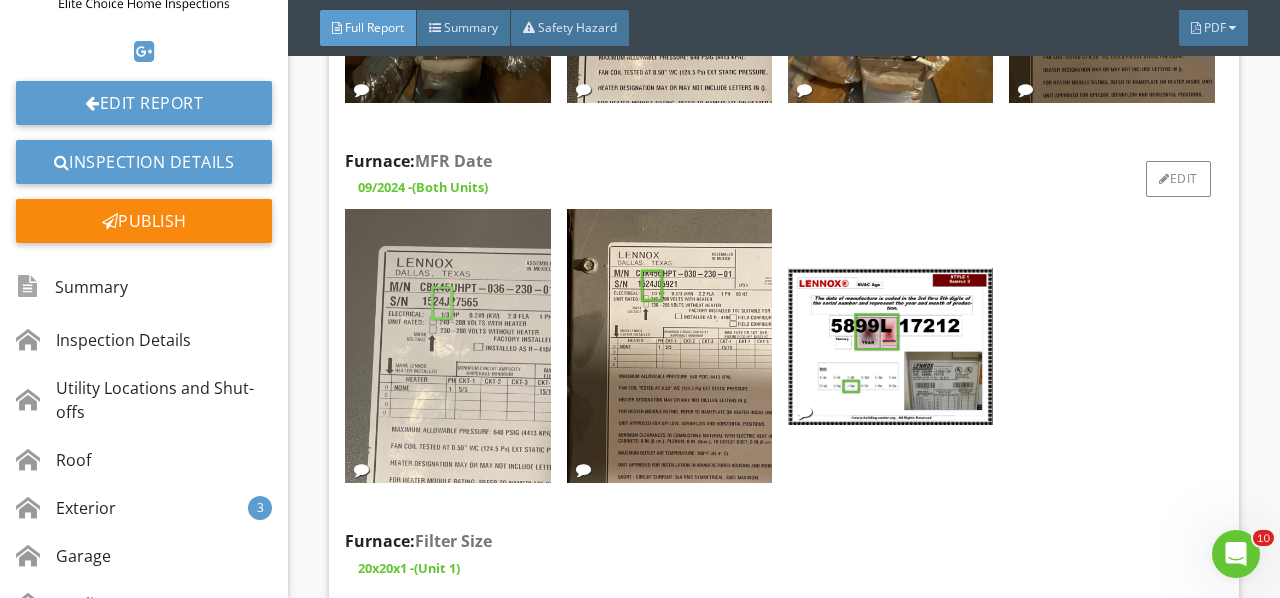 click at bounding box center [447, 346] 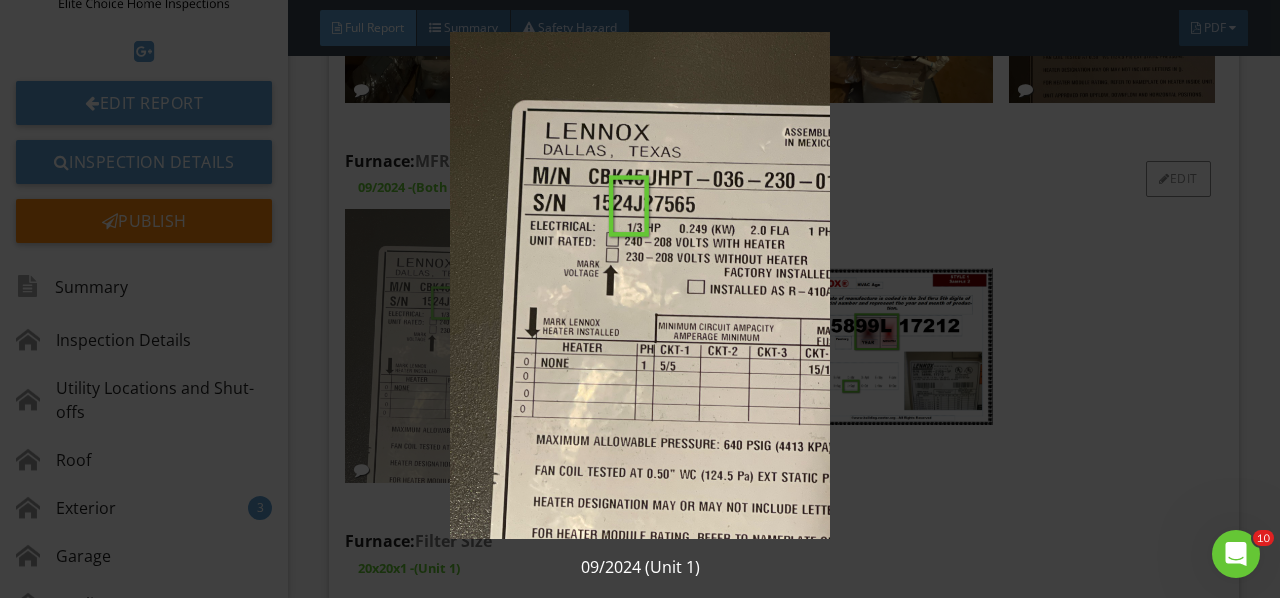 click at bounding box center (639, 285) 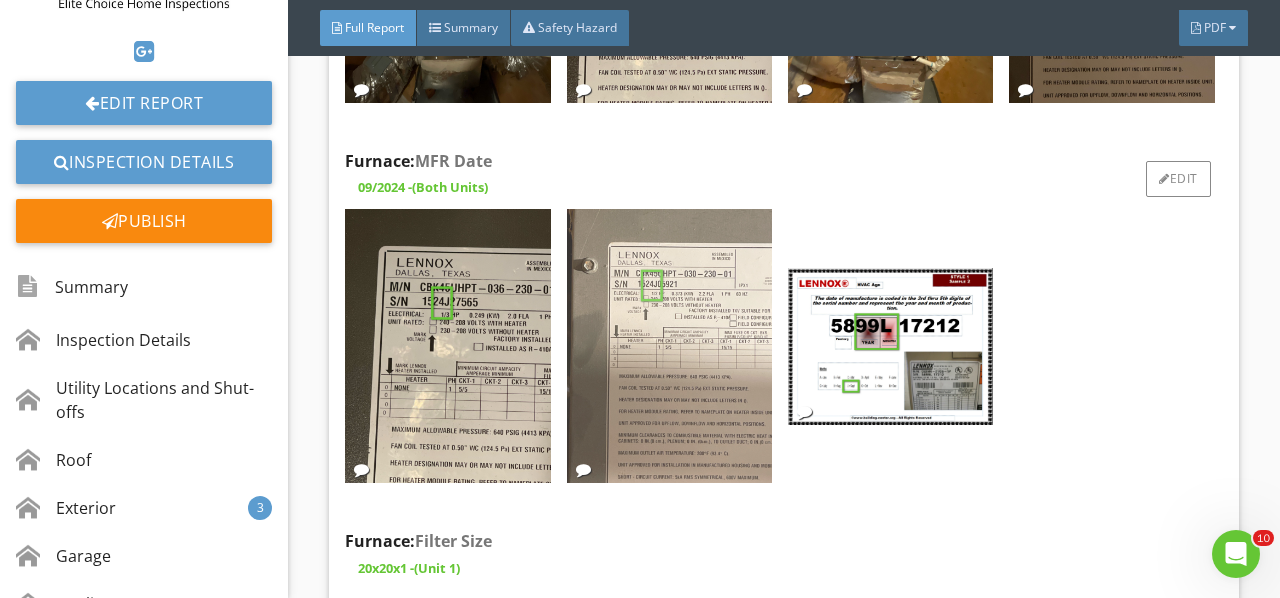 click at bounding box center [669, 346] 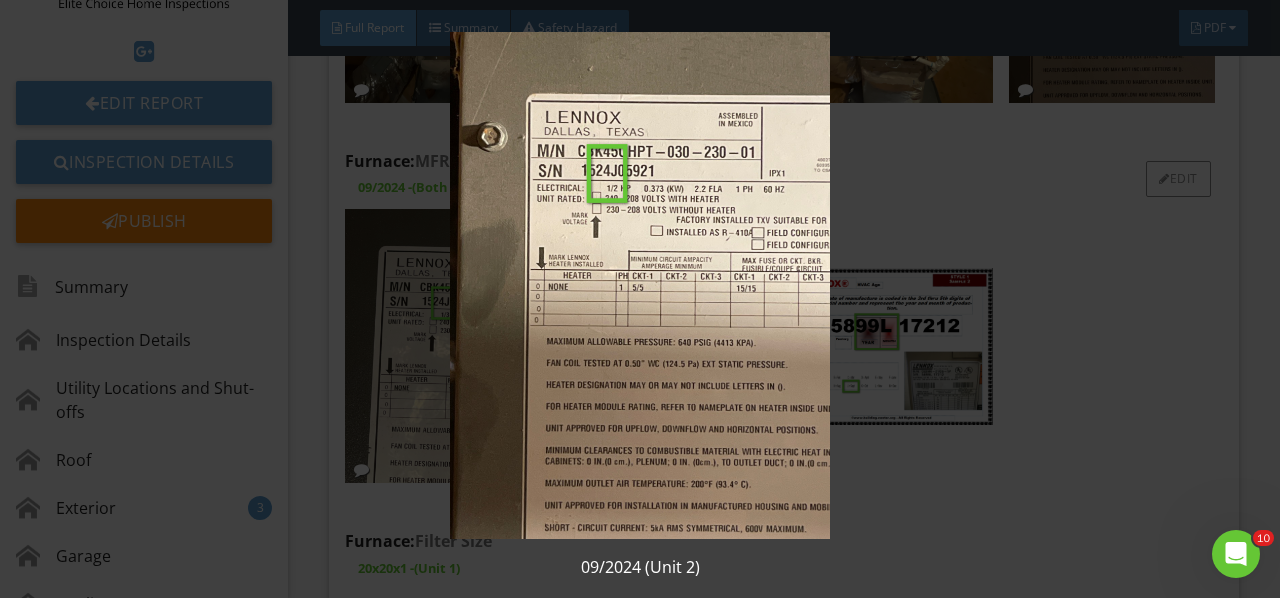click at bounding box center [639, 285] 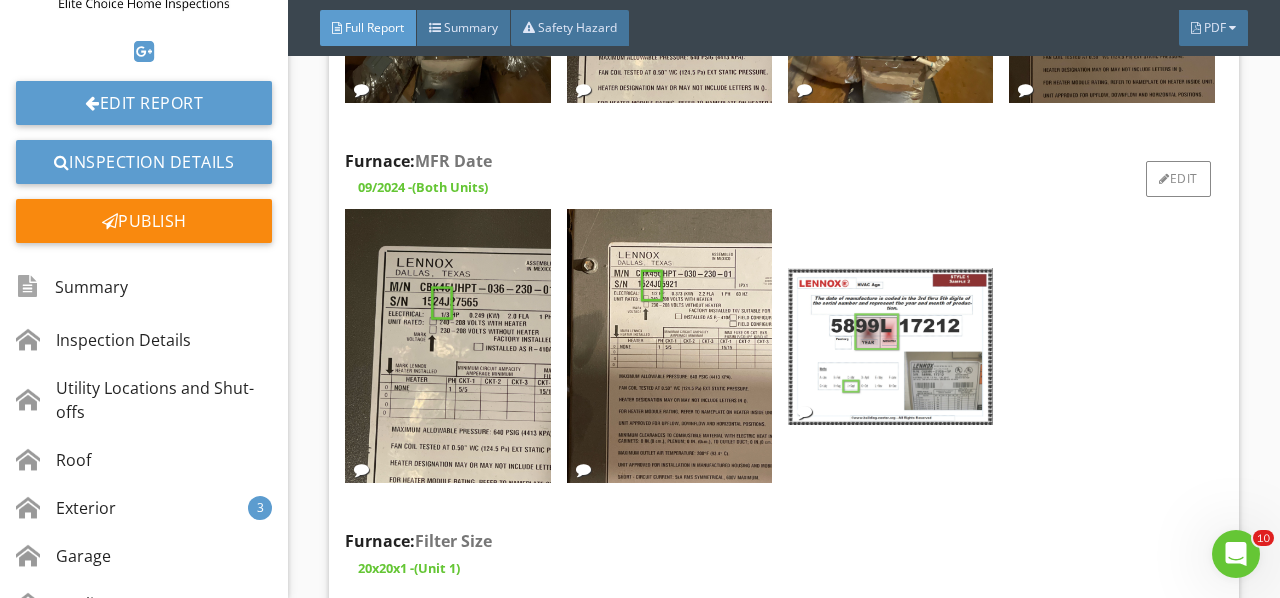 click at bounding box center (890, 346) 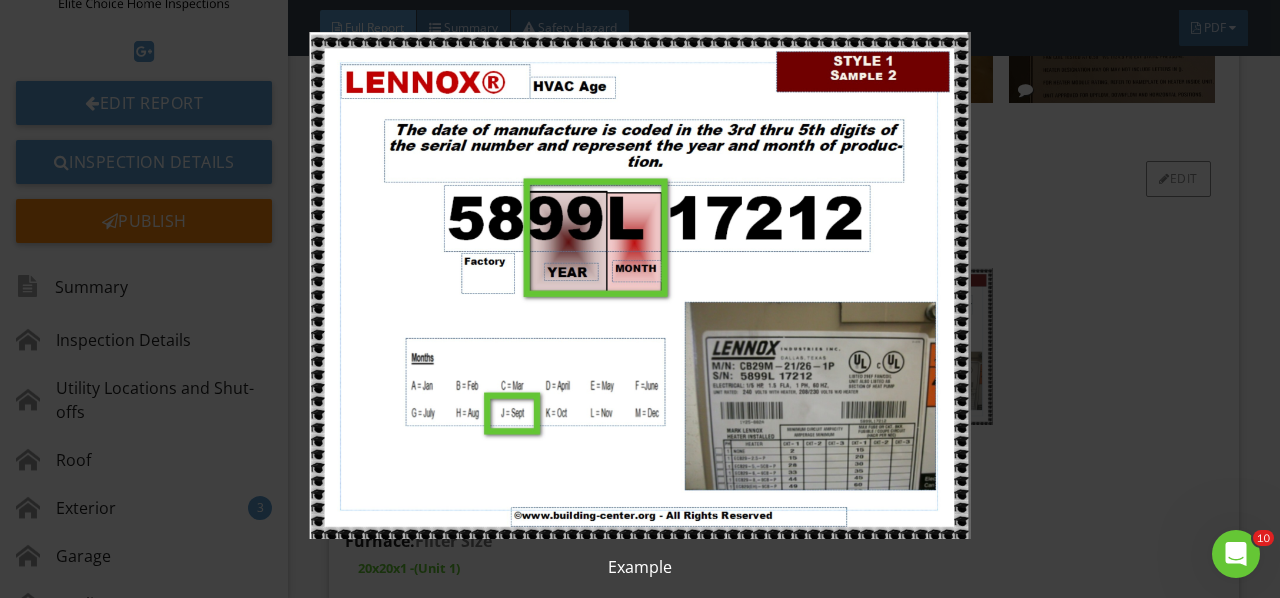 click at bounding box center [639, 285] 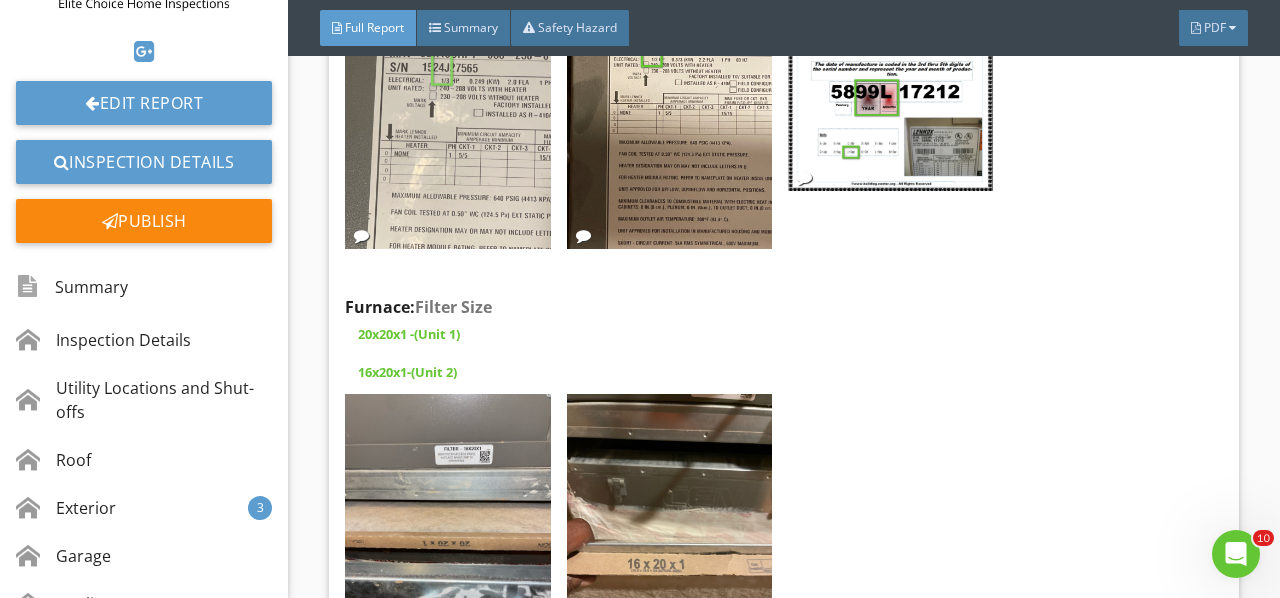scroll, scrollTop: 11918, scrollLeft: 0, axis: vertical 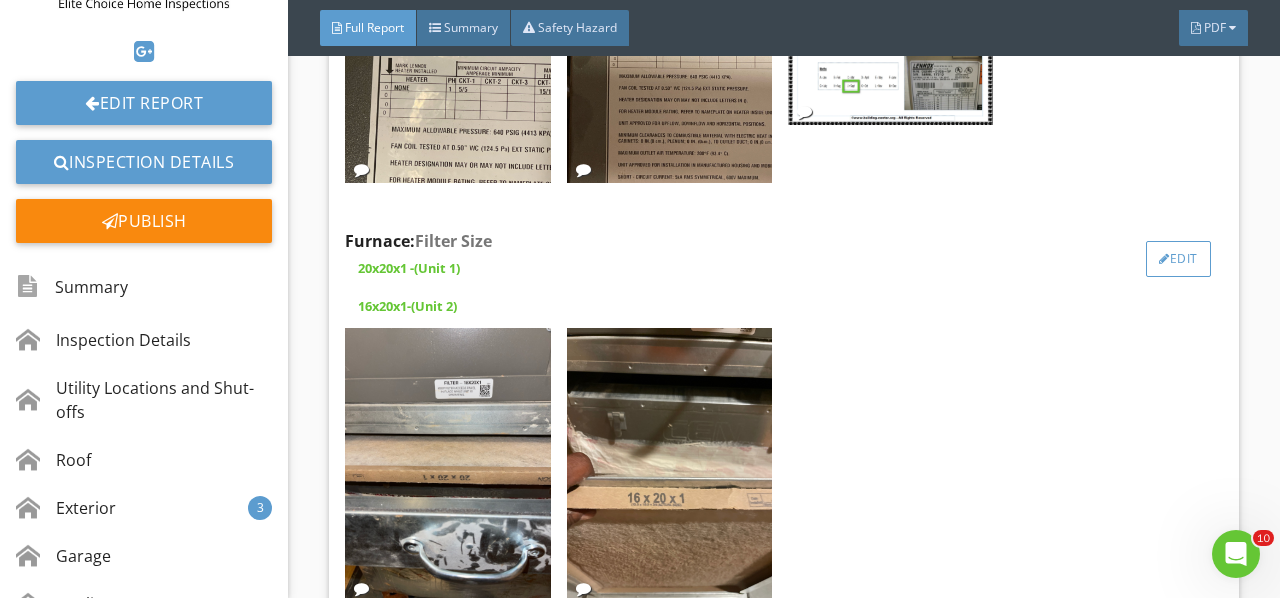 click on "Edit" at bounding box center [1178, 259] 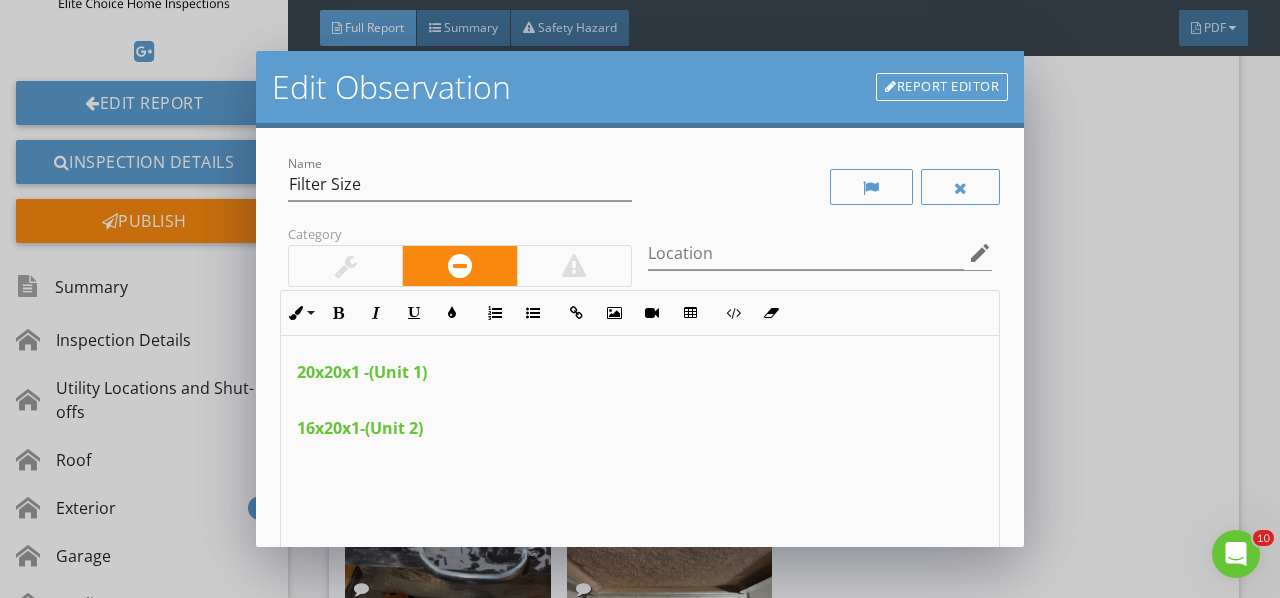 click on "Report Editor" at bounding box center (942, 87) 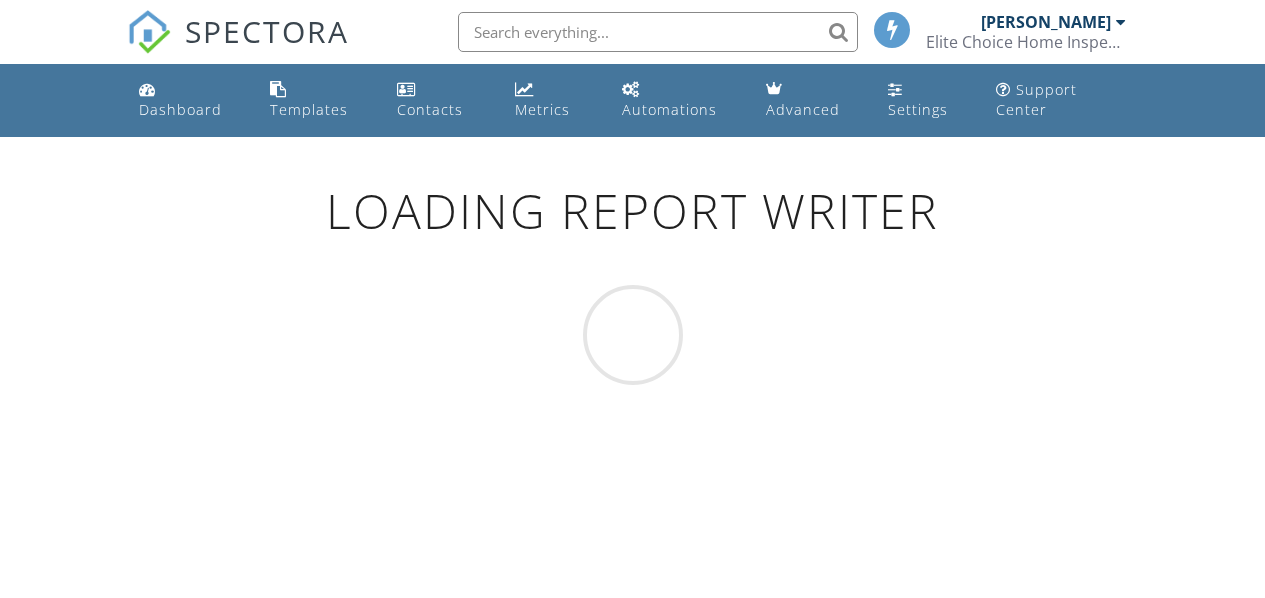scroll, scrollTop: 0, scrollLeft: 0, axis: both 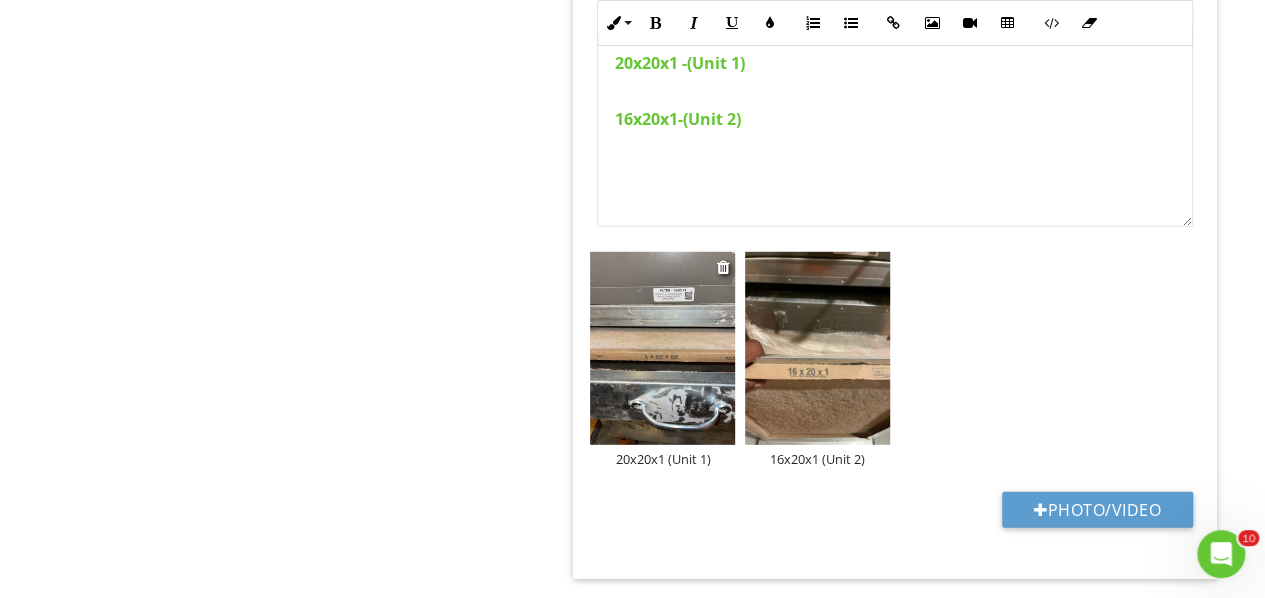 click at bounding box center (662, 348) 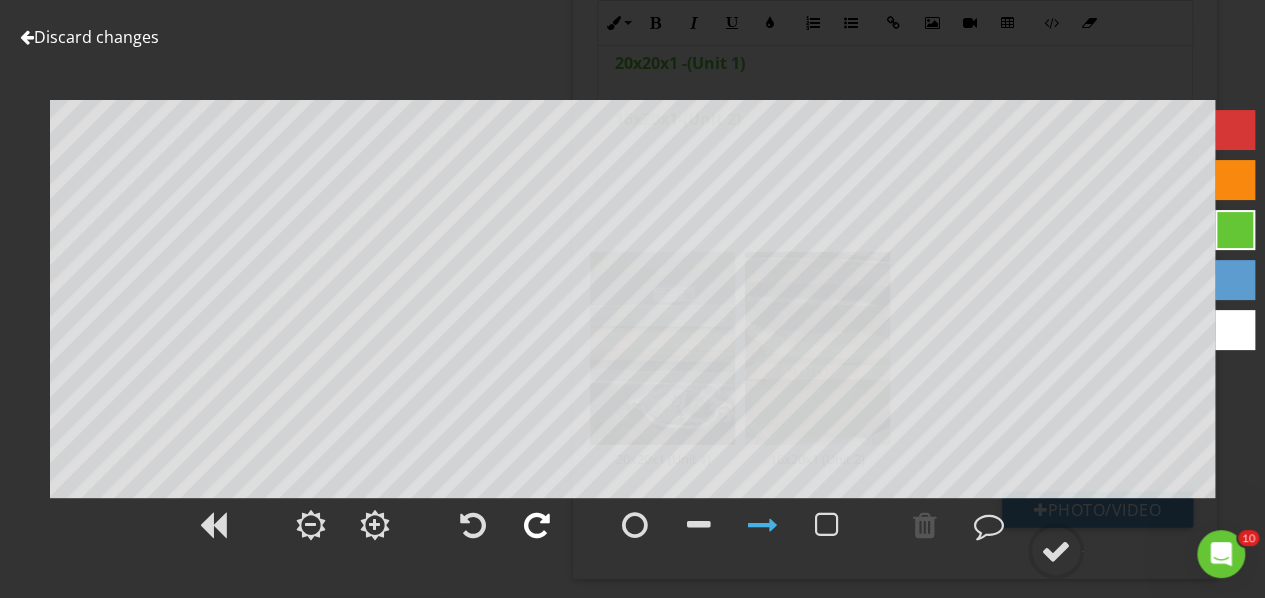 click at bounding box center (537, 525) 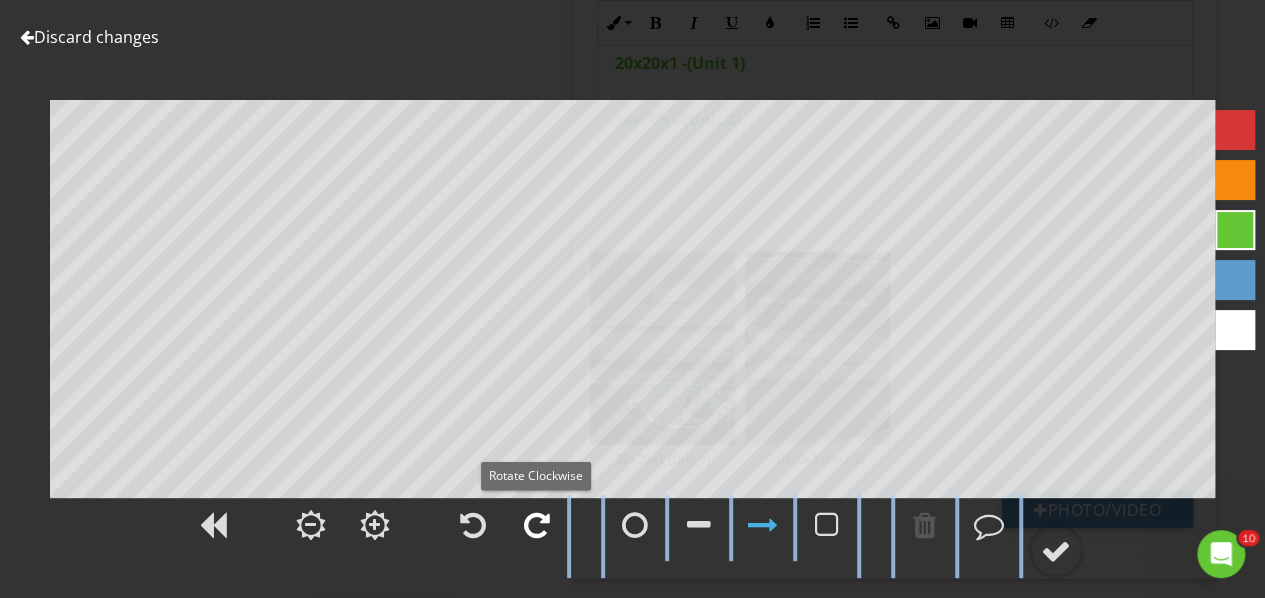 click at bounding box center (537, 525) 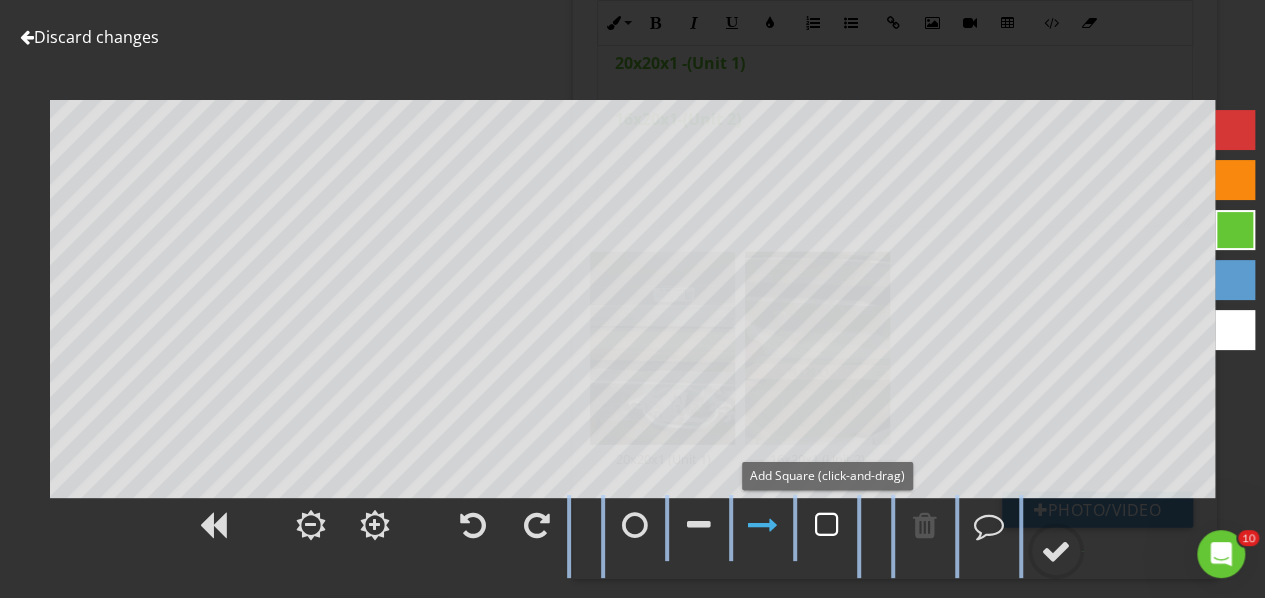 click at bounding box center (827, 525) 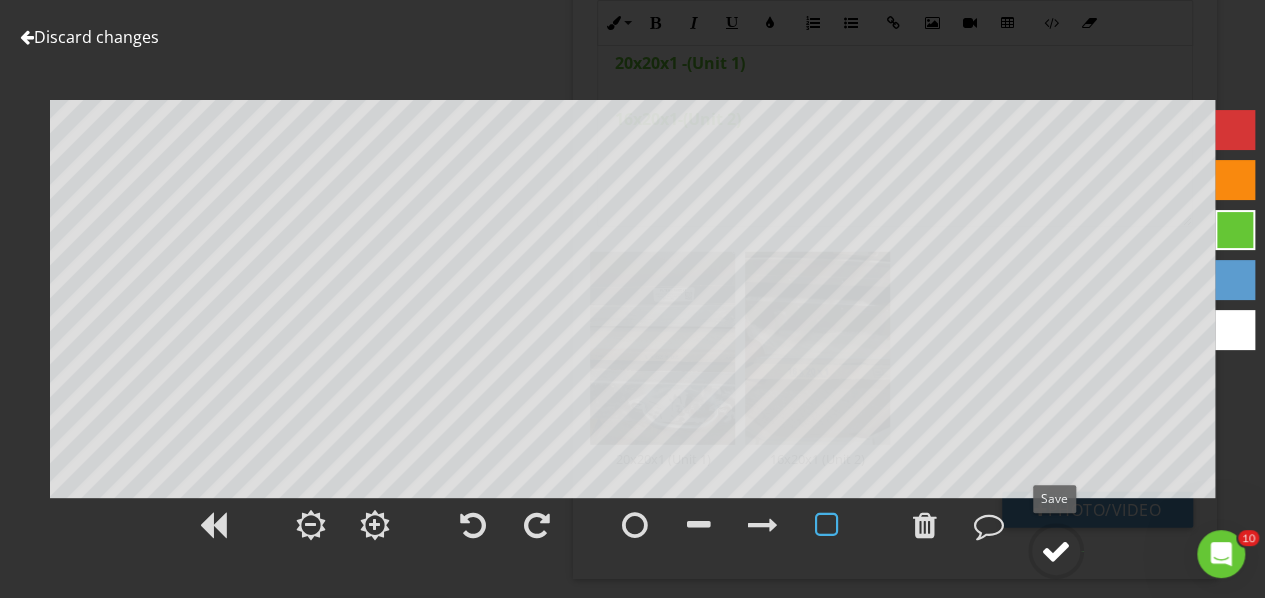 click at bounding box center [1056, 551] 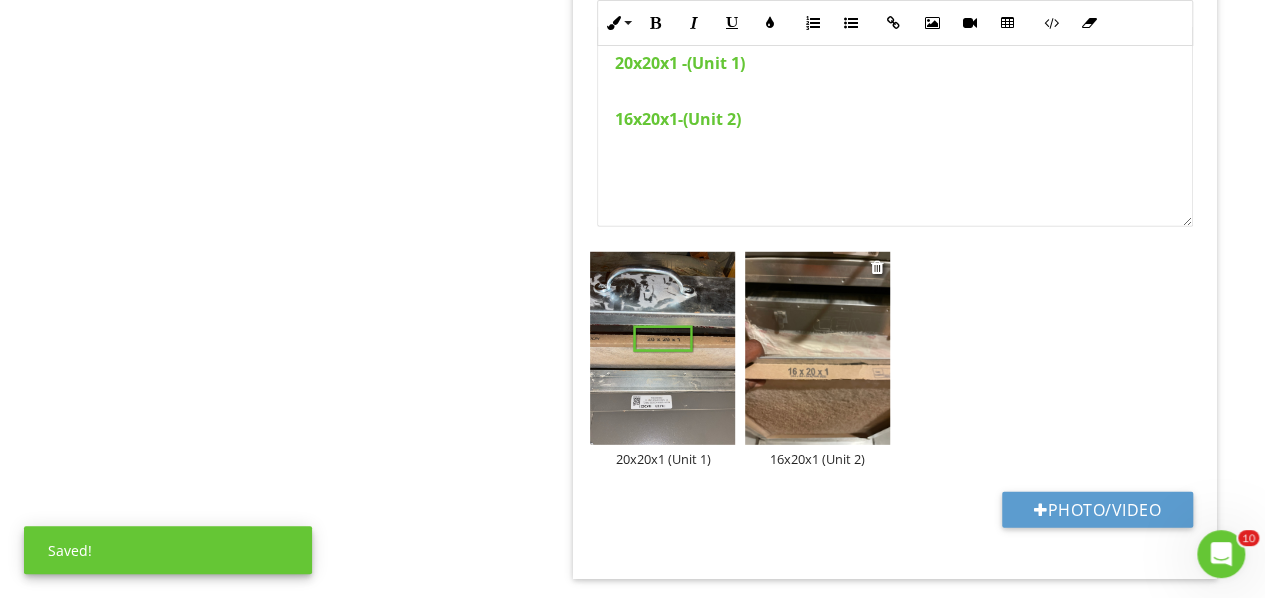 click at bounding box center [817, 348] 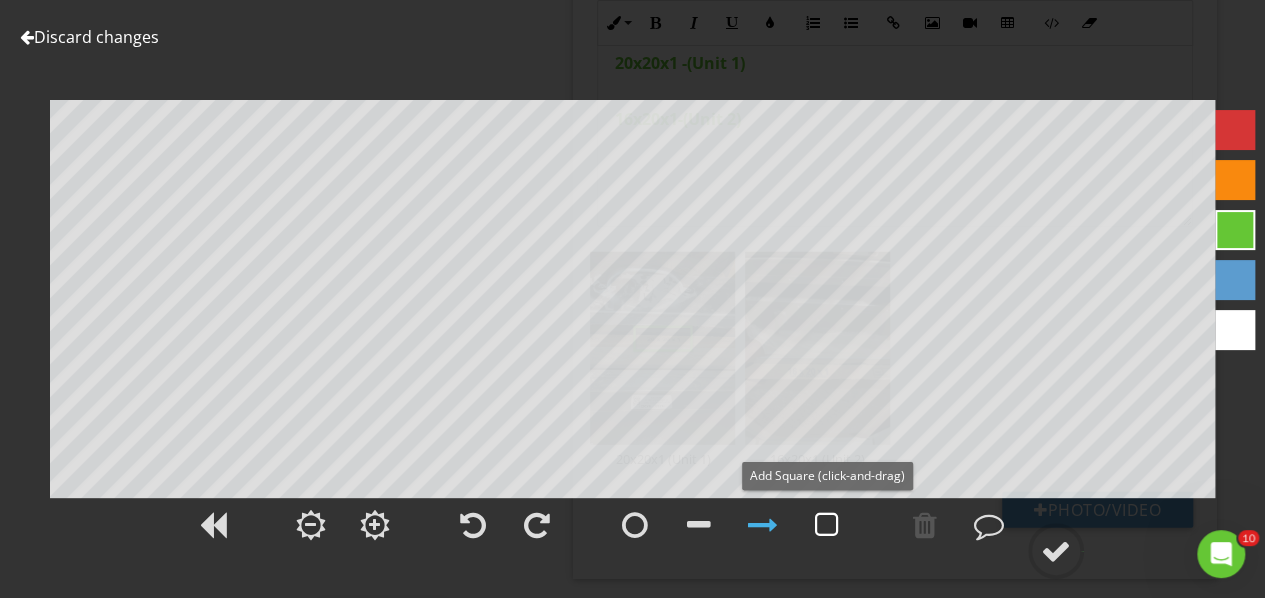 click at bounding box center [827, 525] 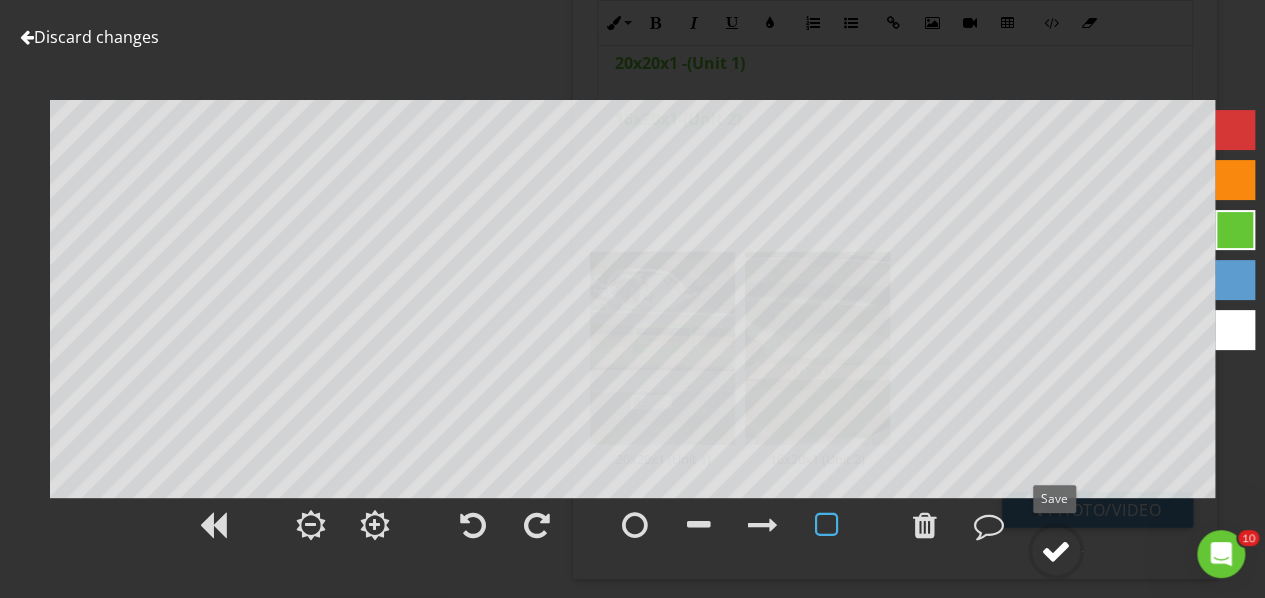click at bounding box center [1056, 551] 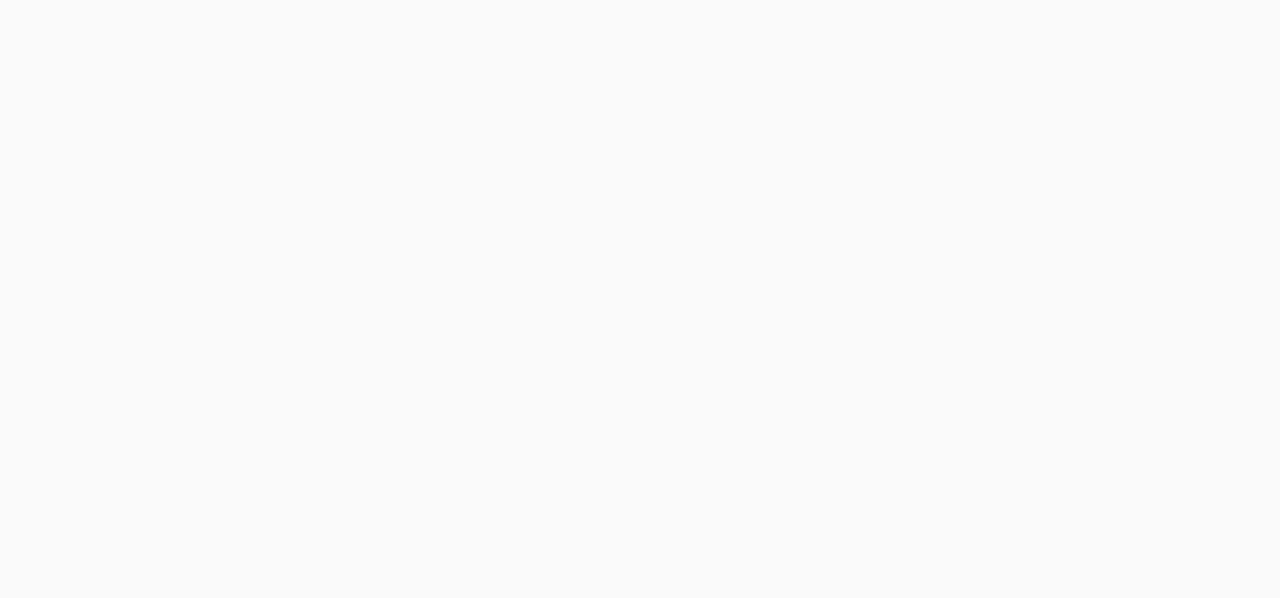 scroll, scrollTop: 0, scrollLeft: 0, axis: both 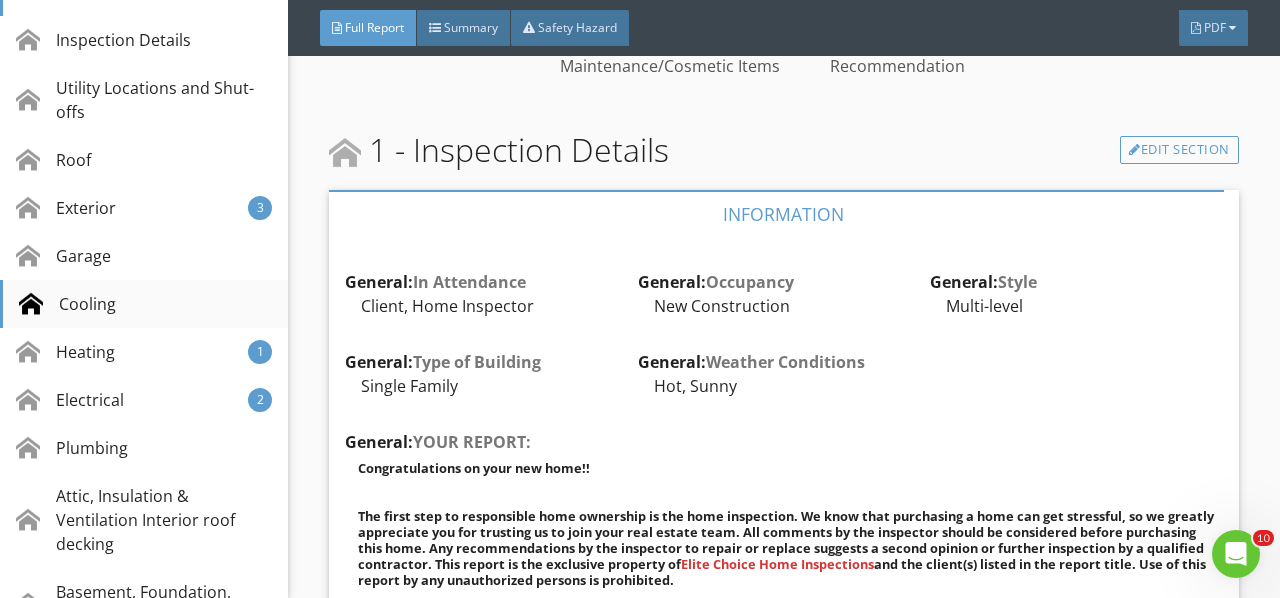 click on "Cooling" at bounding box center (144, 304) 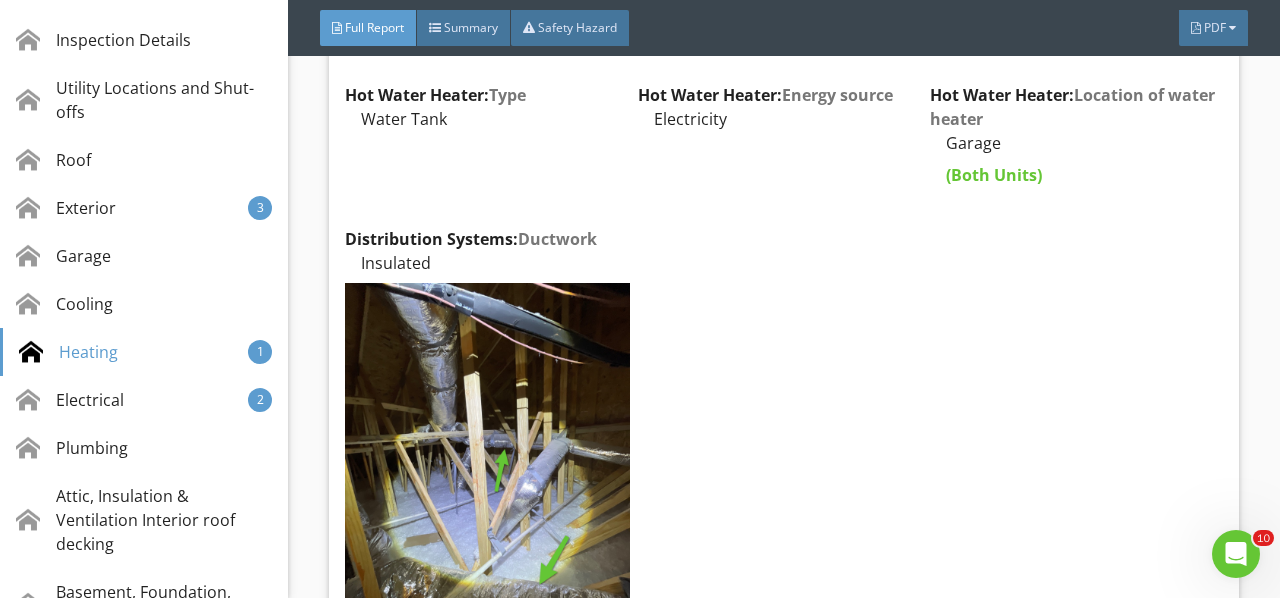scroll, scrollTop: 10743, scrollLeft: 0, axis: vertical 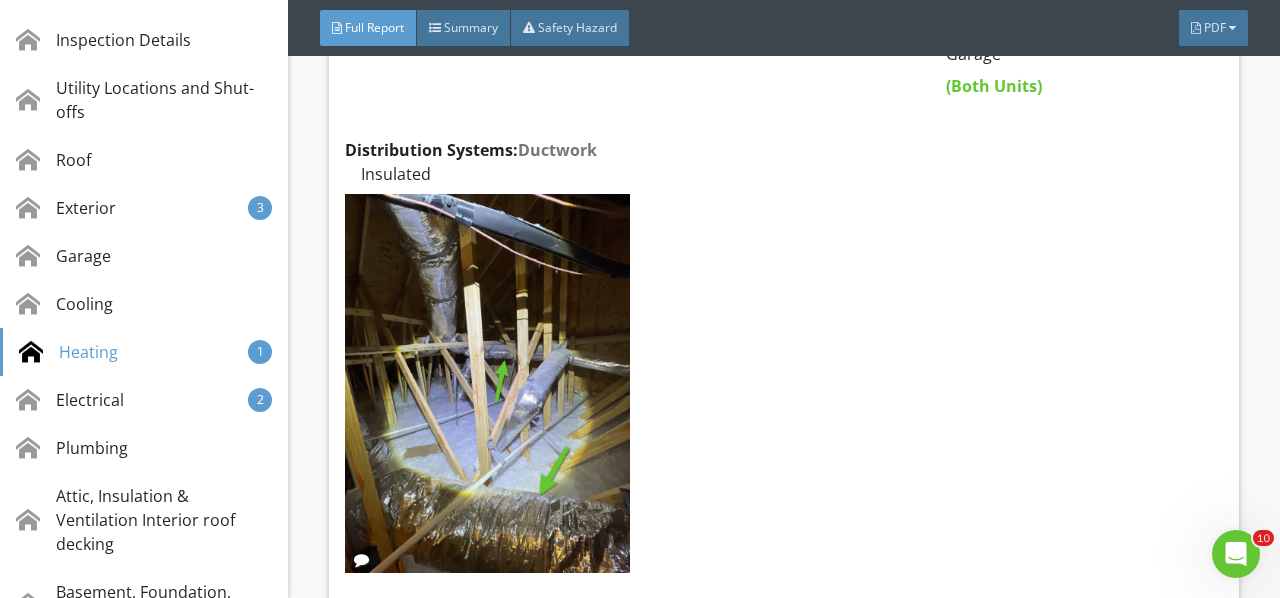 click at bounding box center (487, 383) 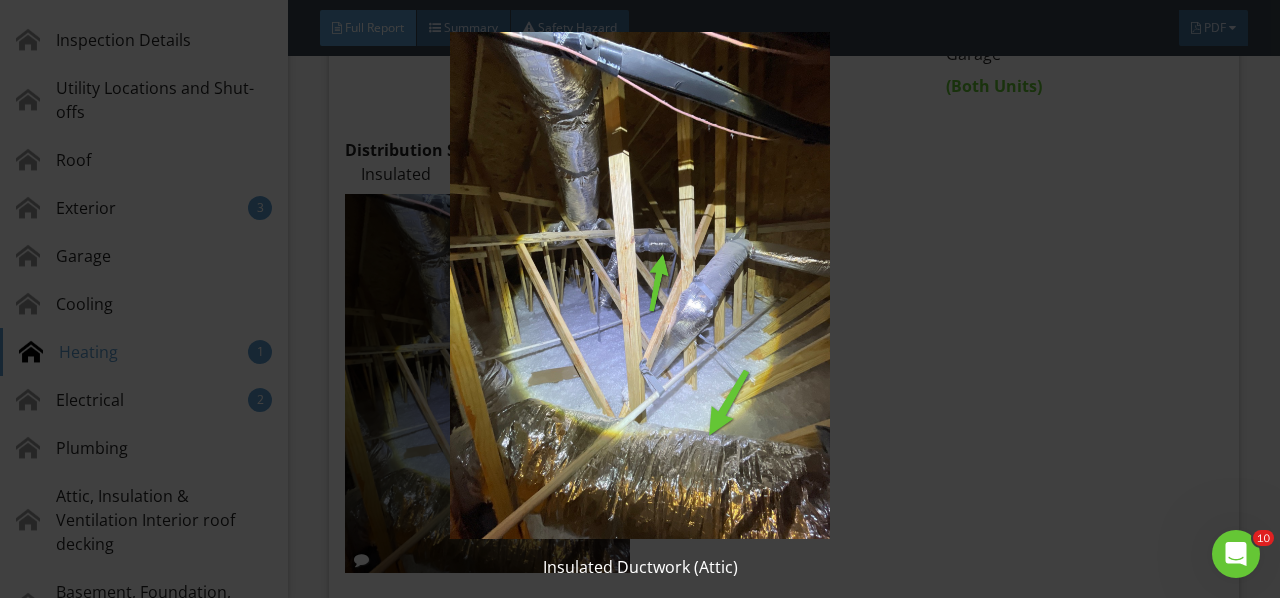 click at bounding box center [639, 285] 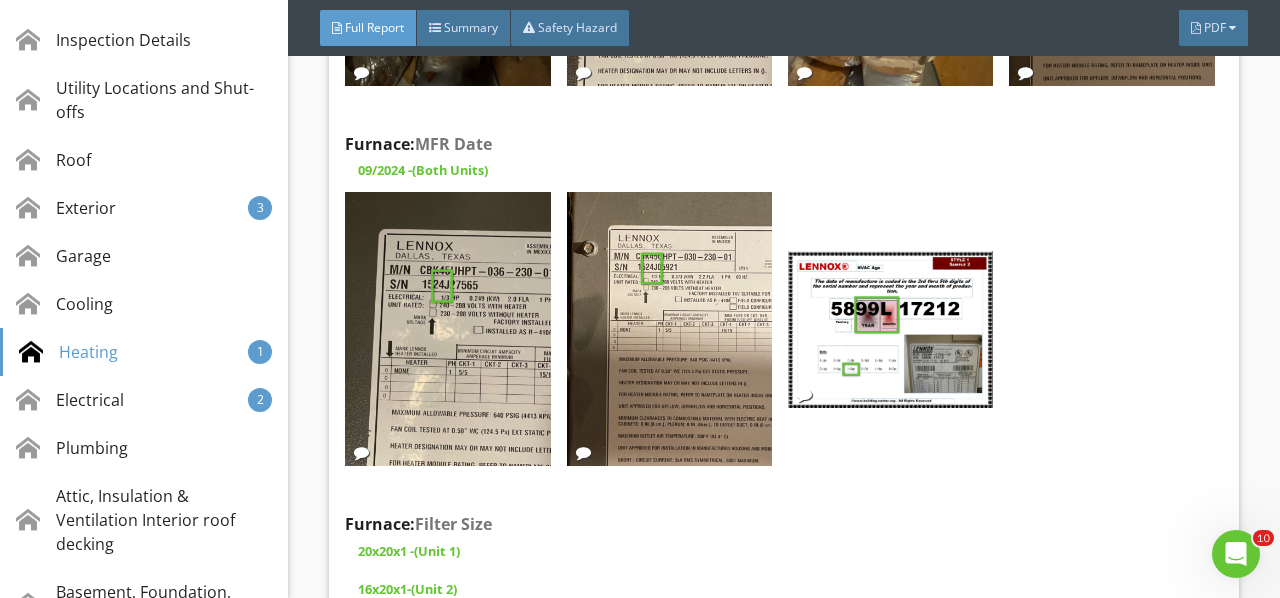 scroll, scrollTop: 11643, scrollLeft: 0, axis: vertical 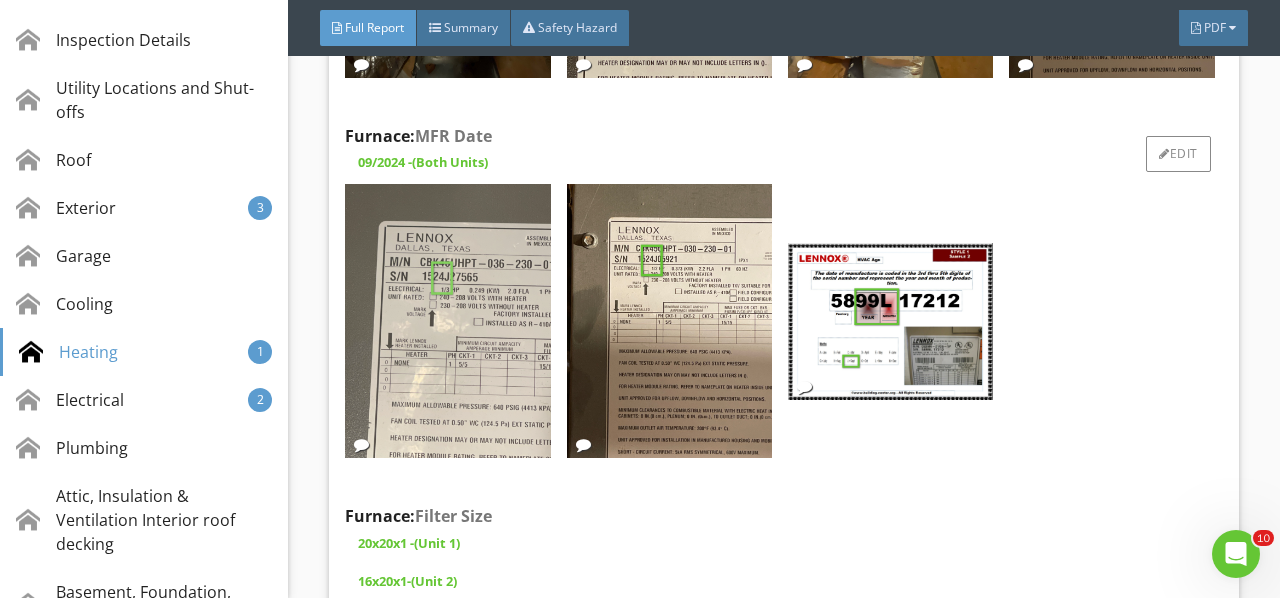 click at bounding box center (447, 321) 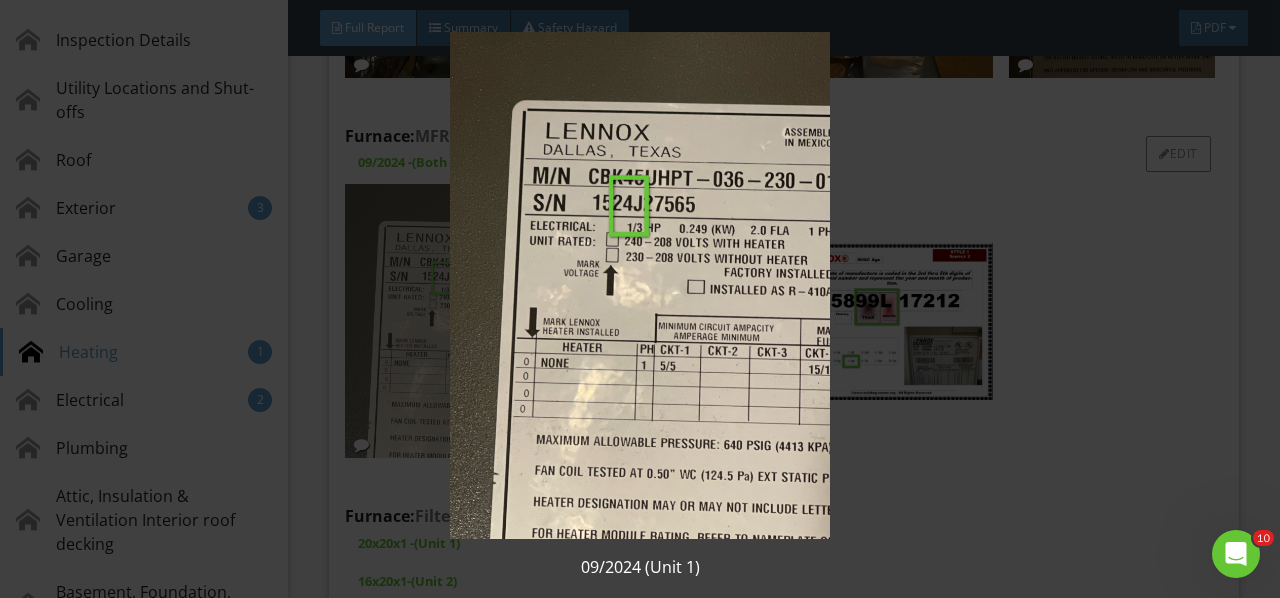 click at bounding box center [639, 285] 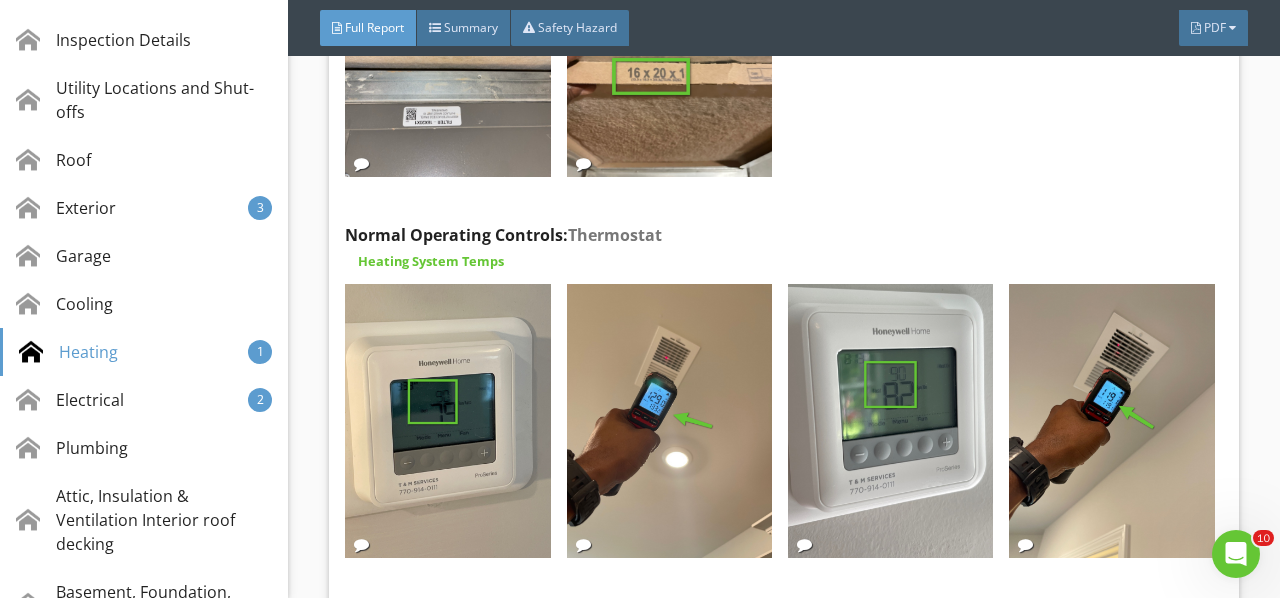 scroll, scrollTop: 12443, scrollLeft: 0, axis: vertical 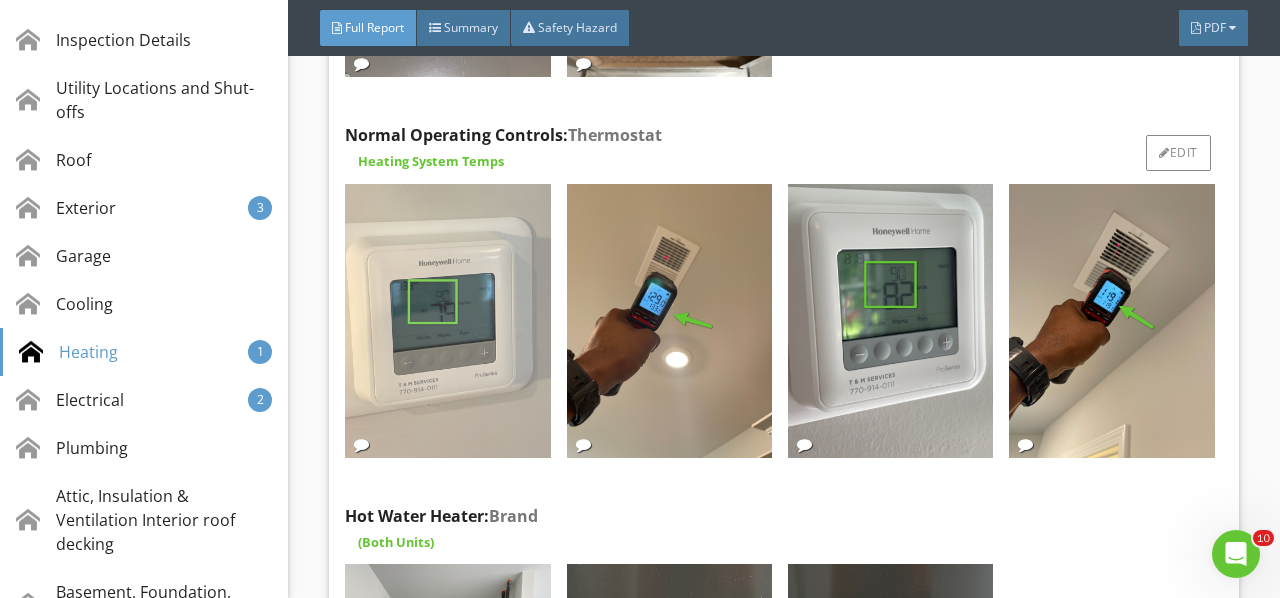 click at bounding box center [447, 321] 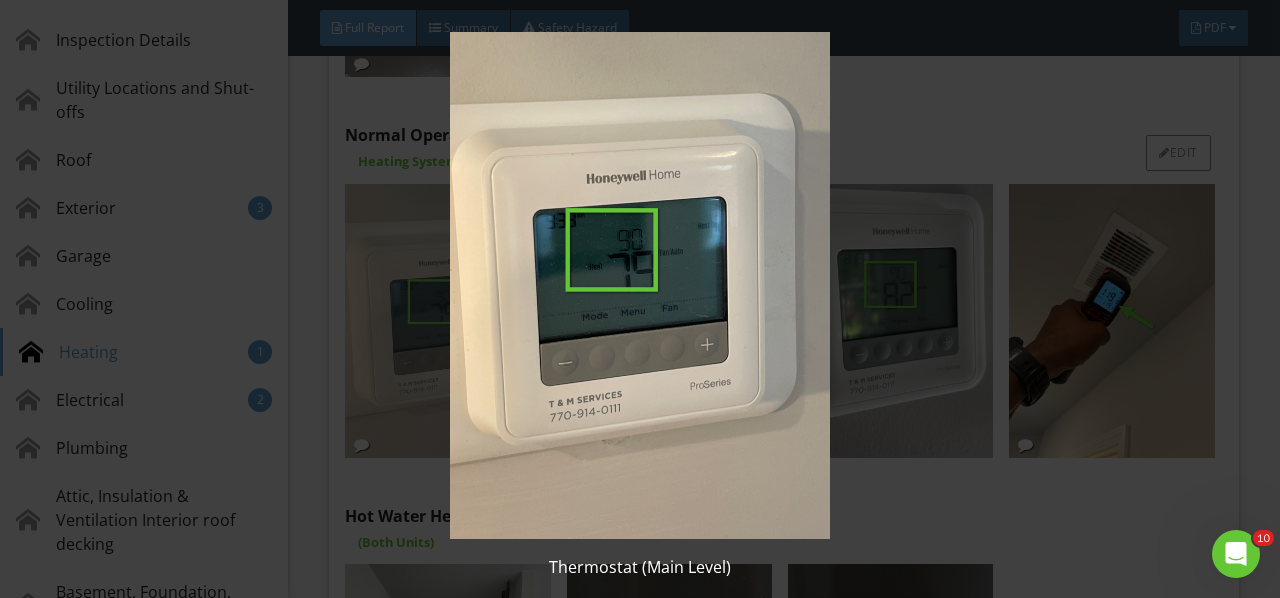 click at bounding box center (639, 285) 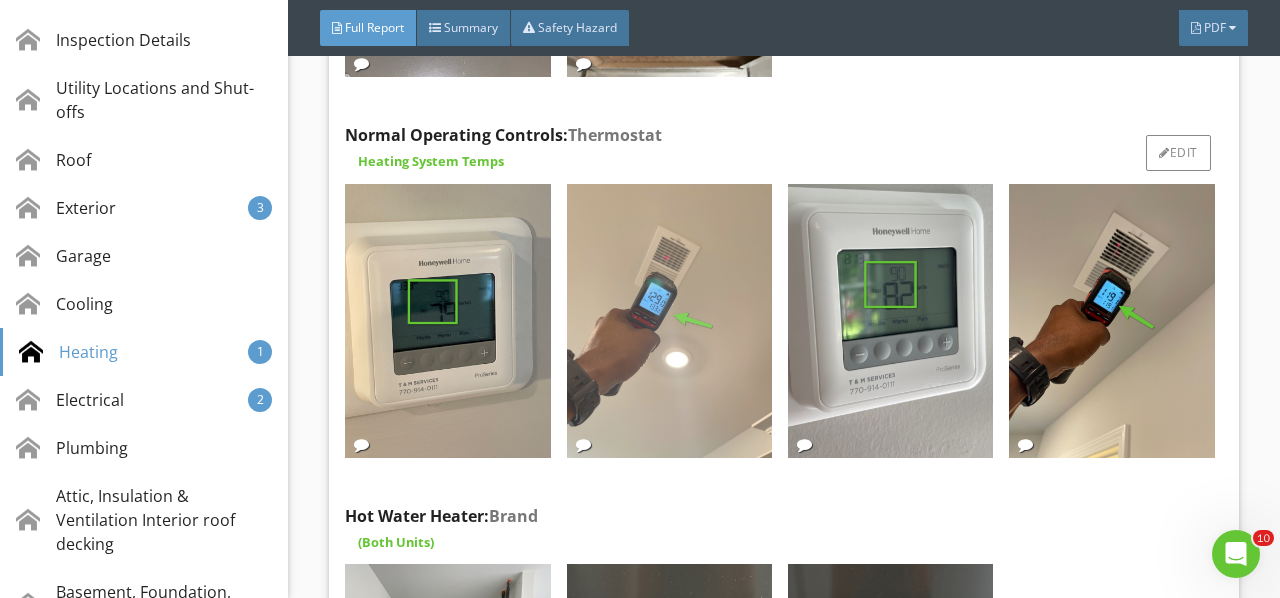 click at bounding box center (669, 321) 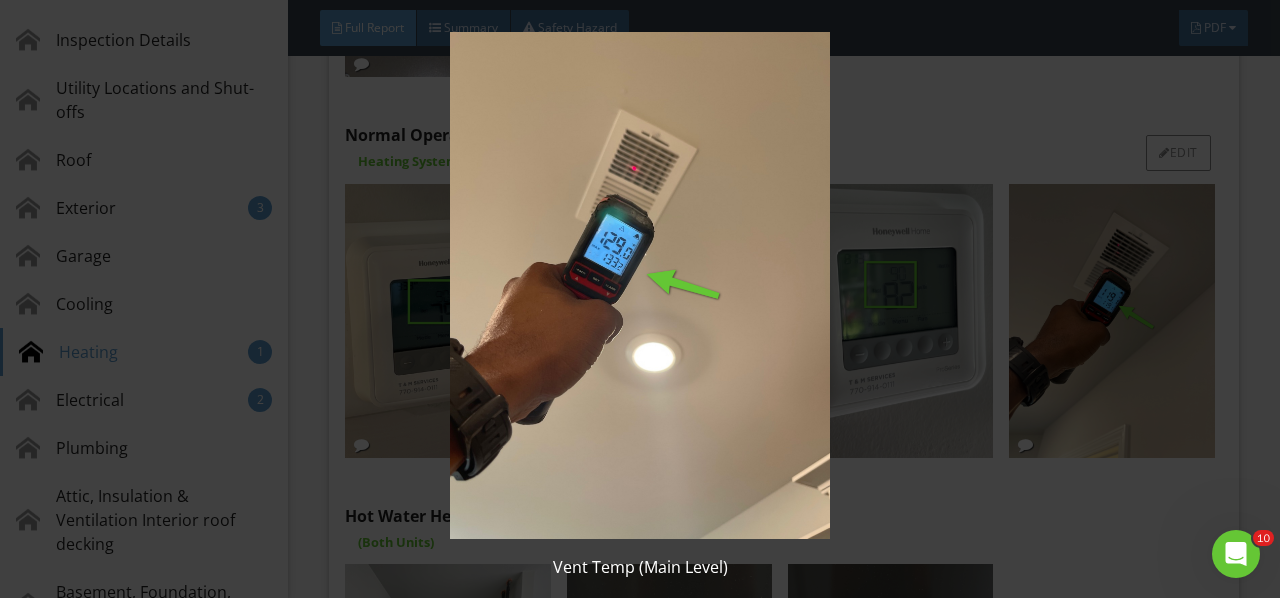 click at bounding box center (639, 285) 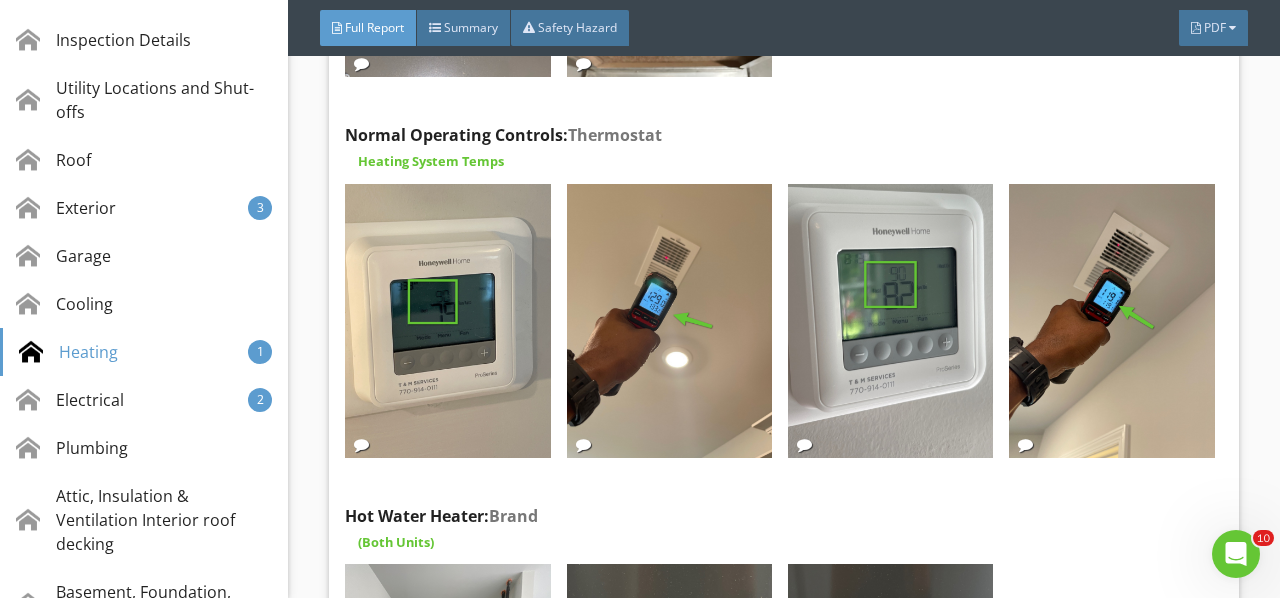 click at bounding box center (890, 321) 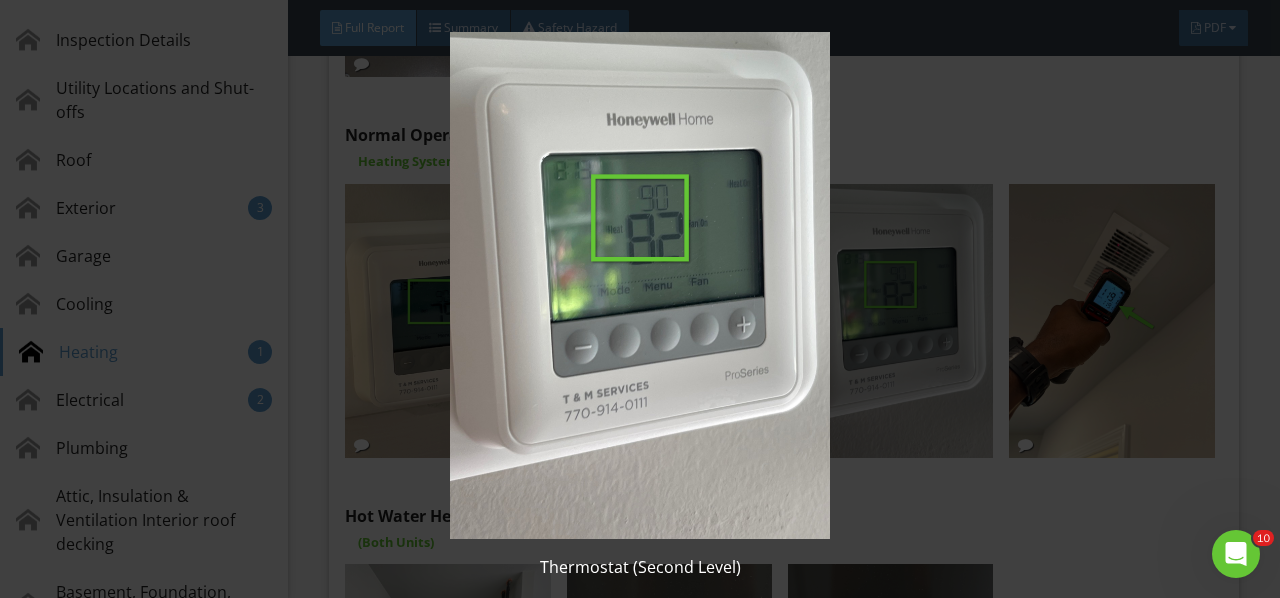 click at bounding box center (639, 285) 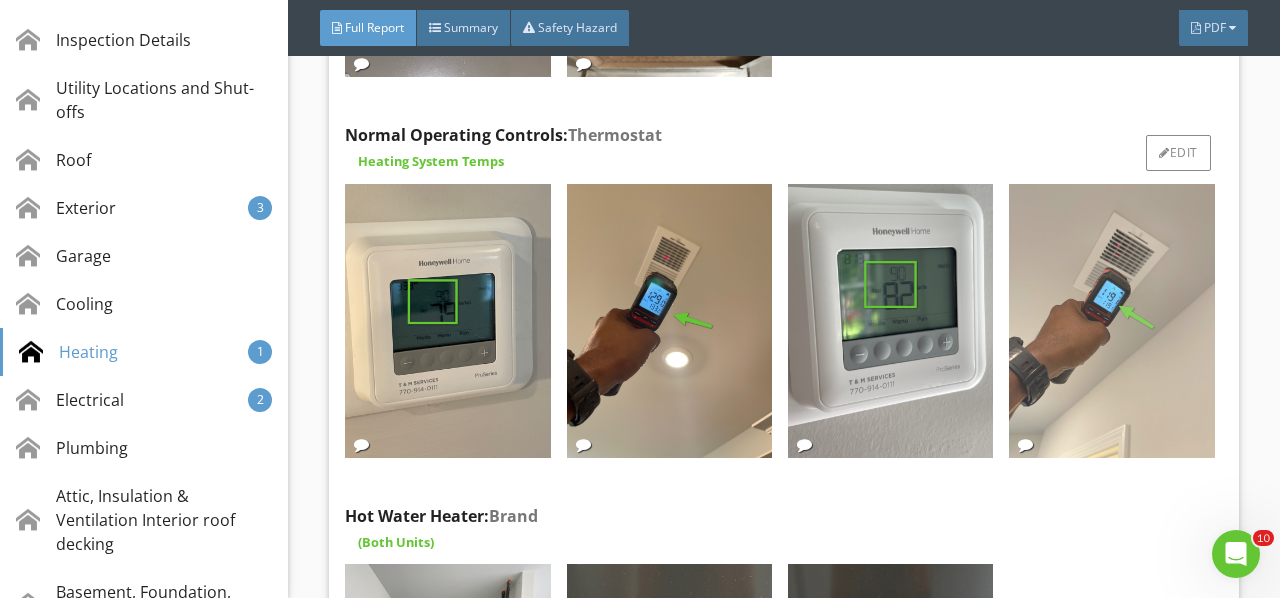 click at bounding box center (1111, 321) 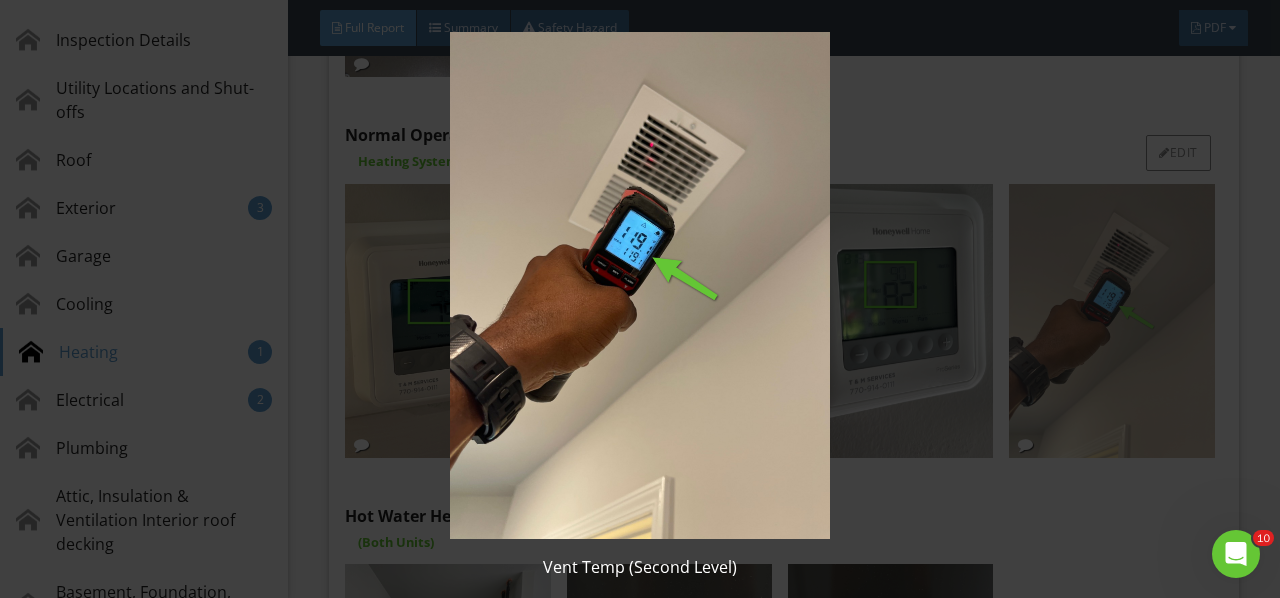 click at bounding box center (639, 285) 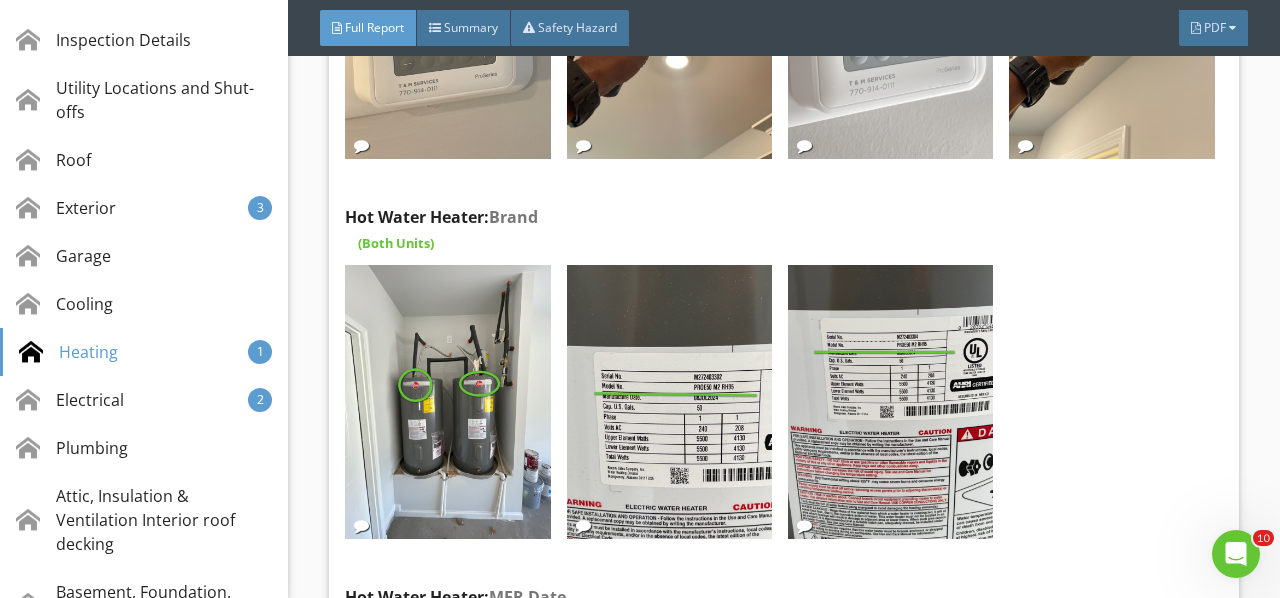 scroll, scrollTop: 12743, scrollLeft: 0, axis: vertical 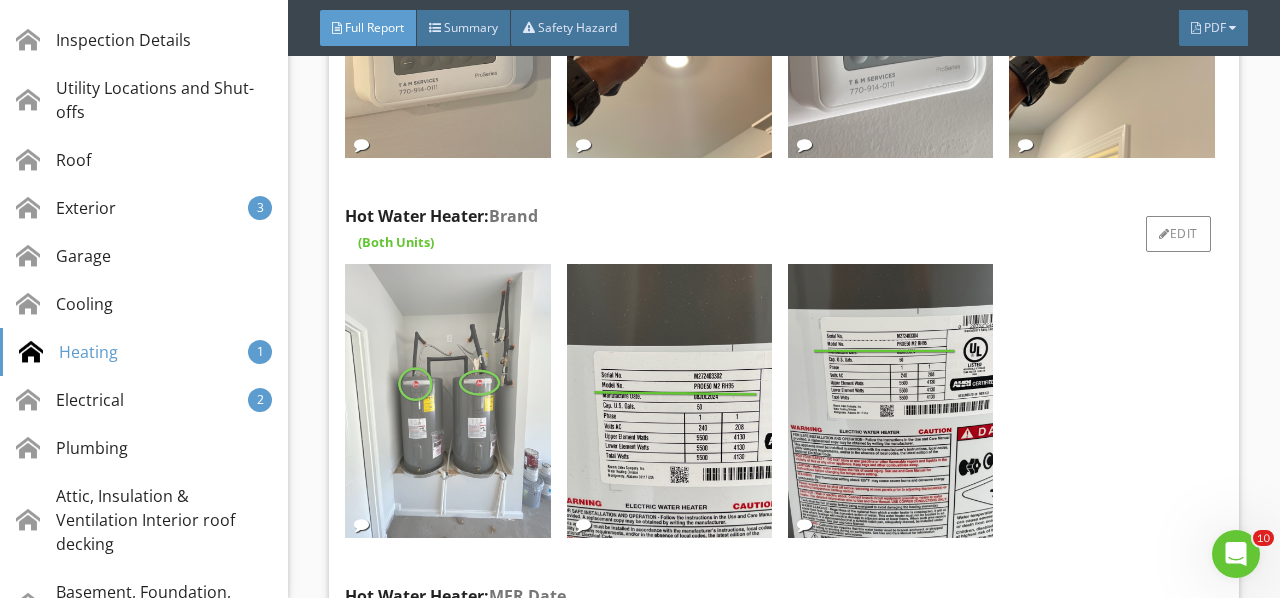 click at bounding box center (447, 401) 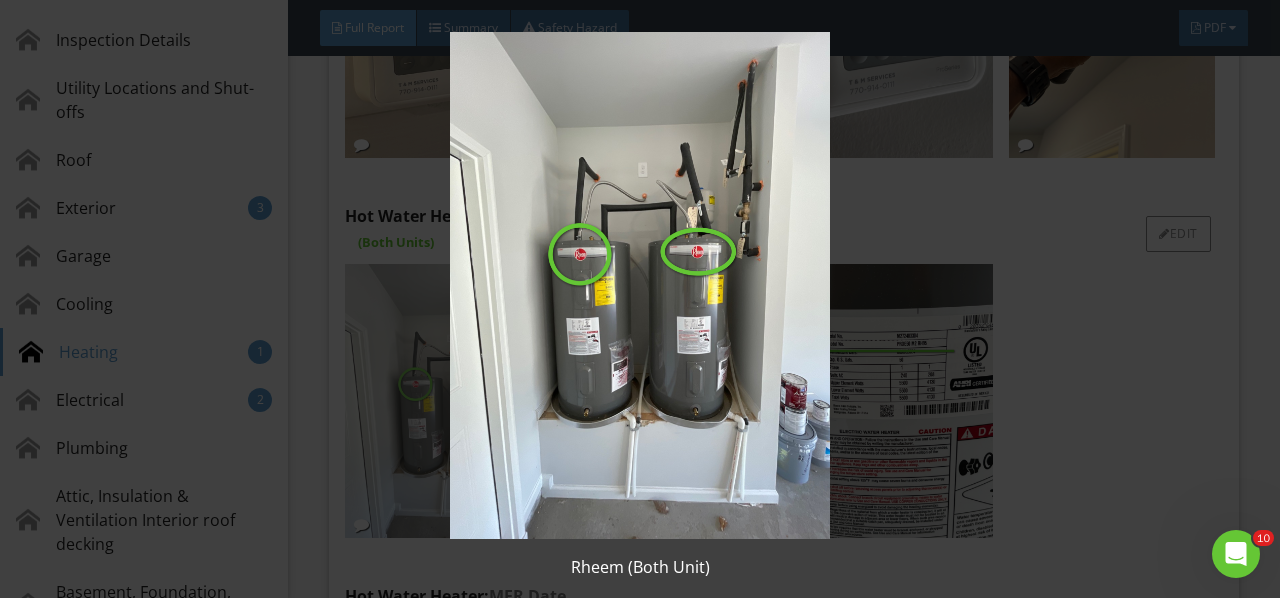 click at bounding box center (639, 285) 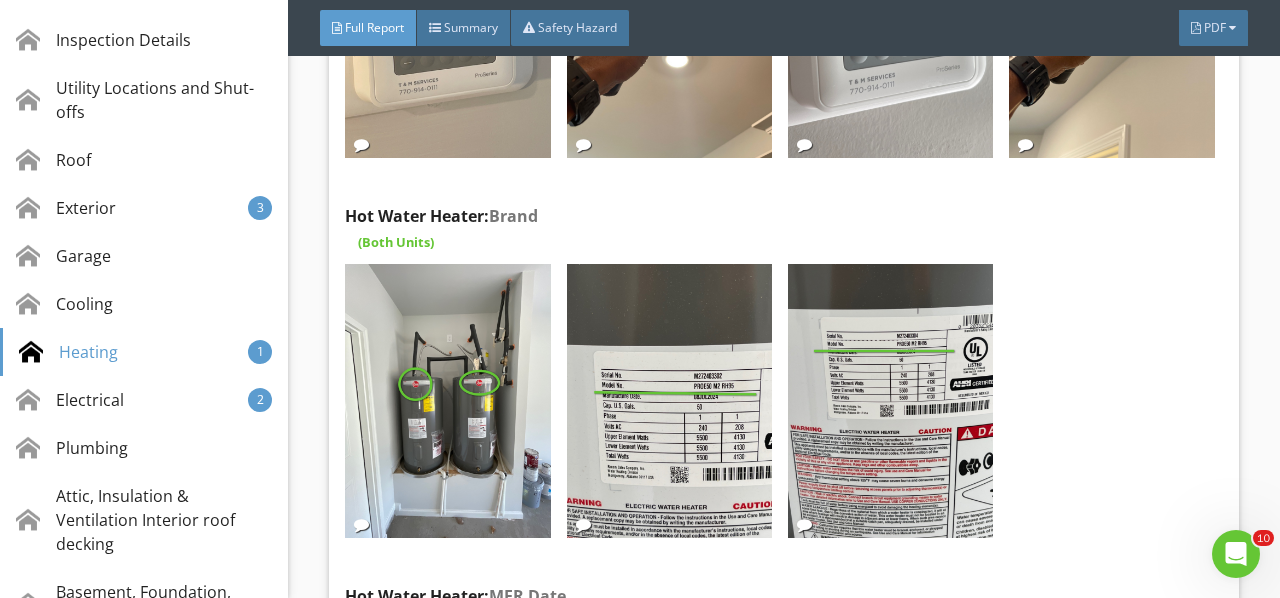 click at bounding box center [669, 401] 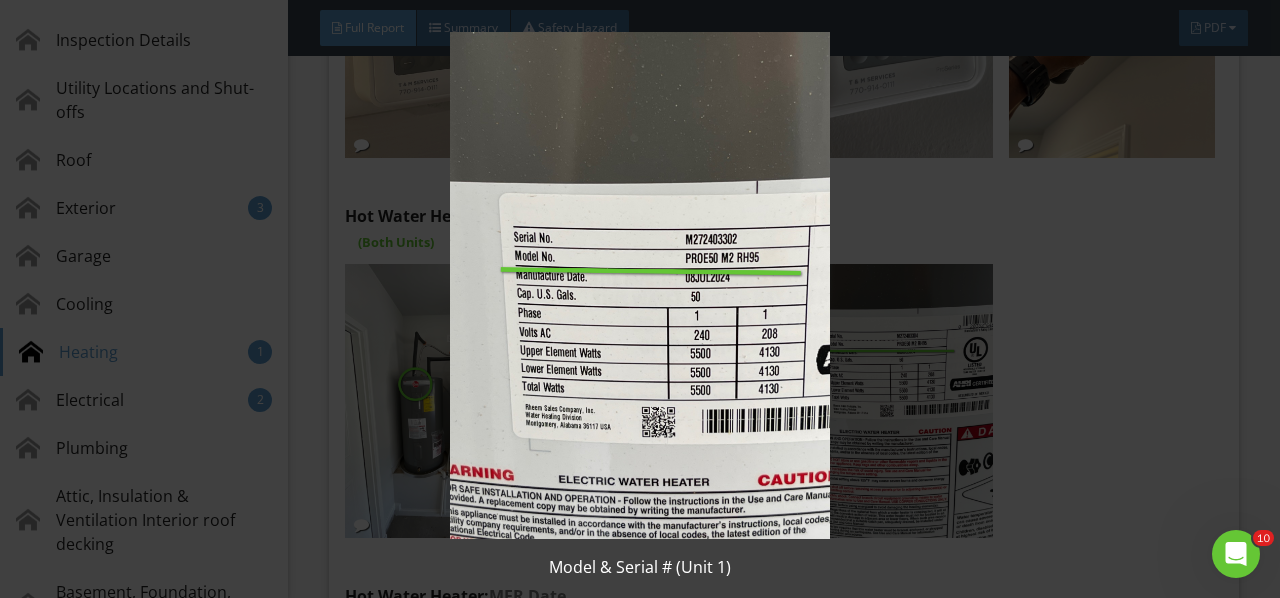 click at bounding box center (639, 285) 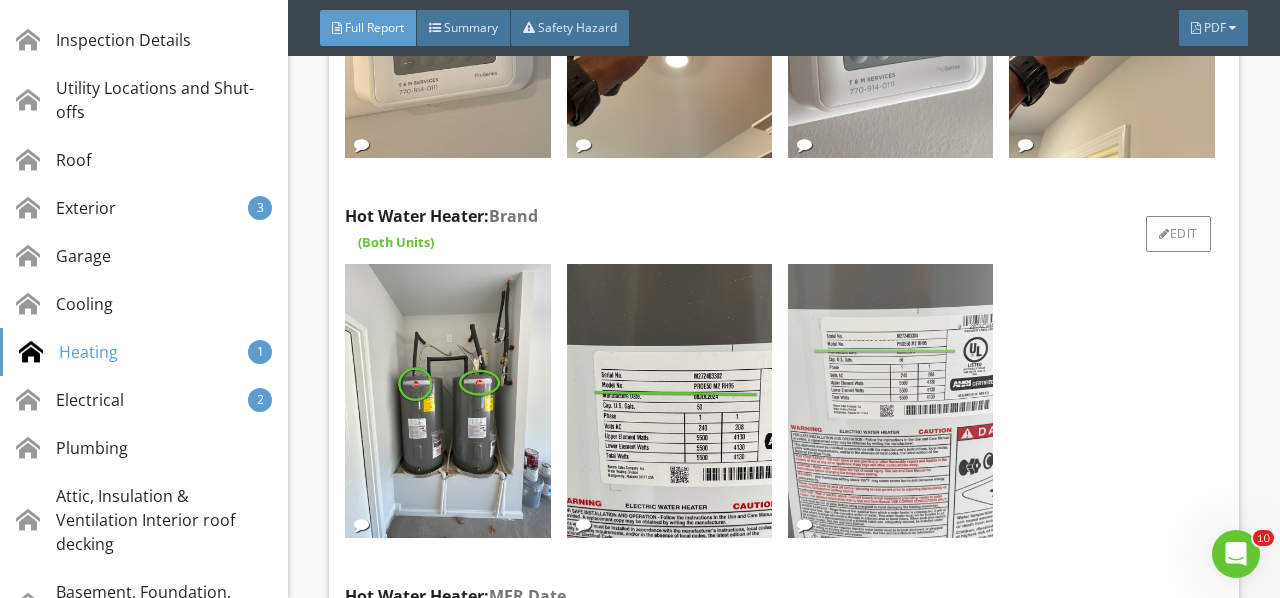 click at bounding box center [890, 401] 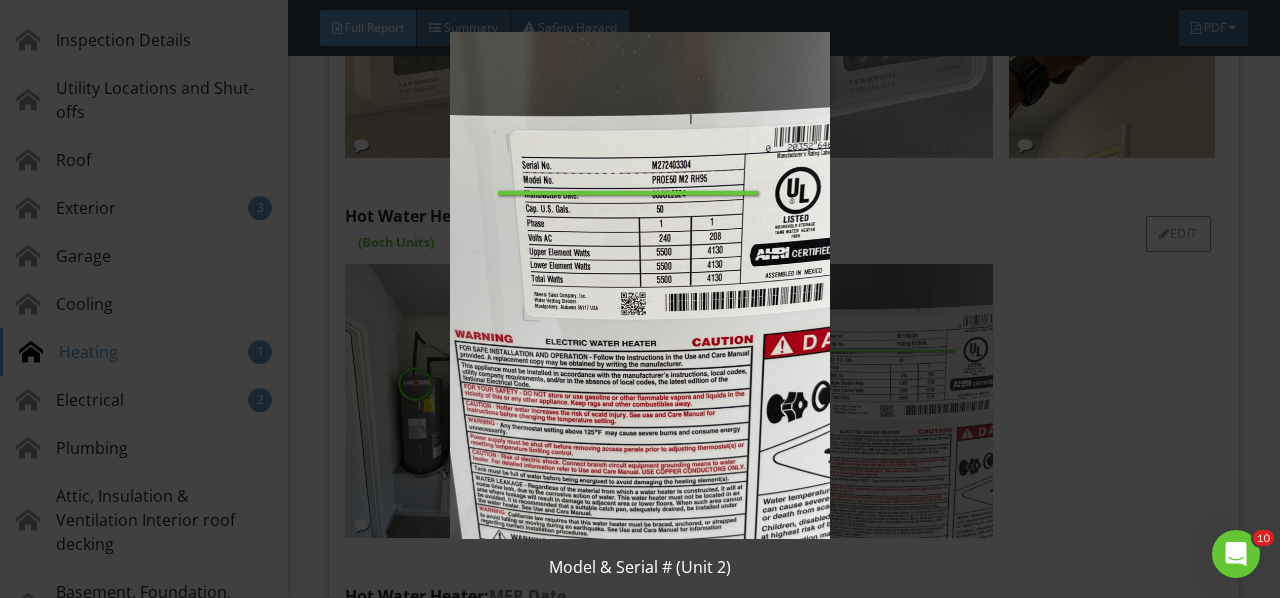 click at bounding box center (639, 285) 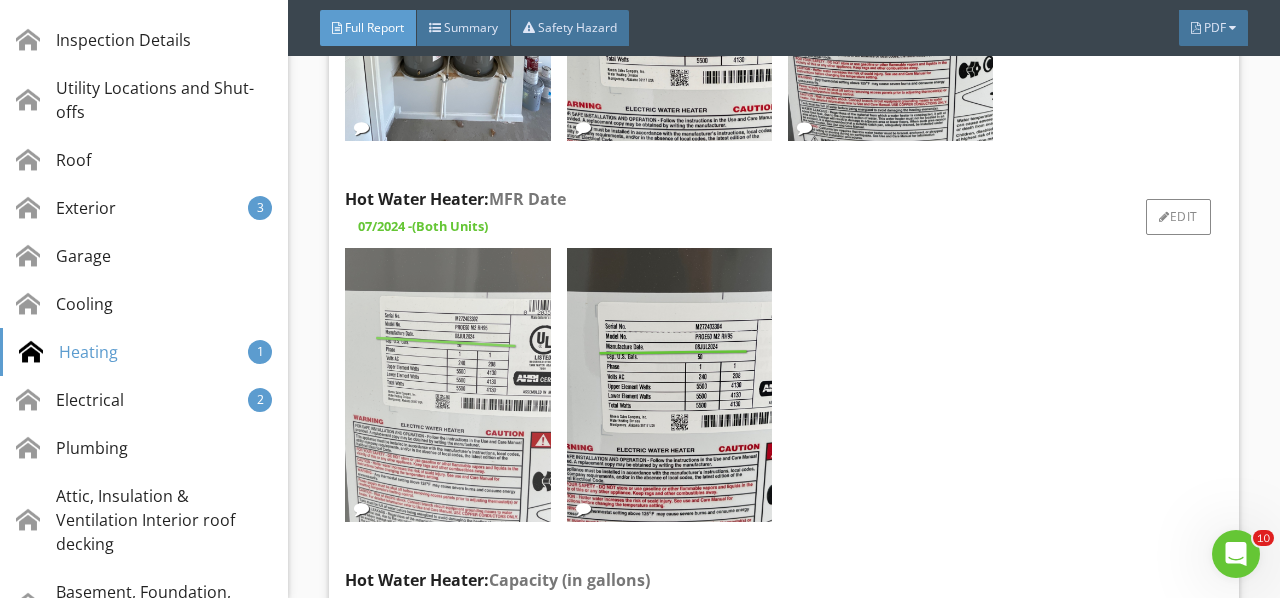 scroll, scrollTop: 13143, scrollLeft: 0, axis: vertical 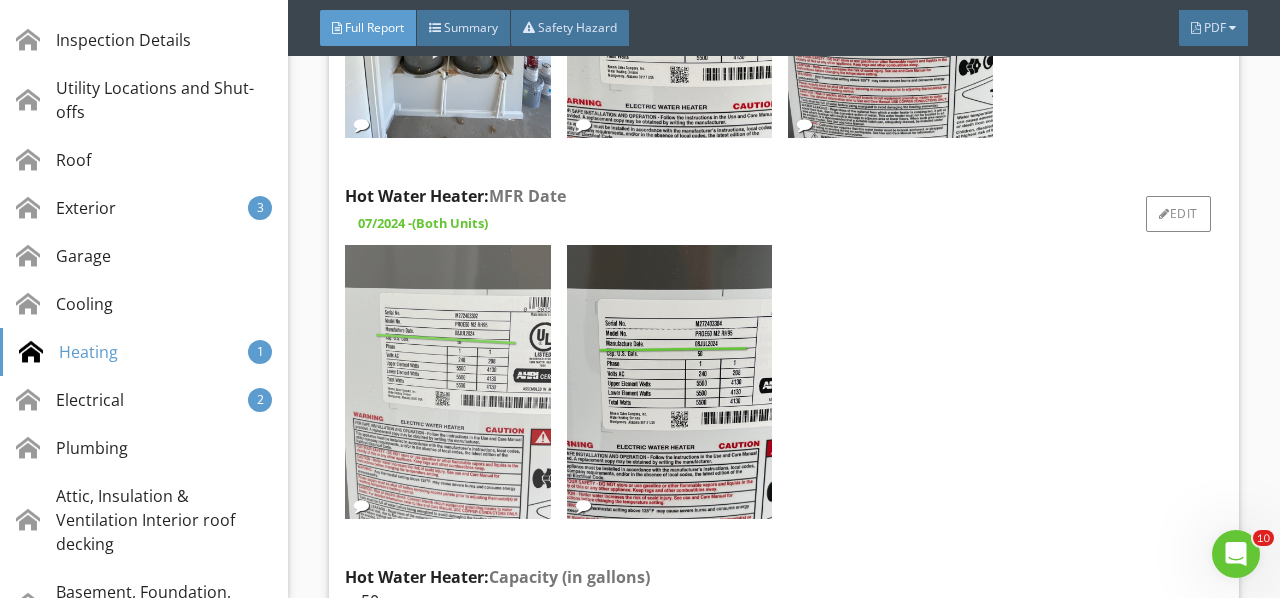 click at bounding box center (447, 382) 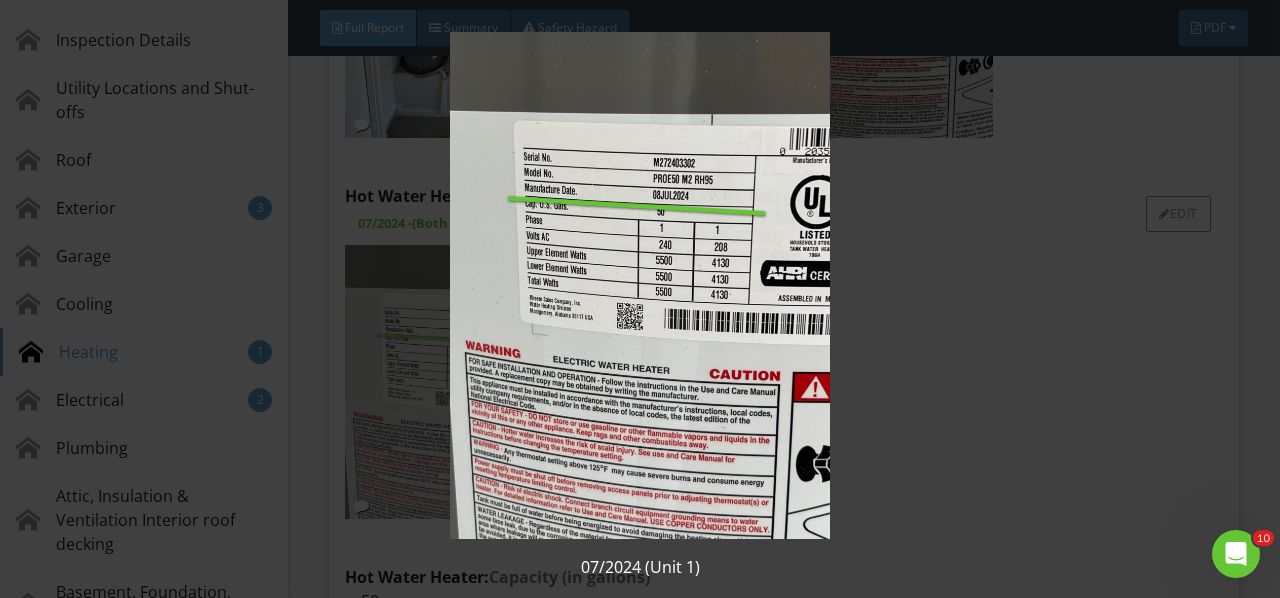click at bounding box center [639, 285] 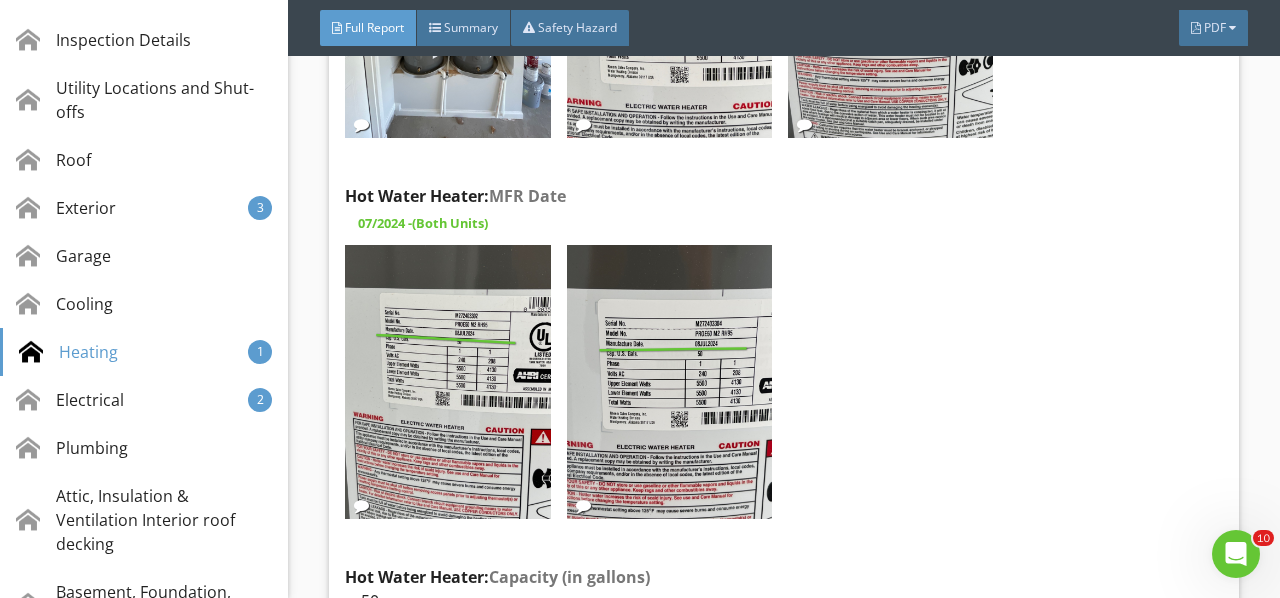 click at bounding box center [669, 382] 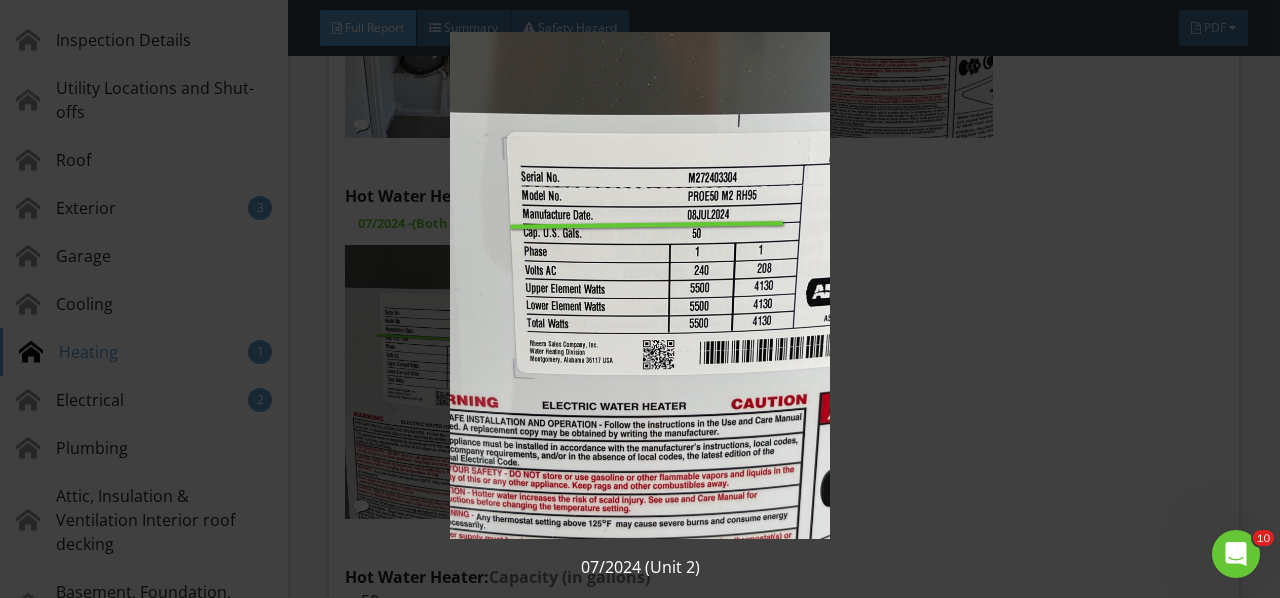click at bounding box center (639, 285) 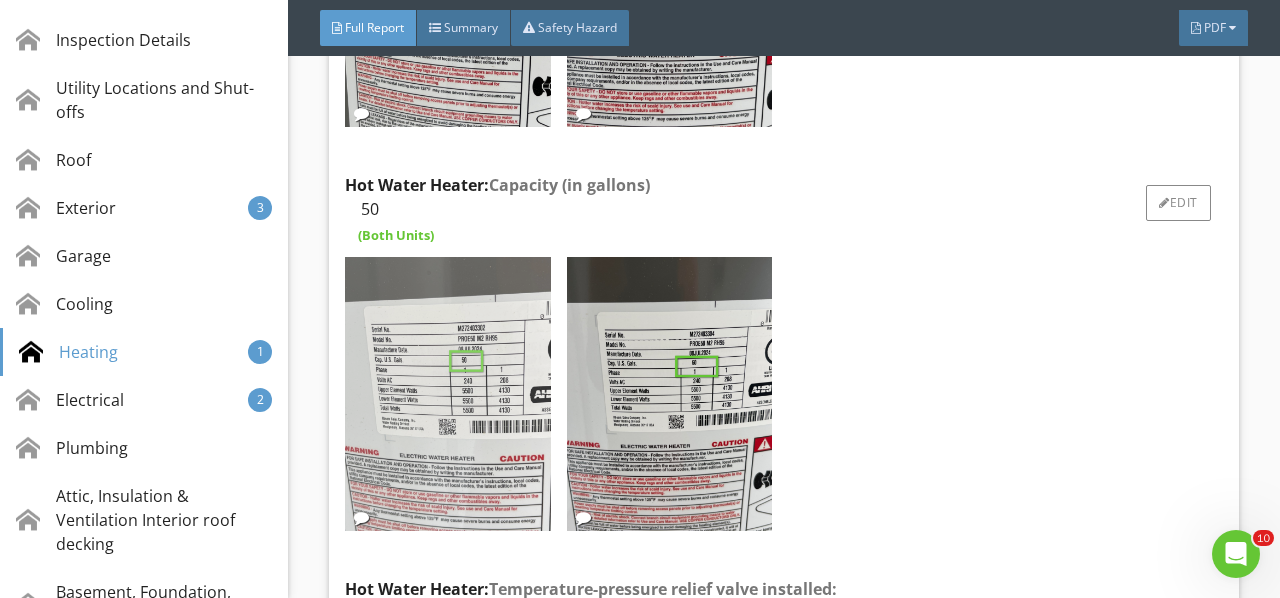 scroll, scrollTop: 13543, scrollLeft: 0, axis: vertical 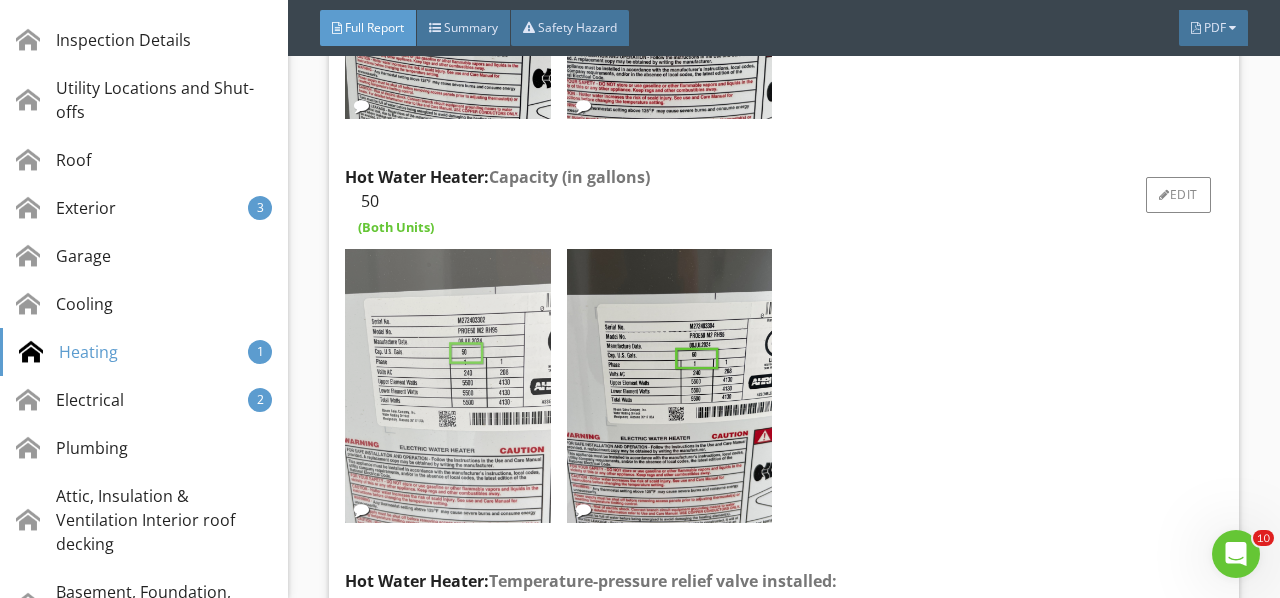 click at bounding box center [447, 386] 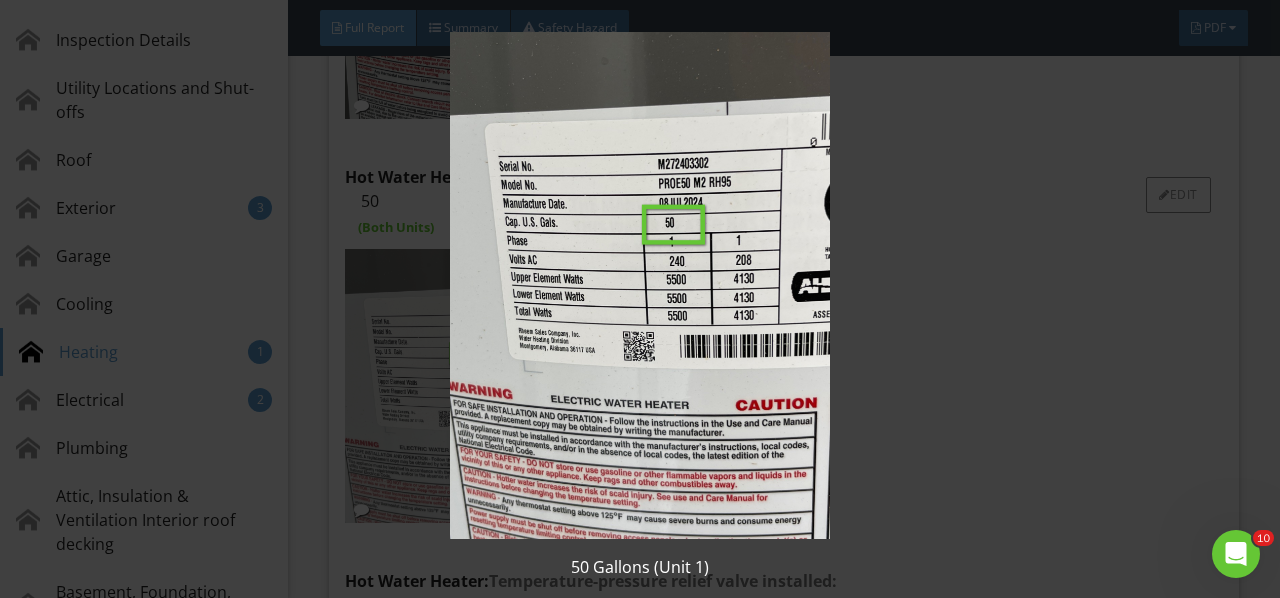 click at bounding box center [639, 285] 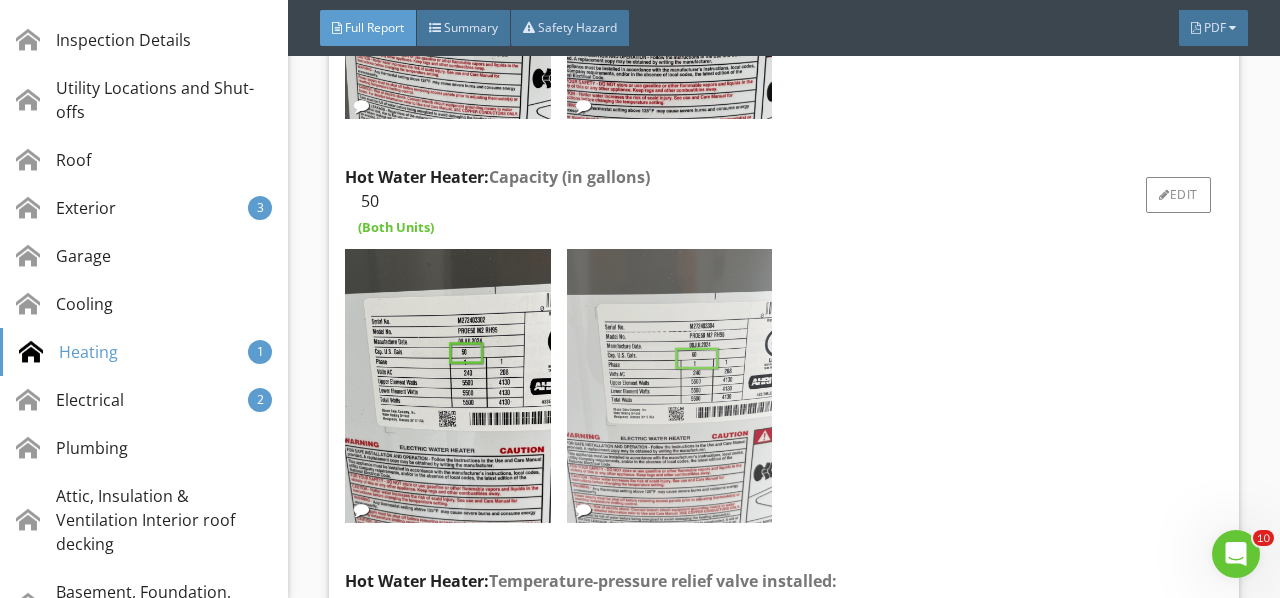 click at bounding box center (669, 386) 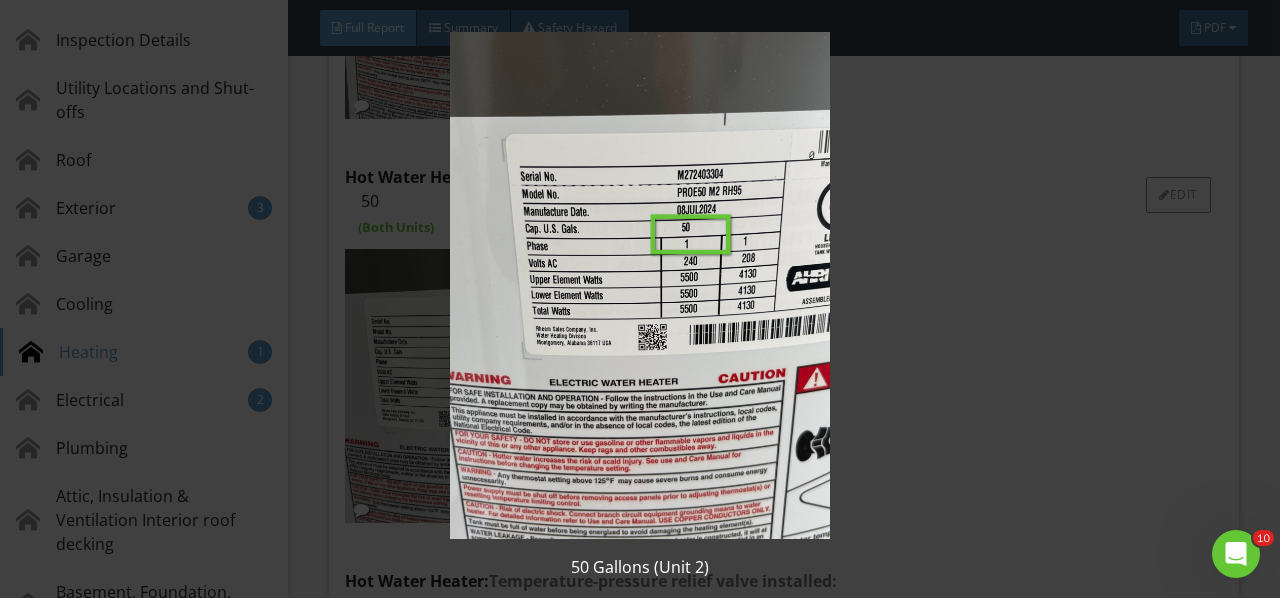 click at bounding box center (639, 285) 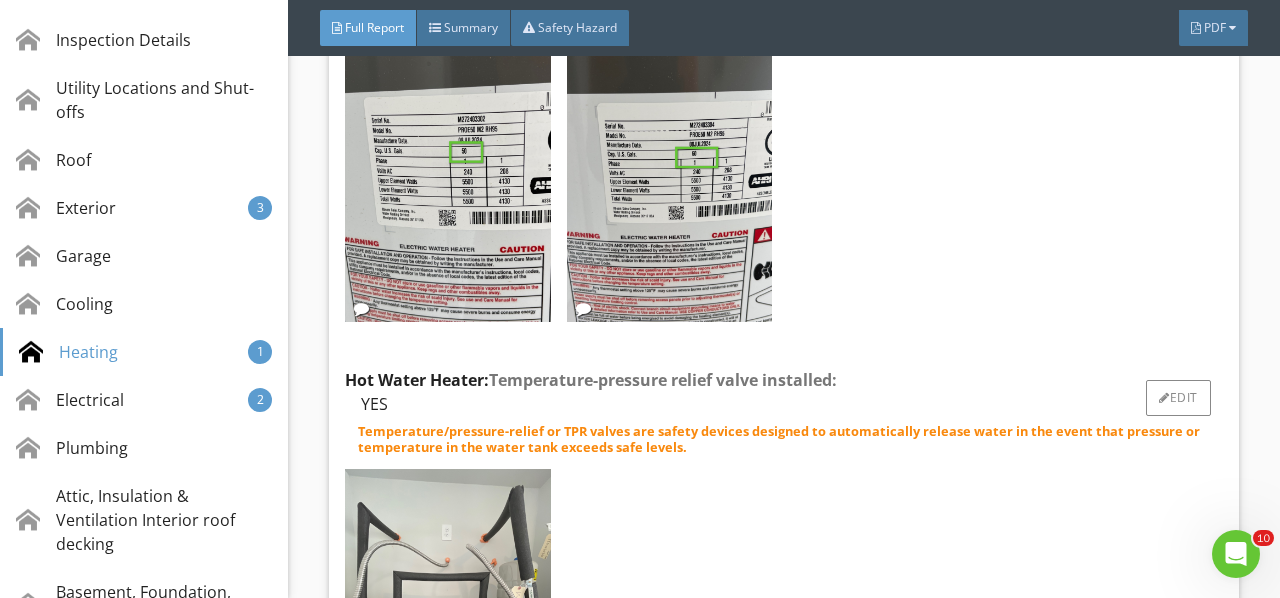scroll, scrollTop: 13843, scrollLeft: 0, axis: vertical 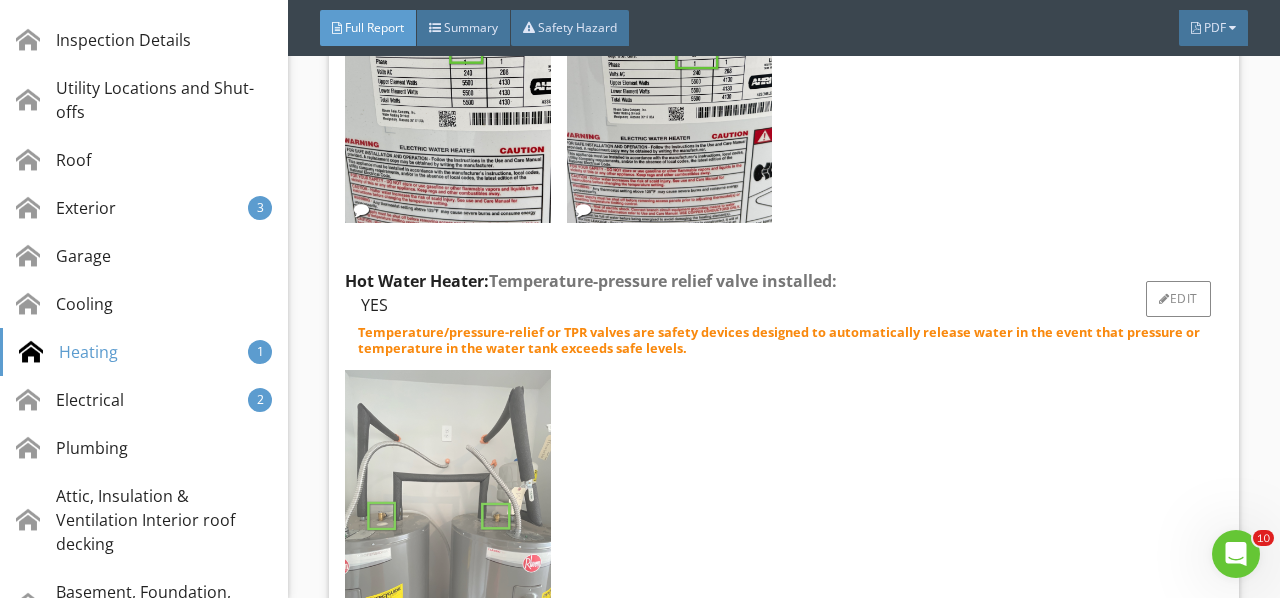 click at bounding box center (447, 507) 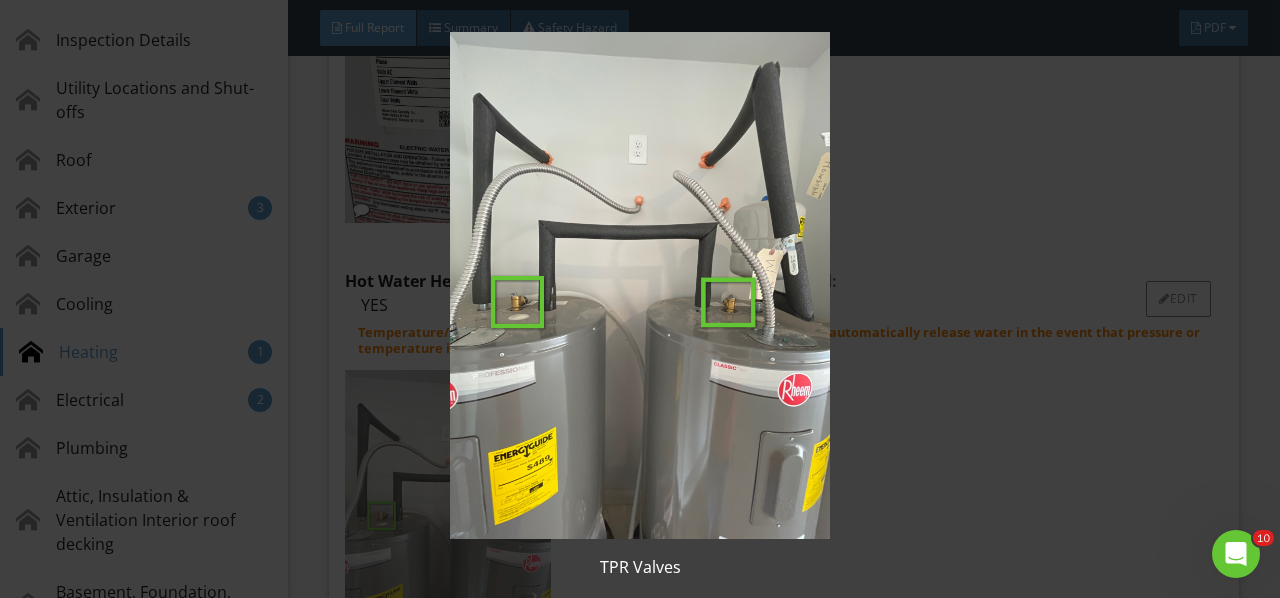 click at bounding box center [639, 285] 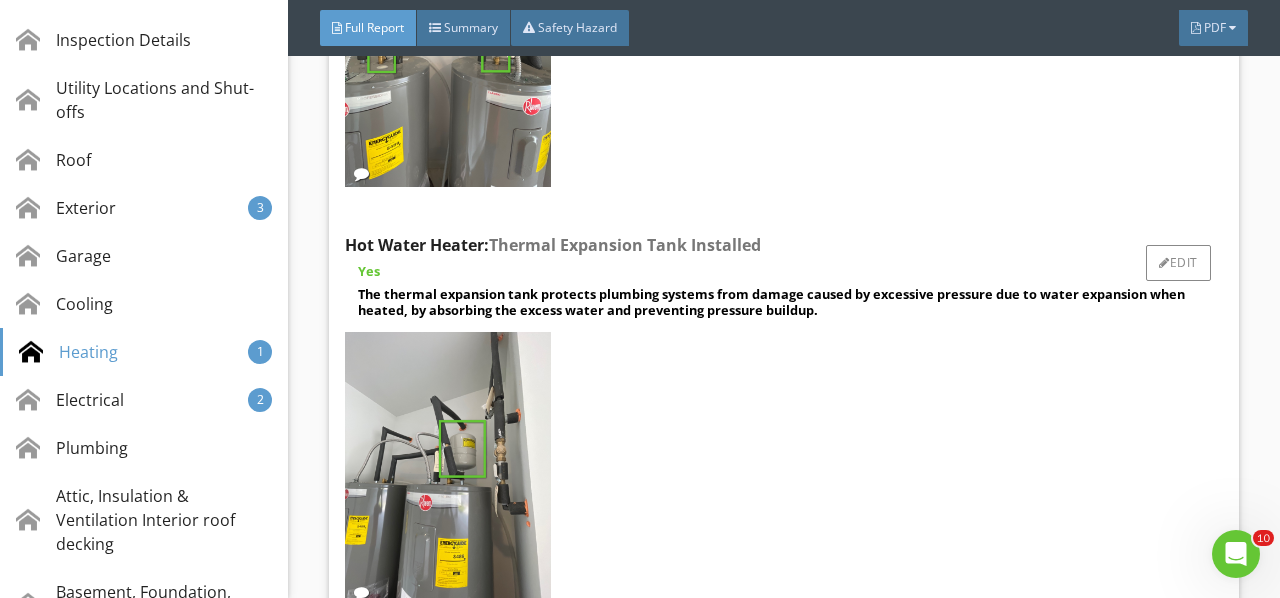 scroll, scrollTop: 14343, scrollLeft: 0, axis: vertical 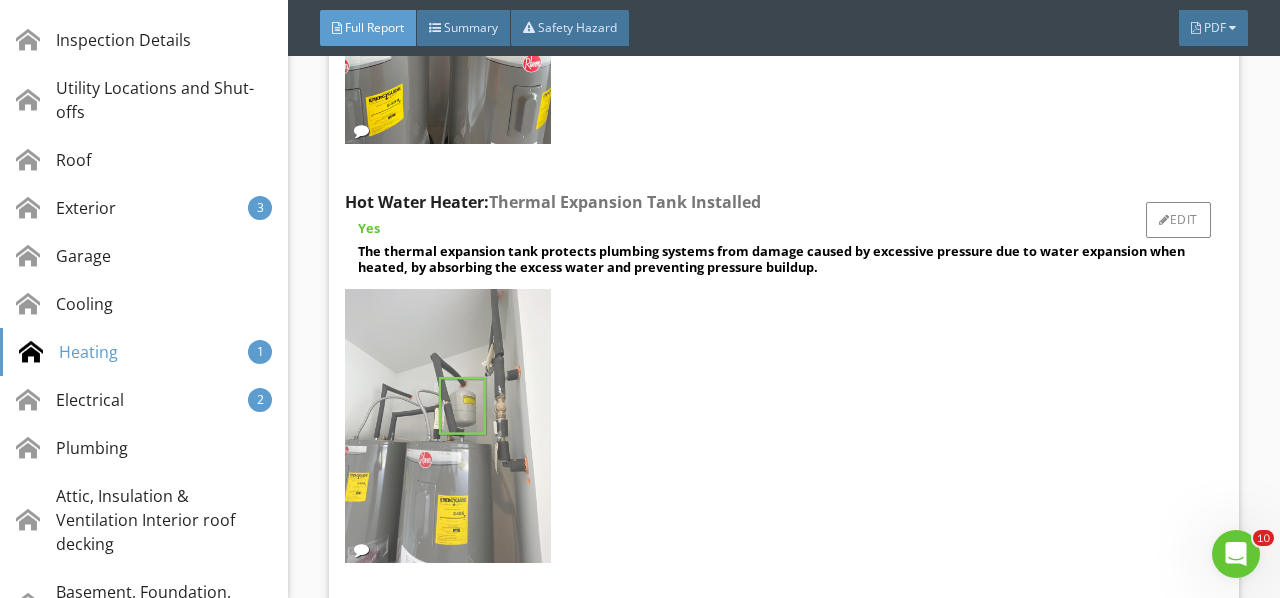 click at bounding box center [447, 426] 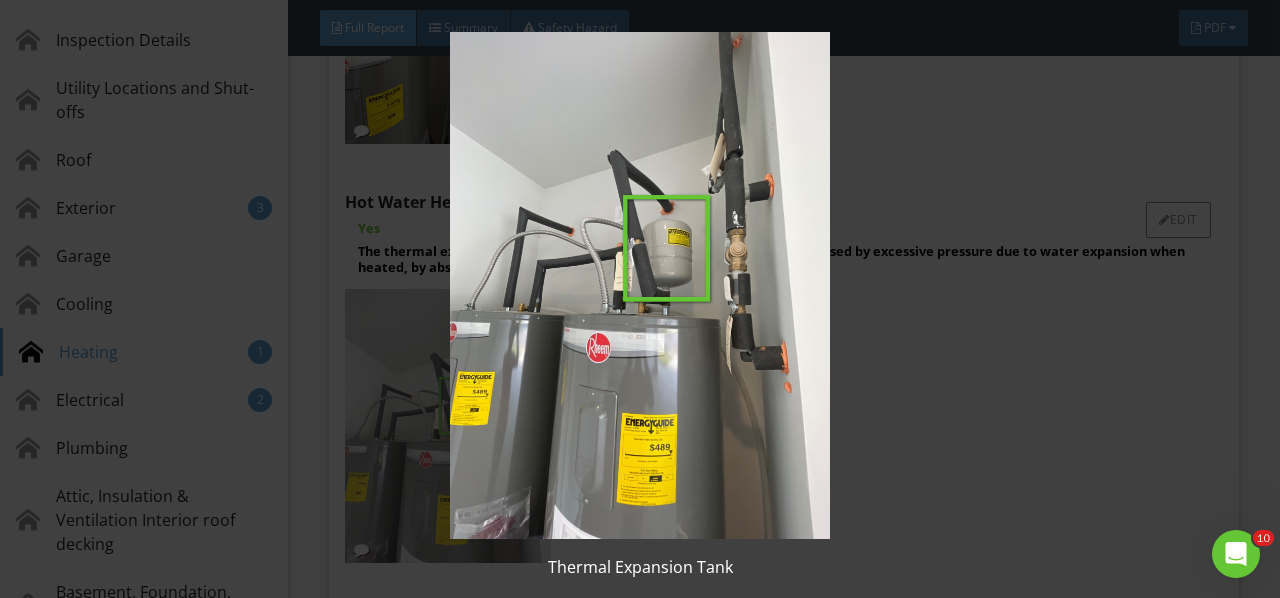 click at bounding box center (639, 285) 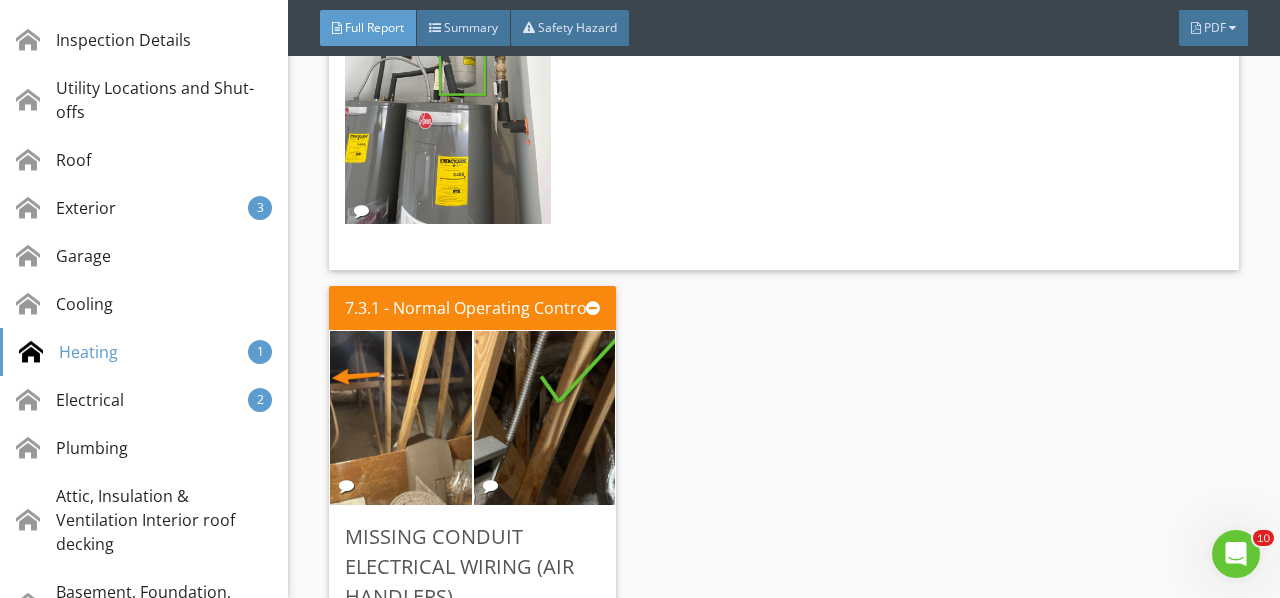 scroll, scrollTop: 14743, scrollLeft: 0, axis: vertical 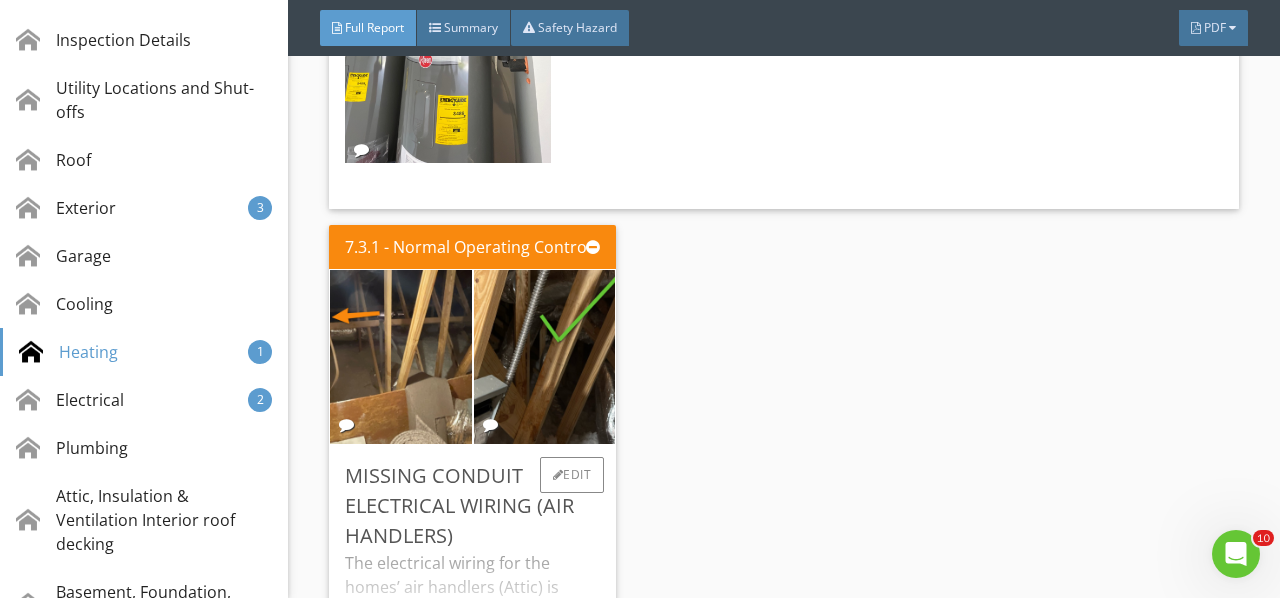 click on "Missing Conduit Electrical Wiring (Air Handlers)" at bounding box center (472, 506) 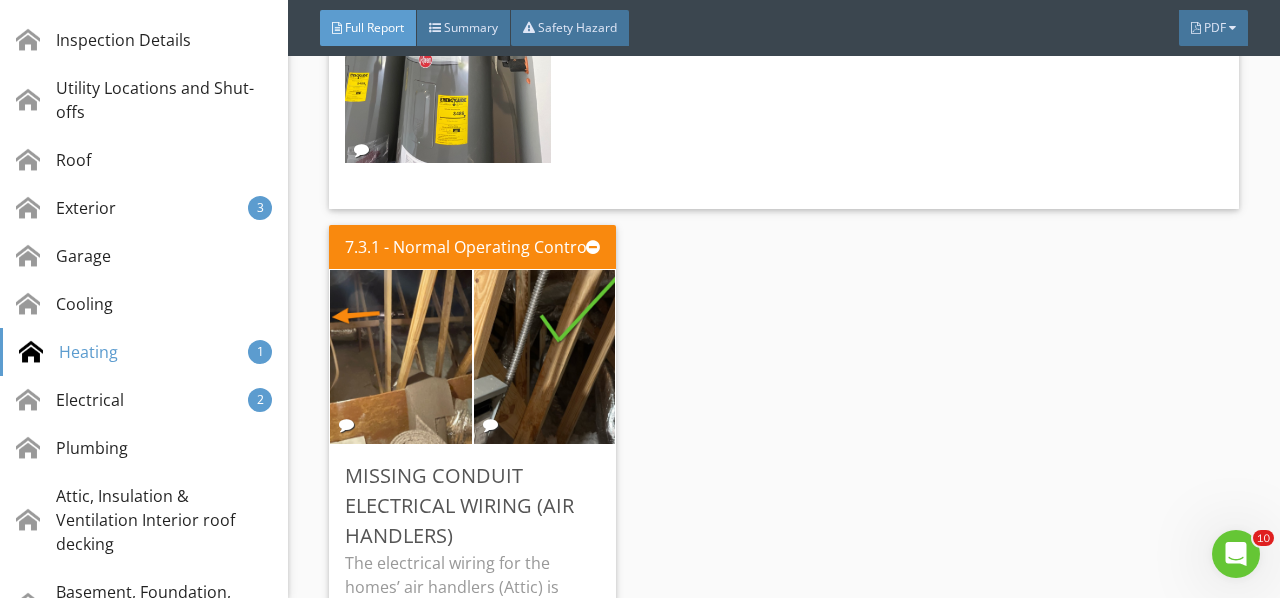 click on "7.3.1 - Normal Operating Controls
Missing Conduit Electrical Wiring (Air Handlers)
The electrical wiring for the homes’ air handlers (Attic) is missing conduit. Recommend this is corrected per standard building practices.  See Example    Qualified Professional
Edit" at bounding box center [783, 532] 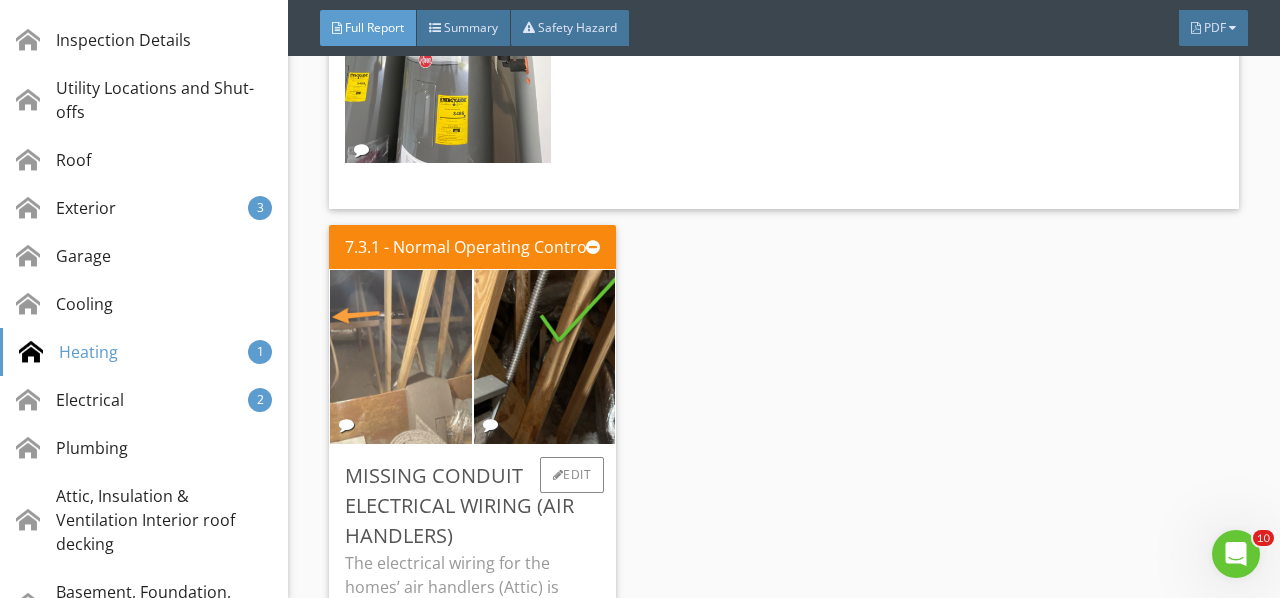 click at bounding box center (401, 356) 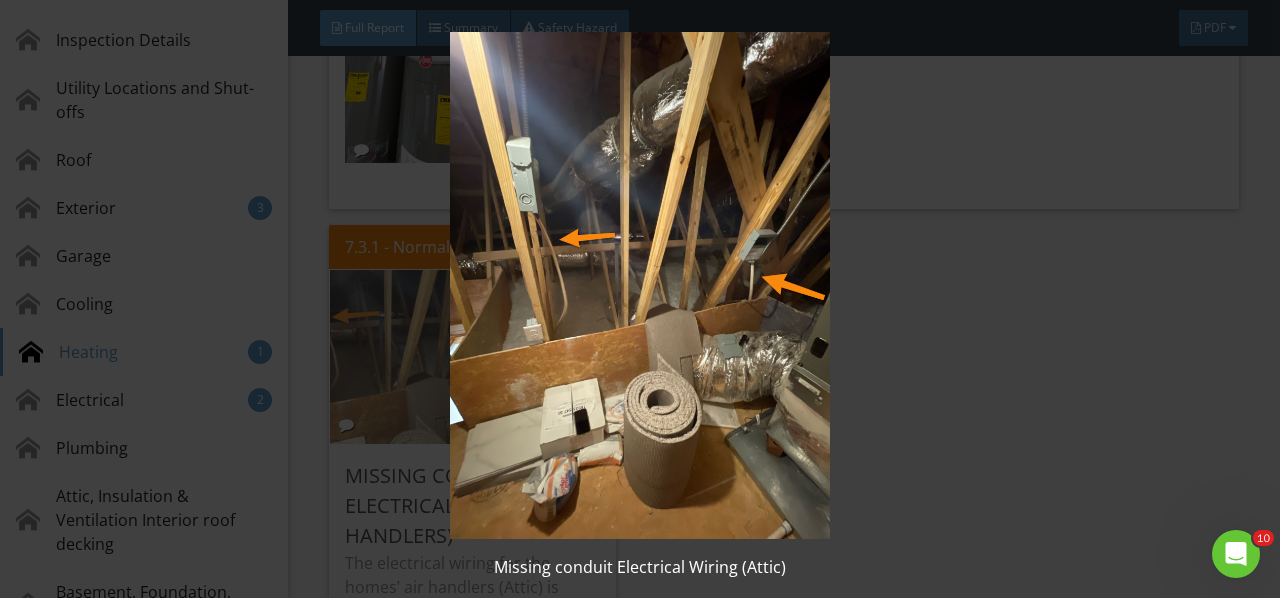 click at bounding box center [639, 285] 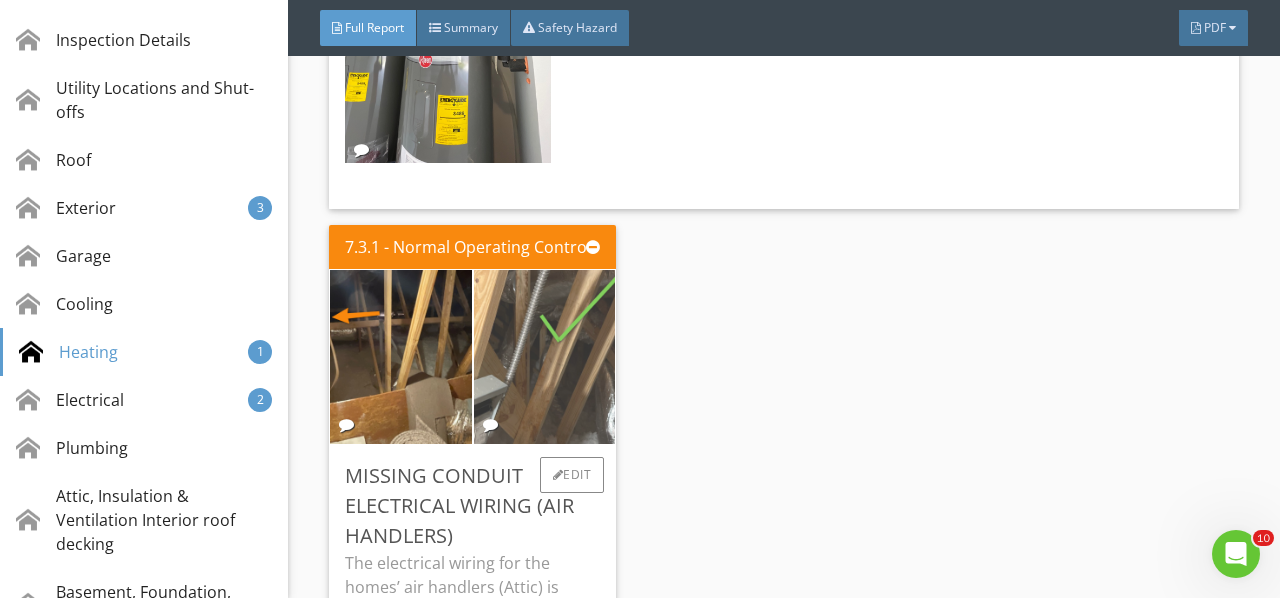click at bounding box center (545, 356) 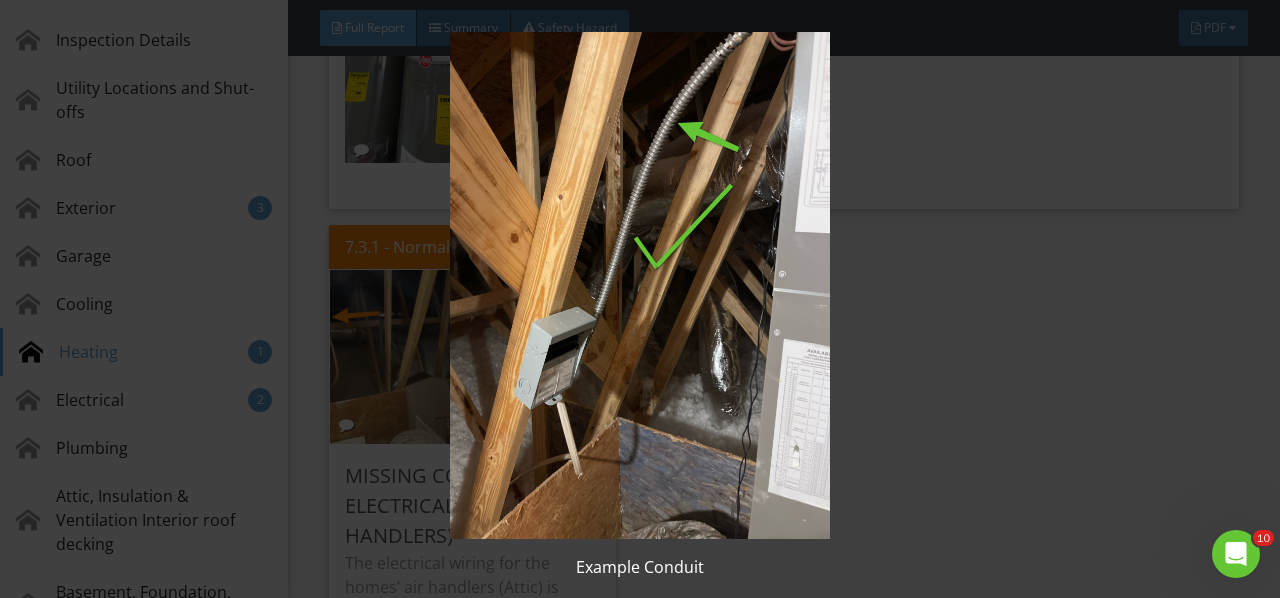 click at bounding box center [639, 285] 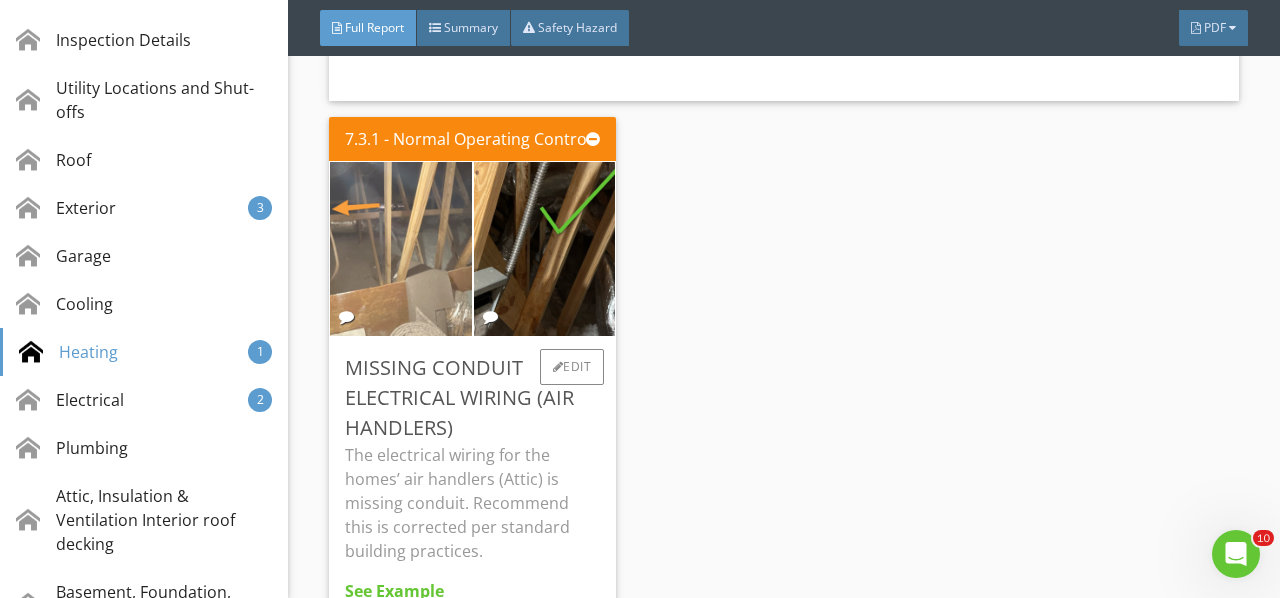 scroll, scrollTop: 14843, scrollLeft: 0, axis: vertical 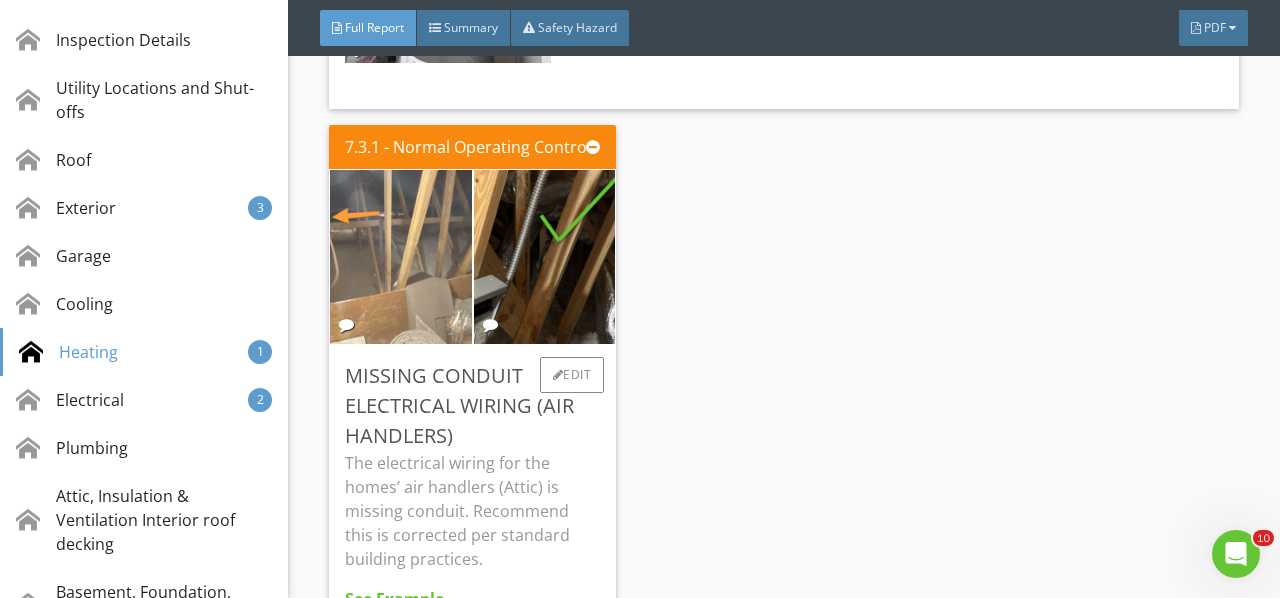 click at bounding box center [401, 256] 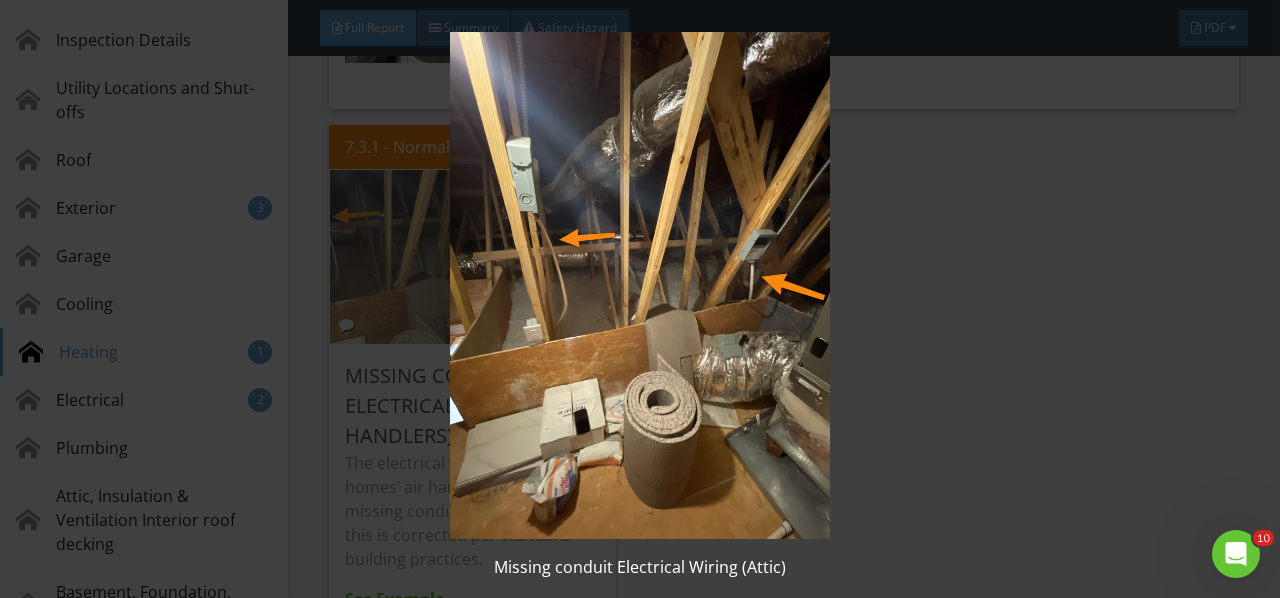 click at bounding box center [639, 285] 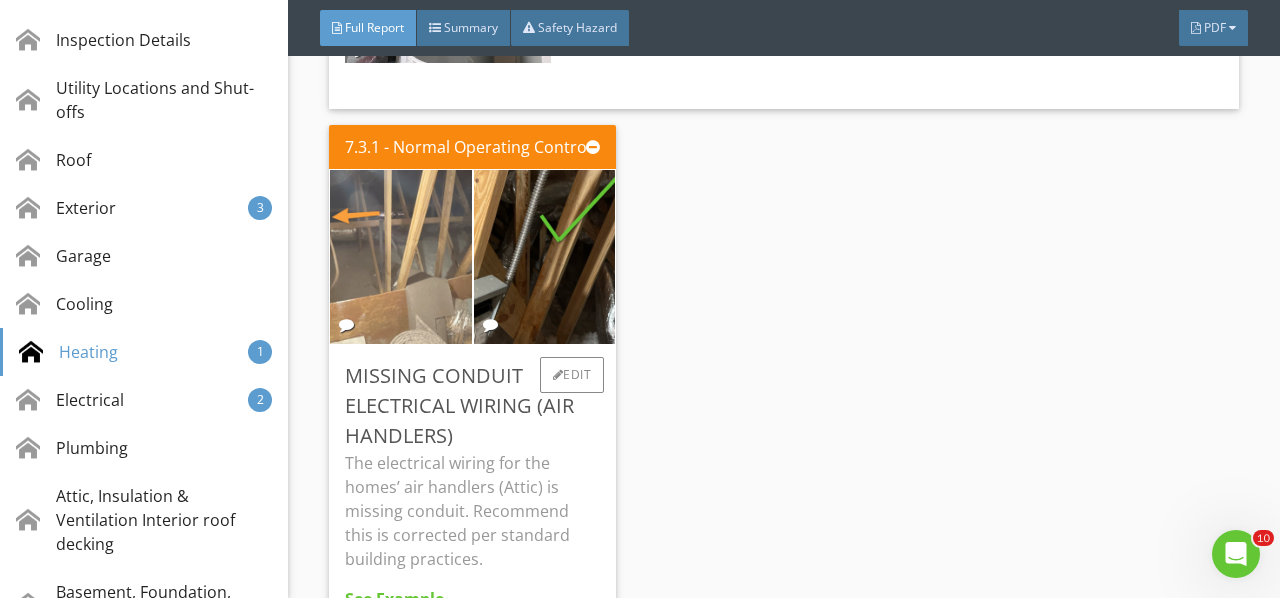 click at bounding box center (401, 256) 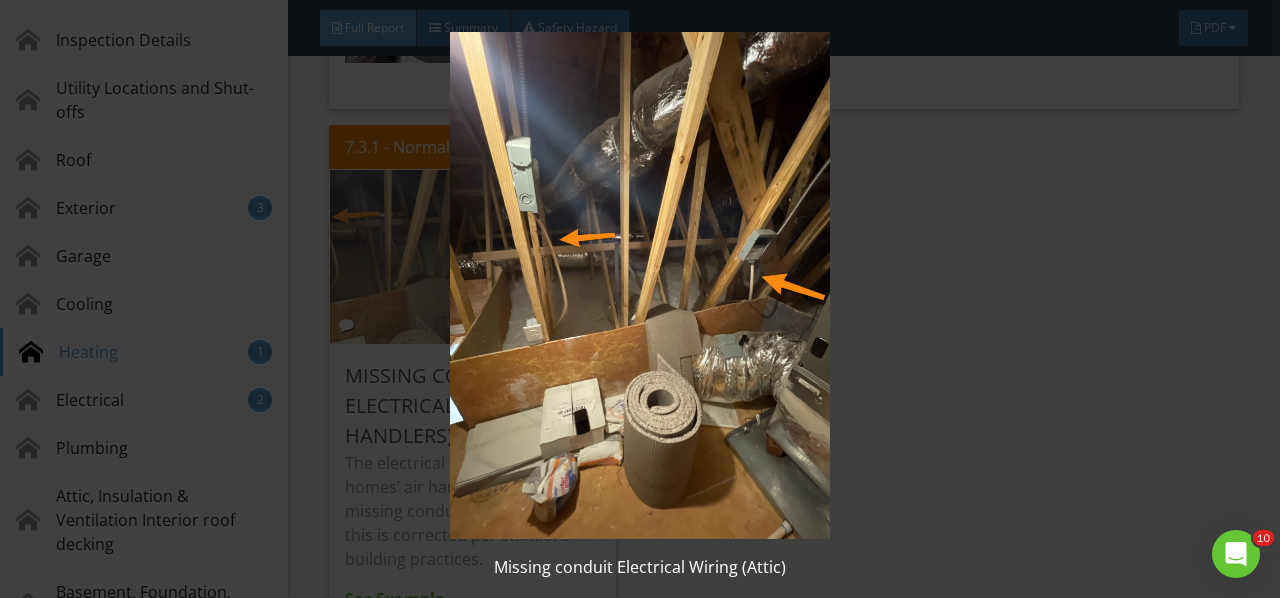 click at bounding box center (639, 285) 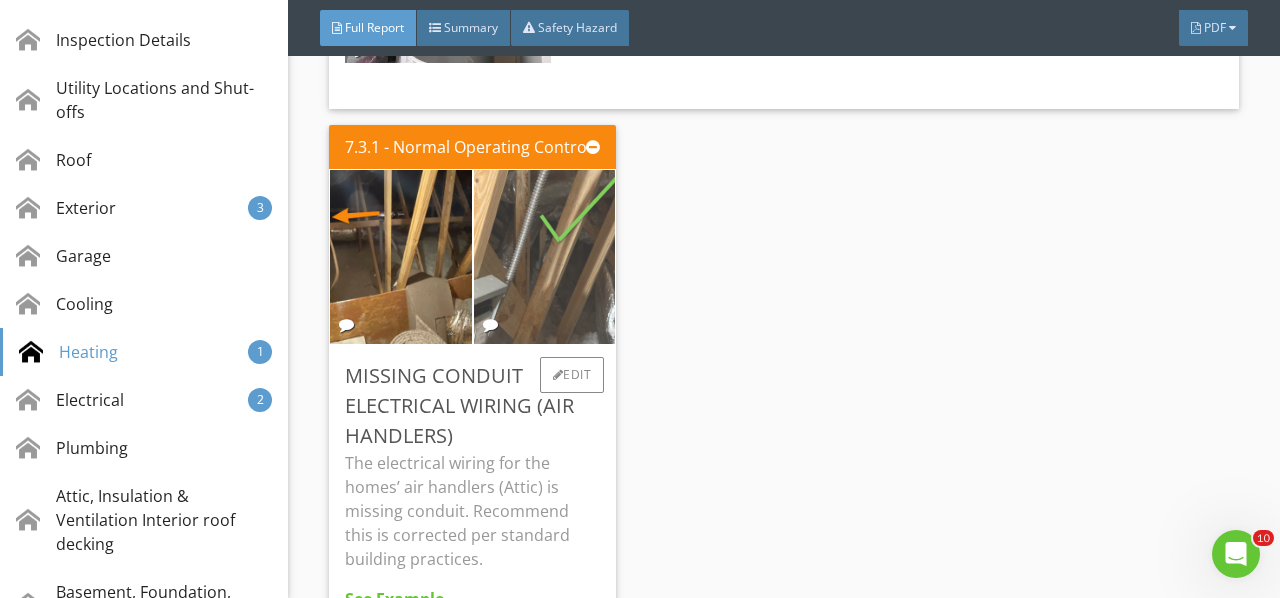 click at bounding box center [545, 256] 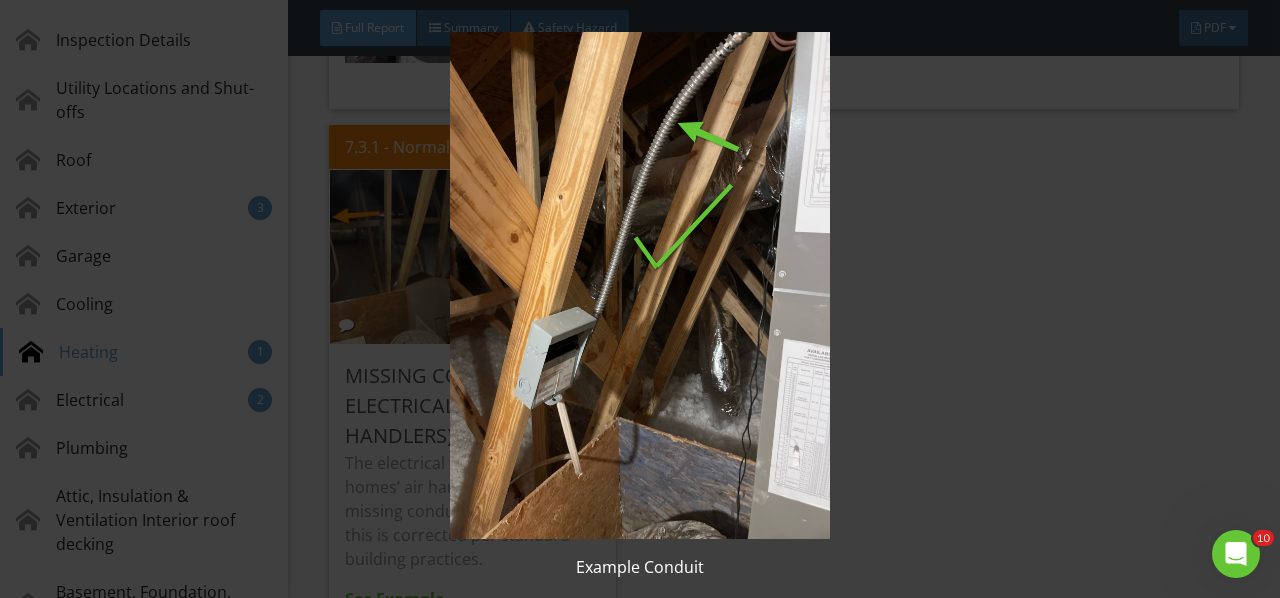 click at bounding box center (639, 285) 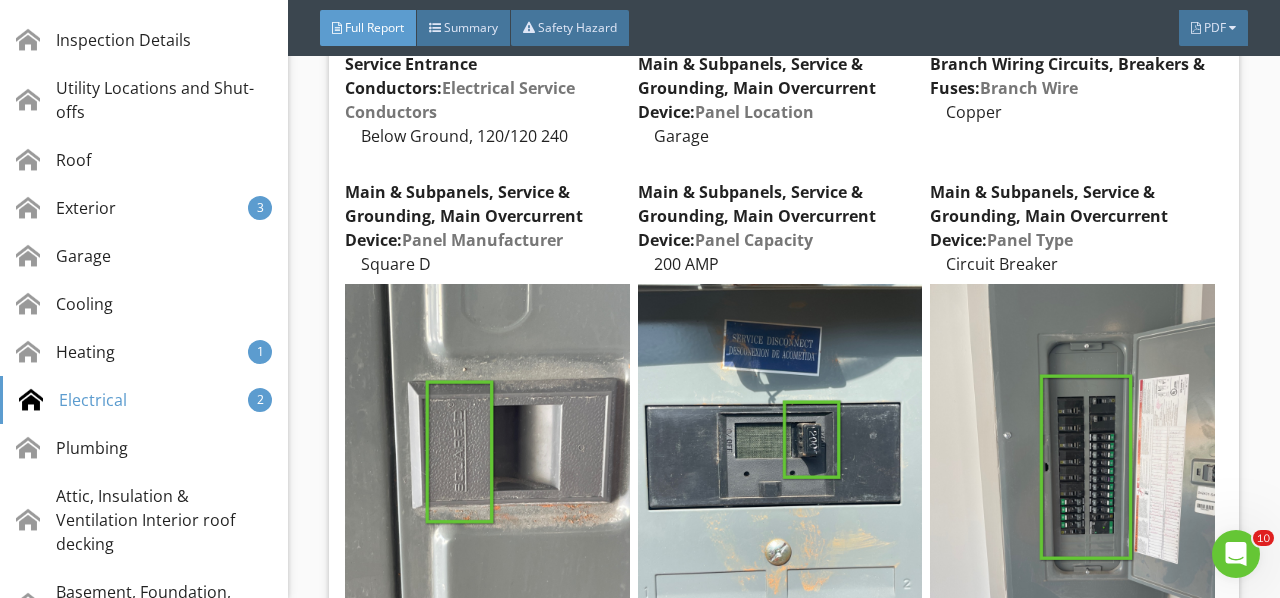 scroll, scrollTop: 15743, scrollLeft: 0, axis: vertical 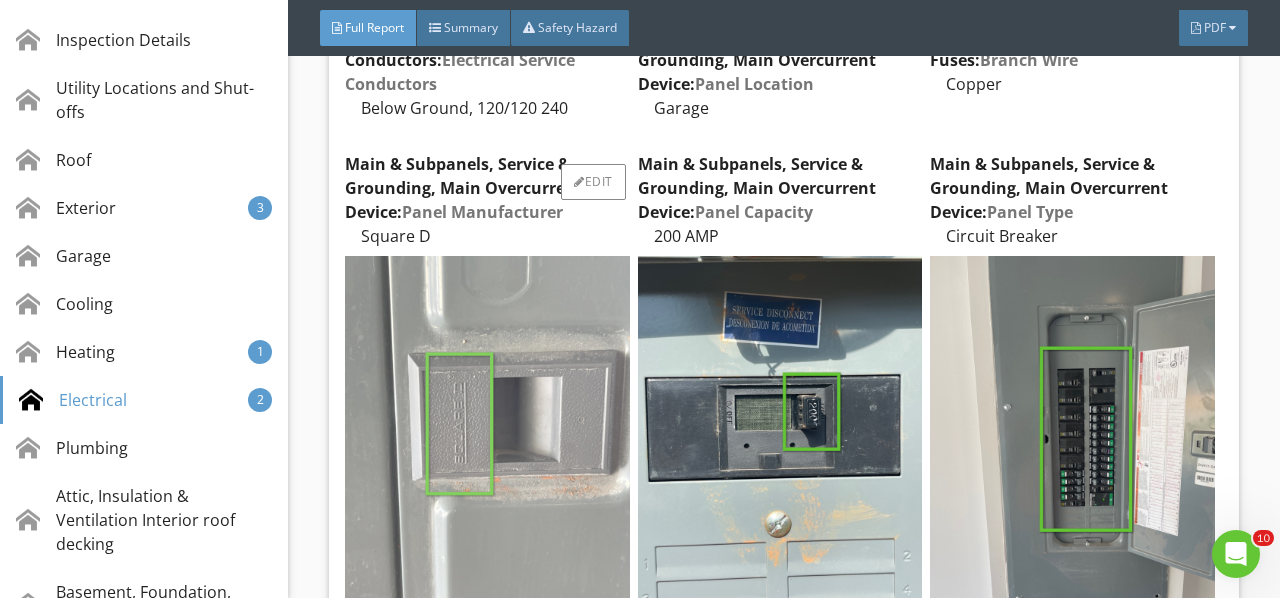 click at bounding box center (487, 445) 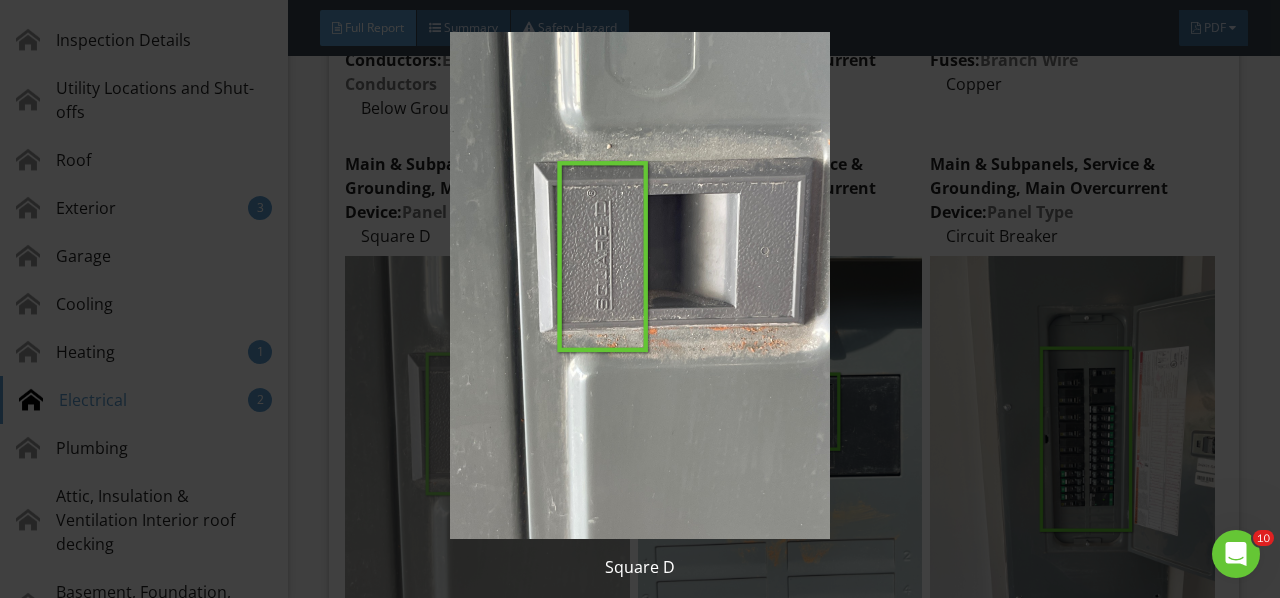 click at bounding box center [639, 285] 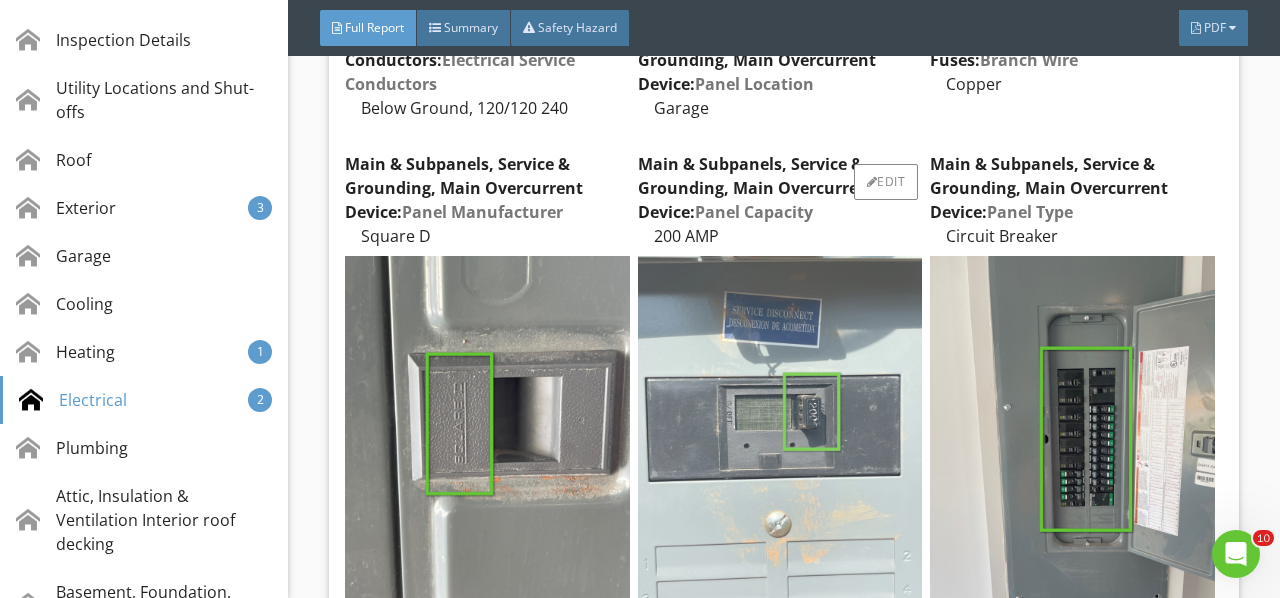 click at bounding box center [780, 445] 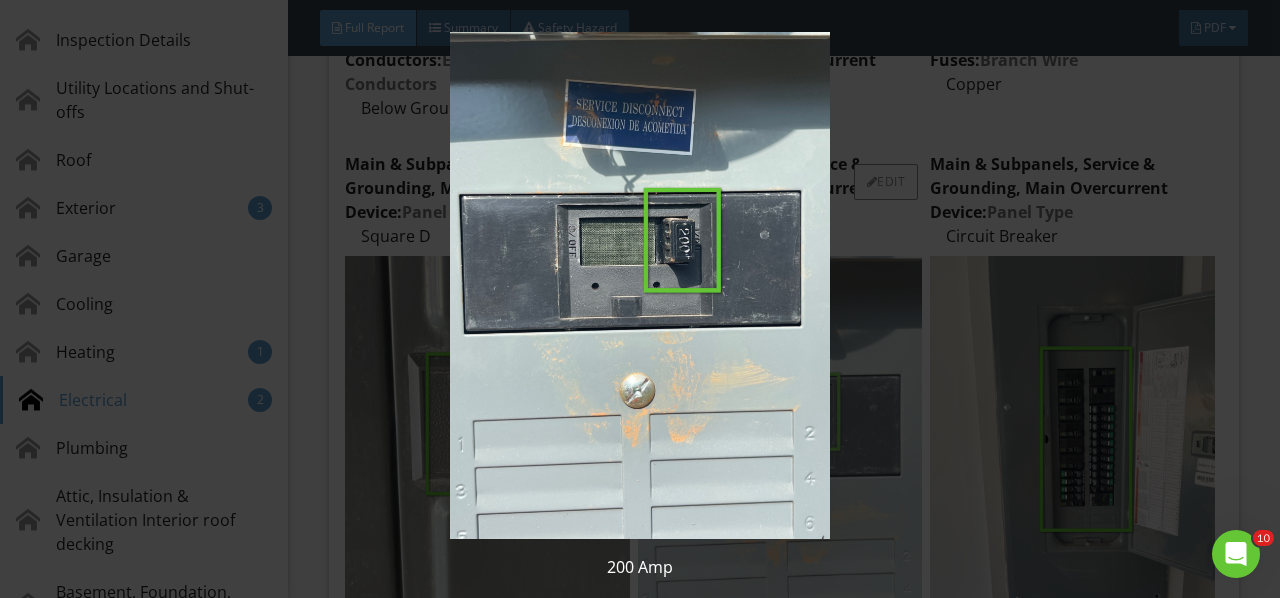 click at bounding box center [639, 285] 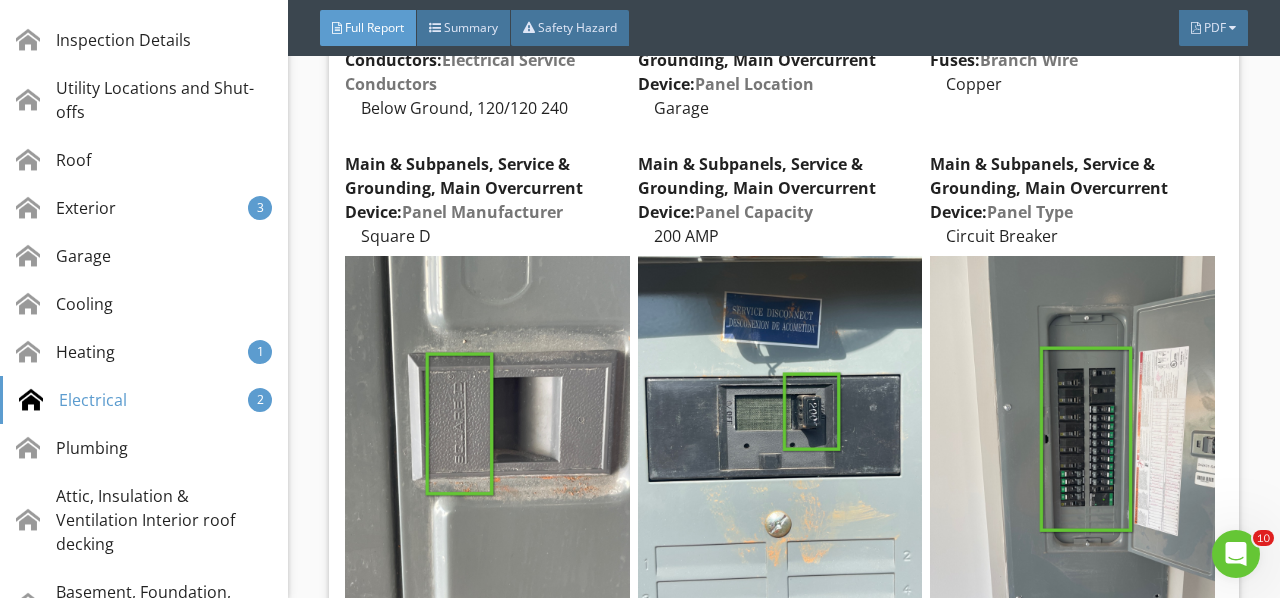 click at bounding box center [1072, 445] 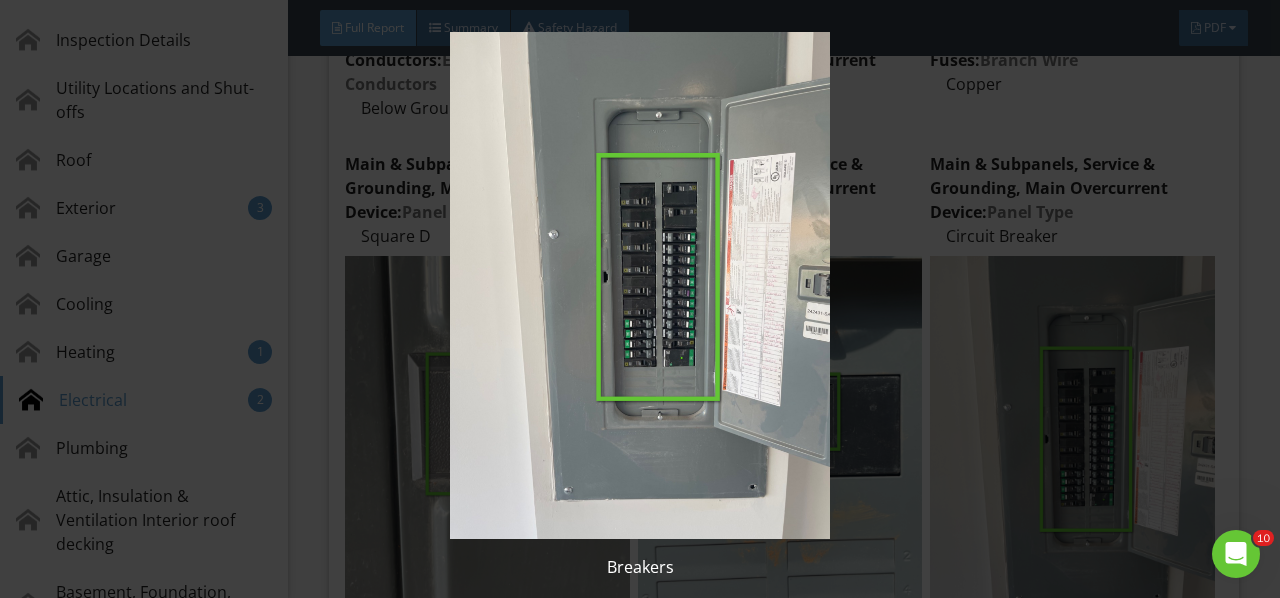 drag, startPoint x: 1163, startPoint y: 302, endPoint x: 1096, endPoint y: 296, distance: 67.26812 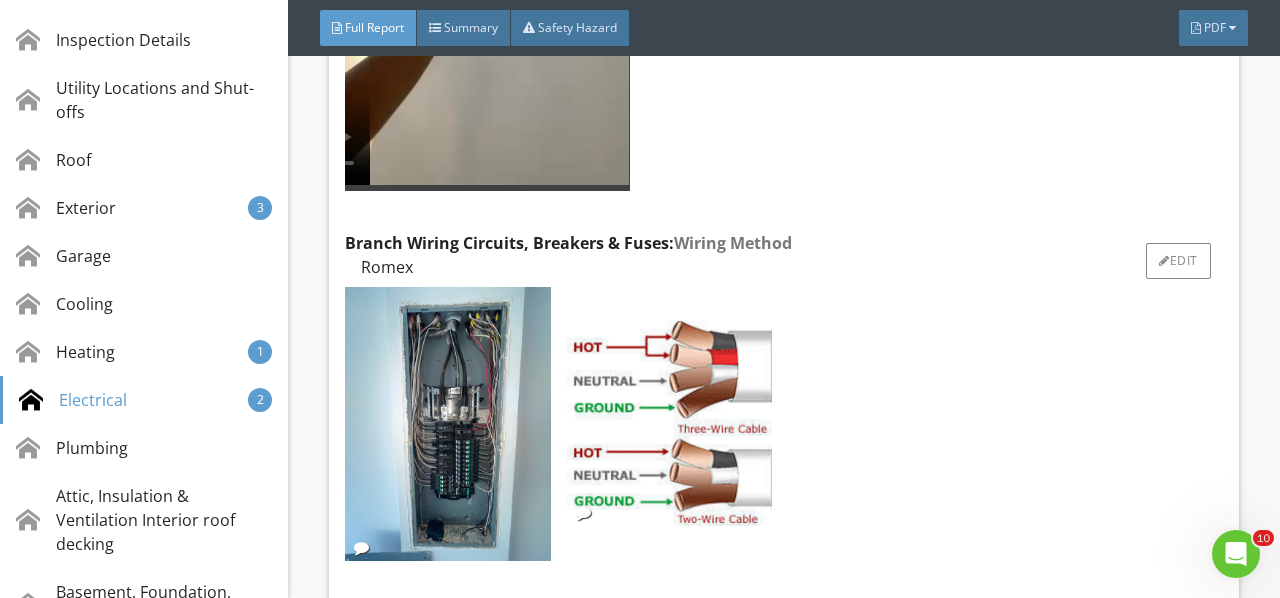 scroll, scrollTop: 16743, scrollLeft: 0, axis: vertical 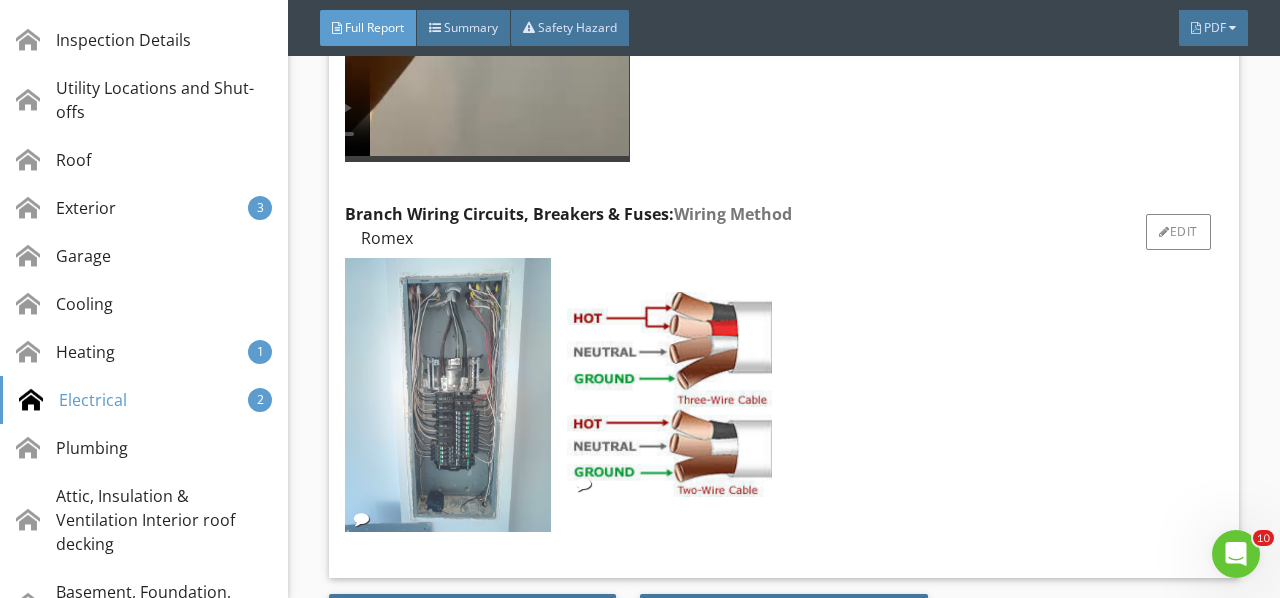 click at bounding box center (447, 395) 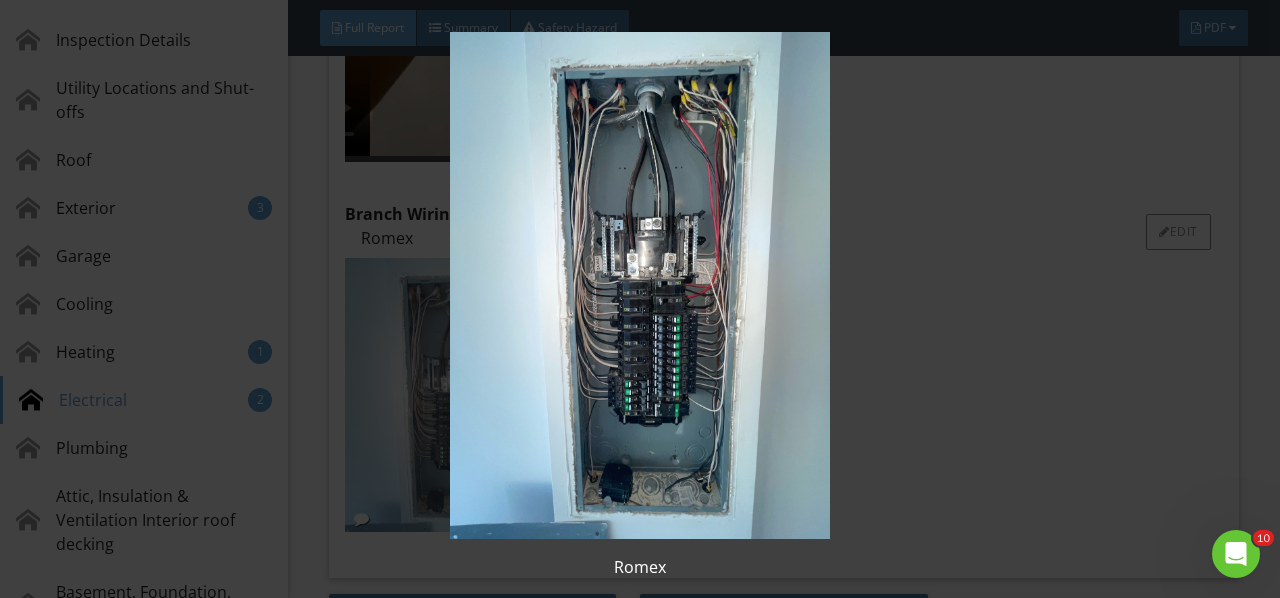 click at bounding box center [639, 285] 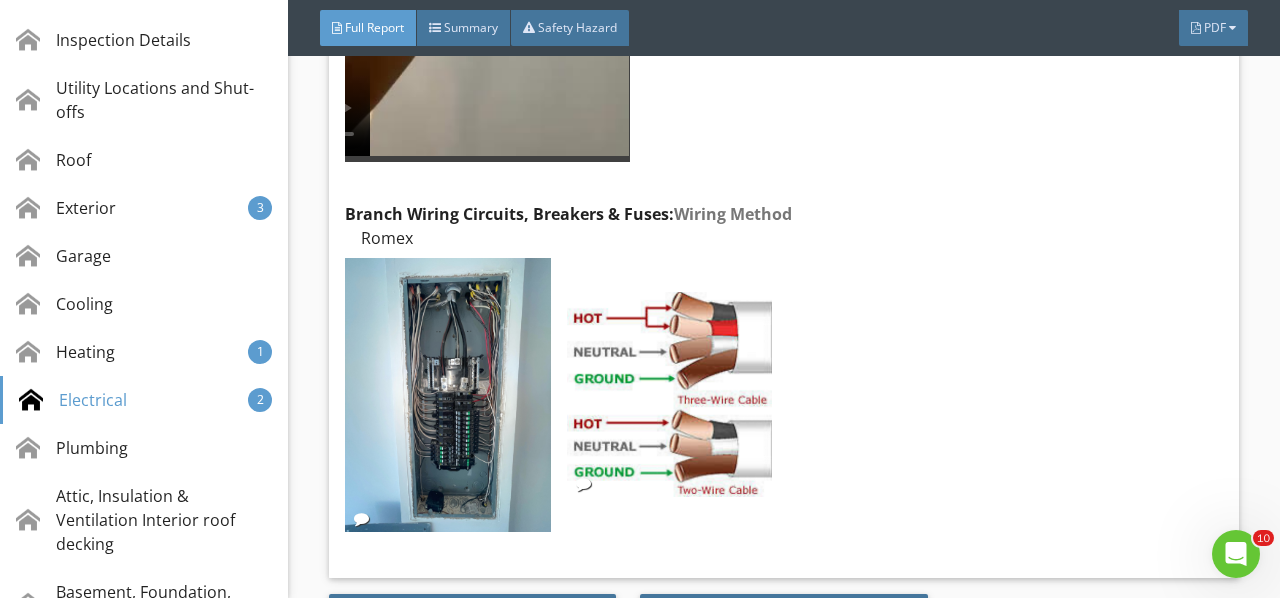 click at bounding box center [669, 394] 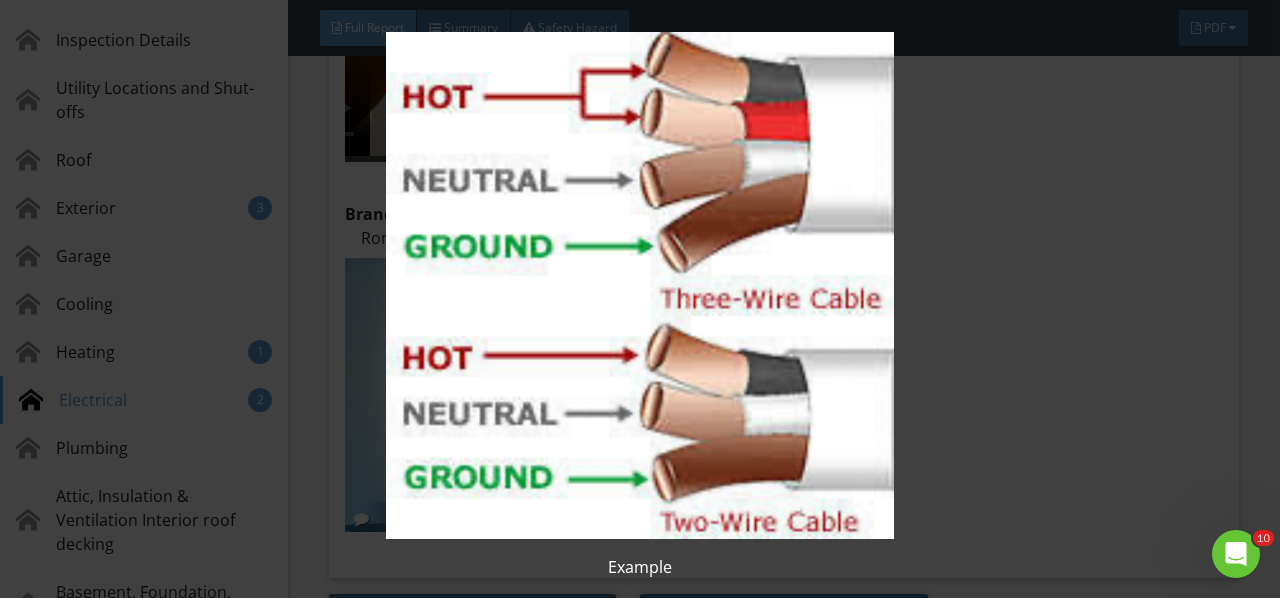 click at bounding box center [639, 285] 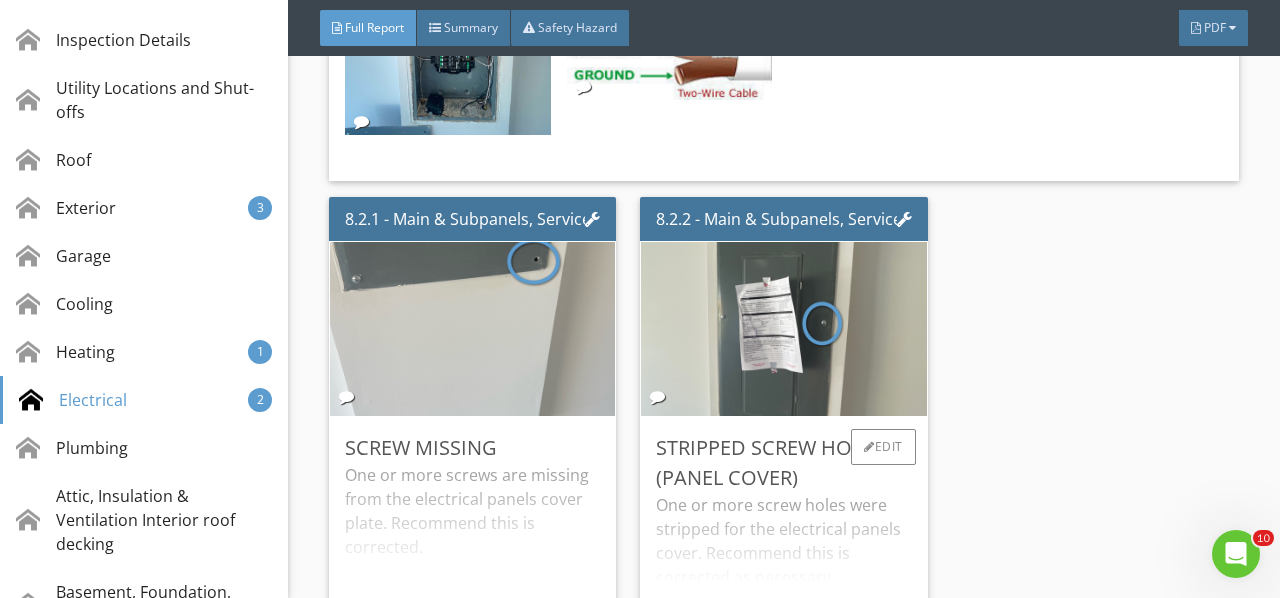 scroll, scrollTop: 17143, scrollLeft: 0, axis: vertical 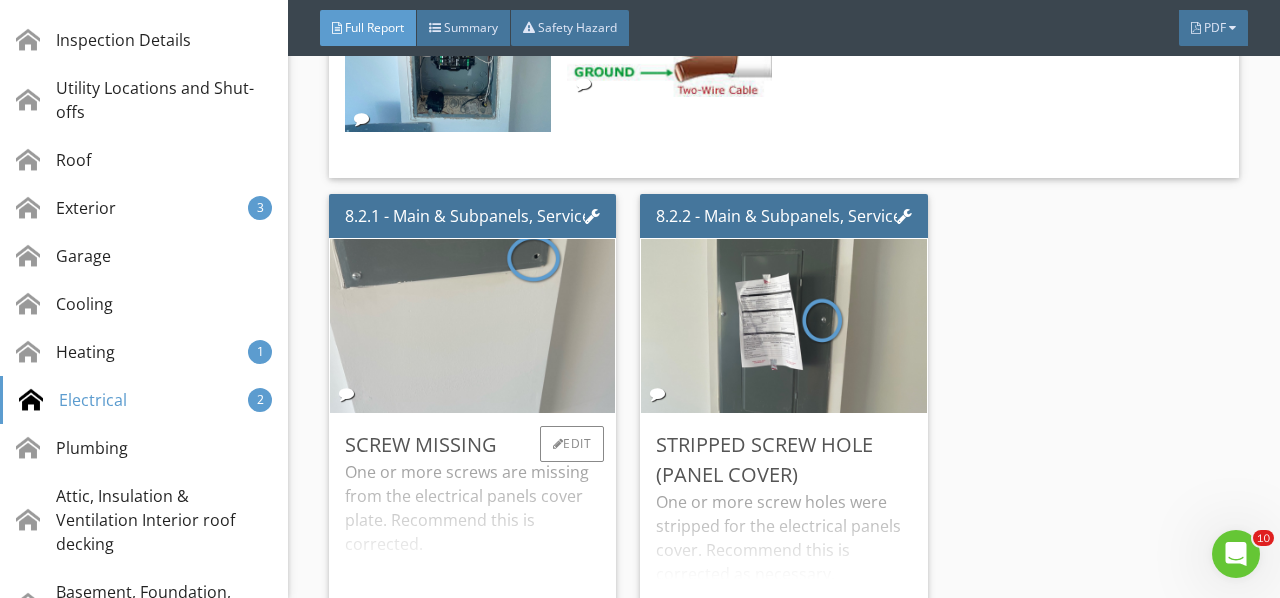 click on "One or more screws are missing from the electrical panels cover plate. Recommend this is corrected." at bounding box center [472, 539] 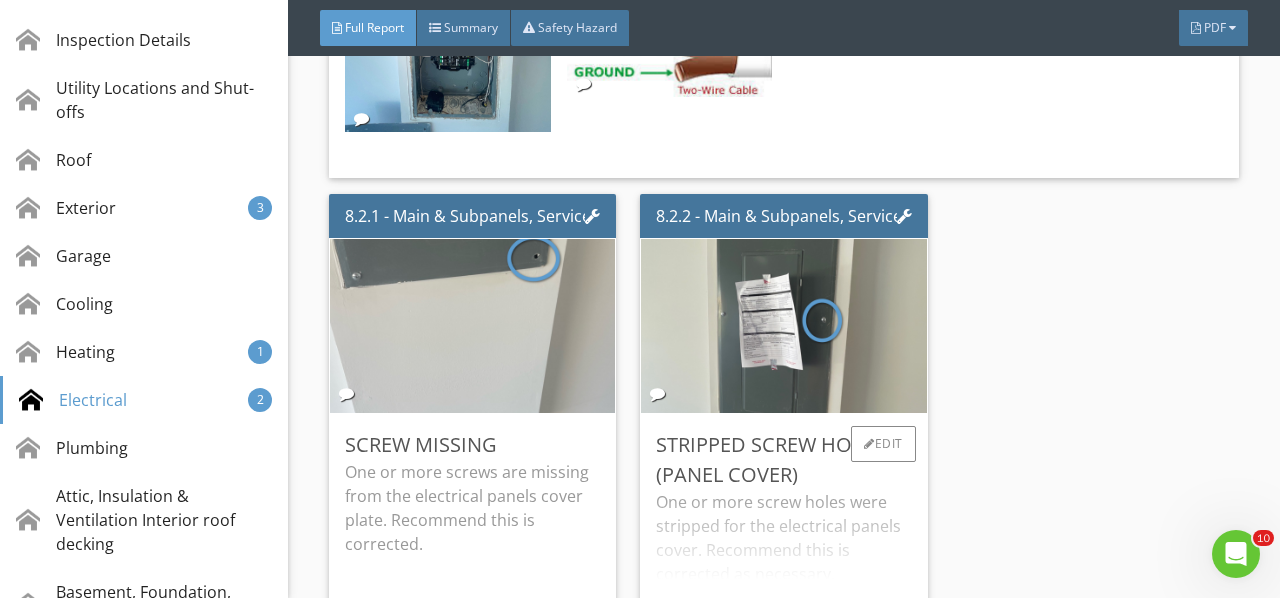 click on "One or more screw holes were stripped for the electrical panels cover. Recommend this is corrected as necessary." at bounding box center [783, 554] 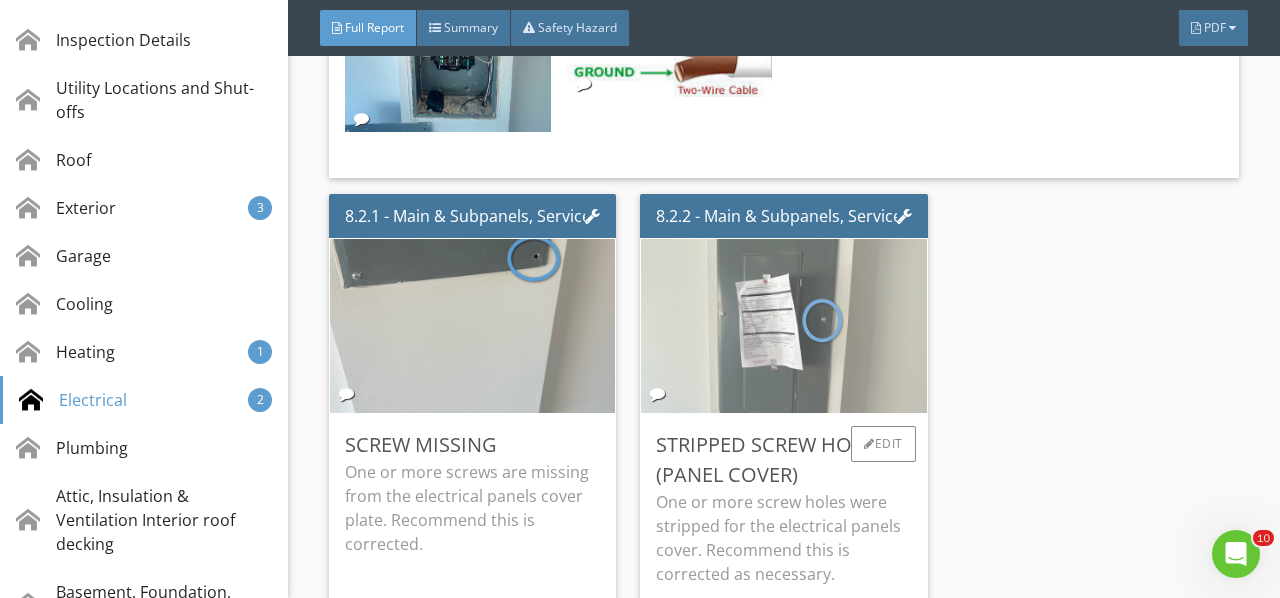 click at bounding box center [784, 325] 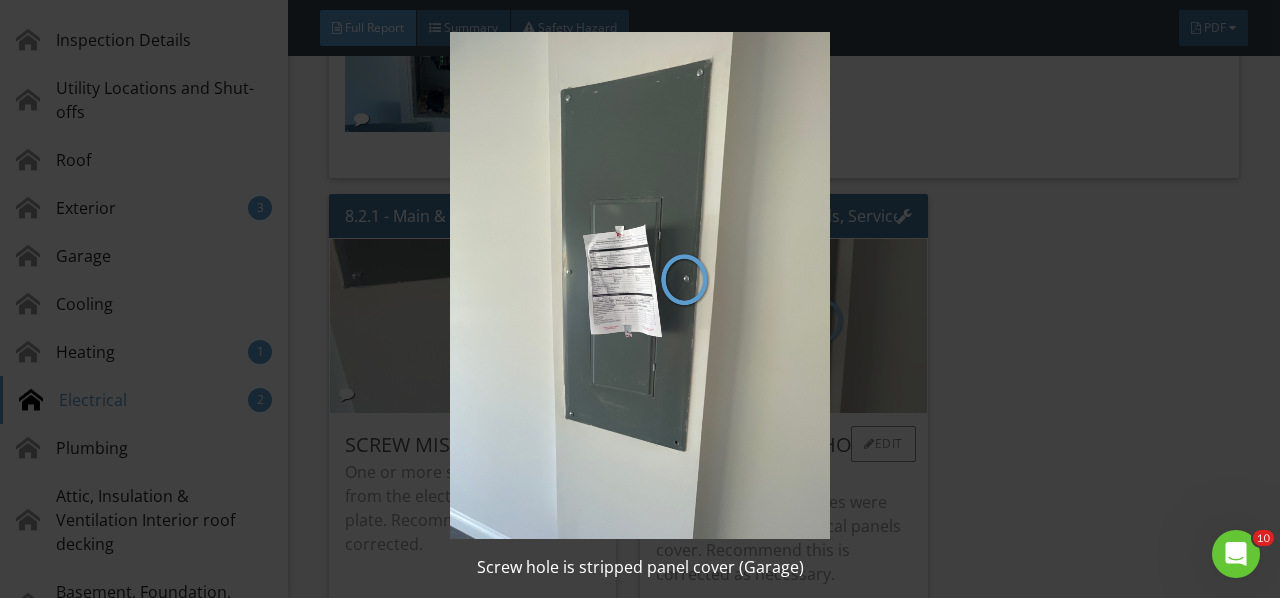 click at bounding box center [639, 285] 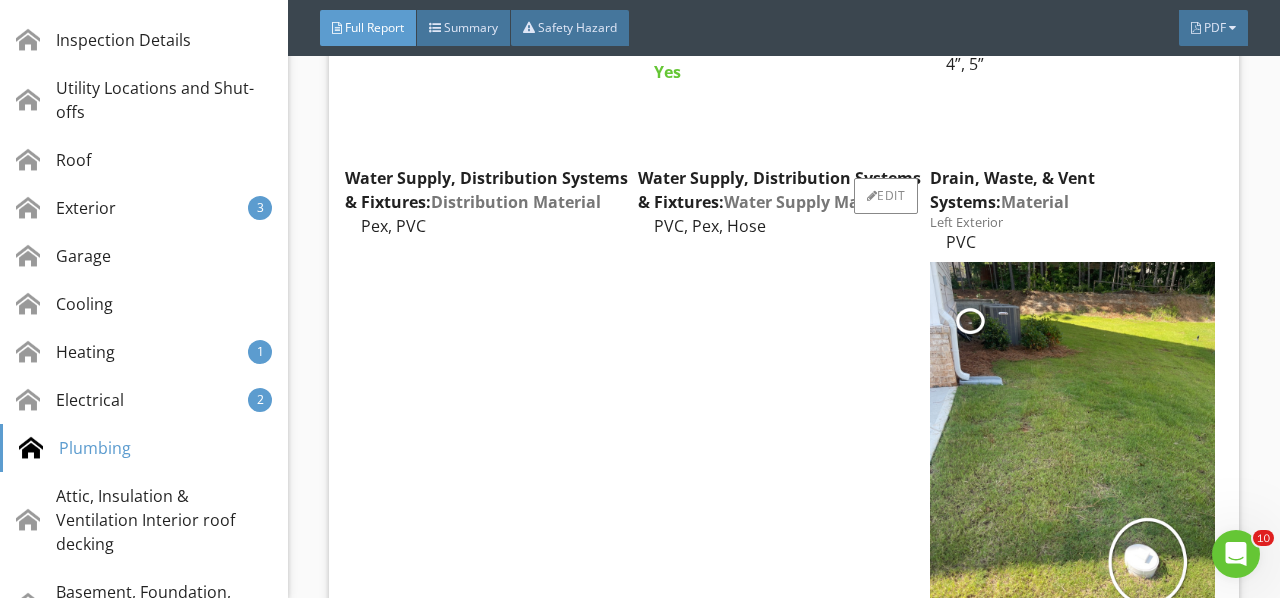 scroll, scrollTop: 18043, scrollLeft: 0, axis: vertical 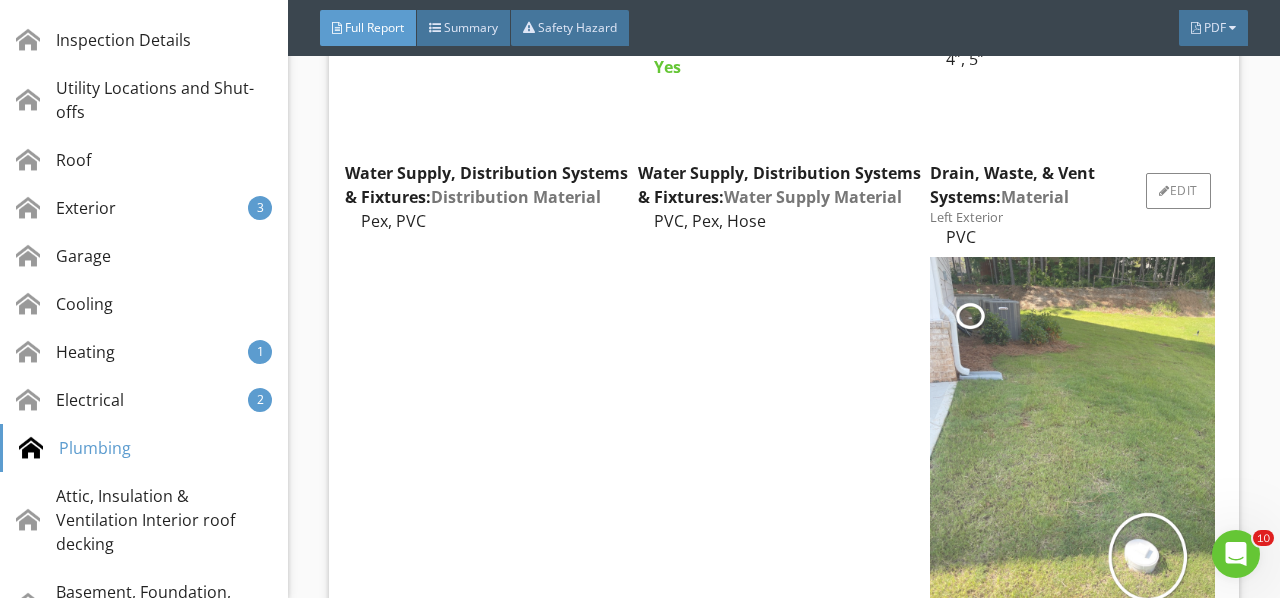 click at bounding box center [1072, 446] 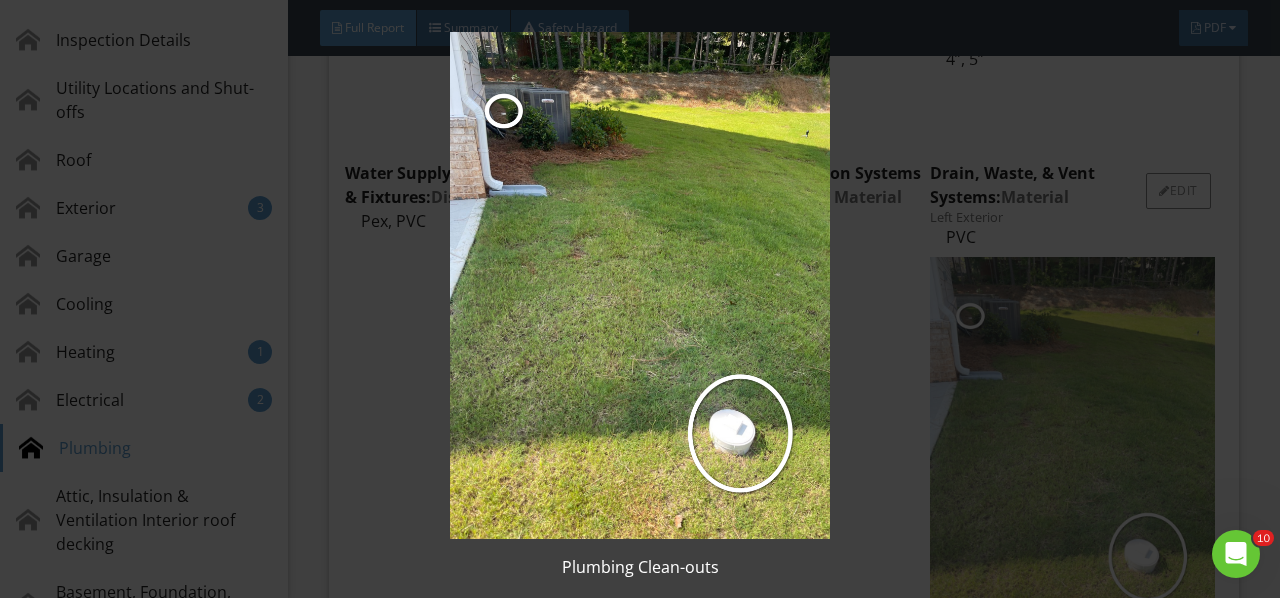 click at bounding box center (639, 285) 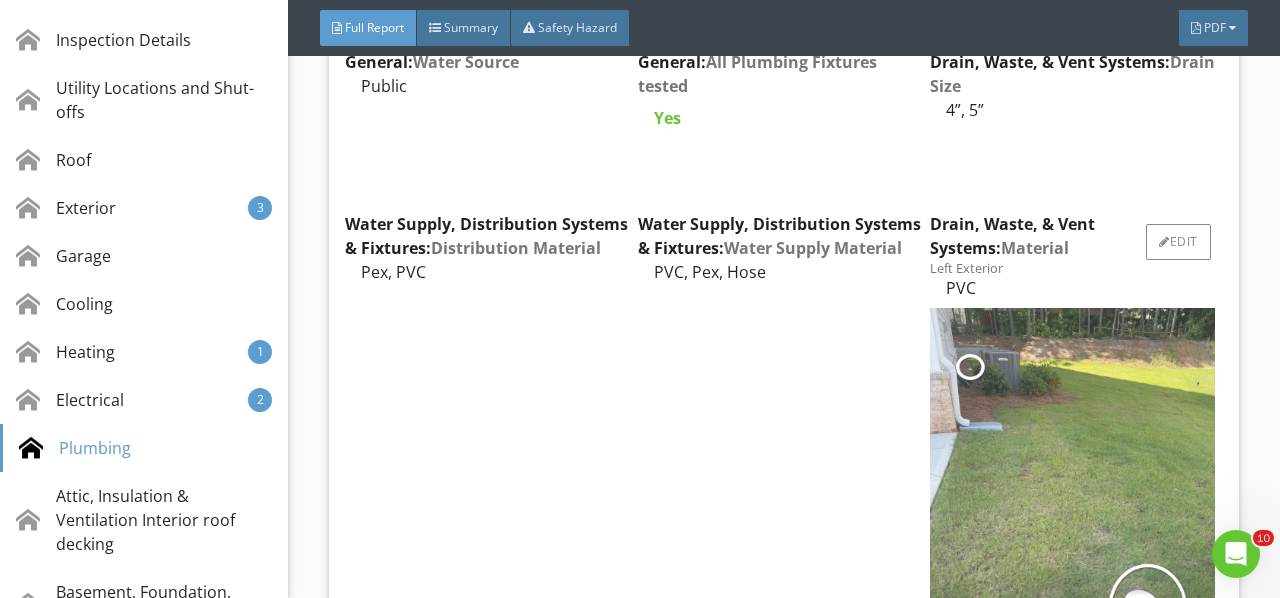 scroll, scrollTop: 17943, scrollLeft: 0, axis: vertical 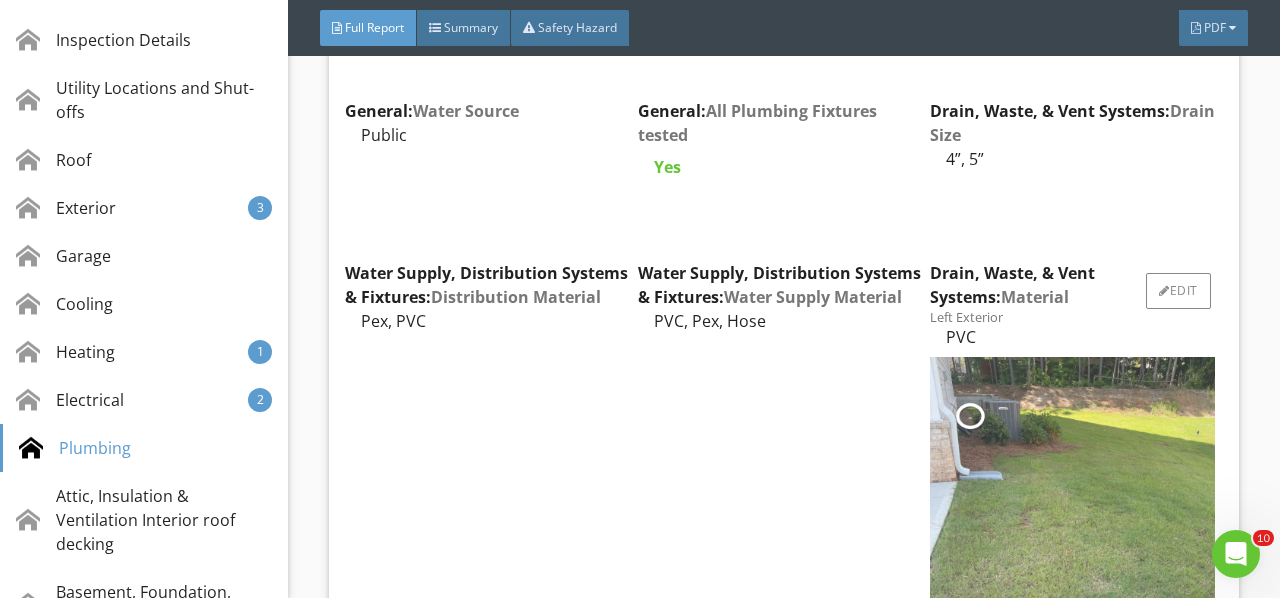 click at bounding box center (1072, 546) 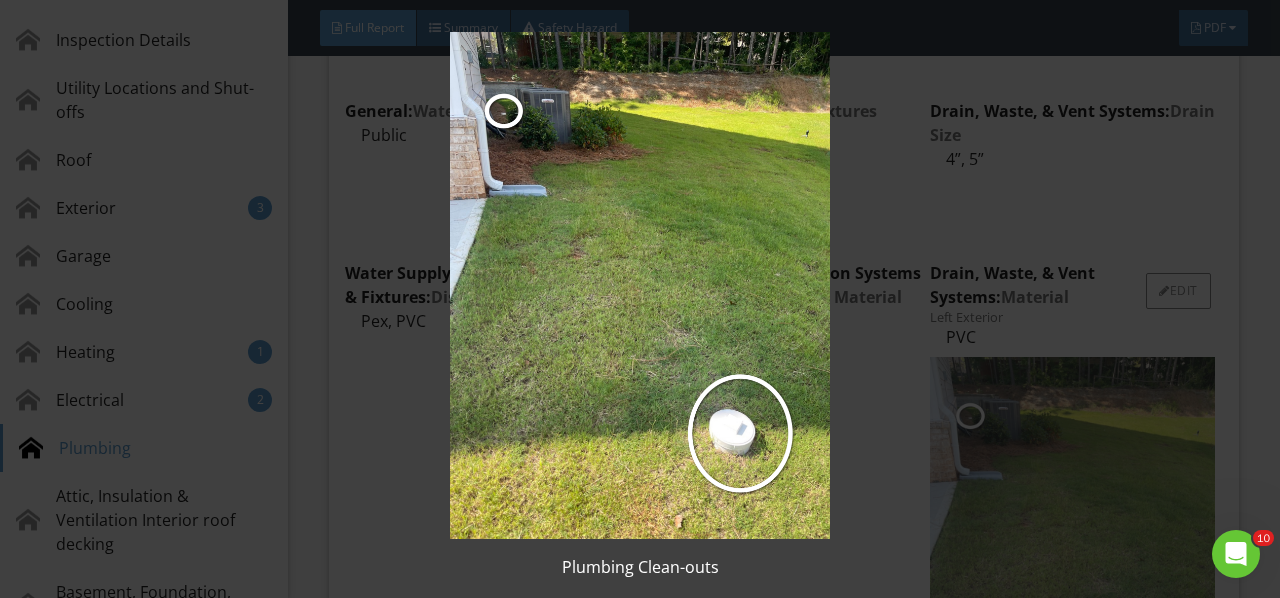 click at bounding box center (639, 285) 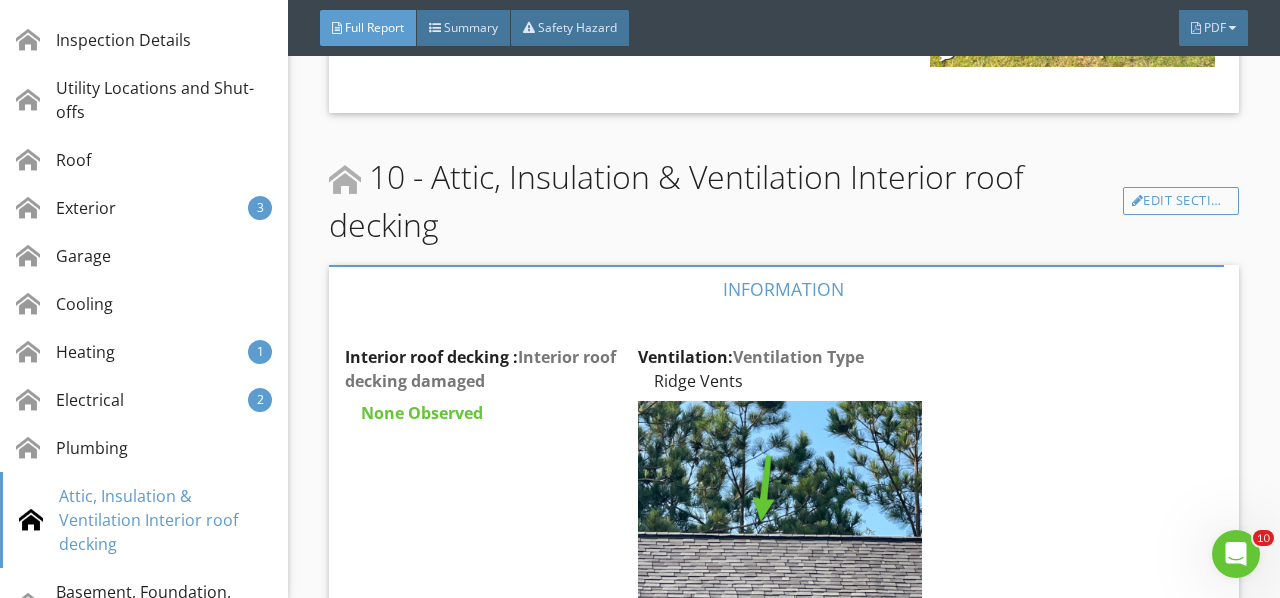 scroll, scrollTop: 18643, scrollLeft: 0, axis: vertical 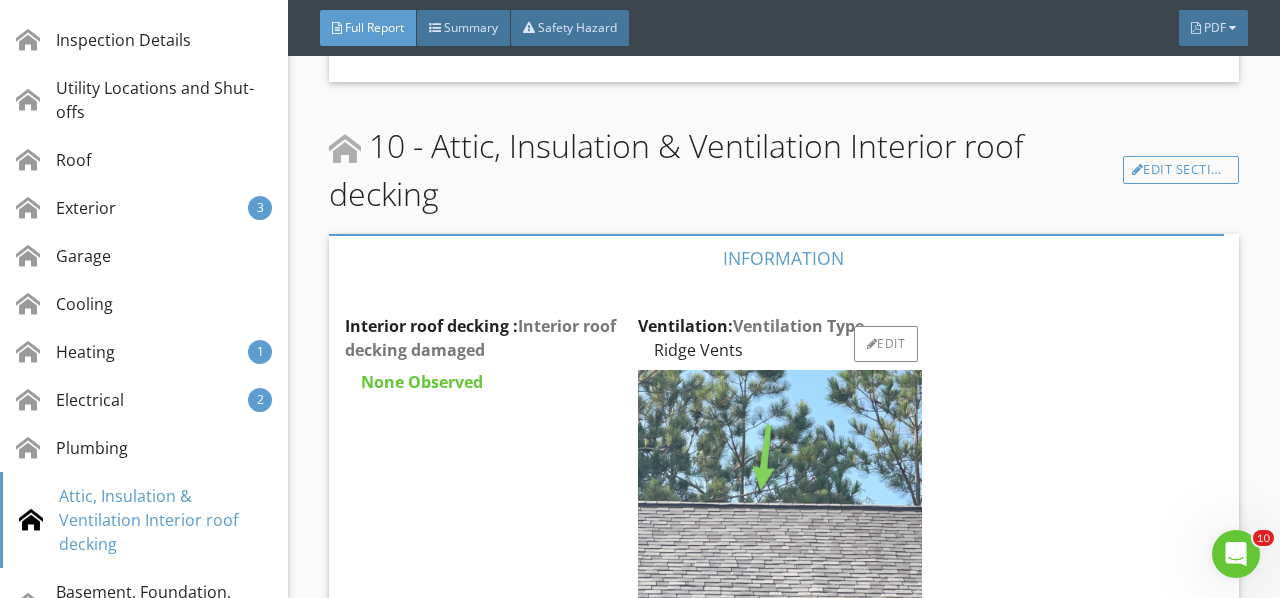 click at bounding box center [780, 559] 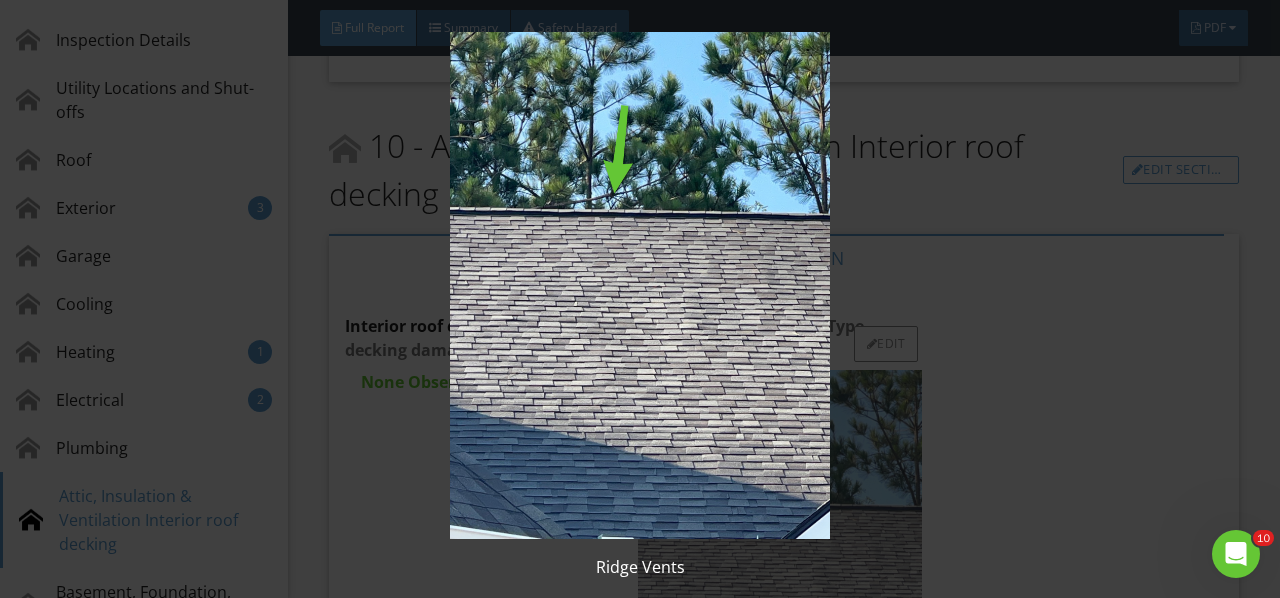 click at bounding box center (639, 285) 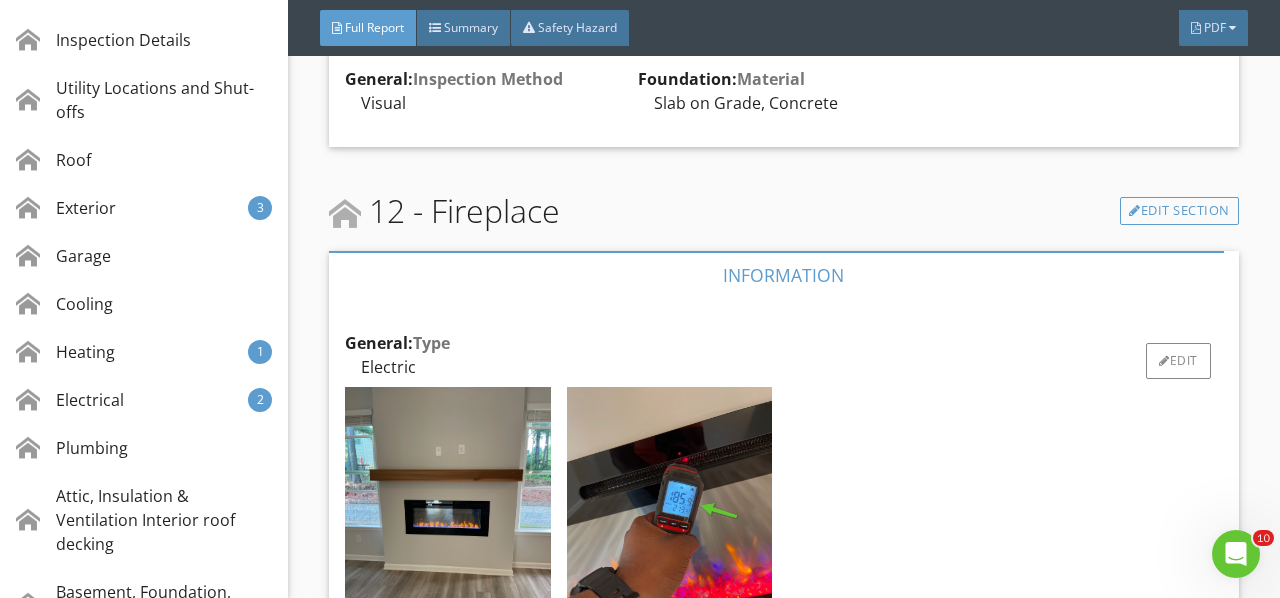 scroll, scrollTop: 20143, scrollLeft: 0, axis: vertical 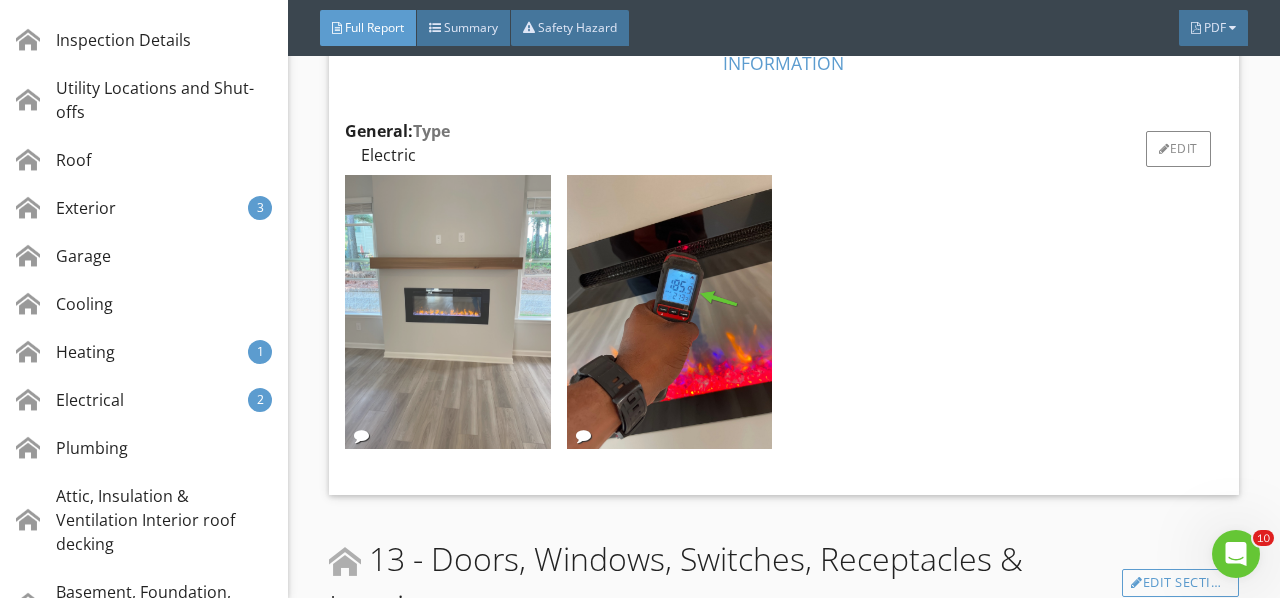 click at bounding box center [447, 312] 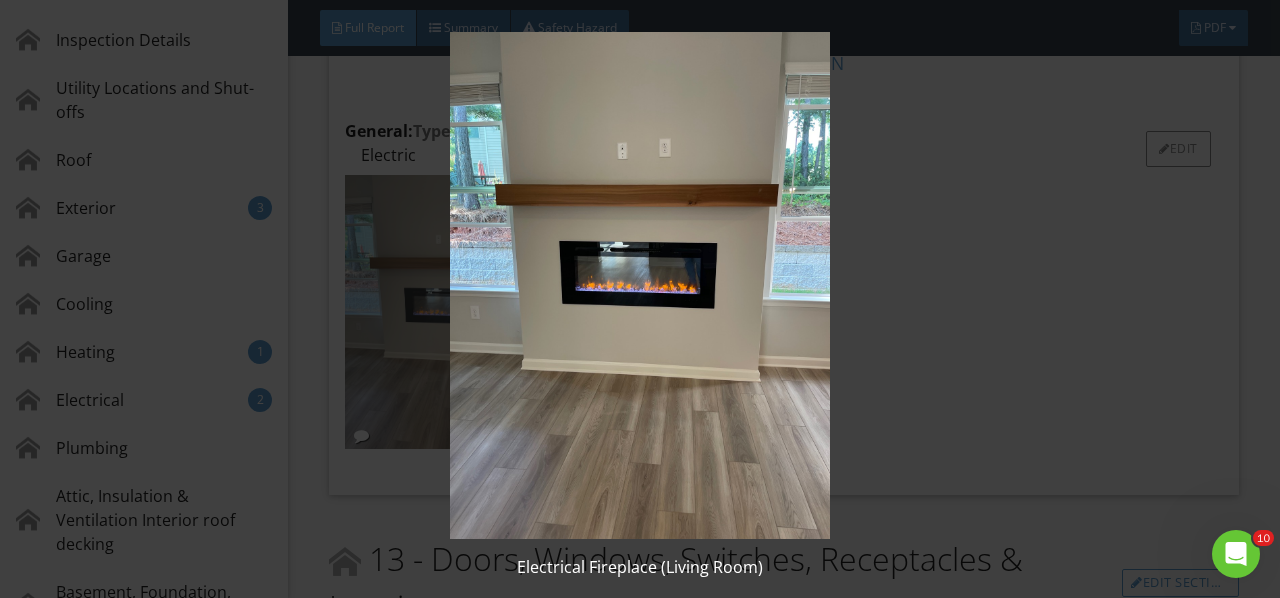 click at bounding box center (639, 285) 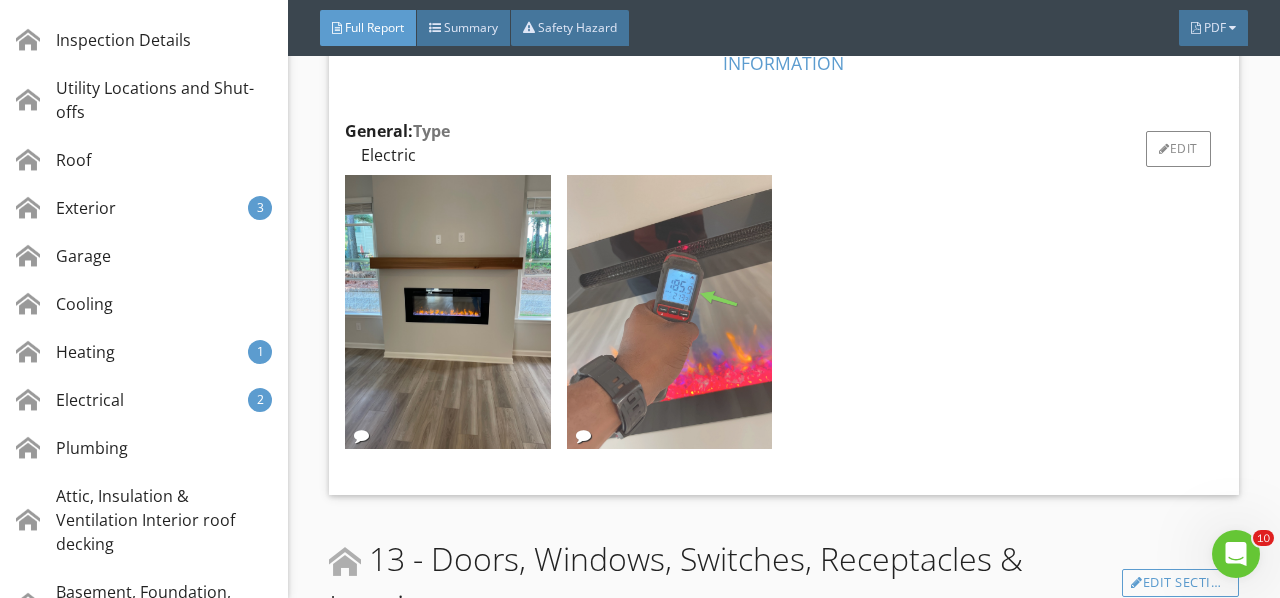 click at bounding box center (669, 312) 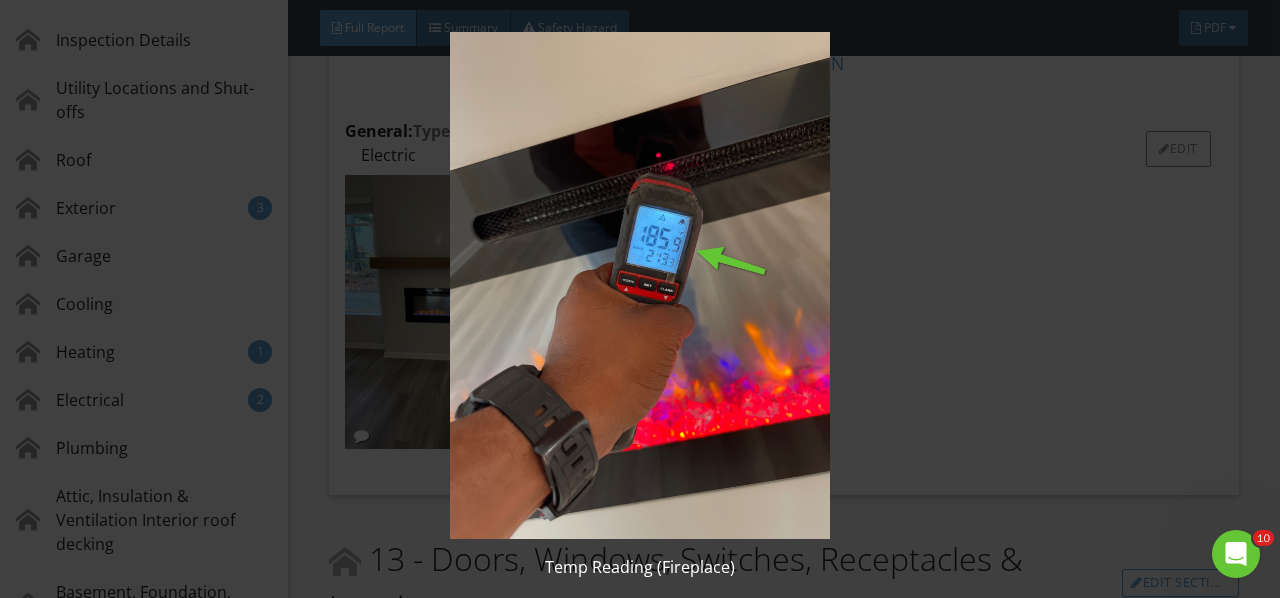 click at bounding box center (639, 285) 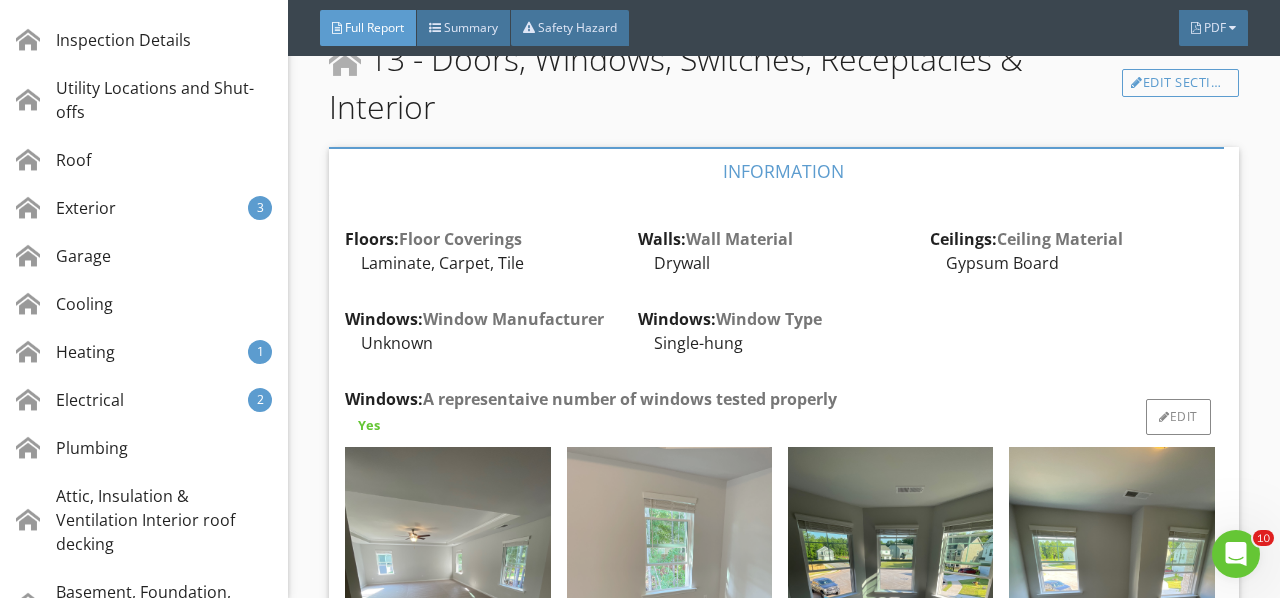 scroll, scrollTop: 20843, scrollLeft: 0, axis: vertical 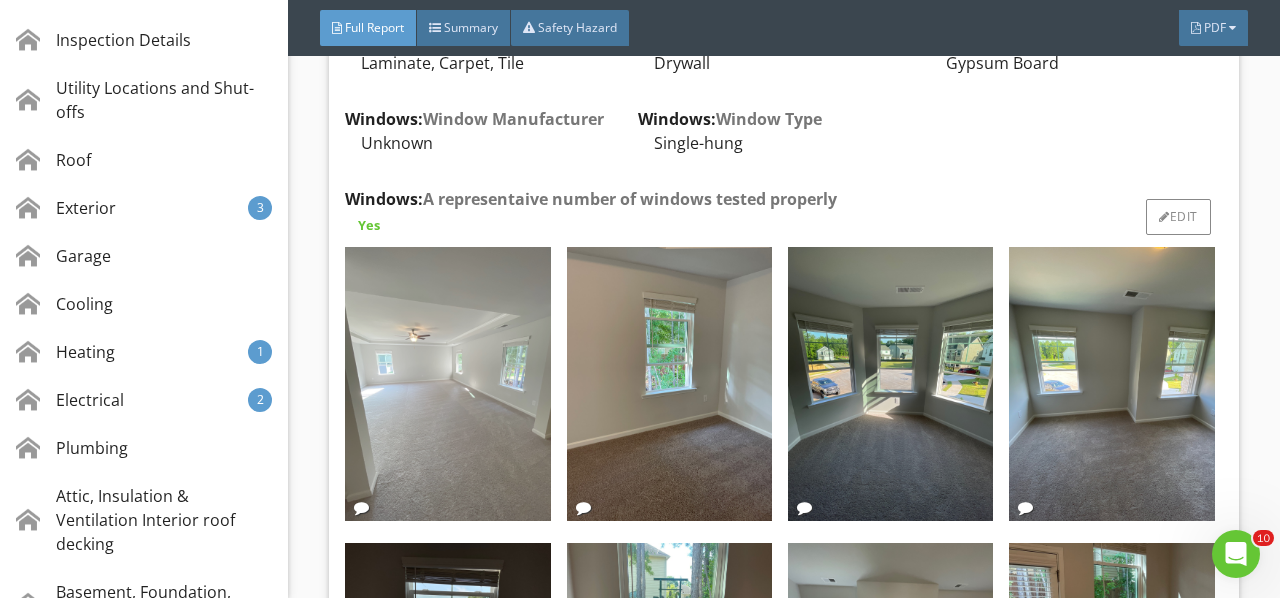 click at bounding box center [447, 384] 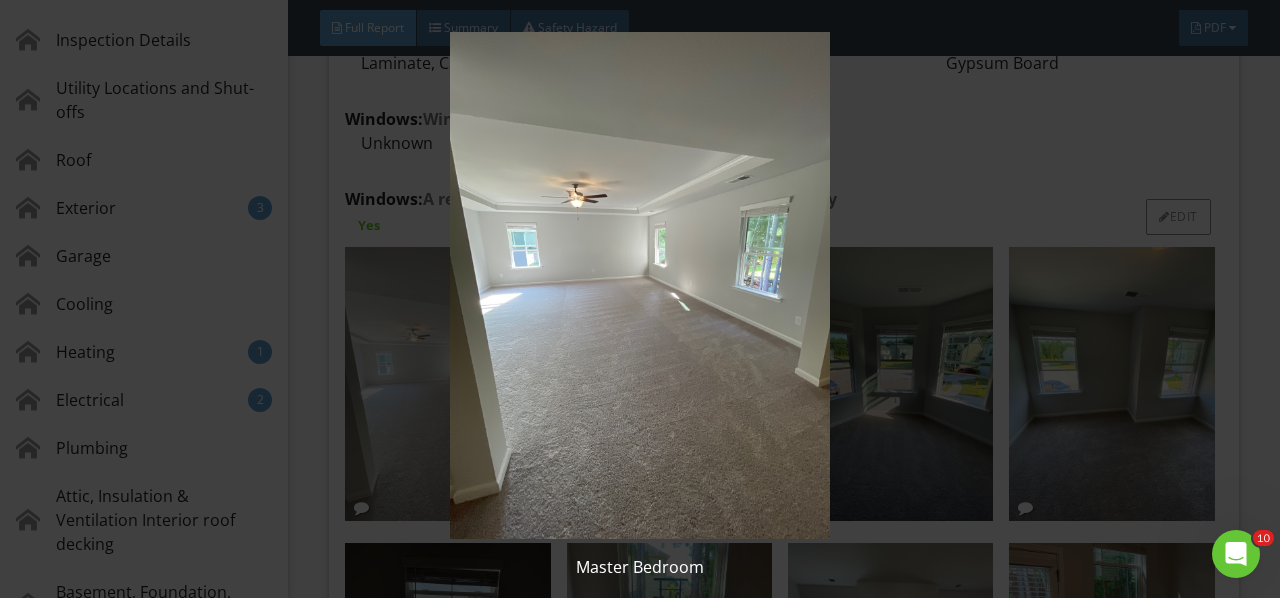 click at bounding box center (639, 285) 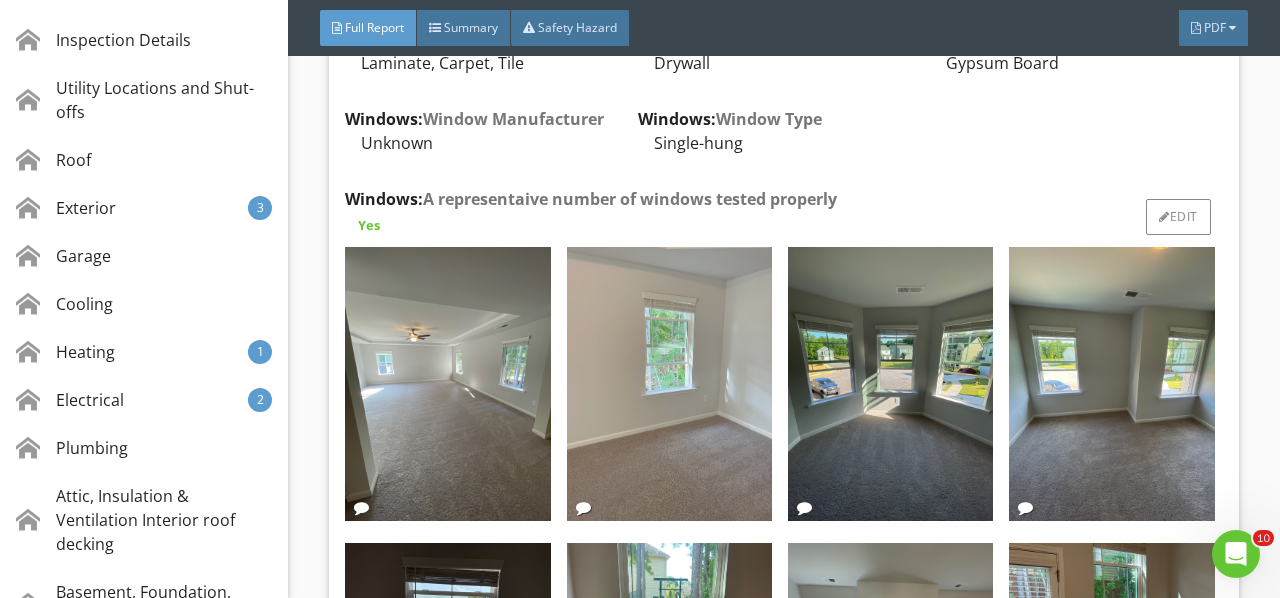 click at bounding box center [669, 384] 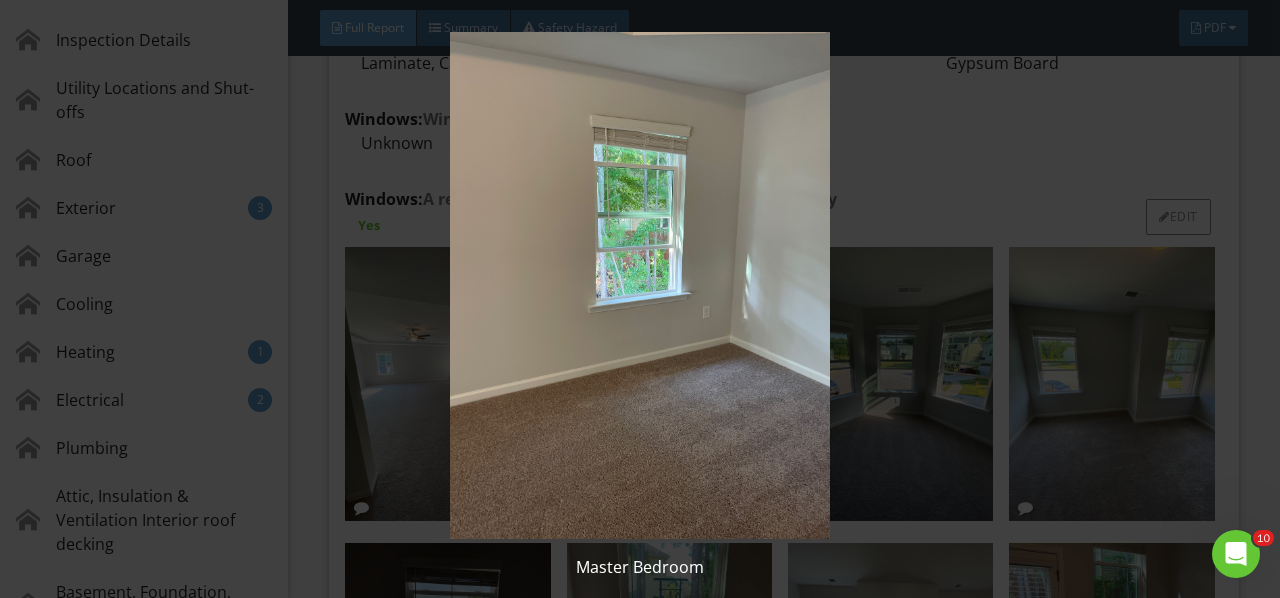 click at bounding box center [639, 285] 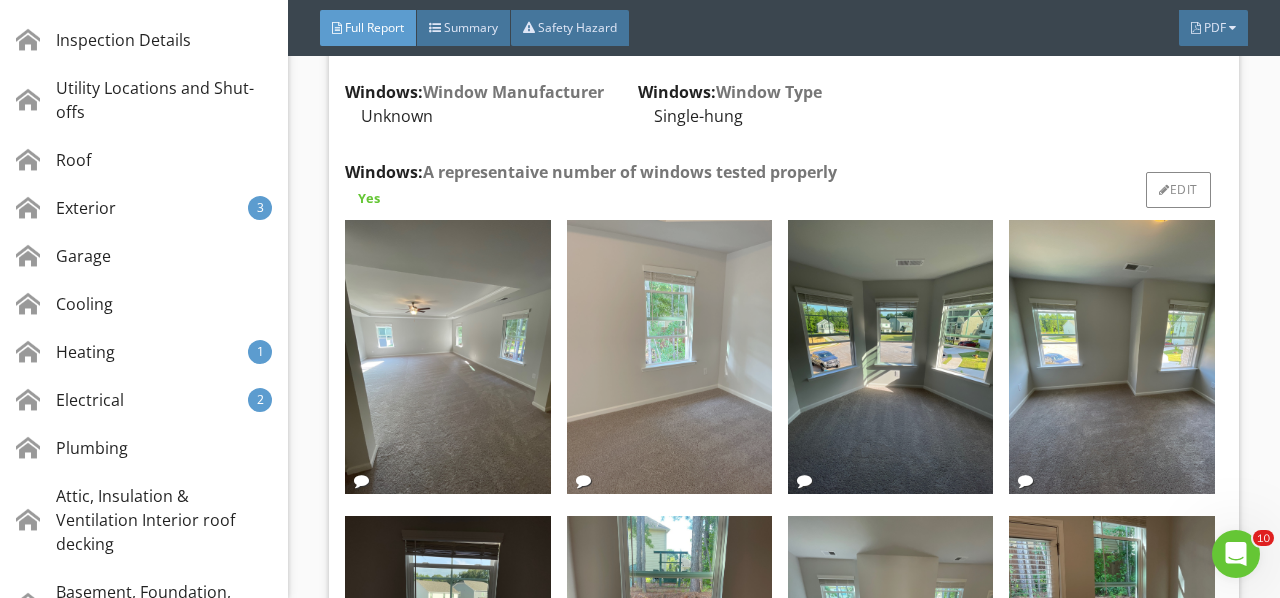 scroll, scrollTop: 20943, scrollLeft: 0, axis: vertical 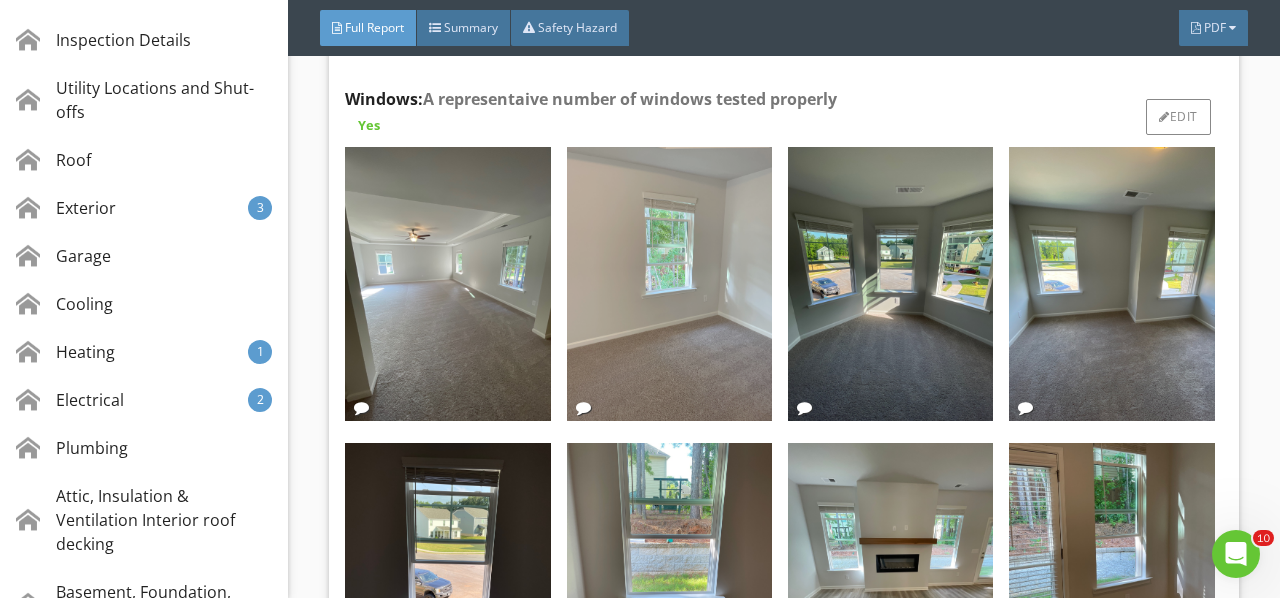click at bounding box center (669, 284) 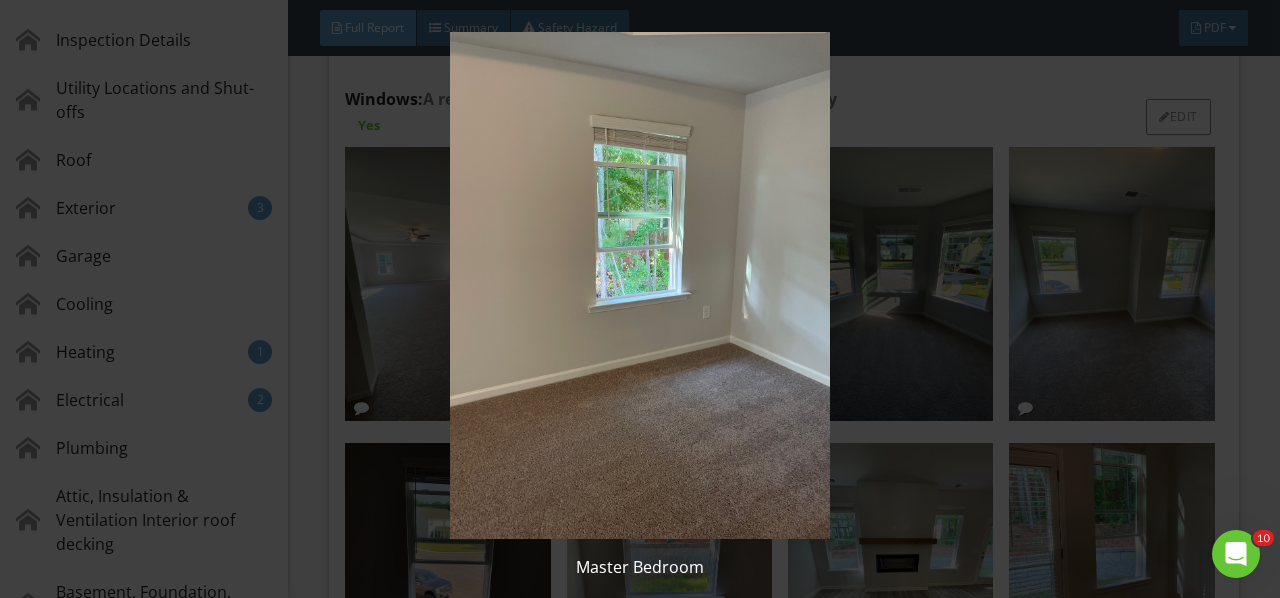 click at bounding box center (639, 285) 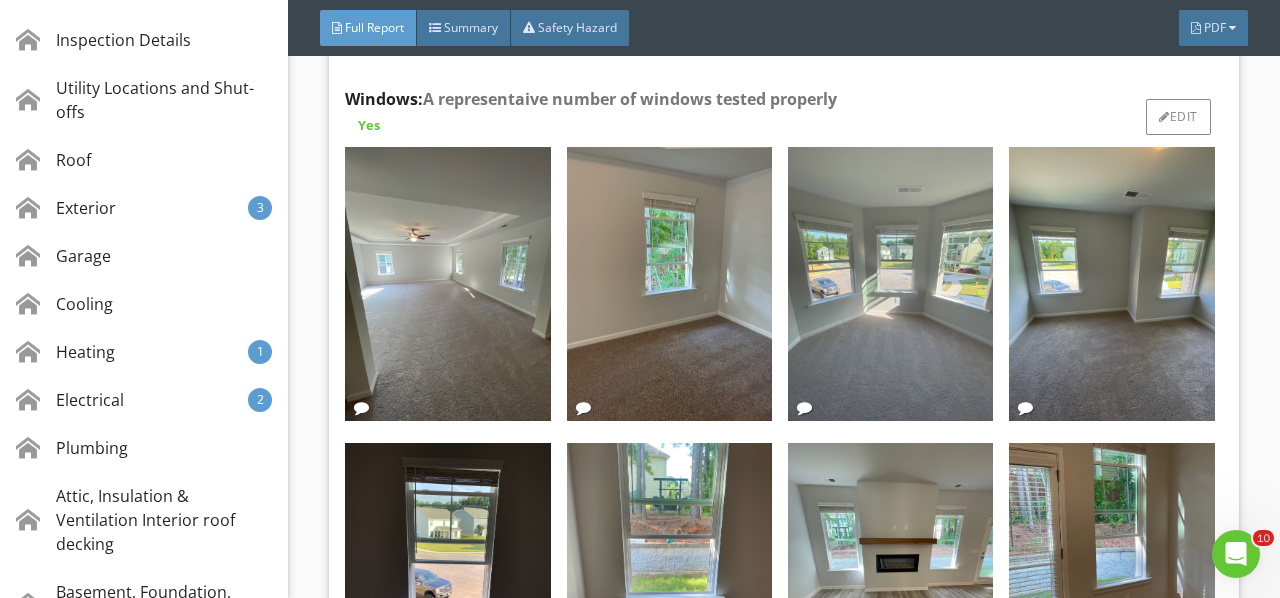click at bounding box center [890, 284] 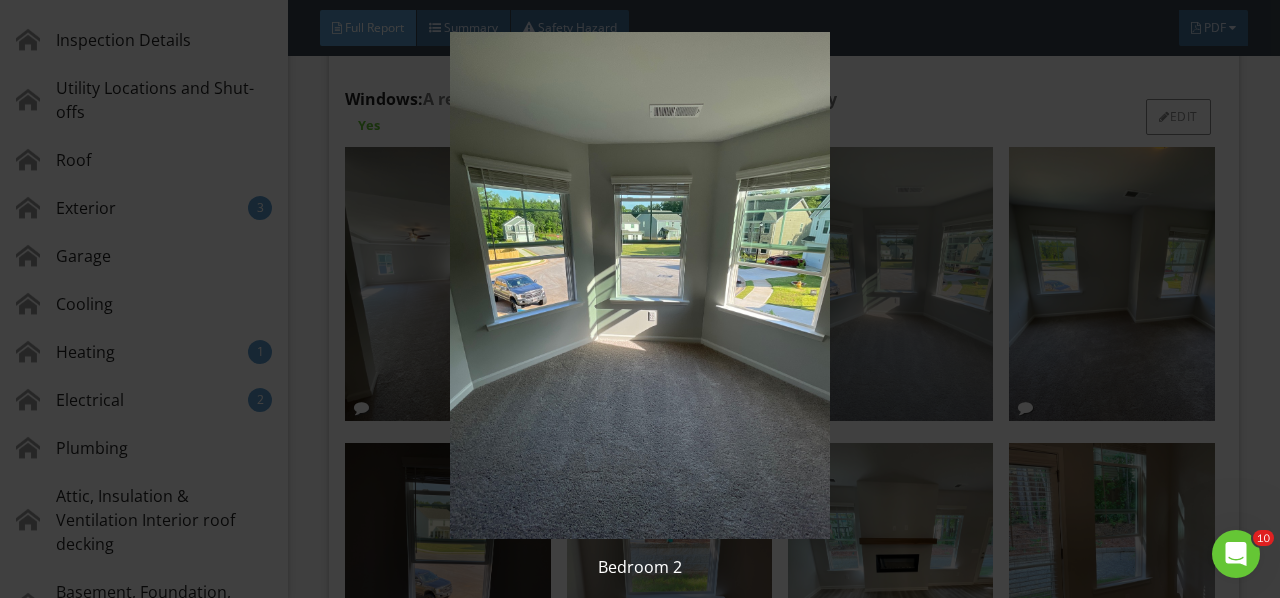 click at bounding box center [639, 285] 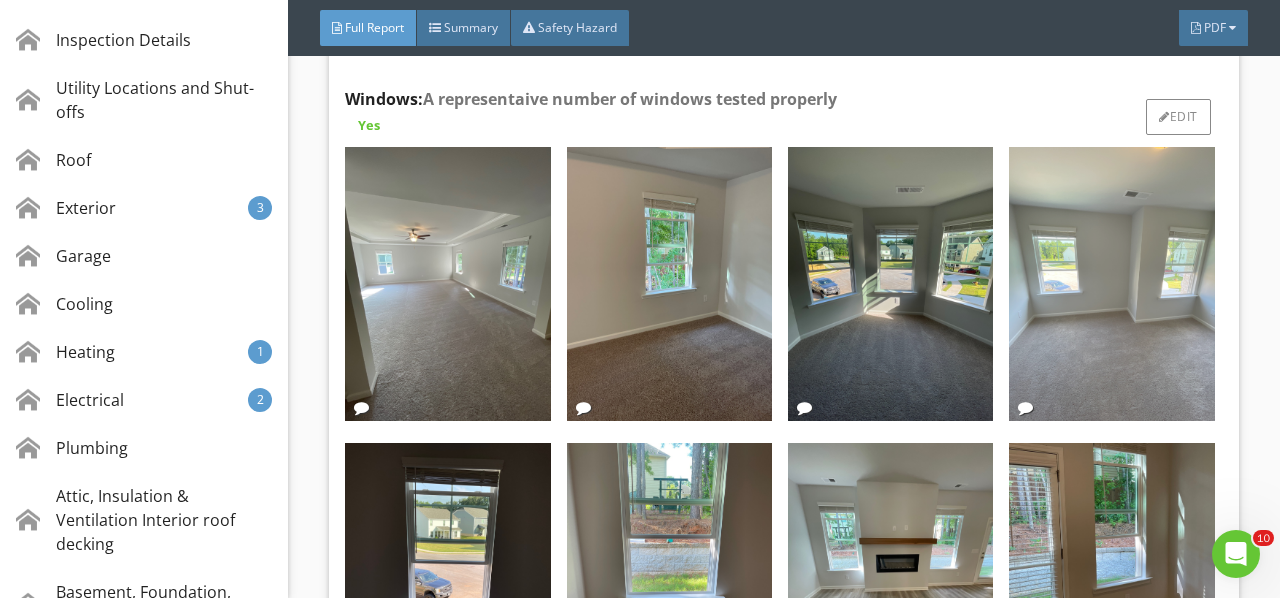 click at bounding box center (1111, 284) 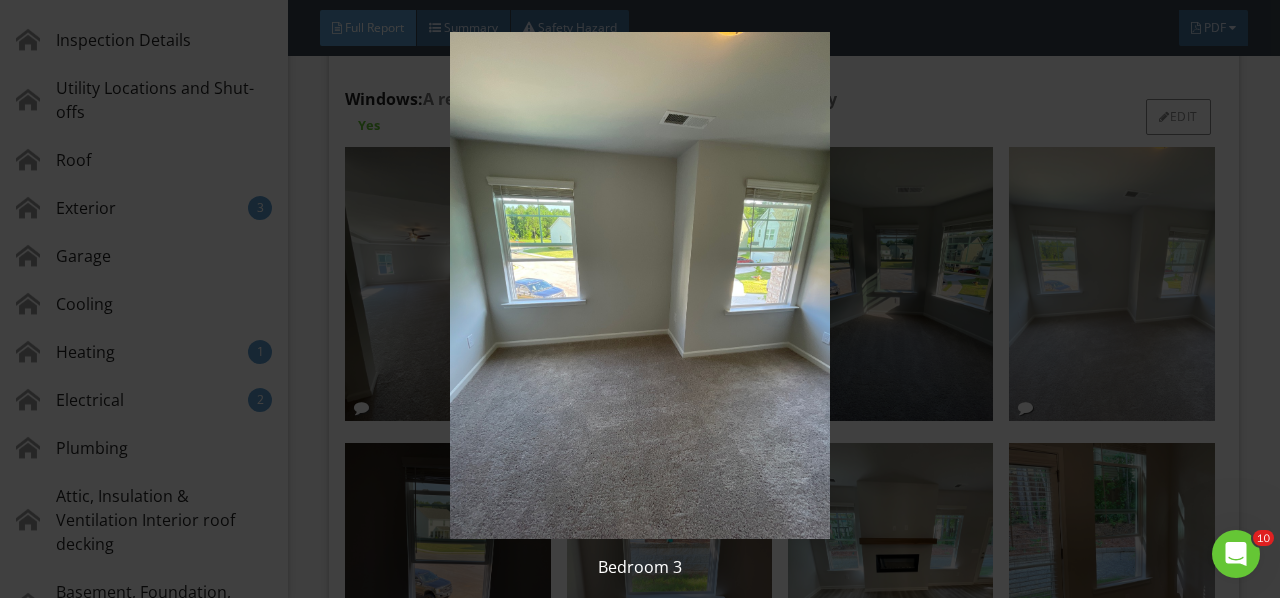 click at bounding box center (639, 285) 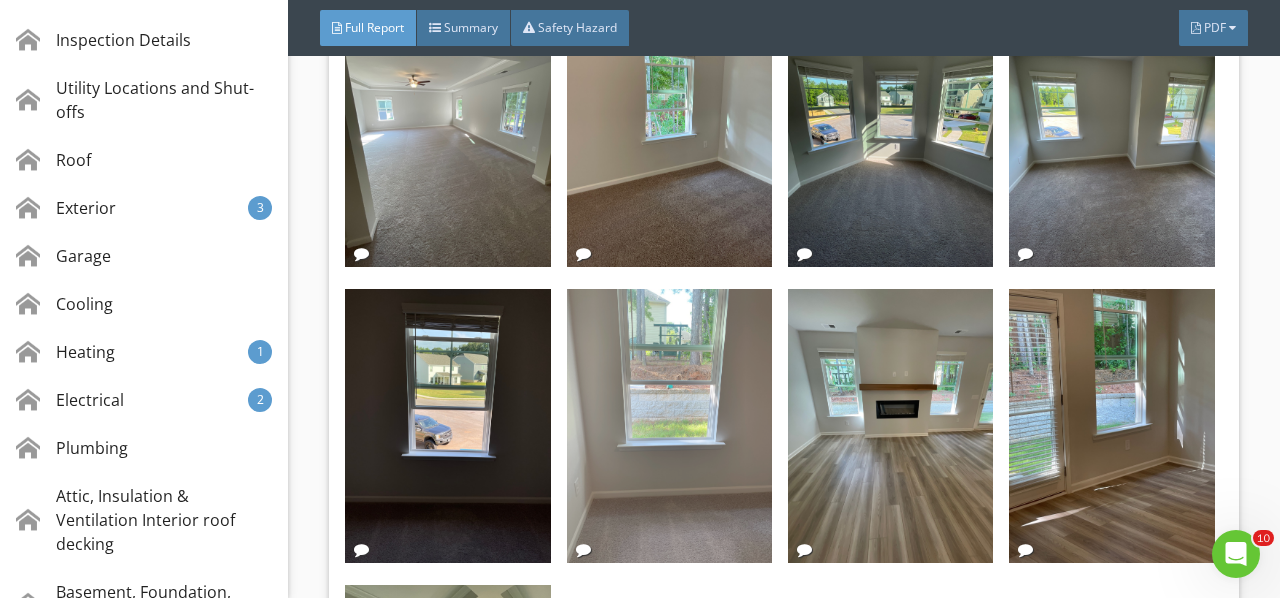scroll, scrollTop: 21143, scrollLeft: 0, axis: vertical 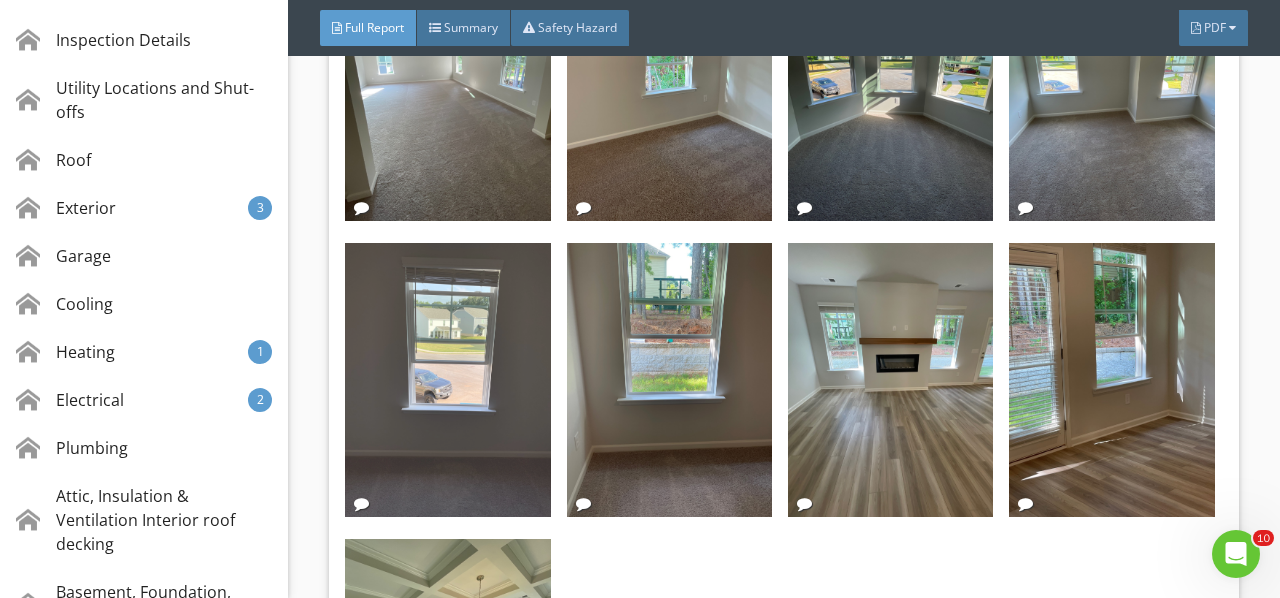 click at bounding box center (447, 380) 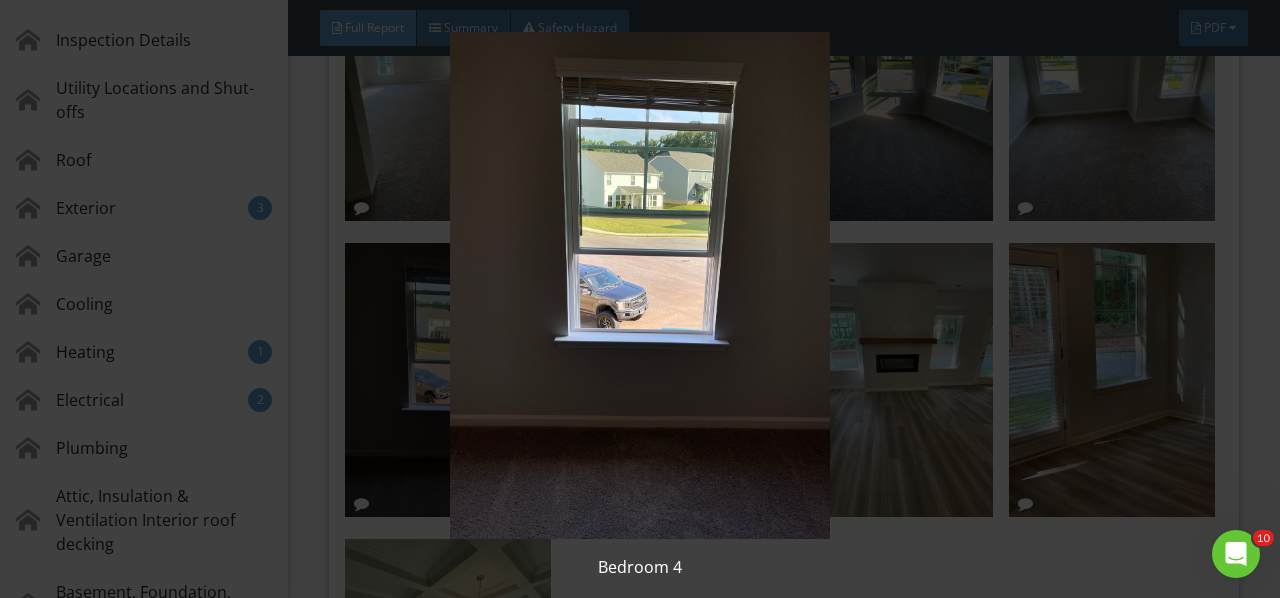 click at bounding box center [639, 285] 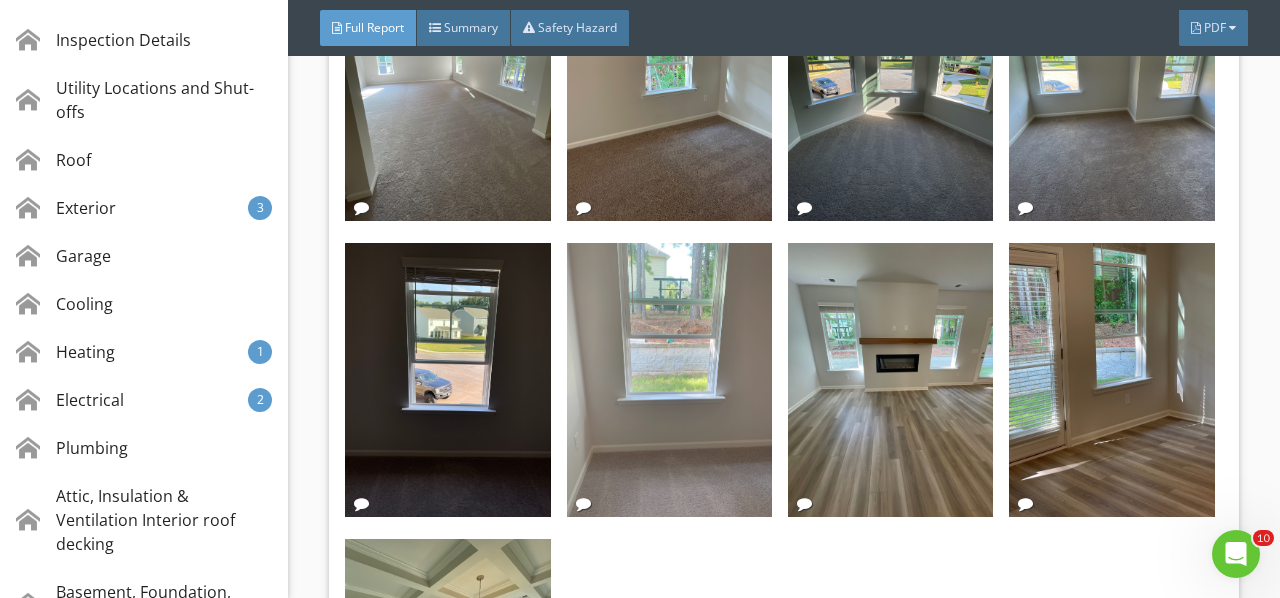 click at bounding box center (669, 380) 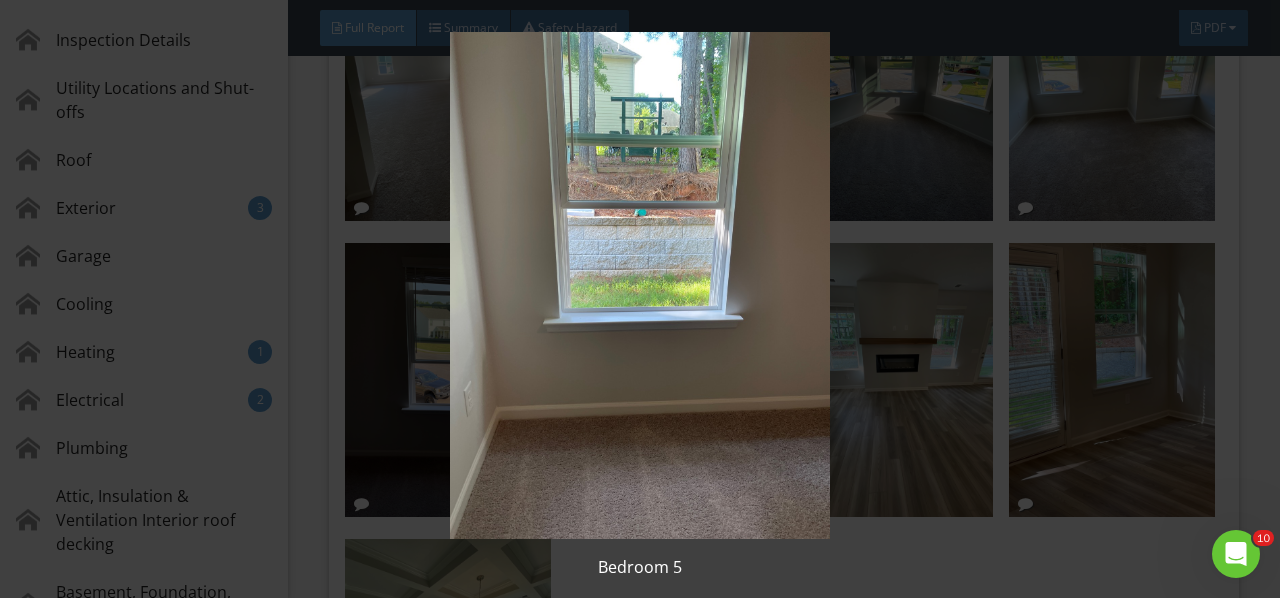 click at bounding box center [639, 285] 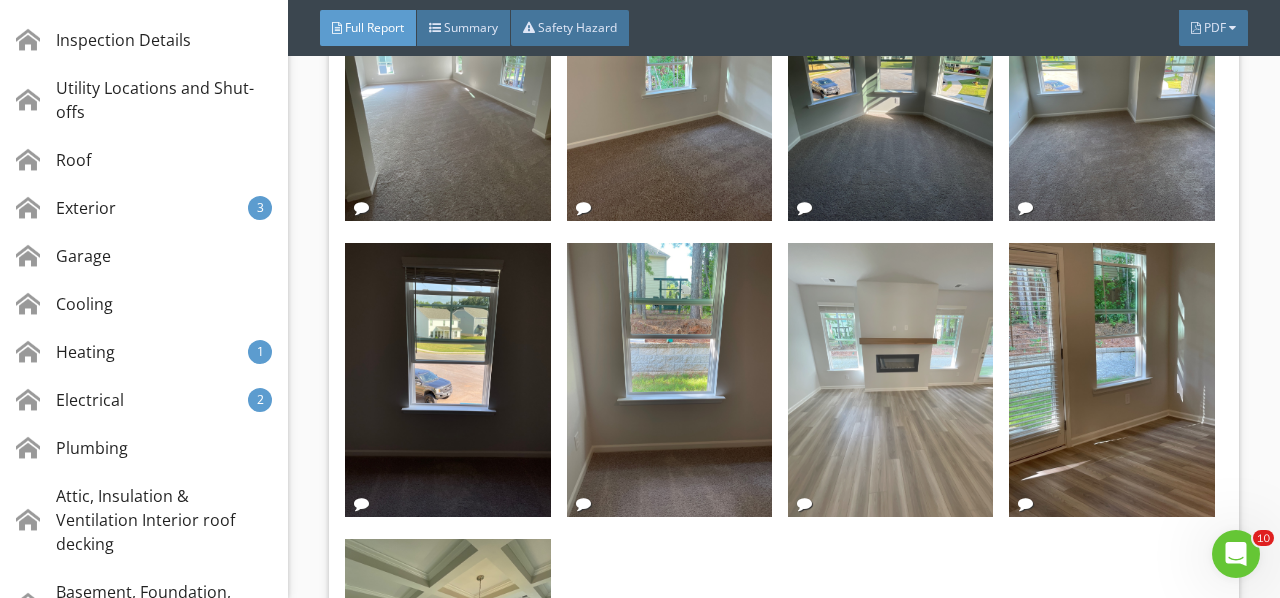 click at bounding box center [890, 380] 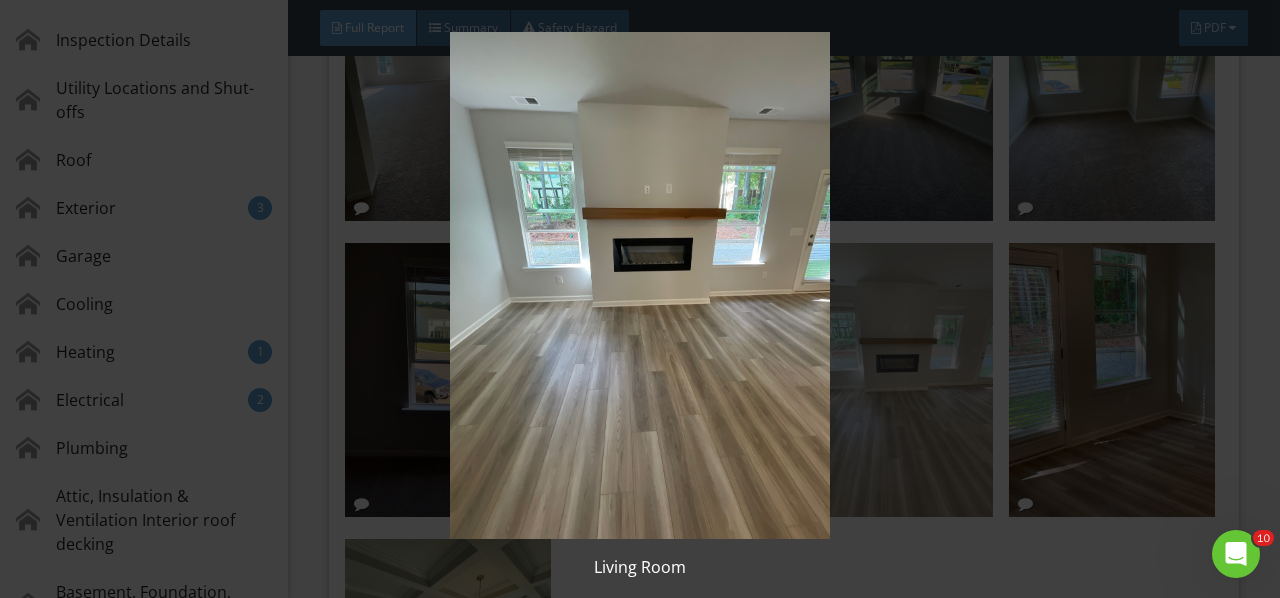 click at bounding box center (639, 285) 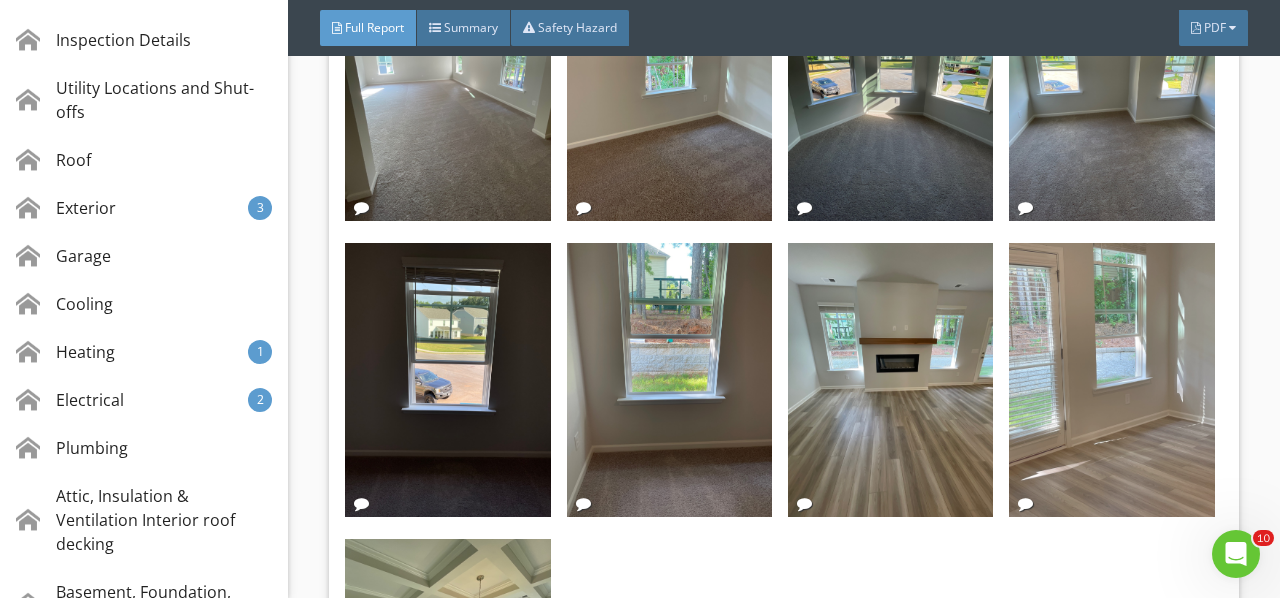 click at bounding box center (1111, 380) 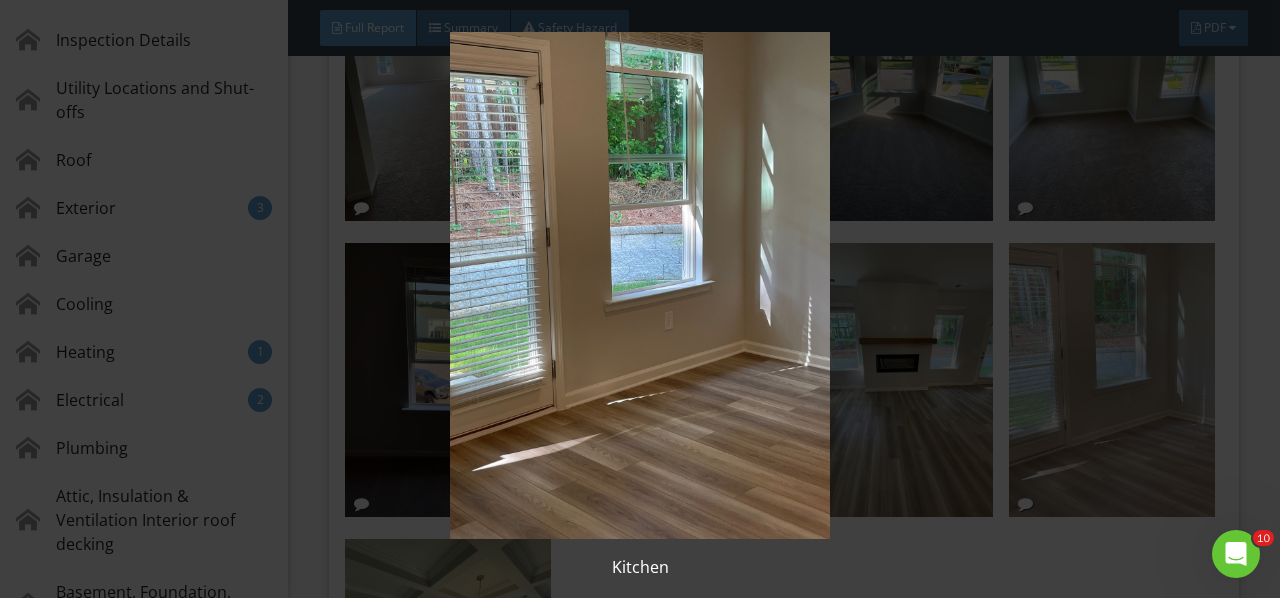 click at bounding box center [639, 285] 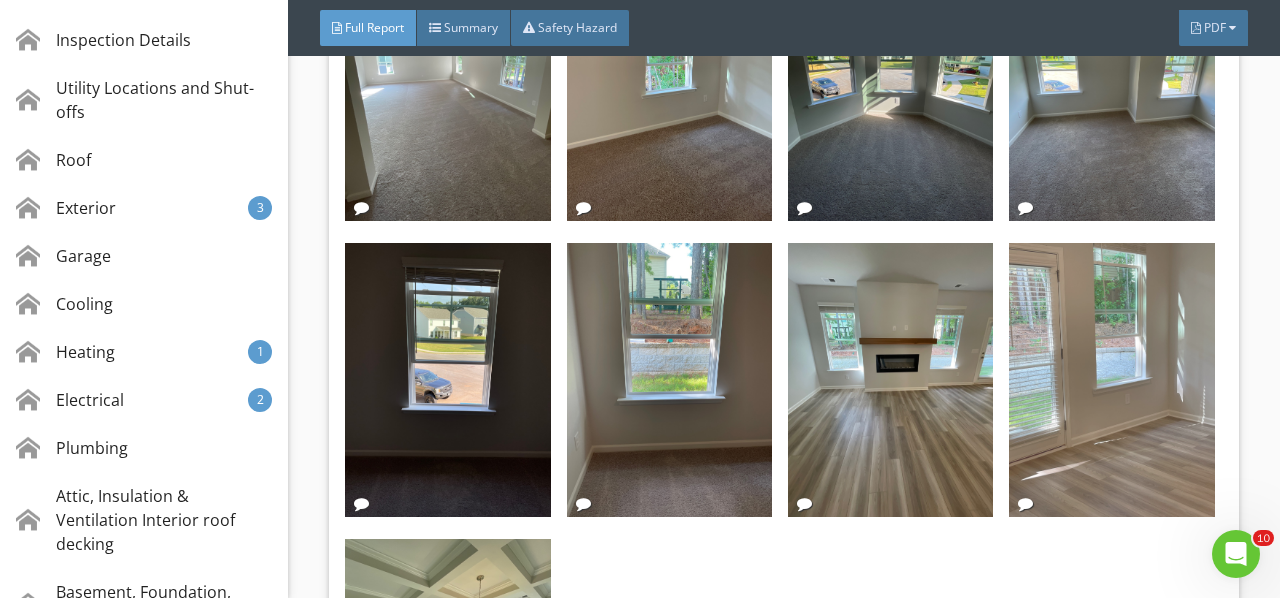 scroll, scrollTop: 21343, scrollLeft: 0, axis: vertical 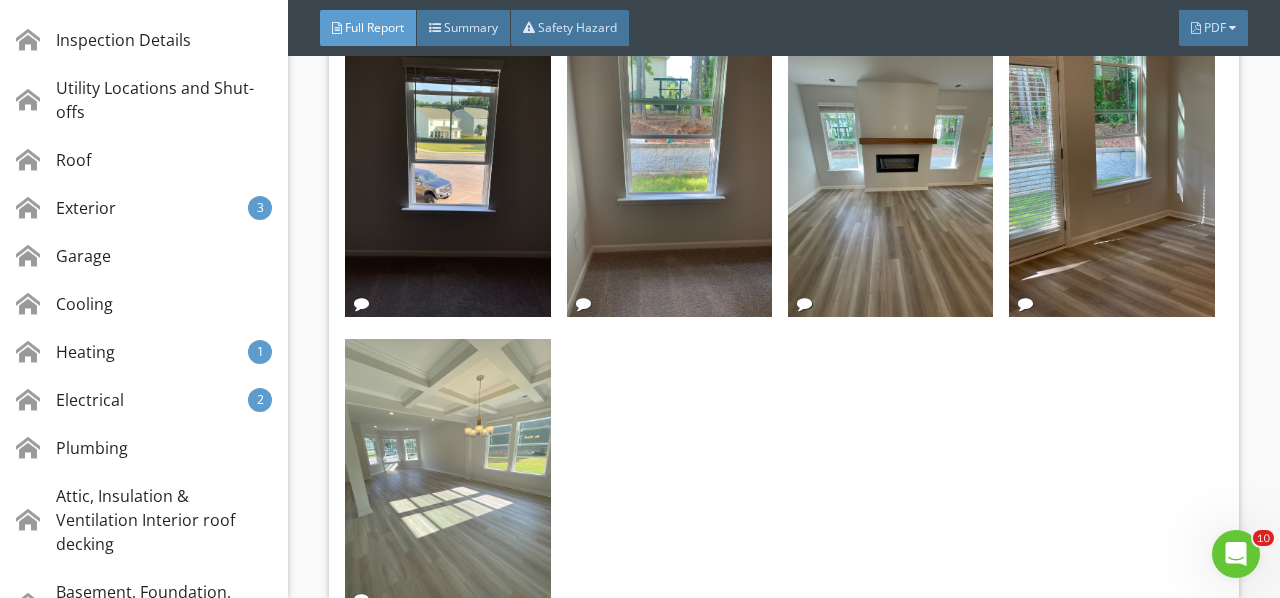 click at bounding box center [447, 476] 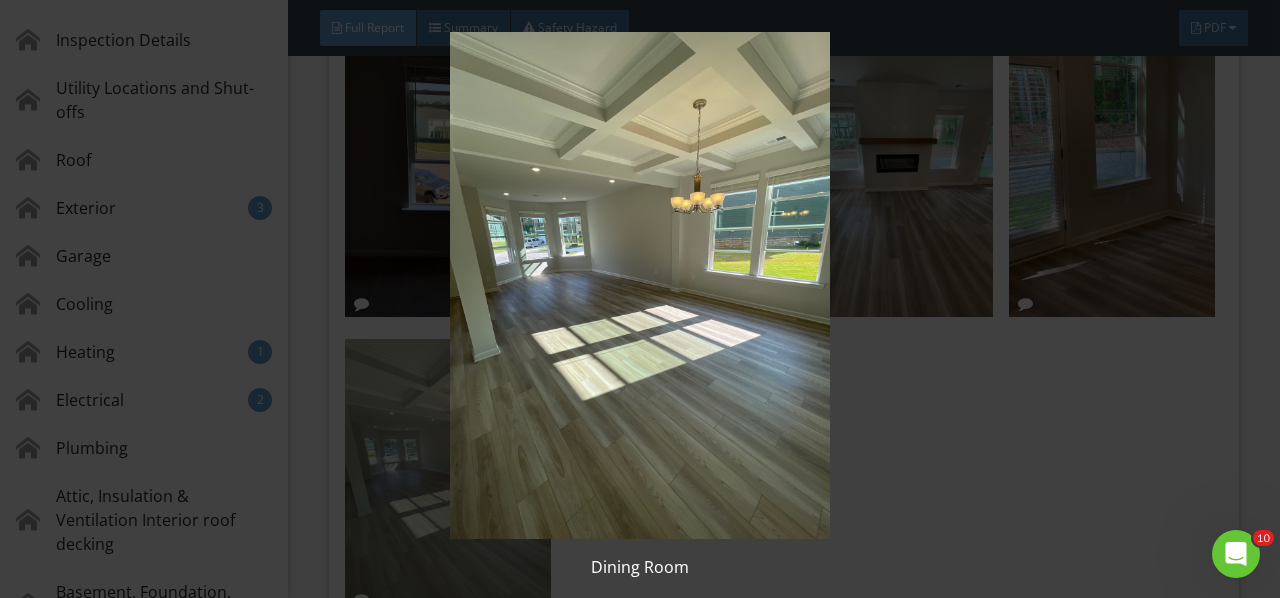 click at bounding box center (639, 285) 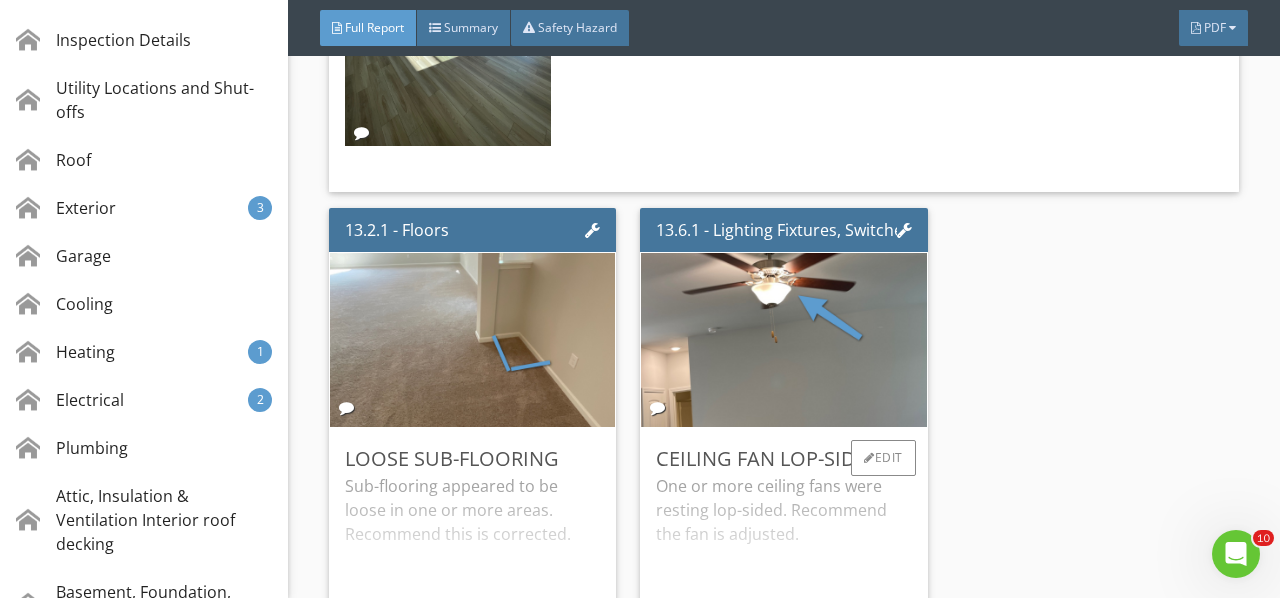 scroll, scrollTop: 21843, scrollLeft: 0, axis: vertical 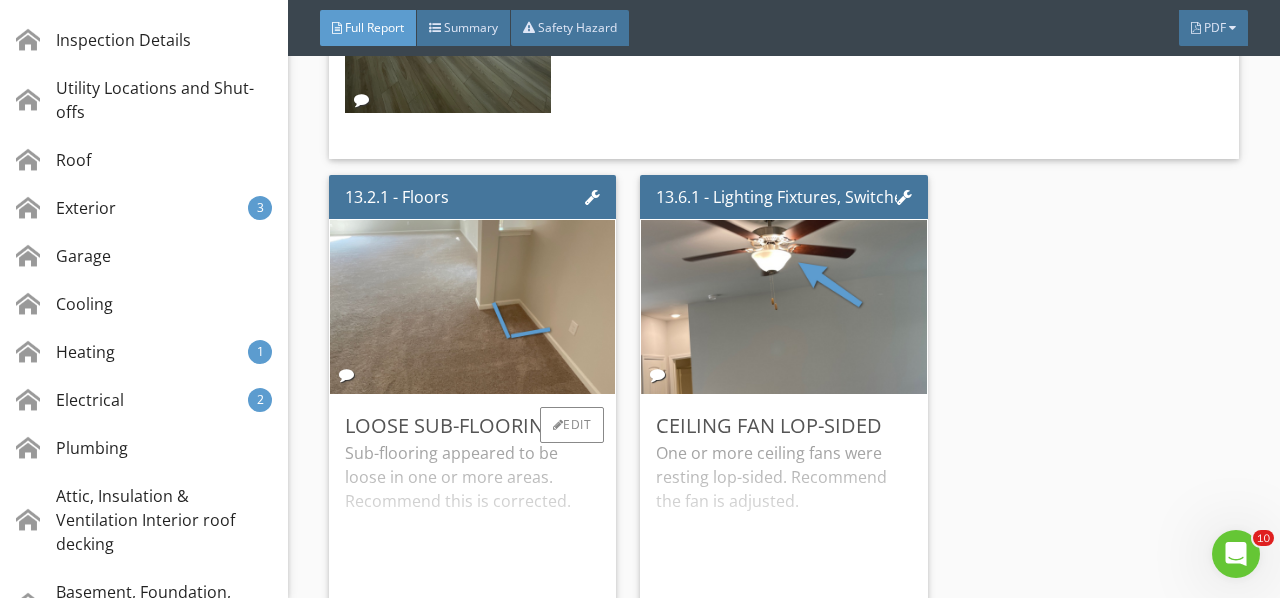 click on "Sub-flooring appeared to be loose in one or more areas. Recommend this is corrected." at bounding box center (472, 520) 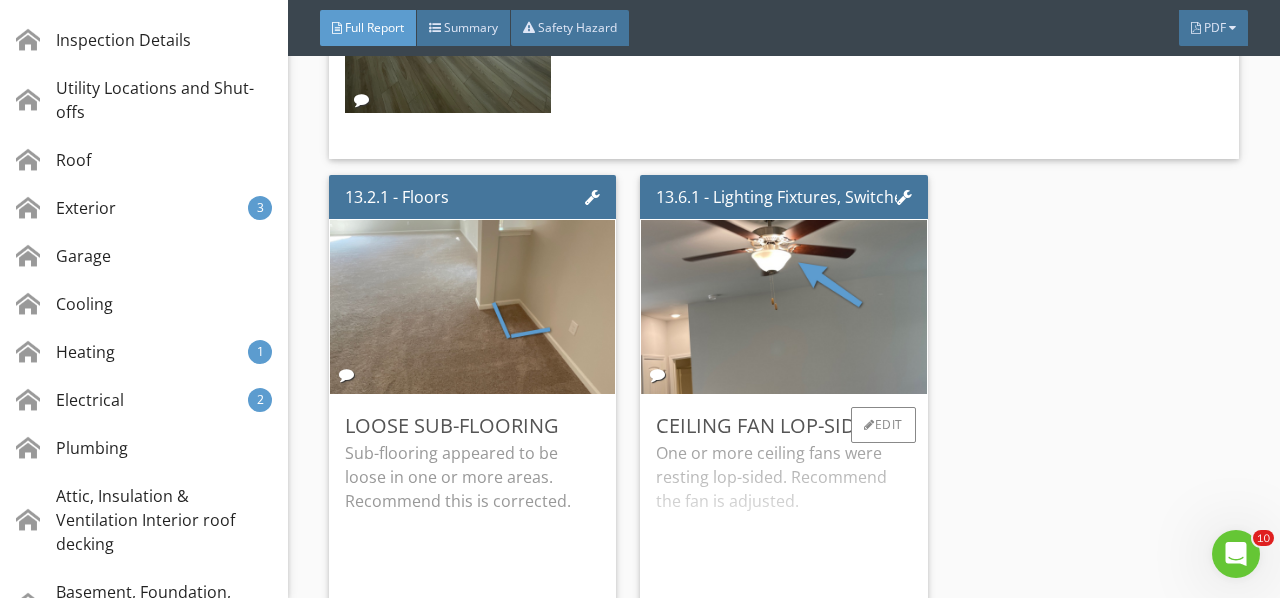 click on "One or more ceiling fans were resting lop-sided. Recommend the fan is adjusted." at bounding box center (783, 520) 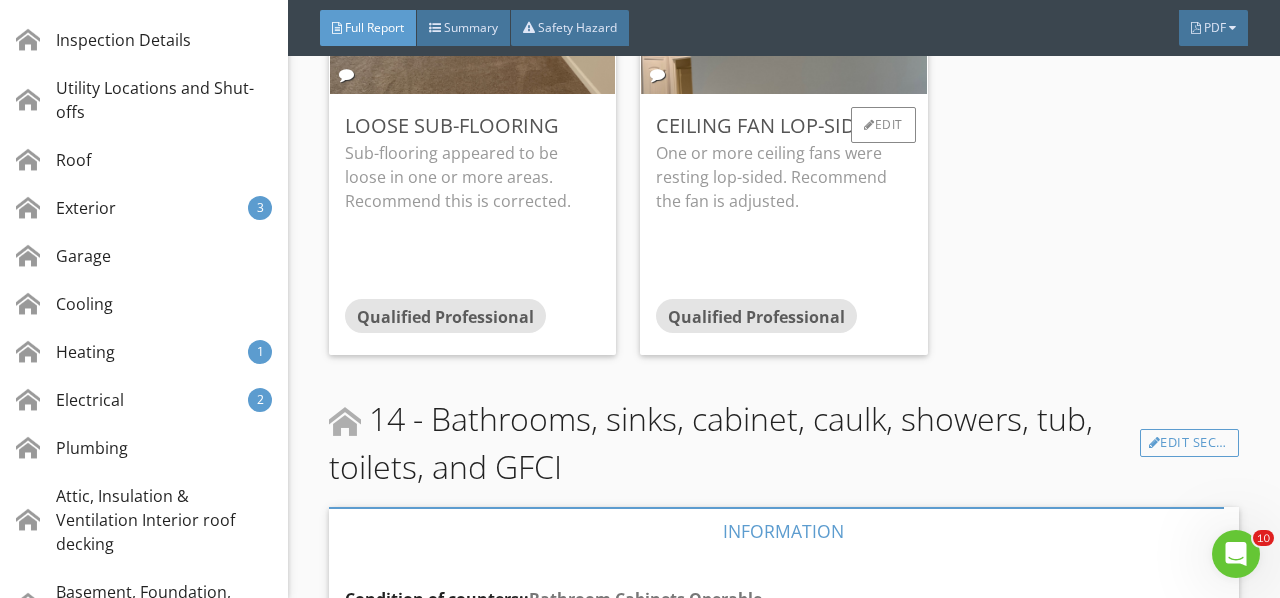scroll, scrollTop: 22443, scrollLeft: 0, axis: vertical 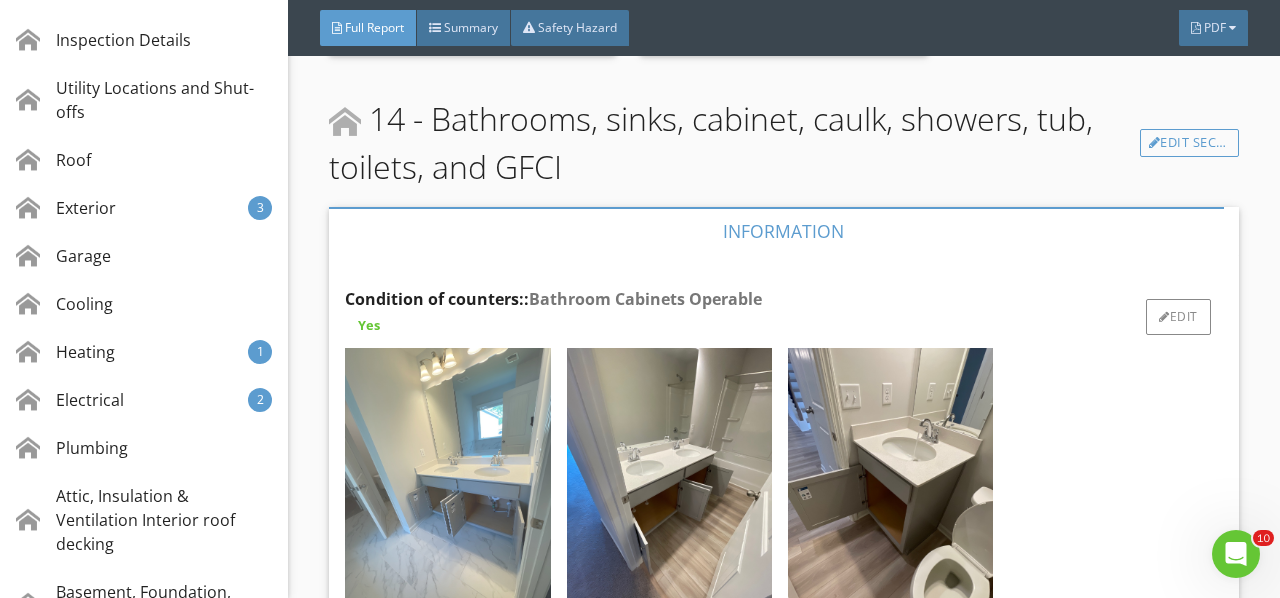 click at bounding box center (447, 485) 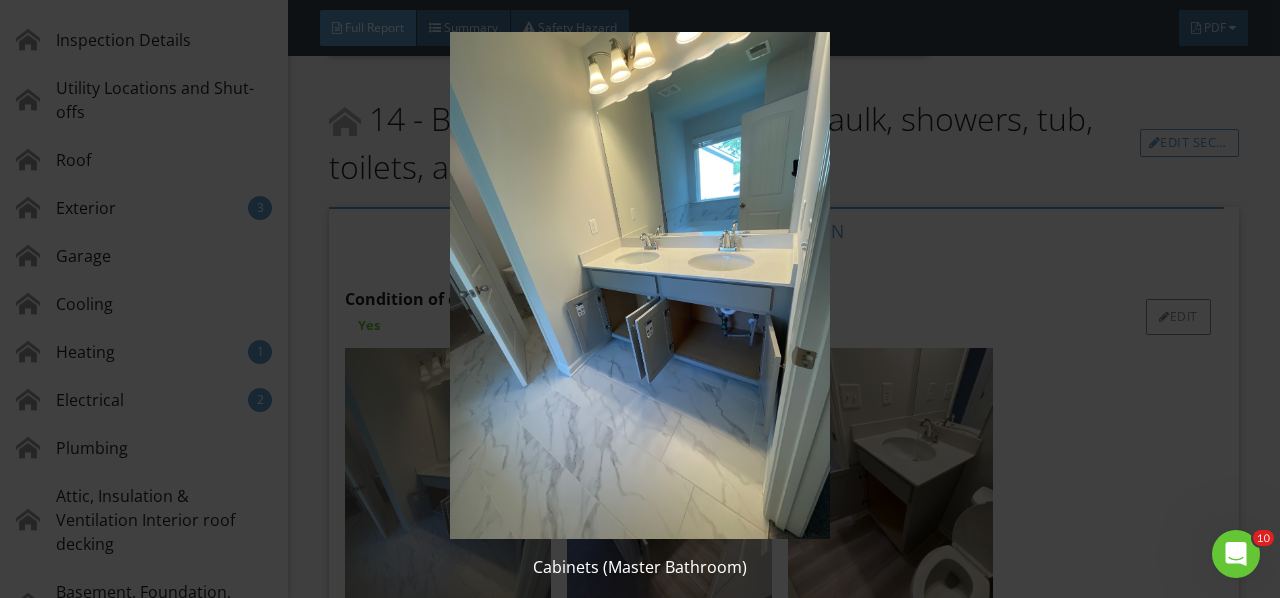 click at bounding box center (639, 285) 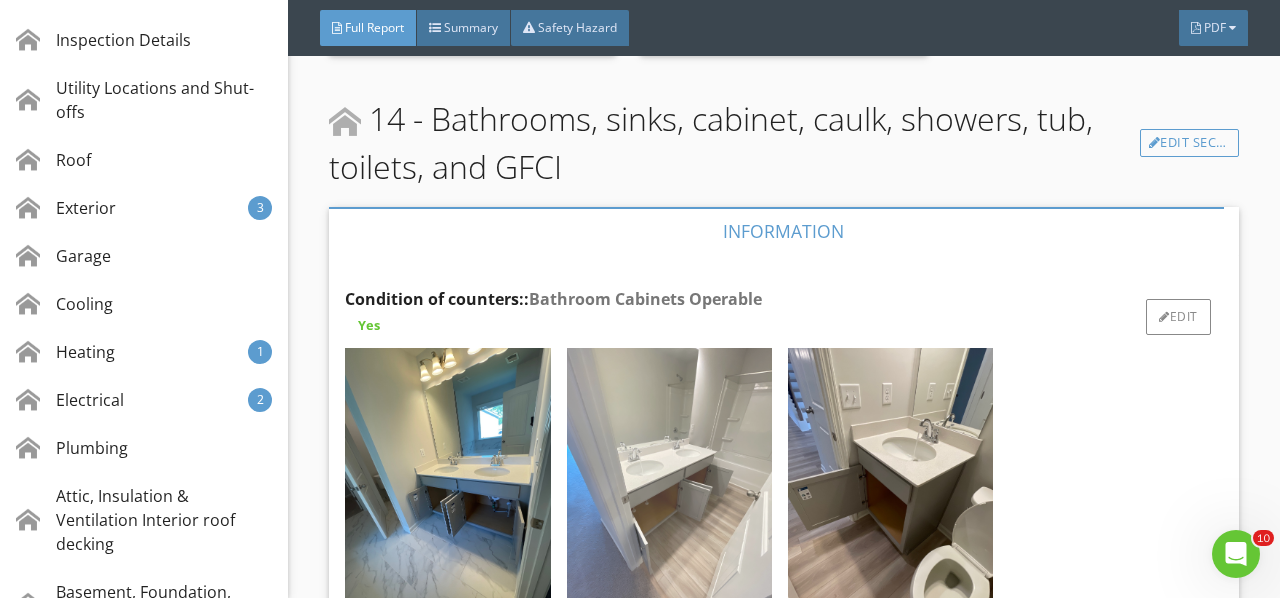 click at bounding box center (669, 485) 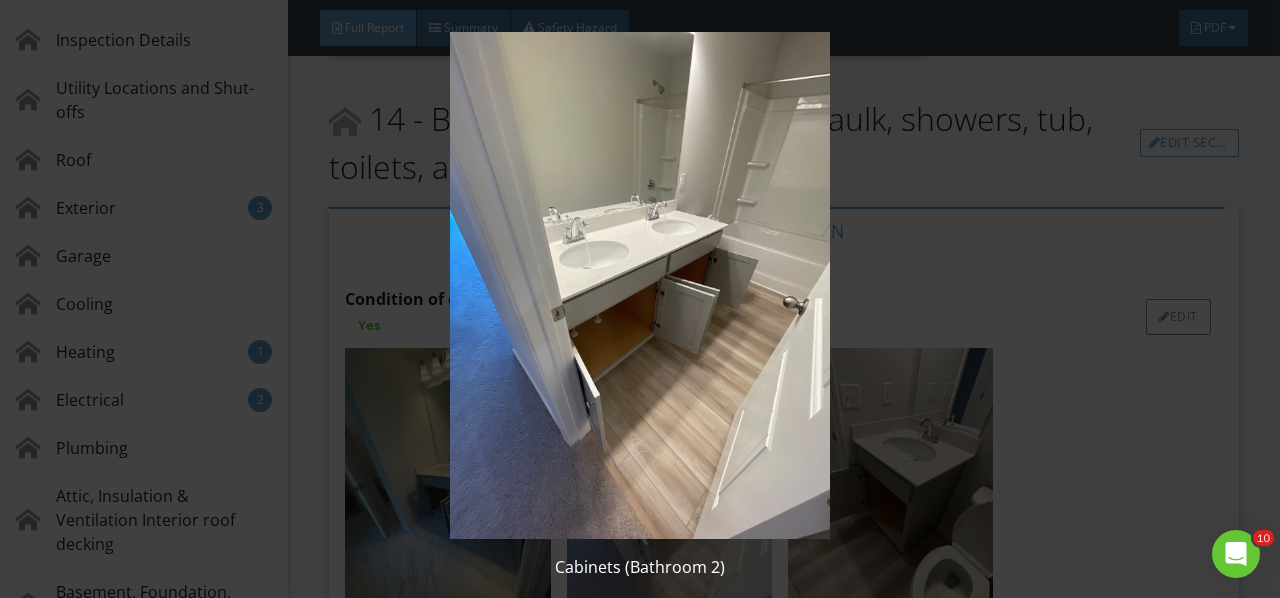 click at bounding box center (639, 285) 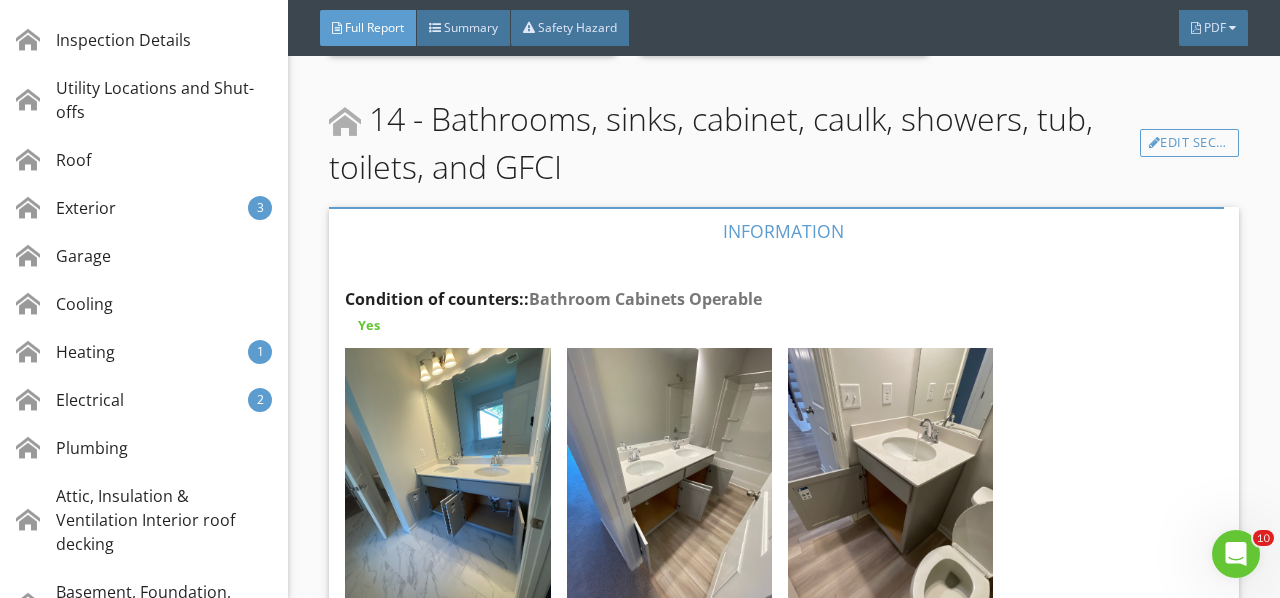click at bounding box center (890, 485) 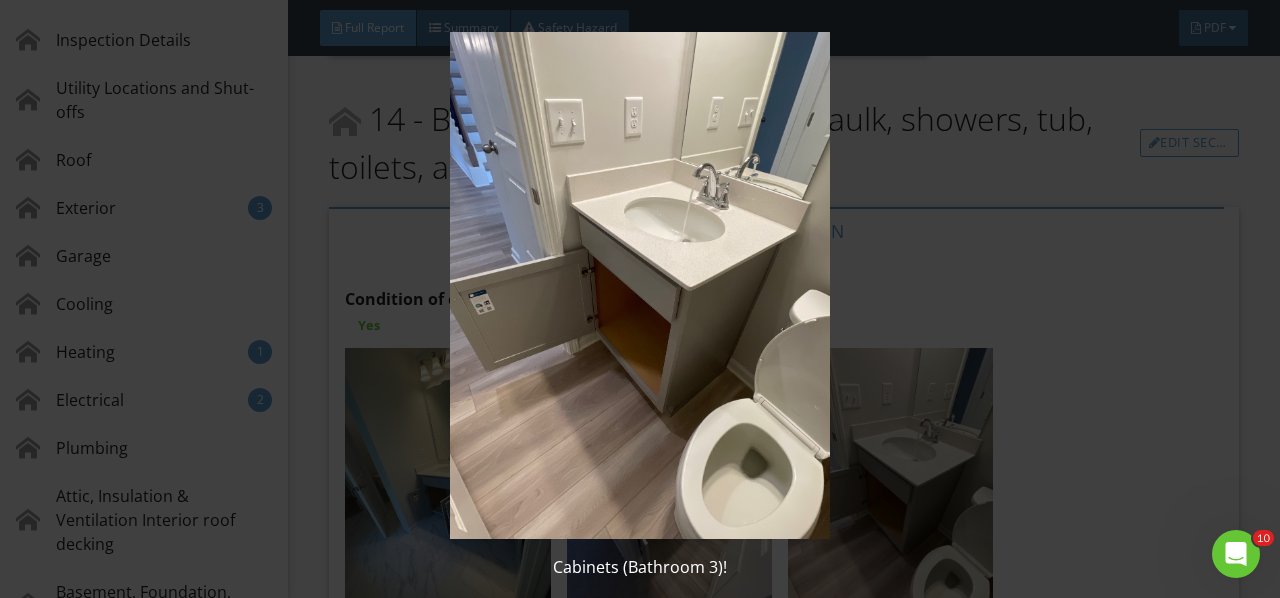 click at bounding box center [639, 285] 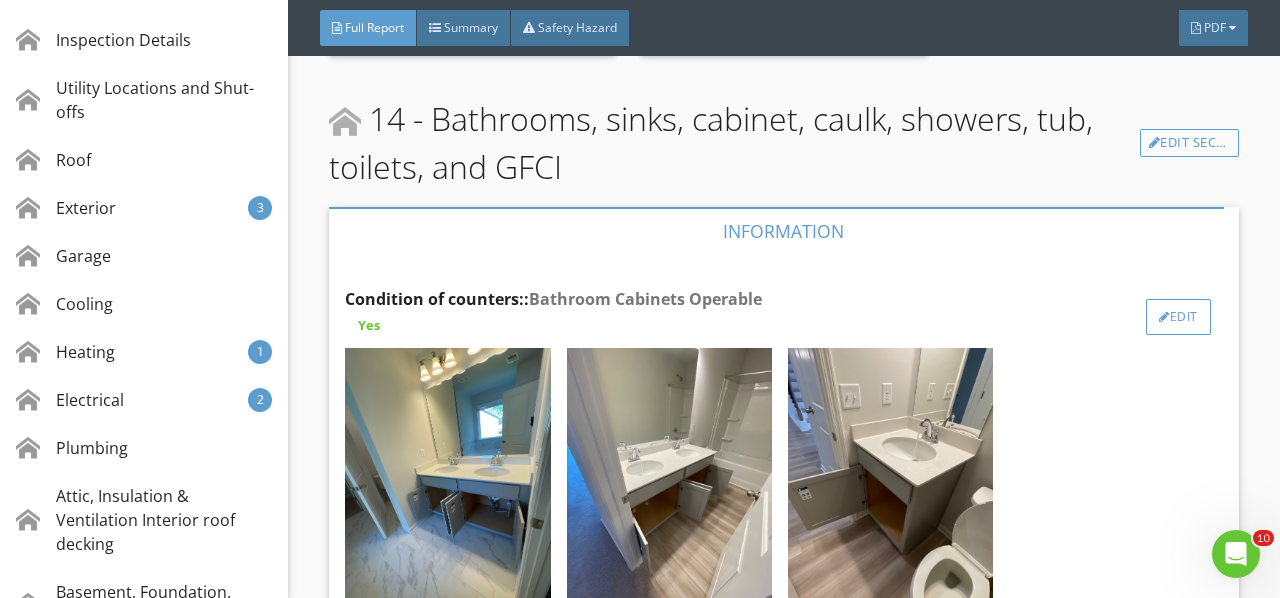 click at bounding box center (1164, 317) 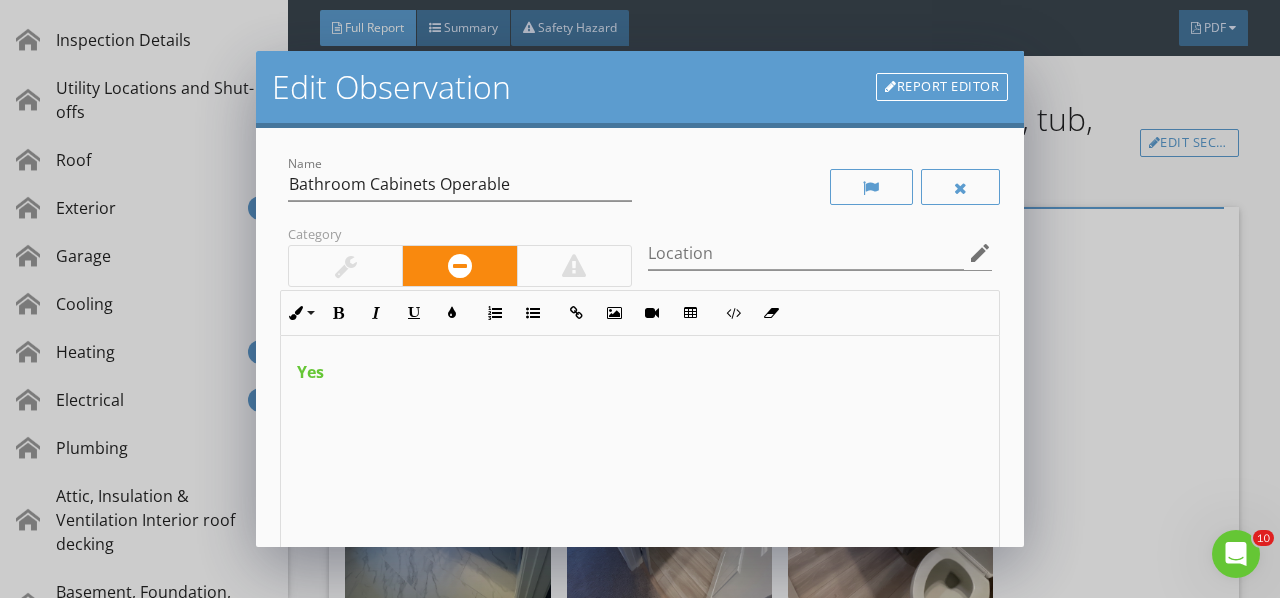 click on "Report Editor" at bounding box center [942, 87] 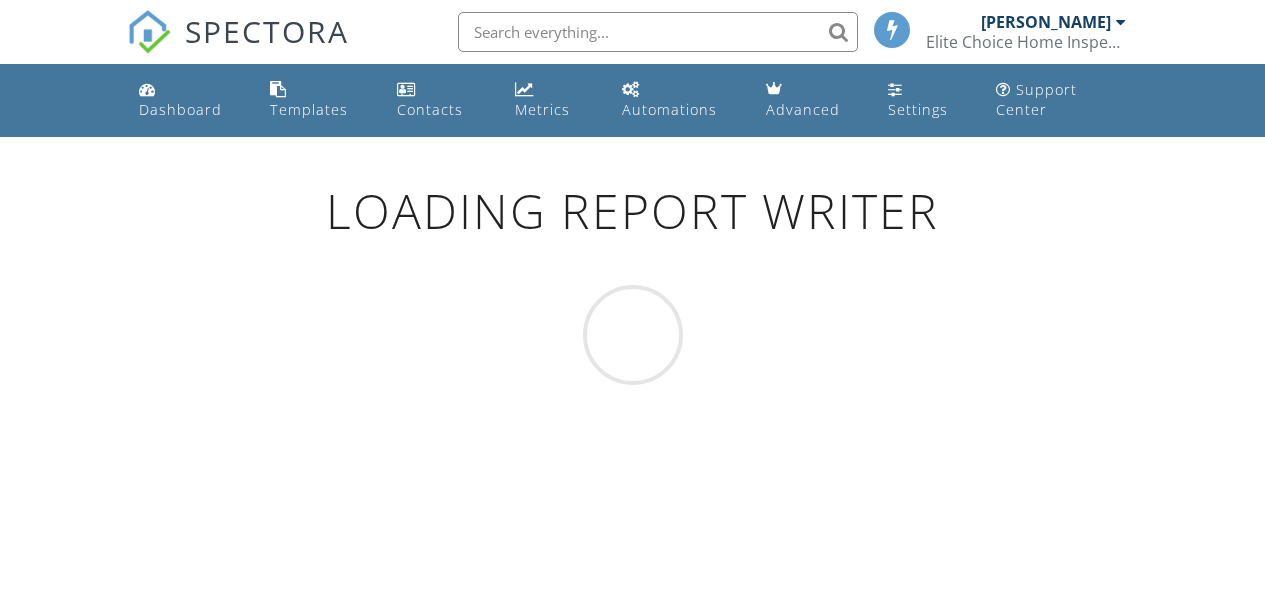 scroll, scrollTop: 0, scrollLeft: 0, axis: both 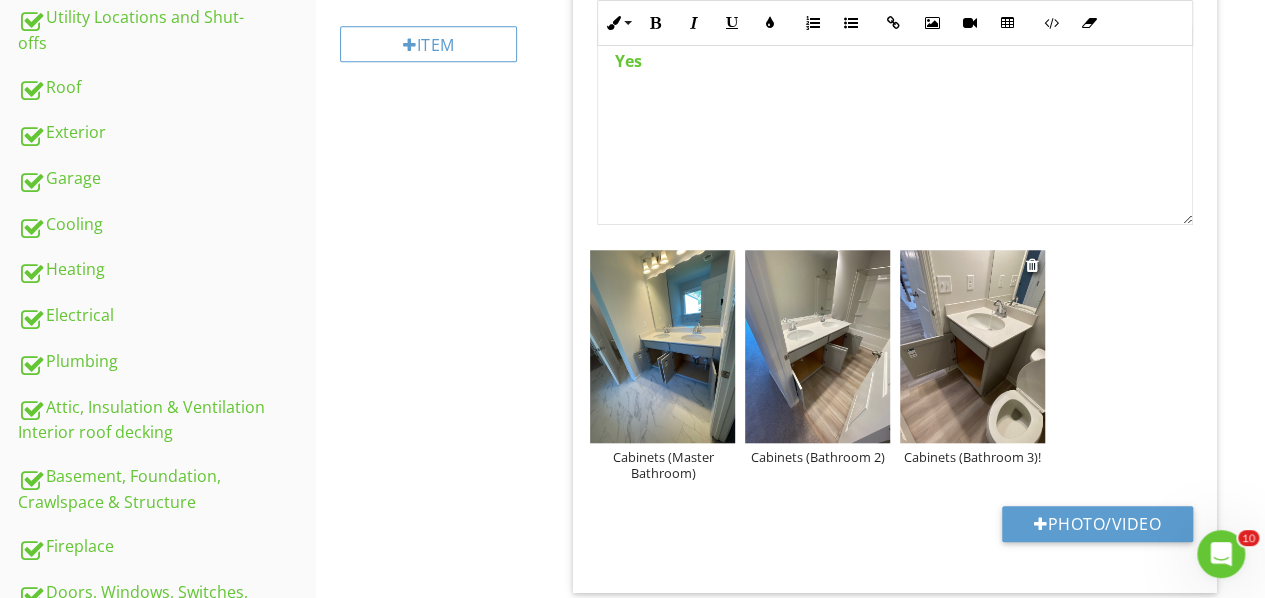click on "Cabinets (Bathroom 3)!" at bounding box center (972, 457) 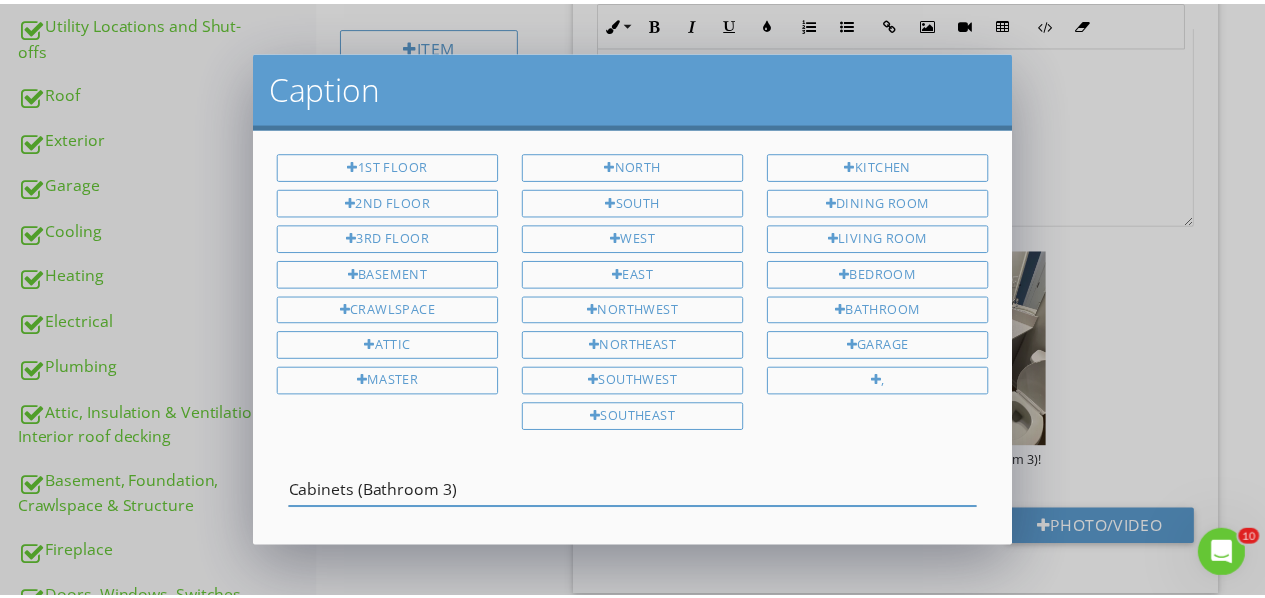 scroll, scrollTop: 84, scrollLeft: 0, axis: vertical 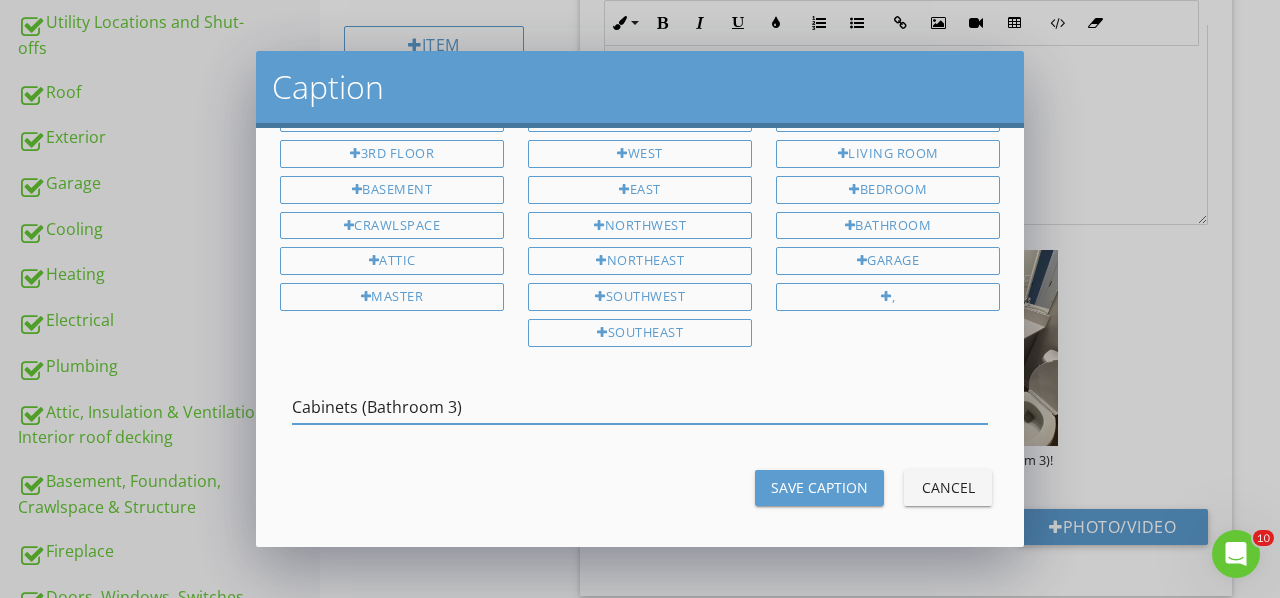 type on "Cabinets (Bathroom 3)" 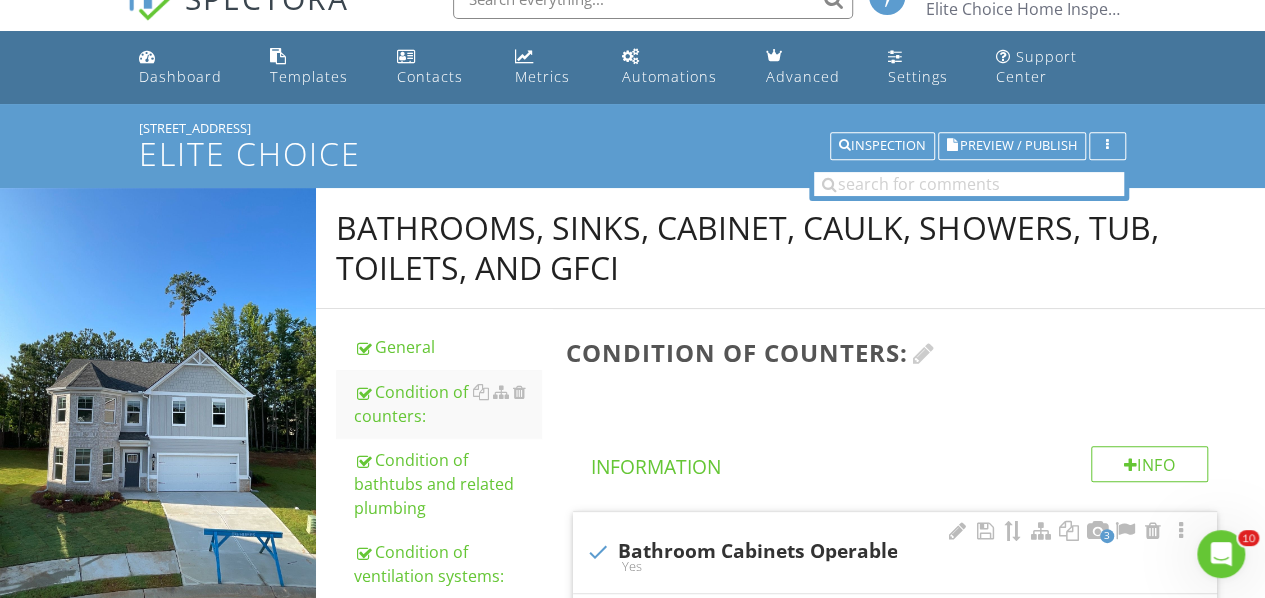 scroll, scrollTop: 0, scrollLeft: 0, axis: both 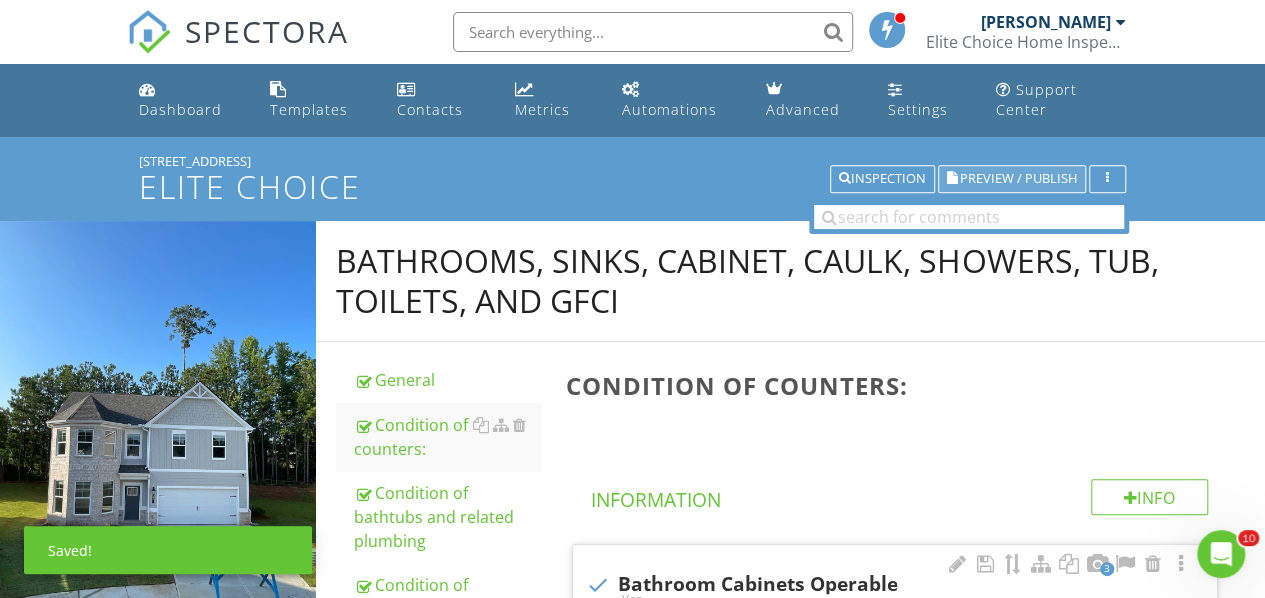 click on "Preview / Publish" at bounding box center [1018, 179] 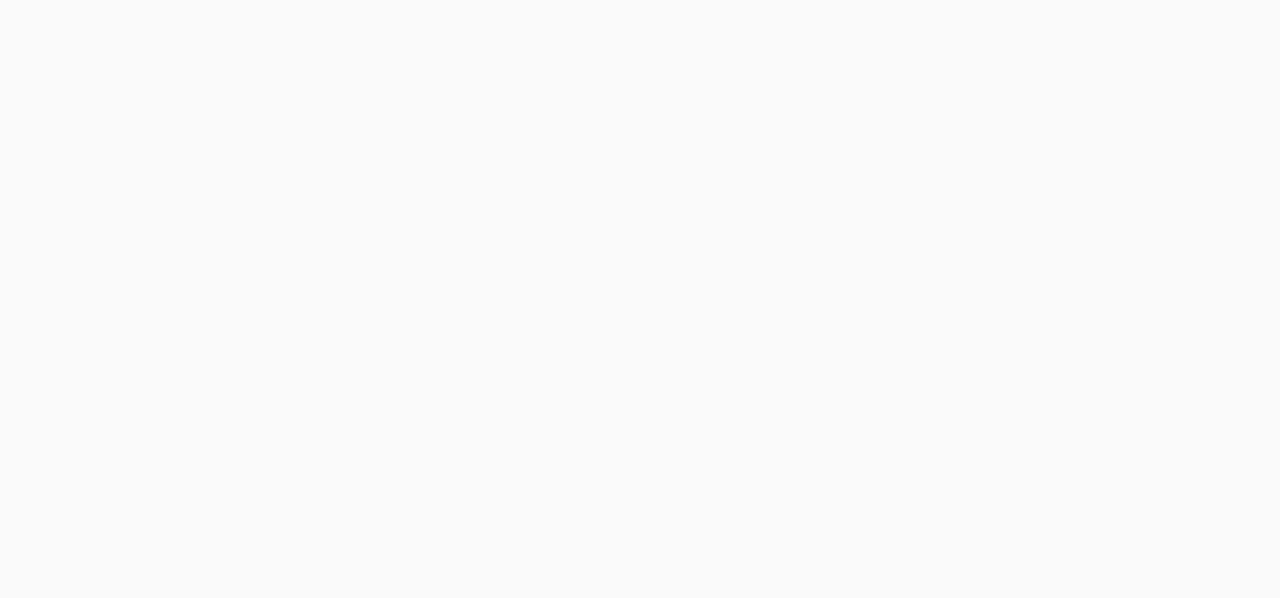 scroll, scrollTop: 0, scrollLeft: 0, axis: both 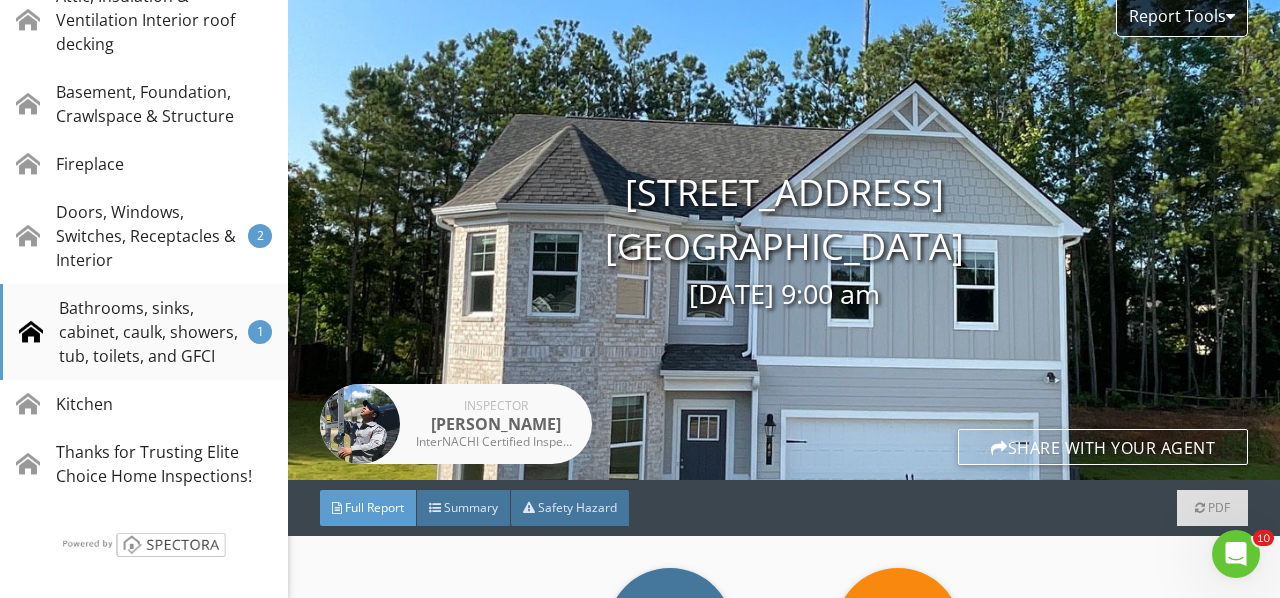 click on "Bathrooms, sinks, cabinet, caulk, showers, tub, toilets, and GFCI" at bounding box center [133, 332] 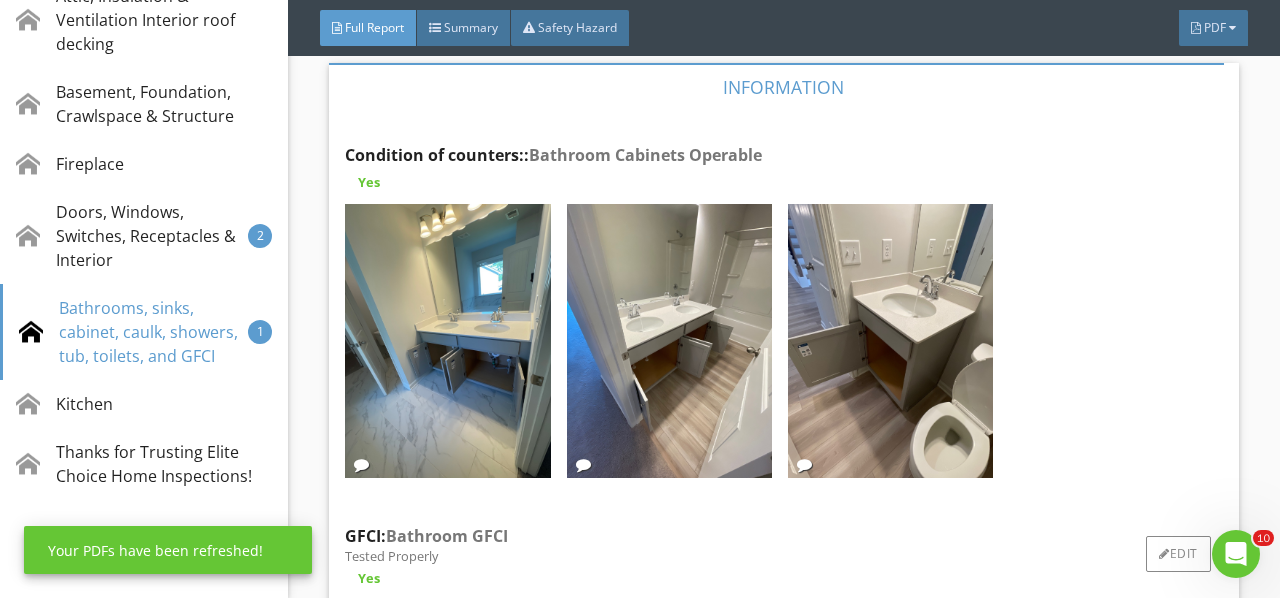 scroll, scrollTop: 22580, scrollLeft: 0, axis: vertical 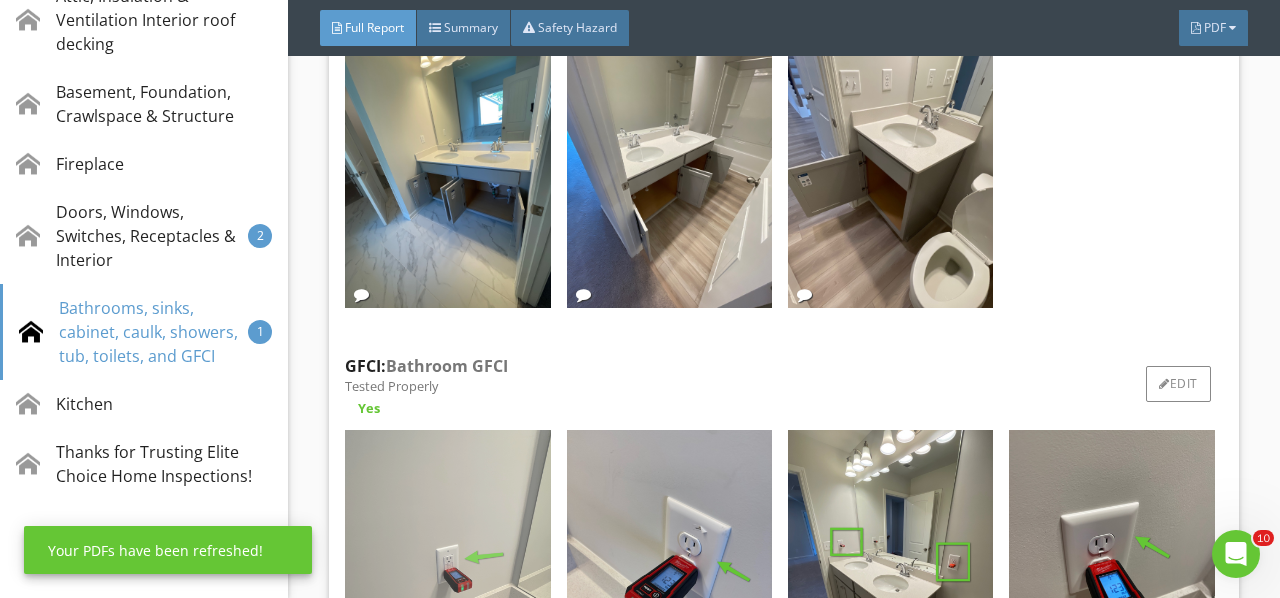click at bounding box center [447, 567] 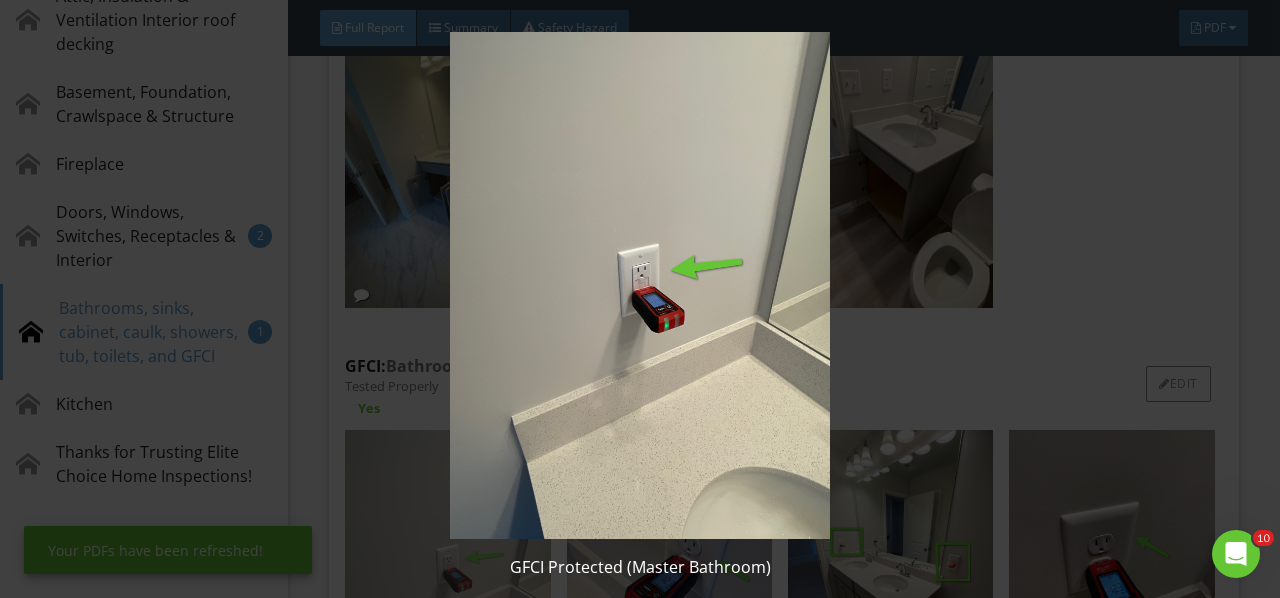 click at bounding box center (639, 285) 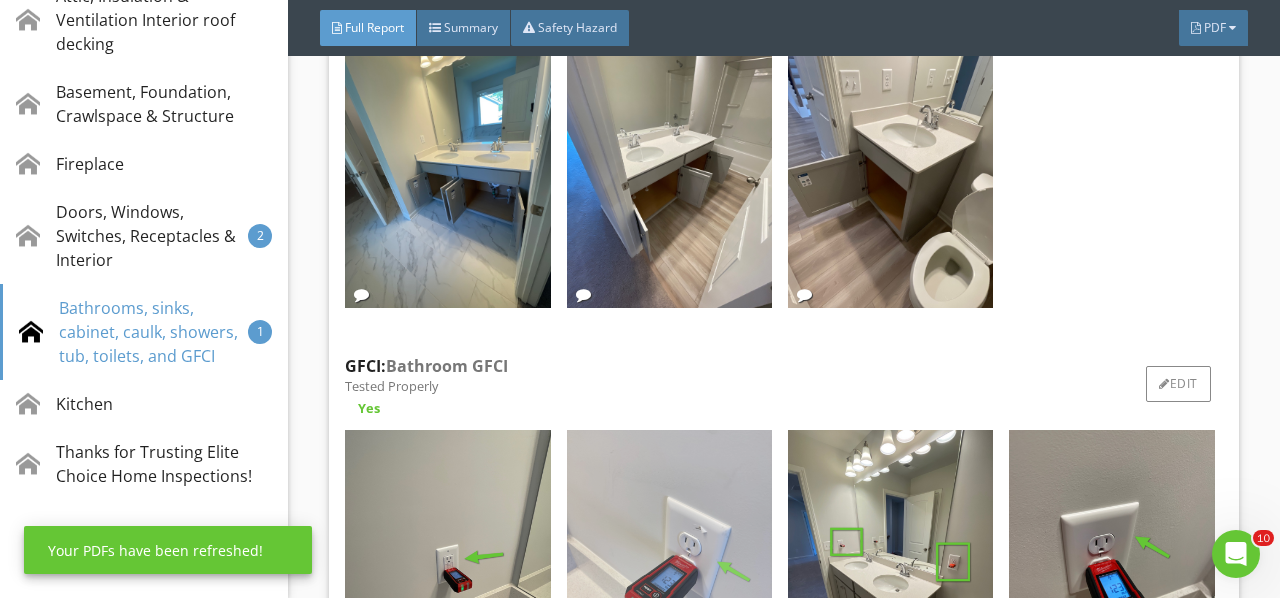 click at bounding box center (669, 567) 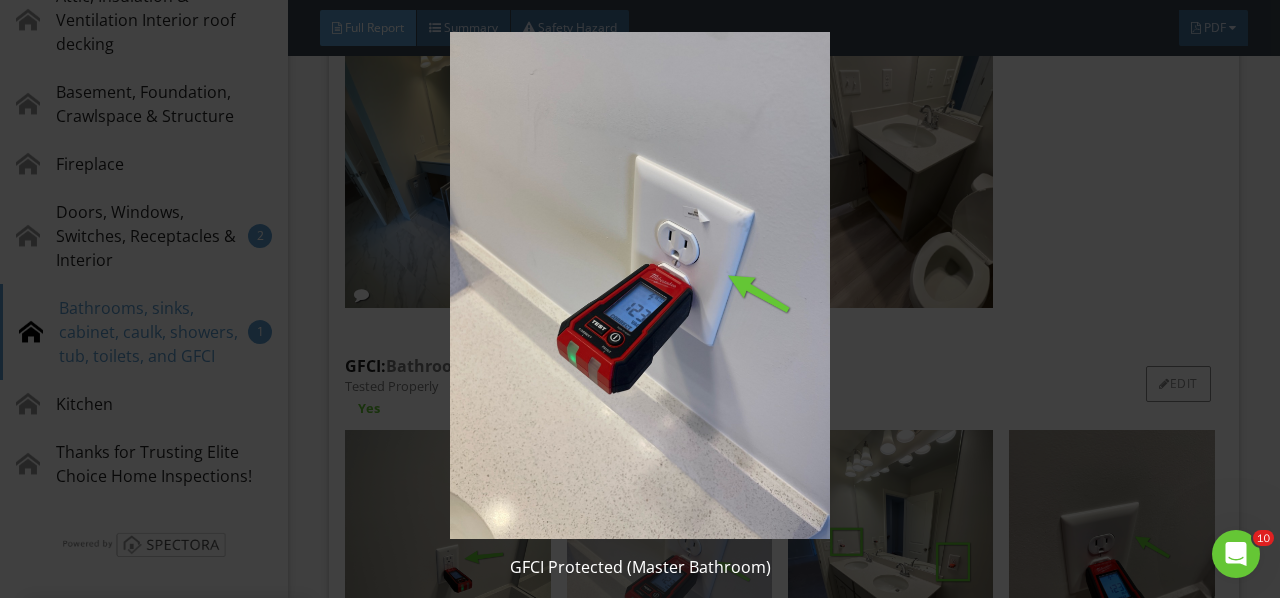 click at bounding box center (639, 285) 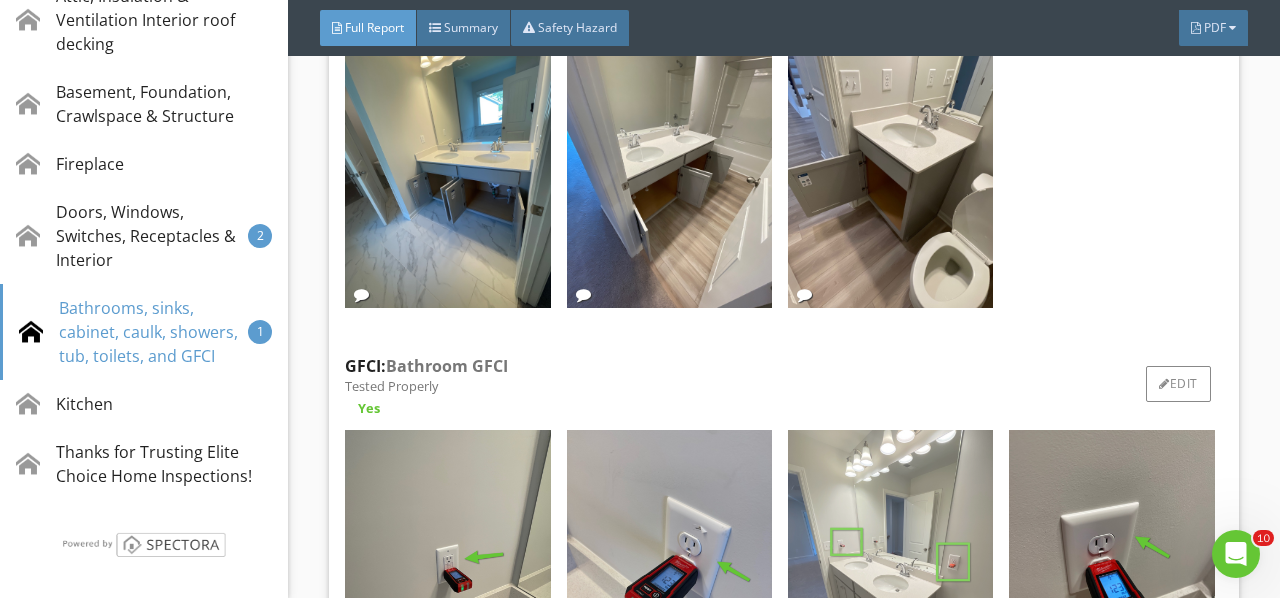 click at bounding box center (890, 567) 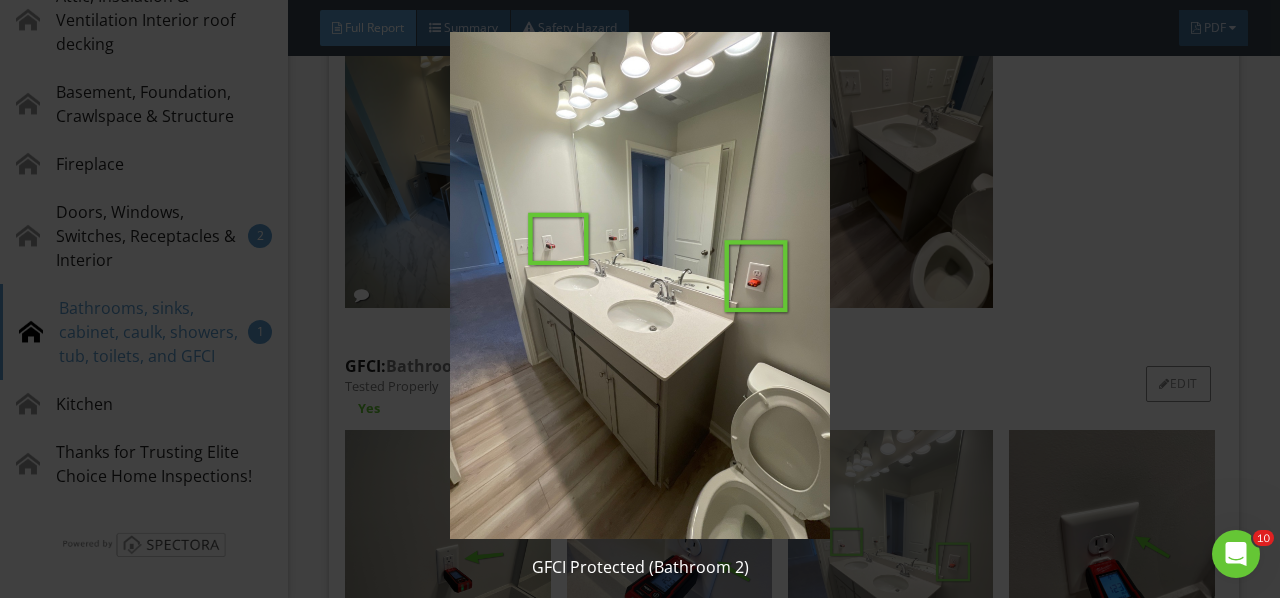 click at bounding box center (639, 285) 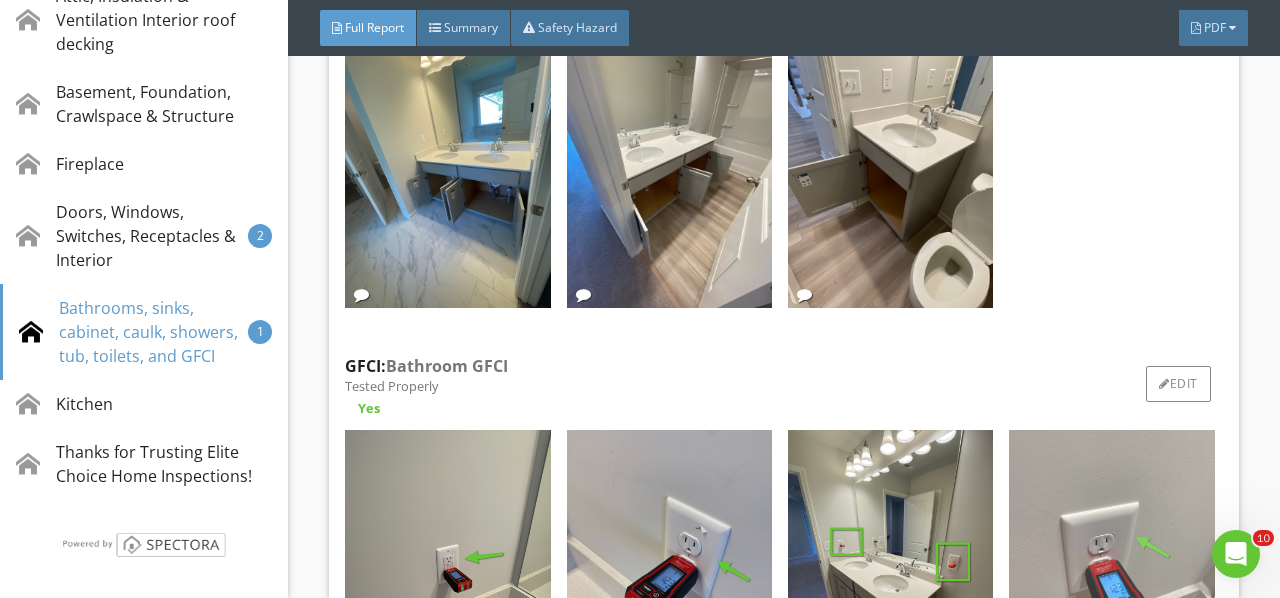 click at bounding box center [1111, 567] 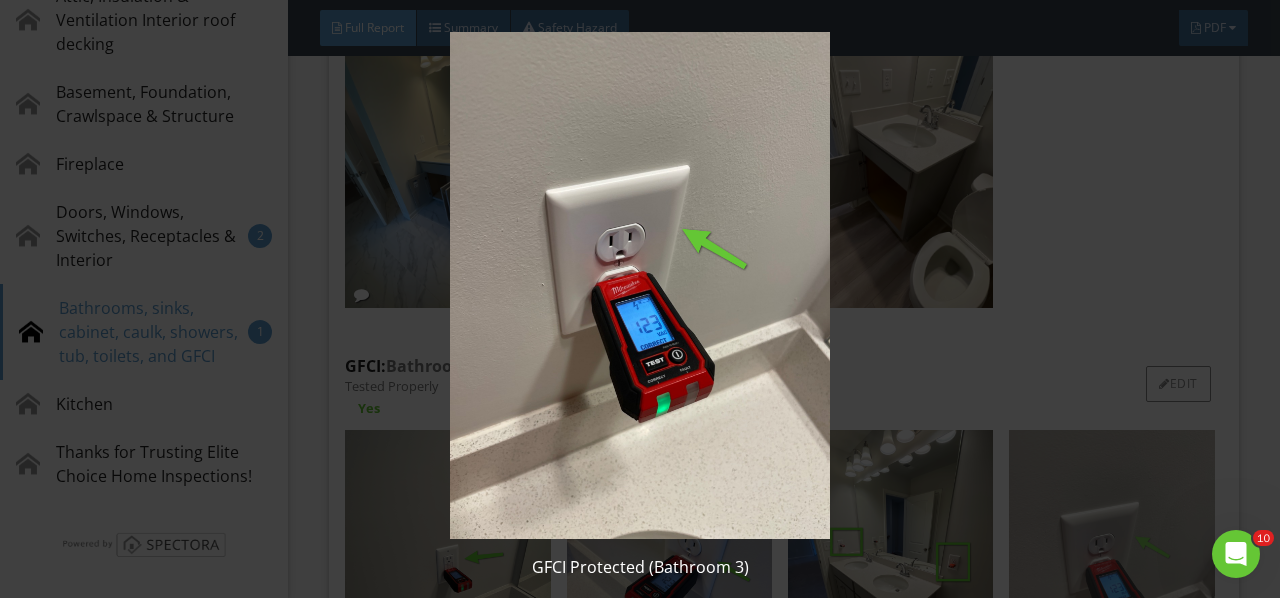 click at bounding box center [639, 285] 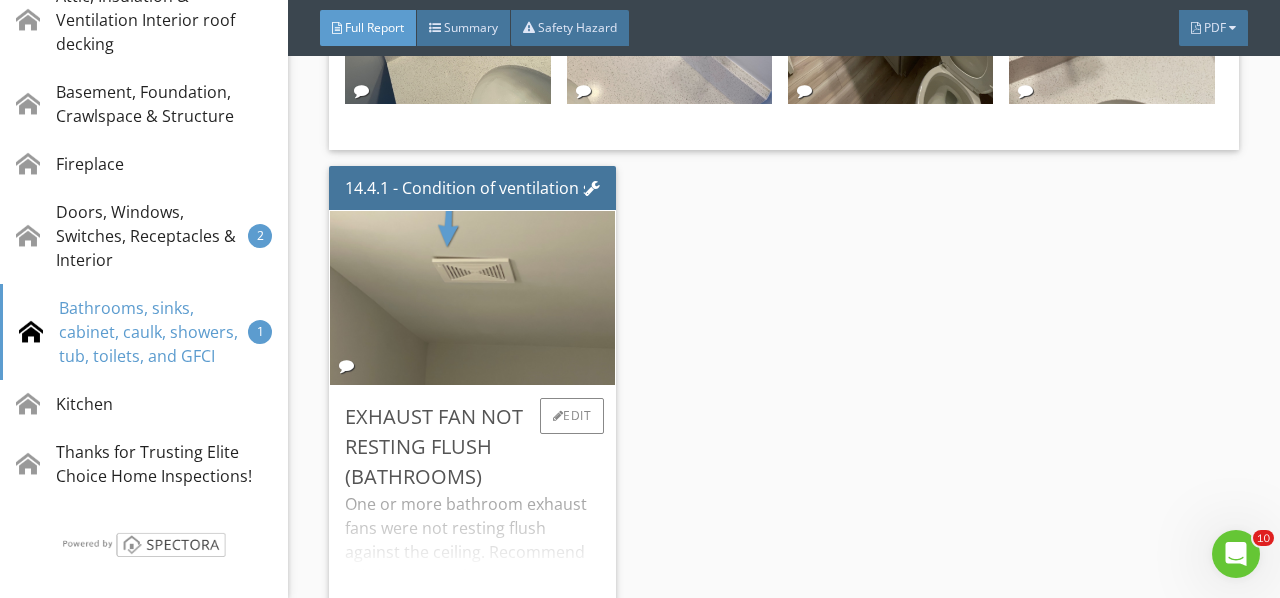 scroll, scrollTop: 23180, scrollLeft: 0, axis: vertical 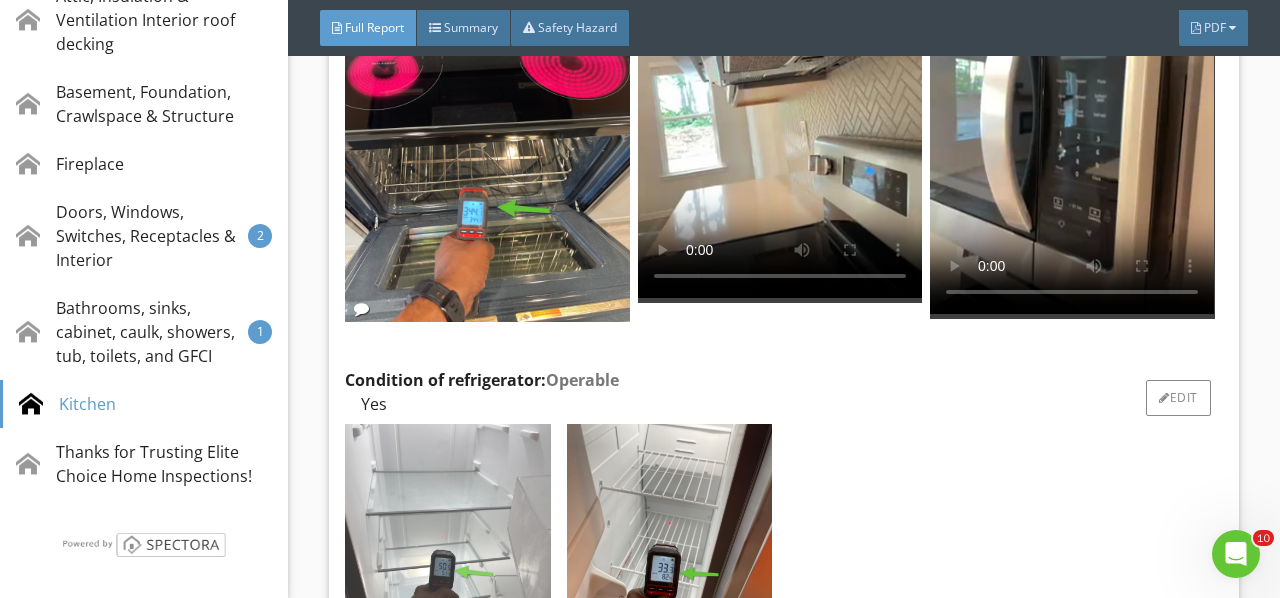 click at bounding box center [447, 561] 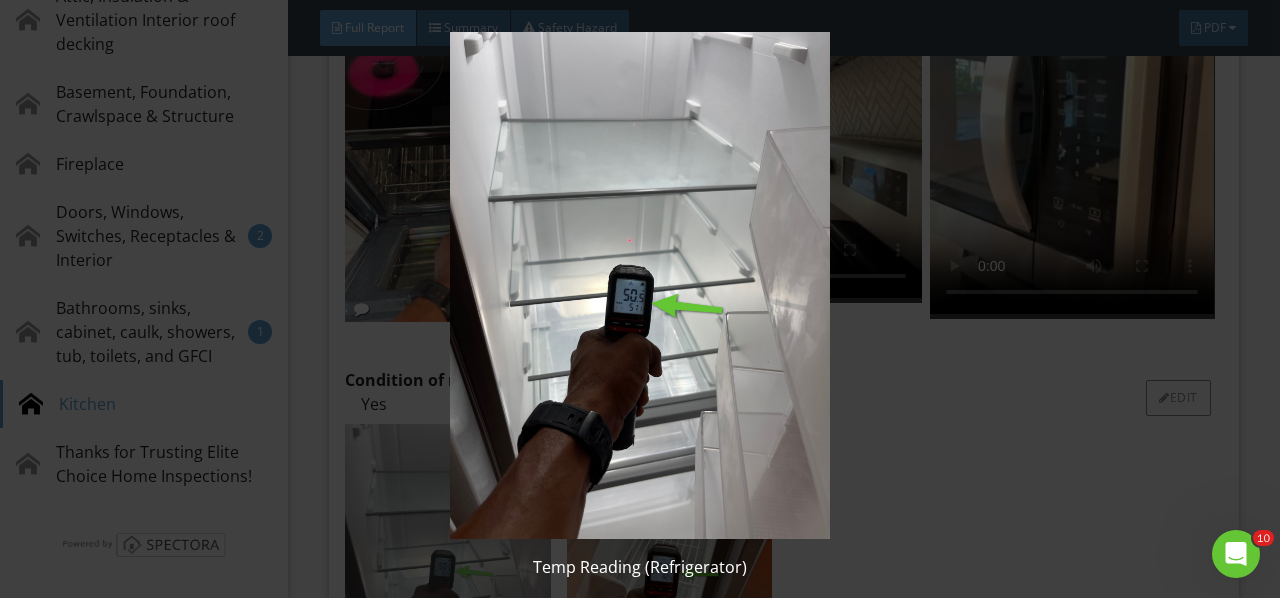 click at bounding box center (639, 285) 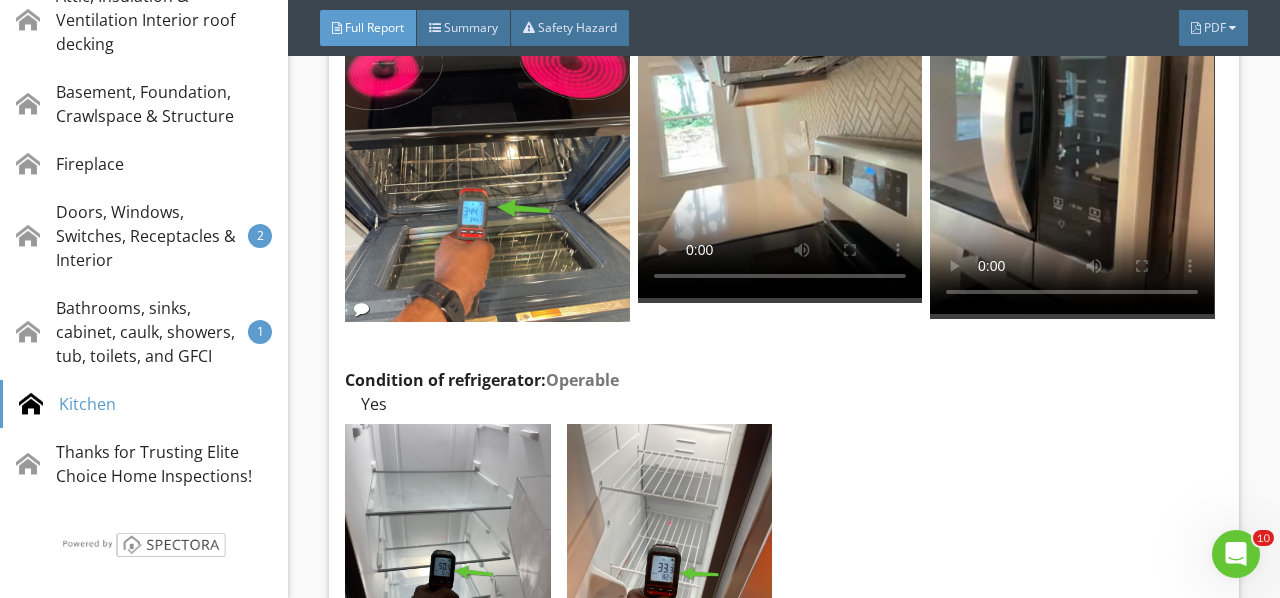 click at bounding box center [669, 561] 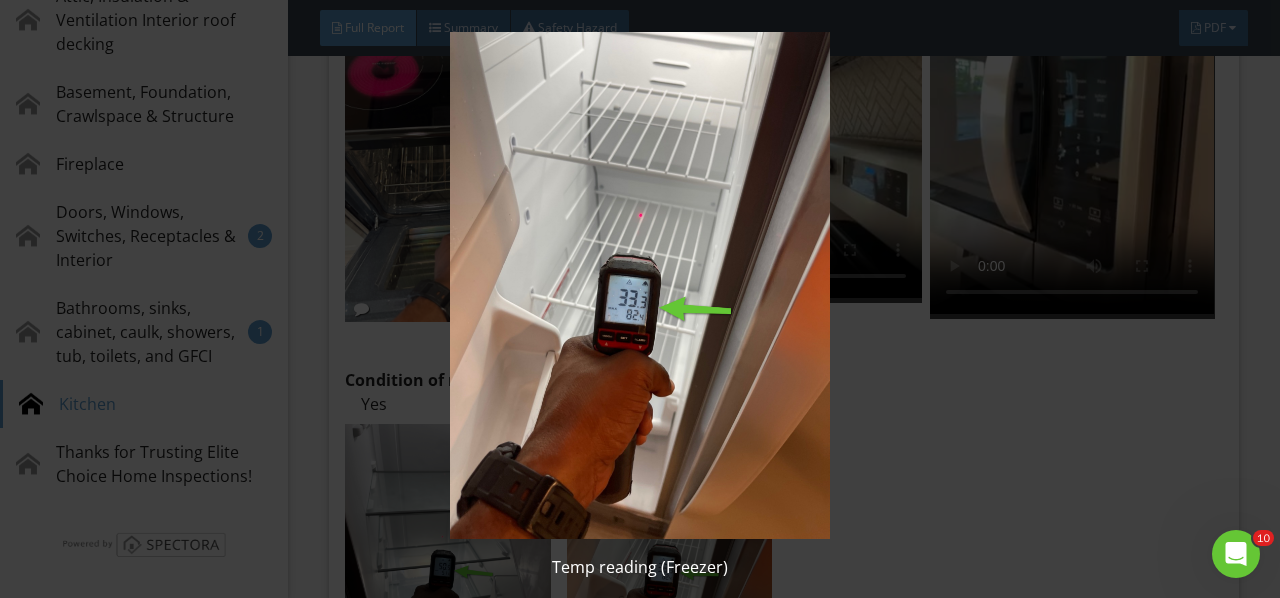 click at bounding box center [639, 285] 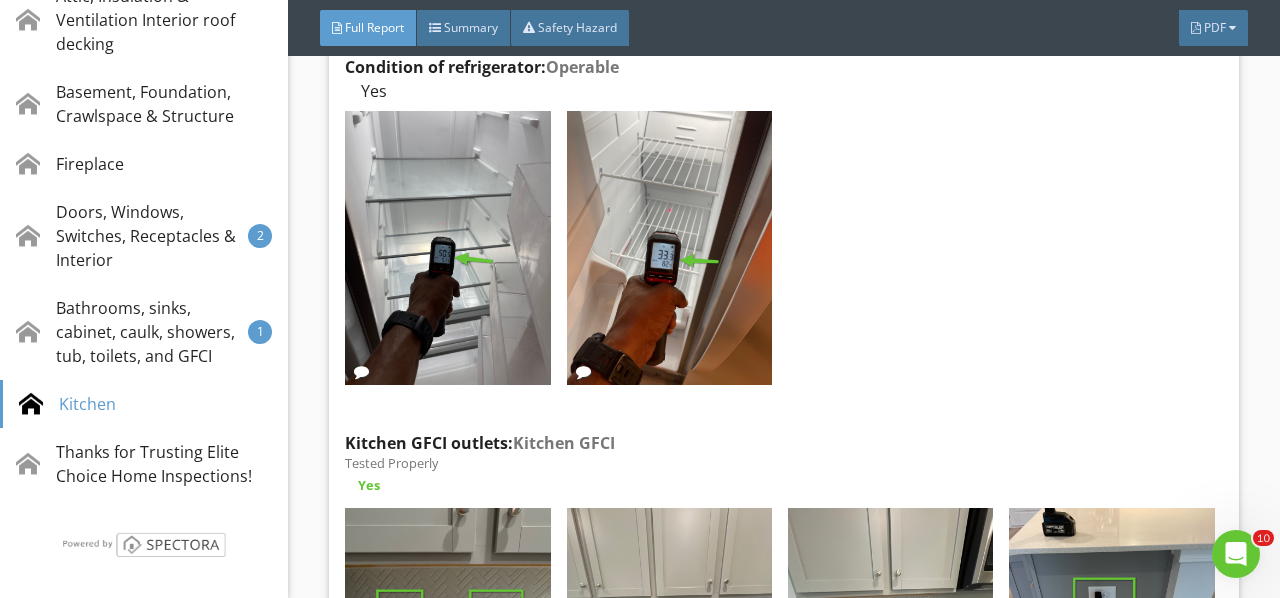 scroll, scrollTop: 25280, scrollLeft: 0, axis: vertical 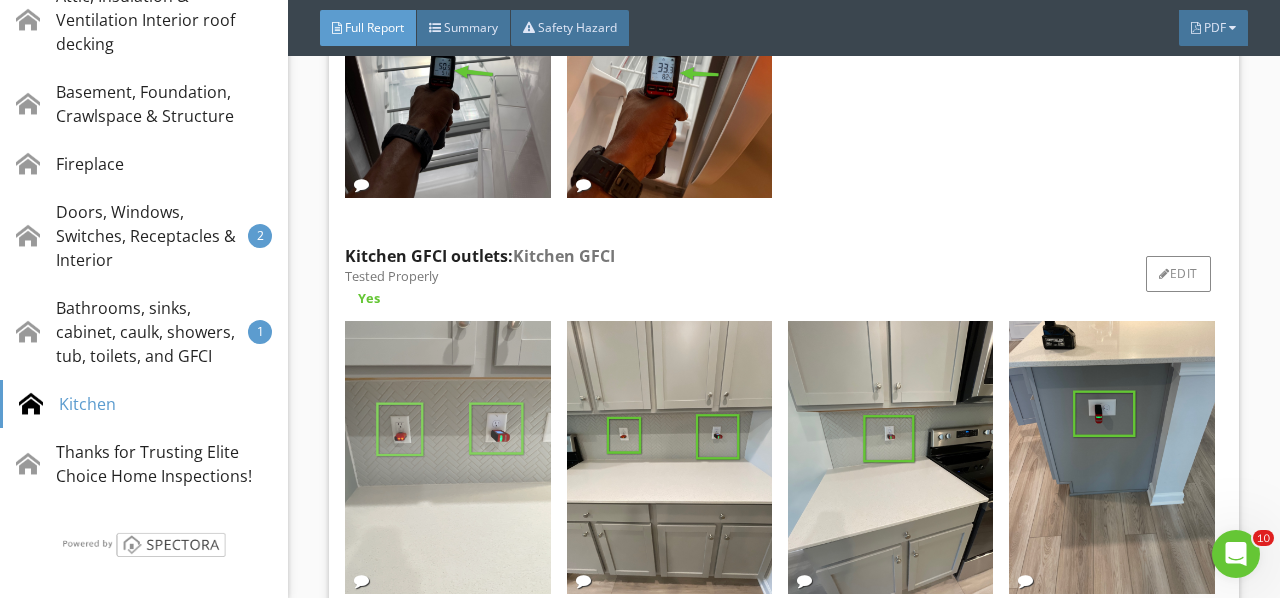 click at bounding box center (447, 458) 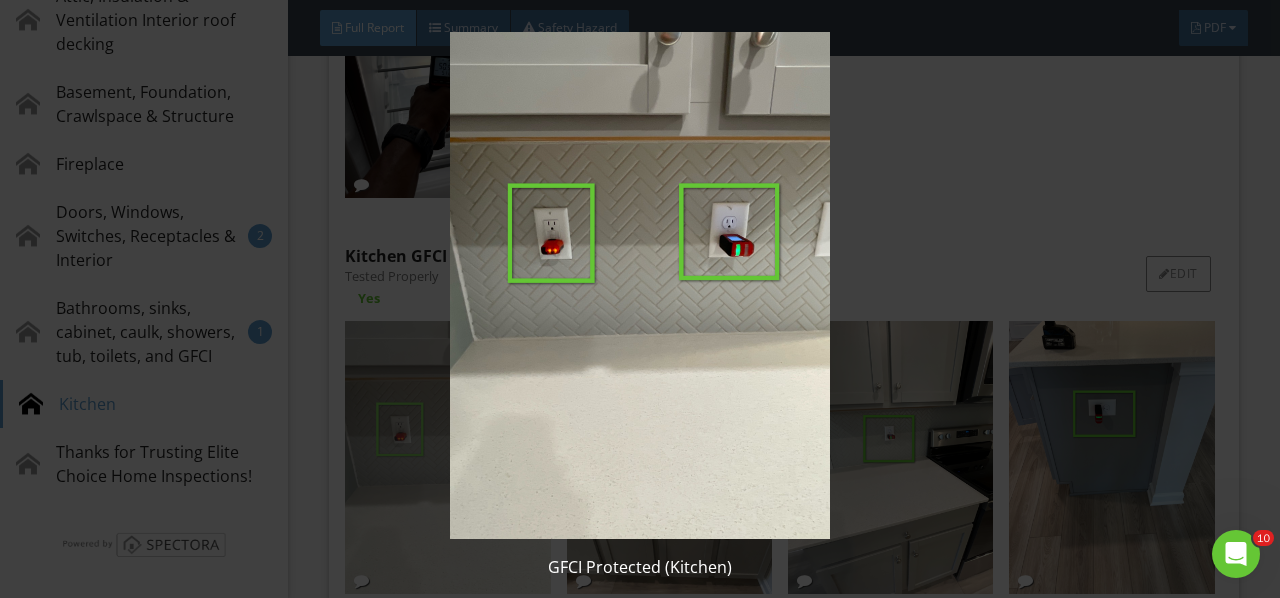 click at bounding box center (639, 285) 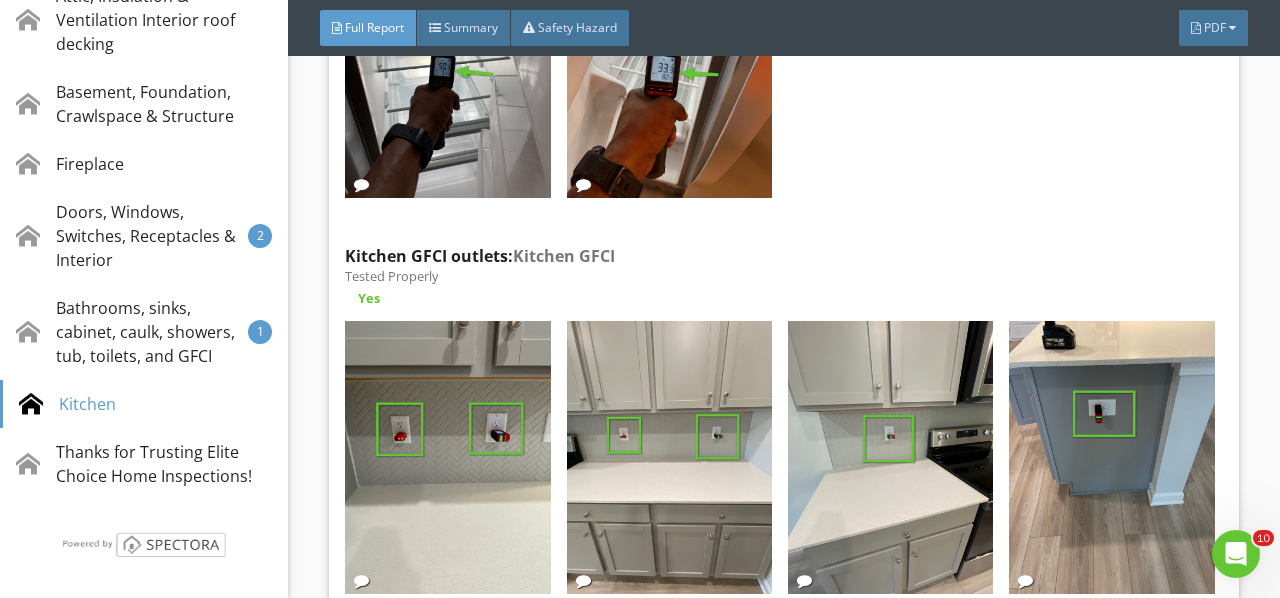 click at bounding box center [669, 458] 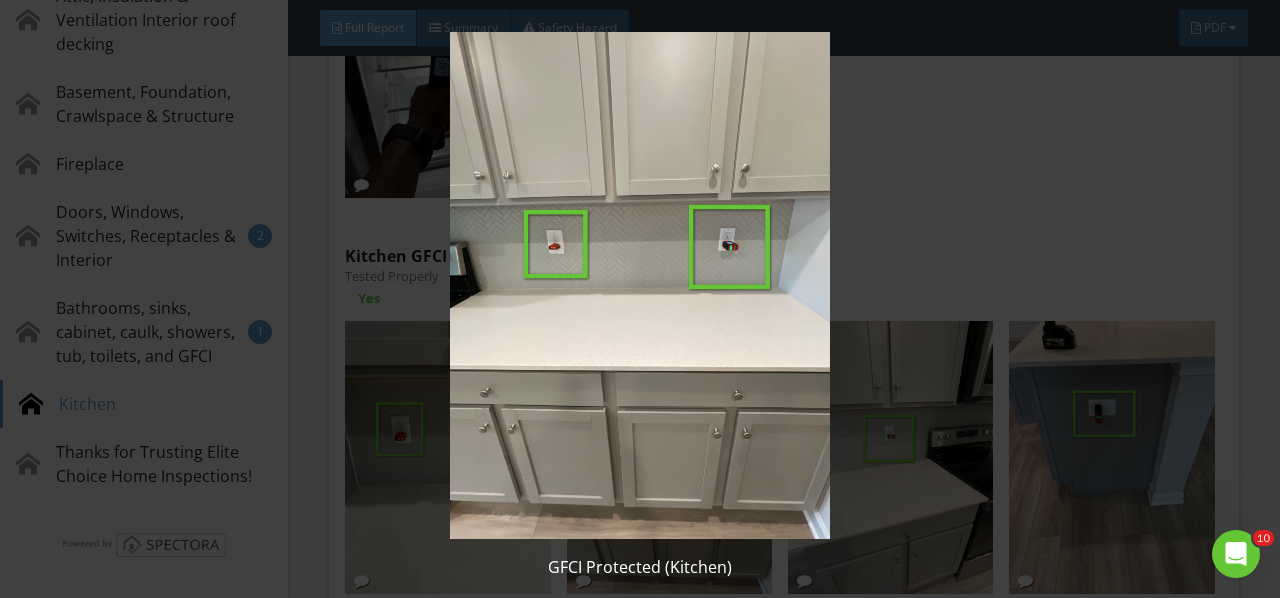 click at bounding box center [639, 285] 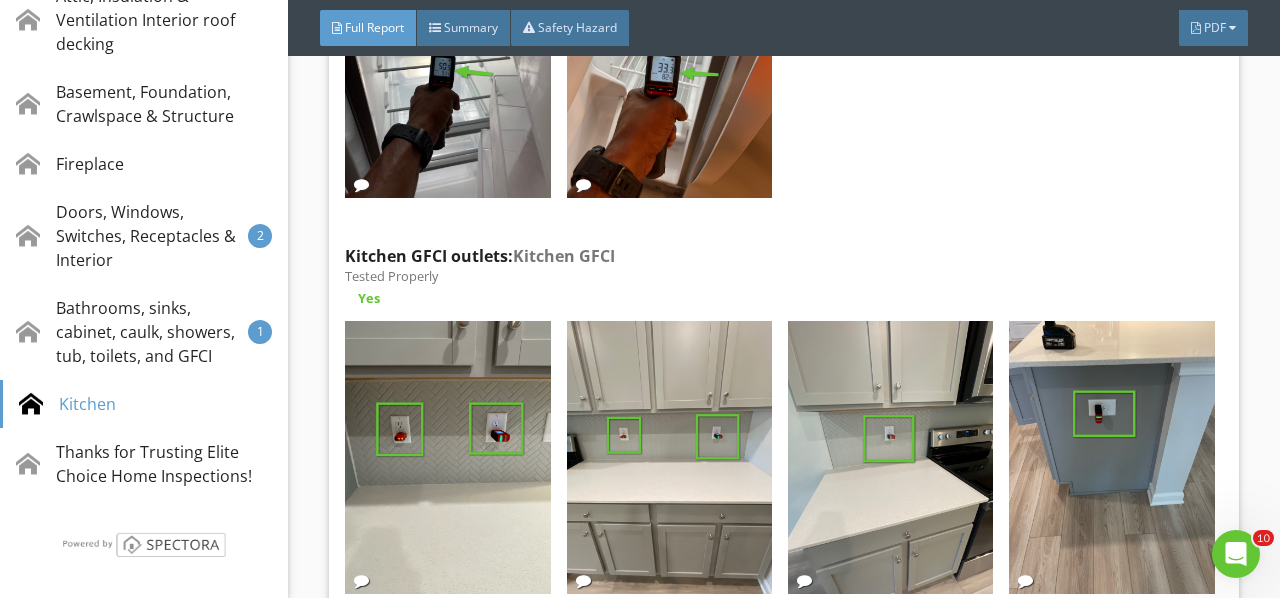 click at bounding box center (890, 458) 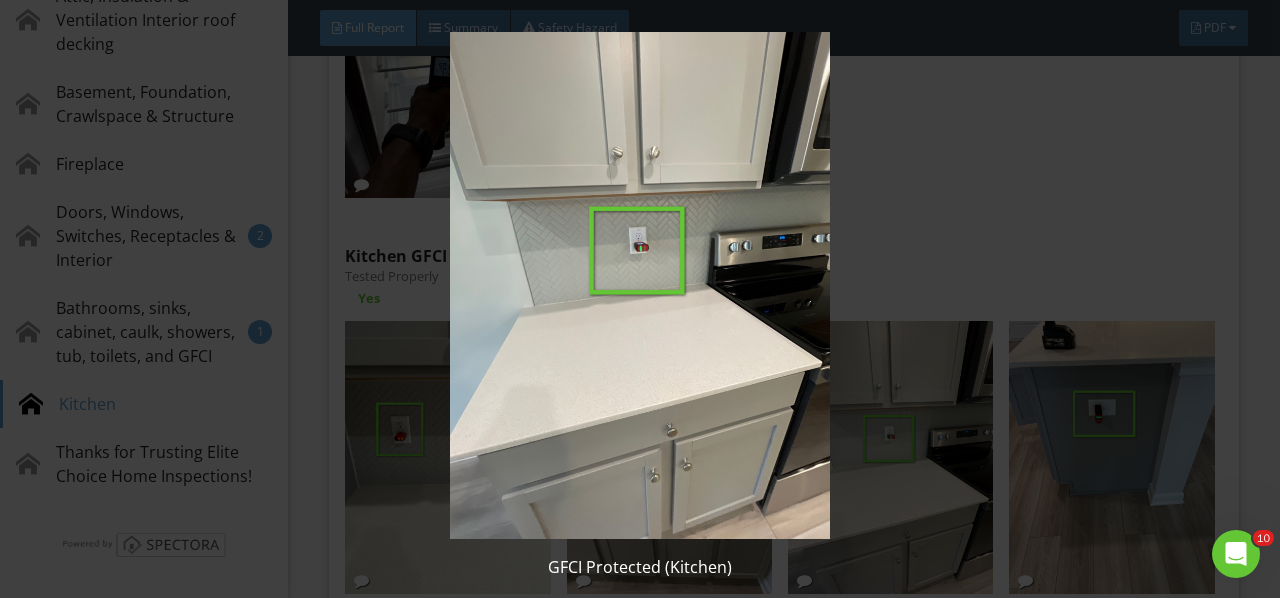 click at bounding box center (639, 285) 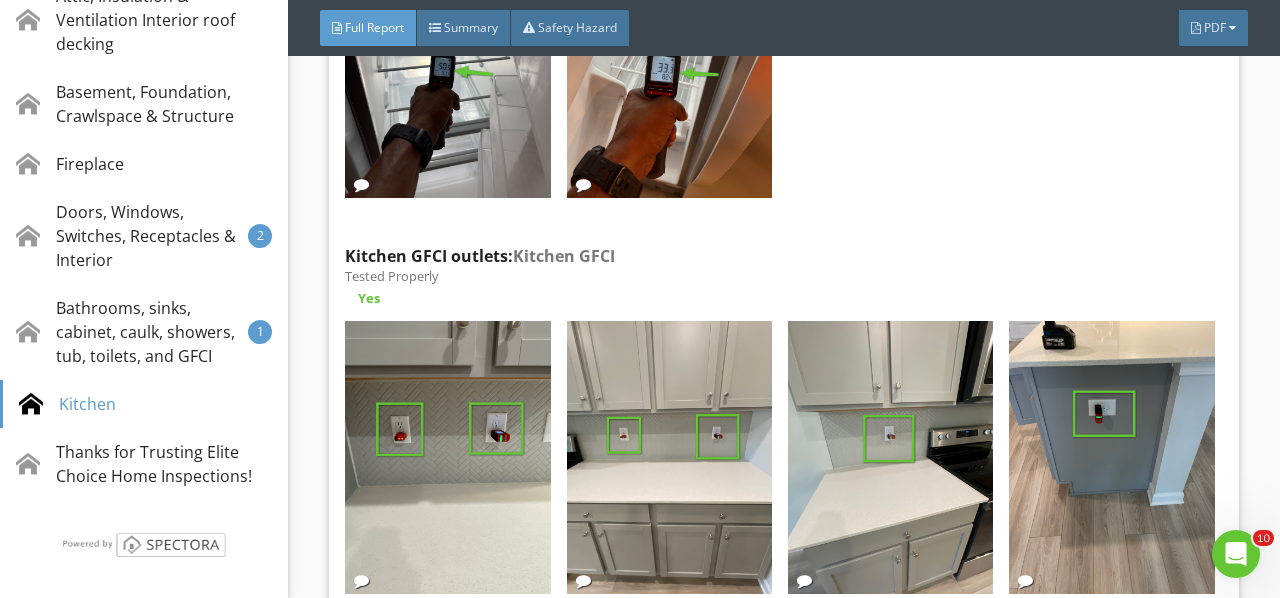 click at bounding box center (1111, 458) 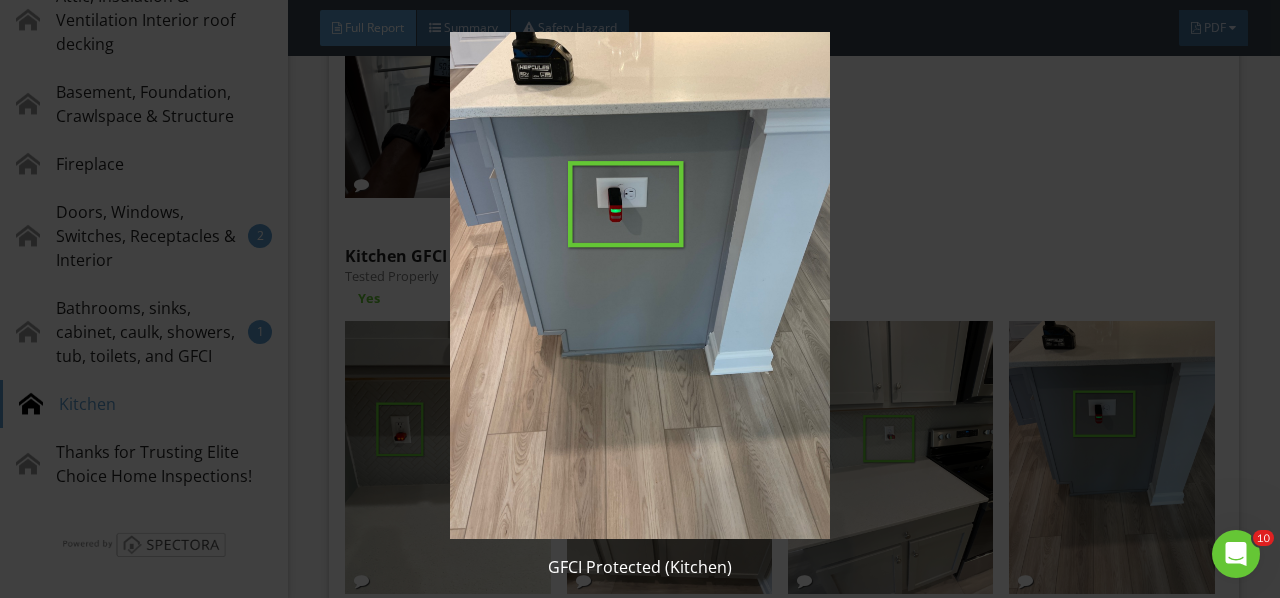 click at bounding box center [639, 285] 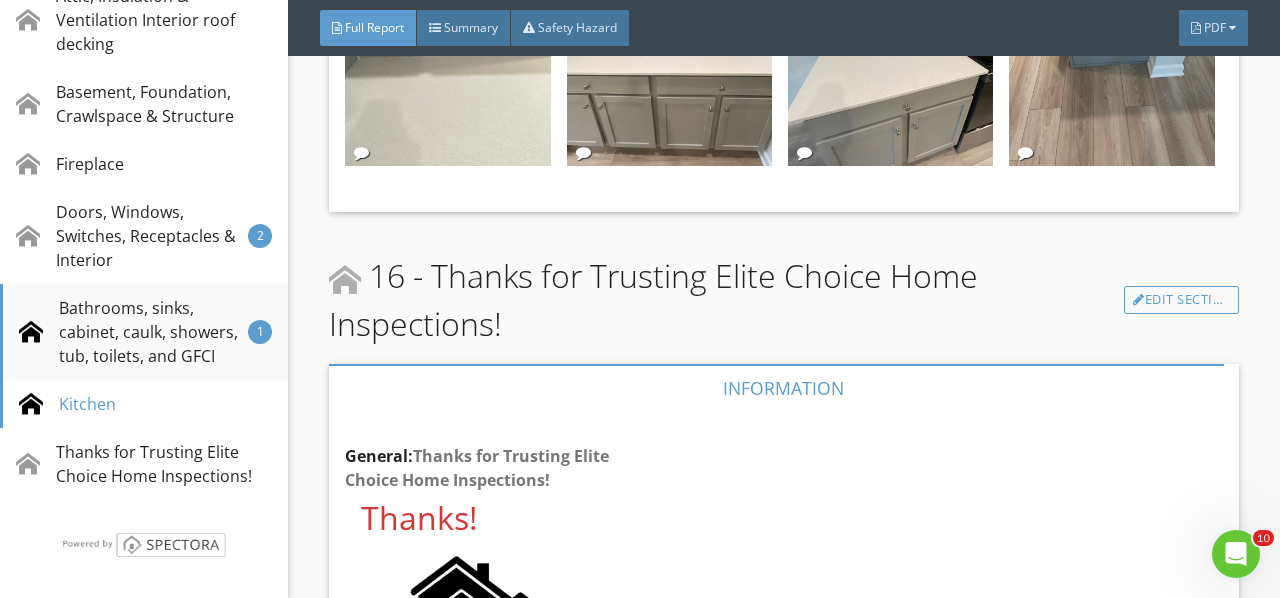 scroll, scrollTop: 25308, scrollLeft: 0, axis: vertical 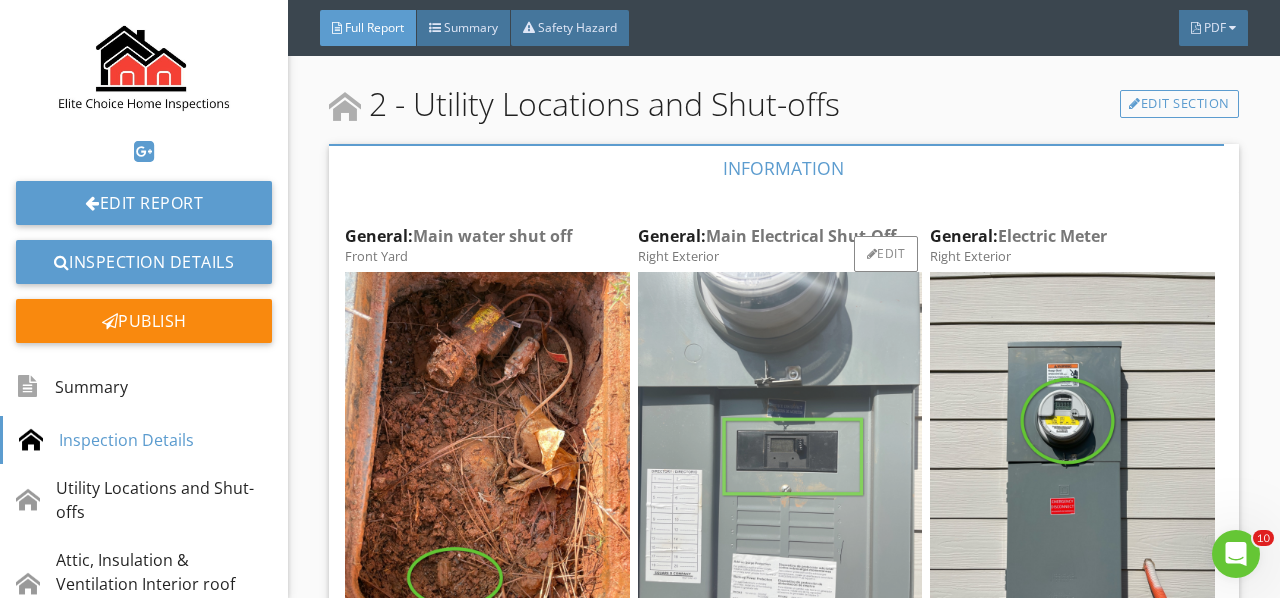 click at bounding box center (780, 461) 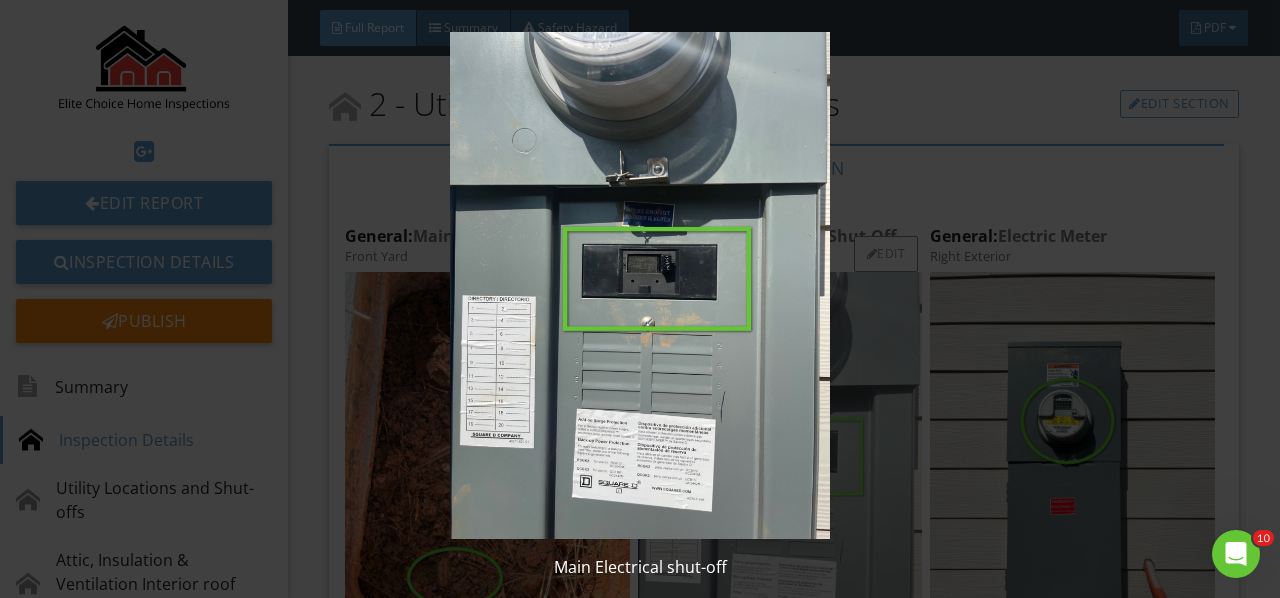 click at bounding box center (639, 285) 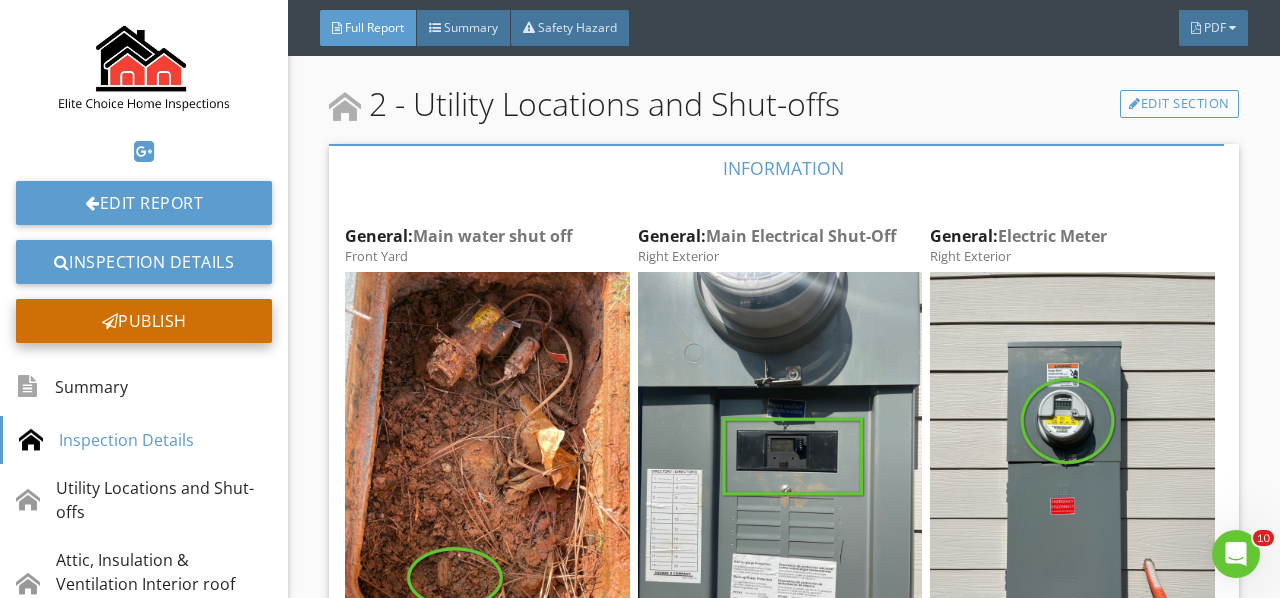 click on "Publish" at bounding box center (144, 321) 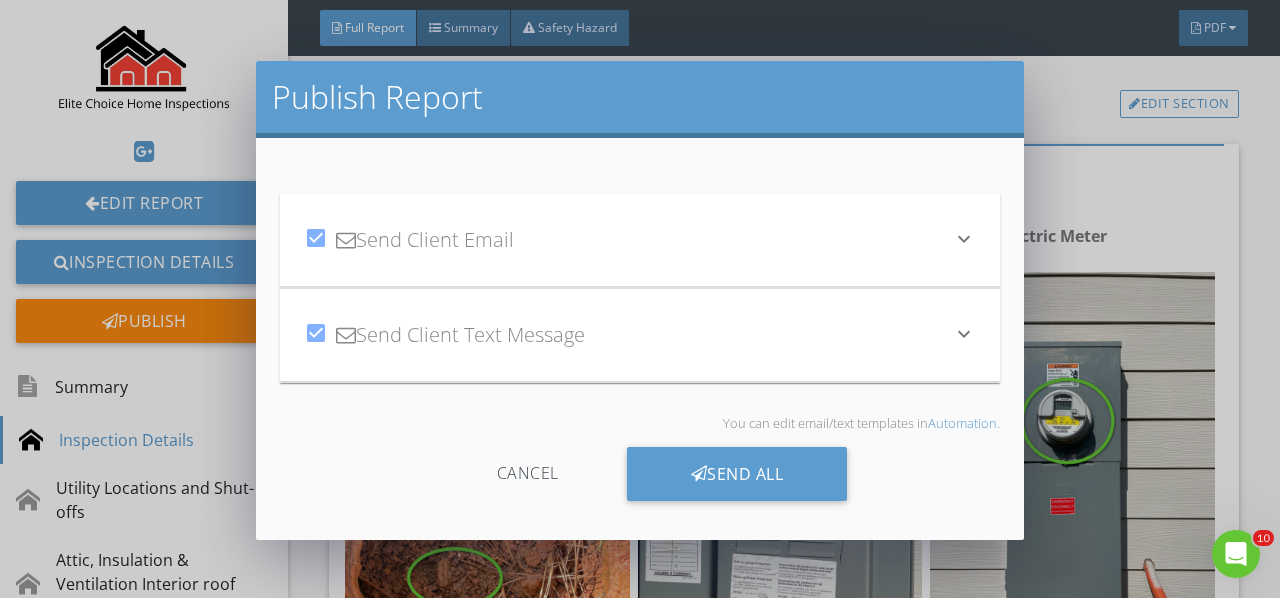 click on "Publish Report     check_box
Send Client Email
keyboard_arrow_down   Subject Your Home Inspection Report   Inline Style XLarge Large Normal Small Light Small/Light Bold Italic Underline Colors Ordered List Unordered List Insert Link Insert Image Insert Video Insert Table Code View Clear Formatting Hi [PERSON_NAME], Your home inspection report is ready! View it here: Inspection Details Let me know if you have any questions. Thank you! Enter text here   check_box
Send Client Text Message
keyboard_arrow_down   Text Message Hi [PERSON_NAME], your report is ready:
[URL][DOMAIN_NAME]
- [PERSON_NAME] 4783371831
You can edit email/text templates in
Automation
.
Cancel
Send All" at bounding box center (640, 299) 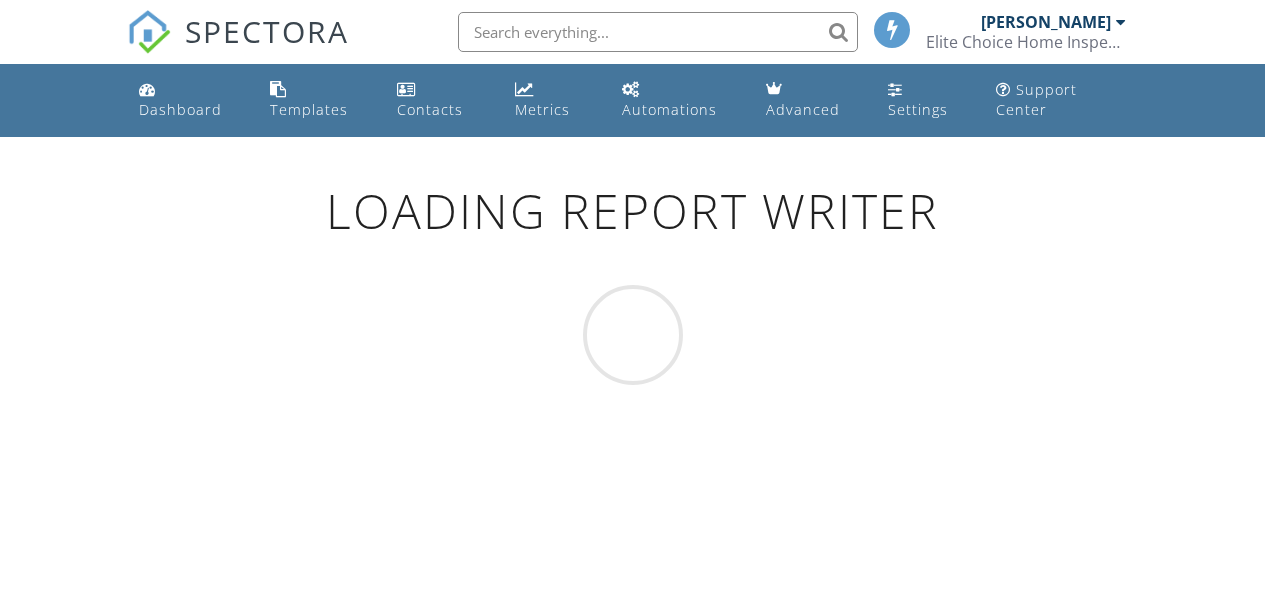 scroll, scrollTop: 0, scrollLeft: 0, axis: both 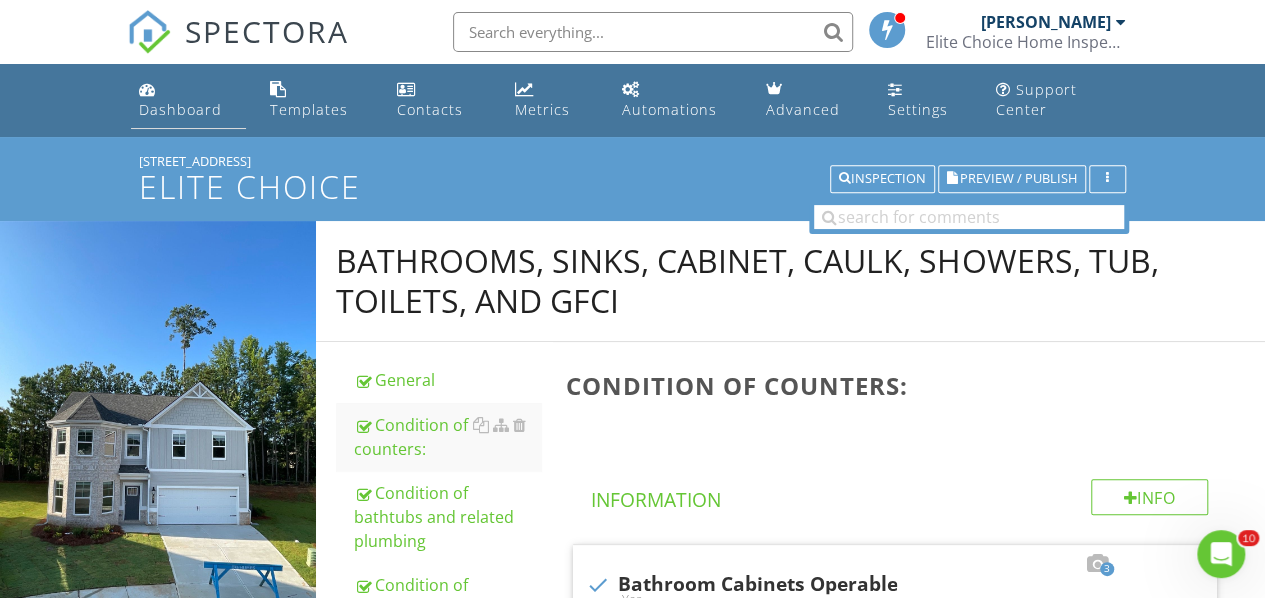 click on "Dashboard" at bounding box center [189, 100] 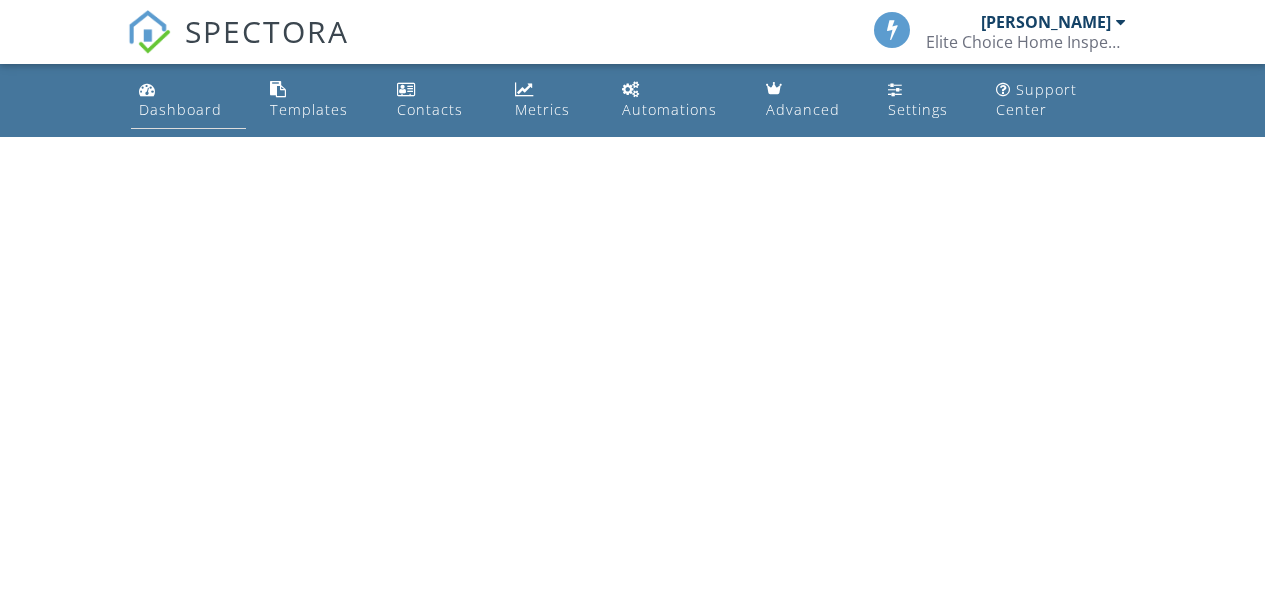 scroll, scrollTop: 0, scrollLeft: 0, axis: both 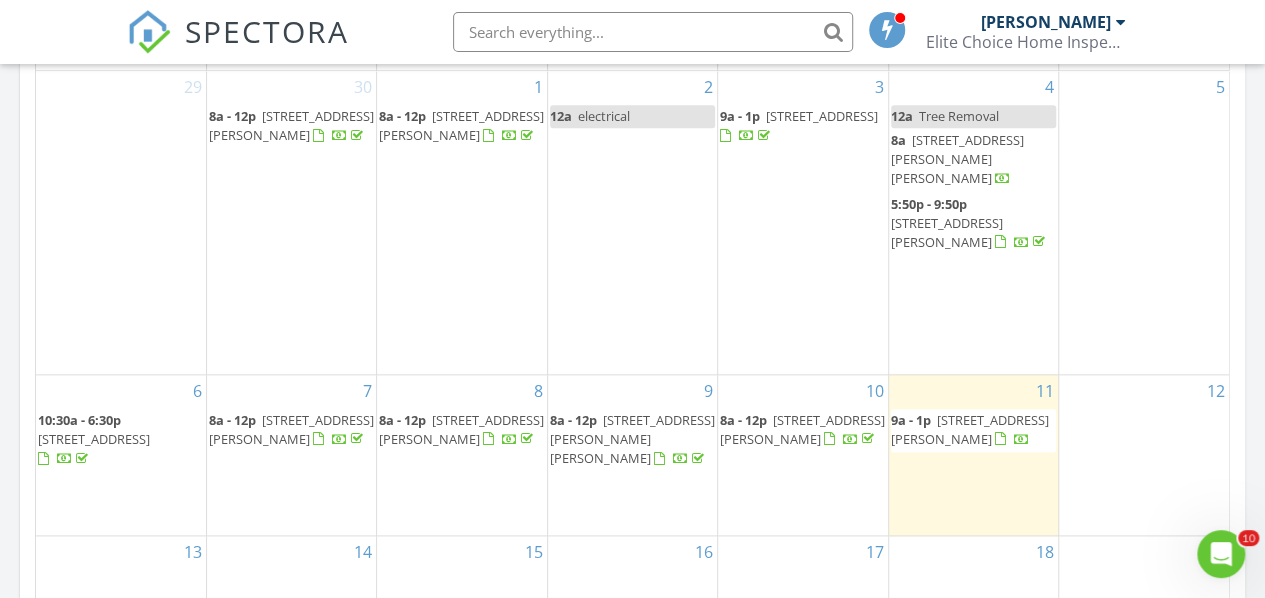 click on "[STREET_ADDRESS][PERSON_NAME]" at bounding box center [970, 429] 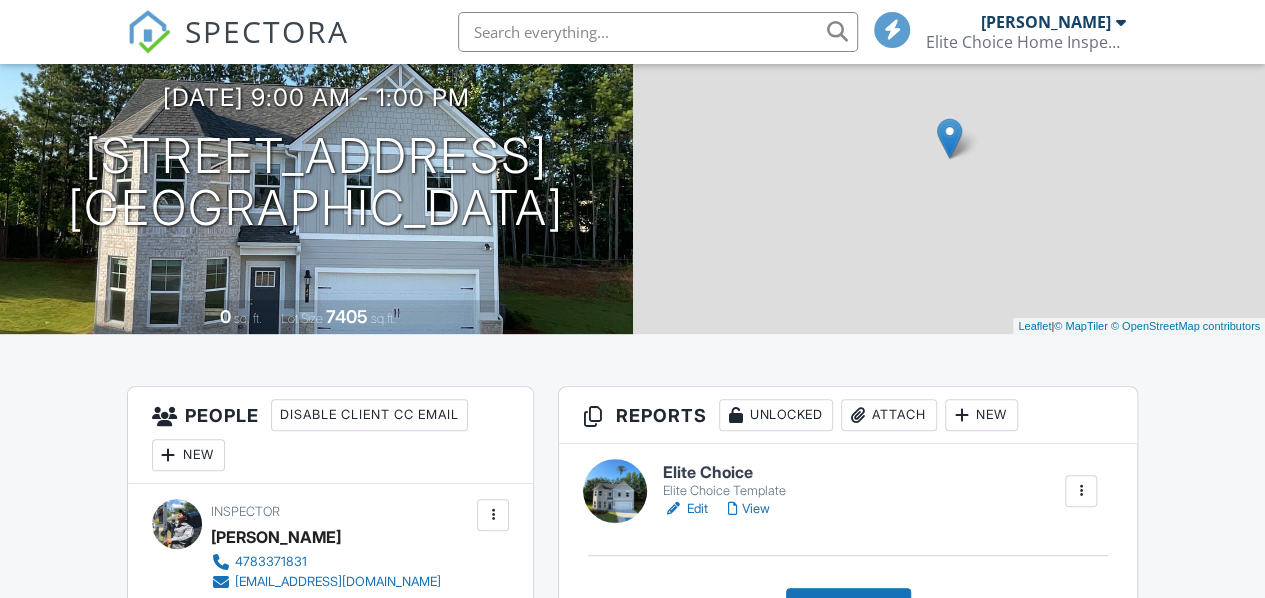 scroll, scrollTop: 200, scrollLeft: 0, axis: vertical 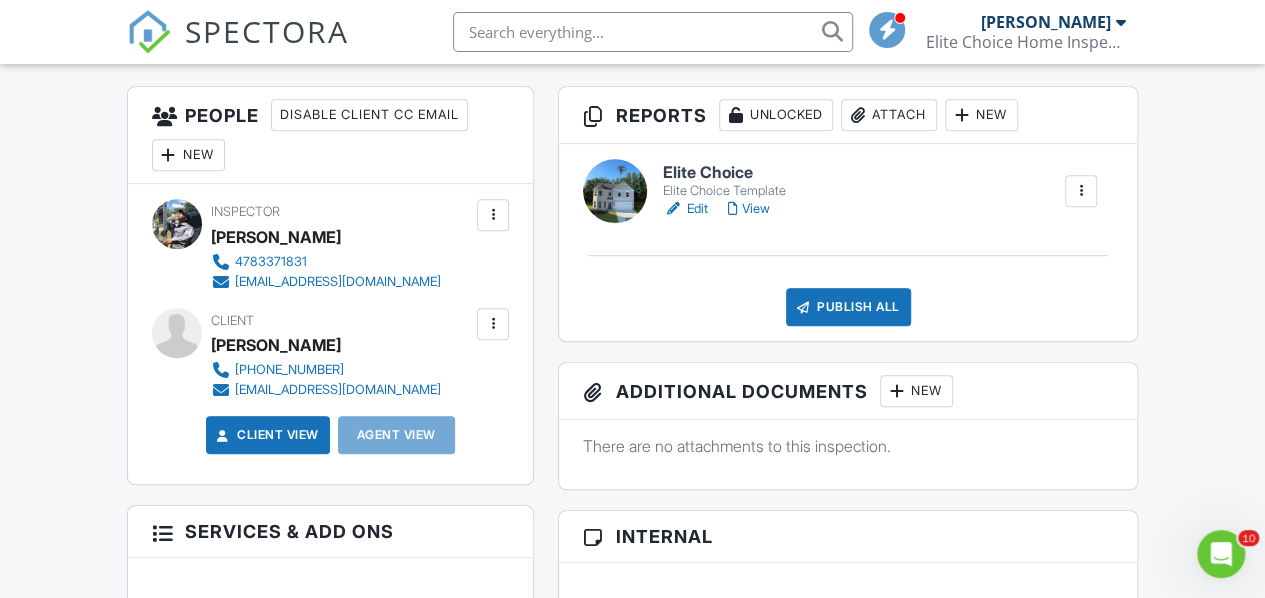 click on "Publish All" at bounding box center [848, 307] 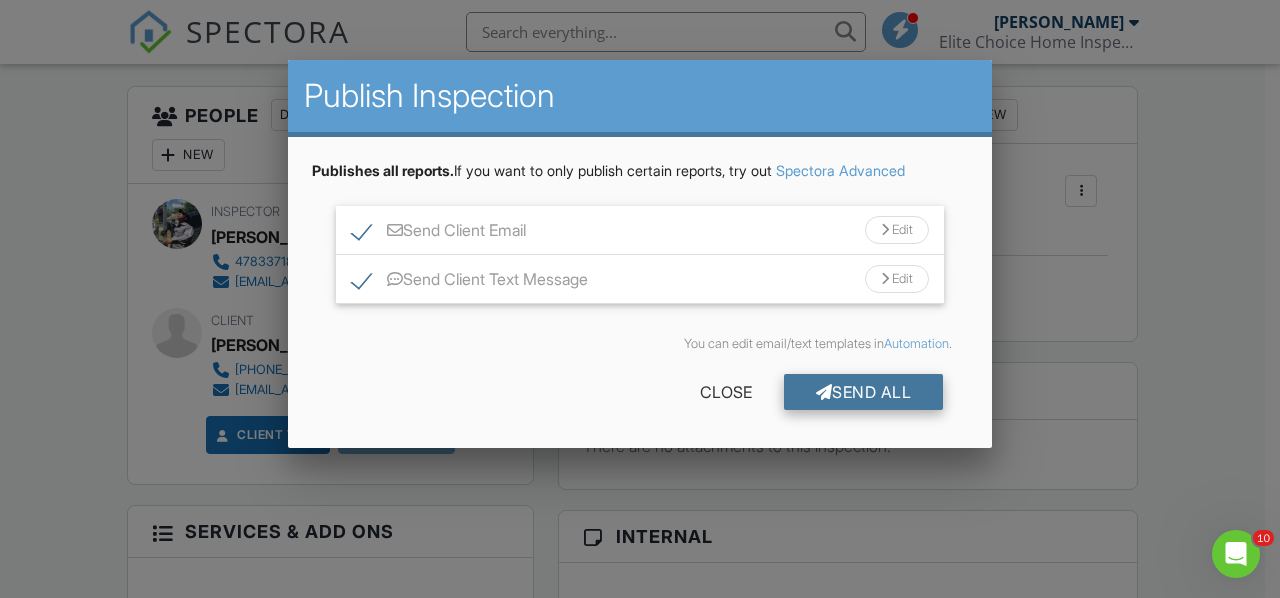 click at bounding box center [824, 392] 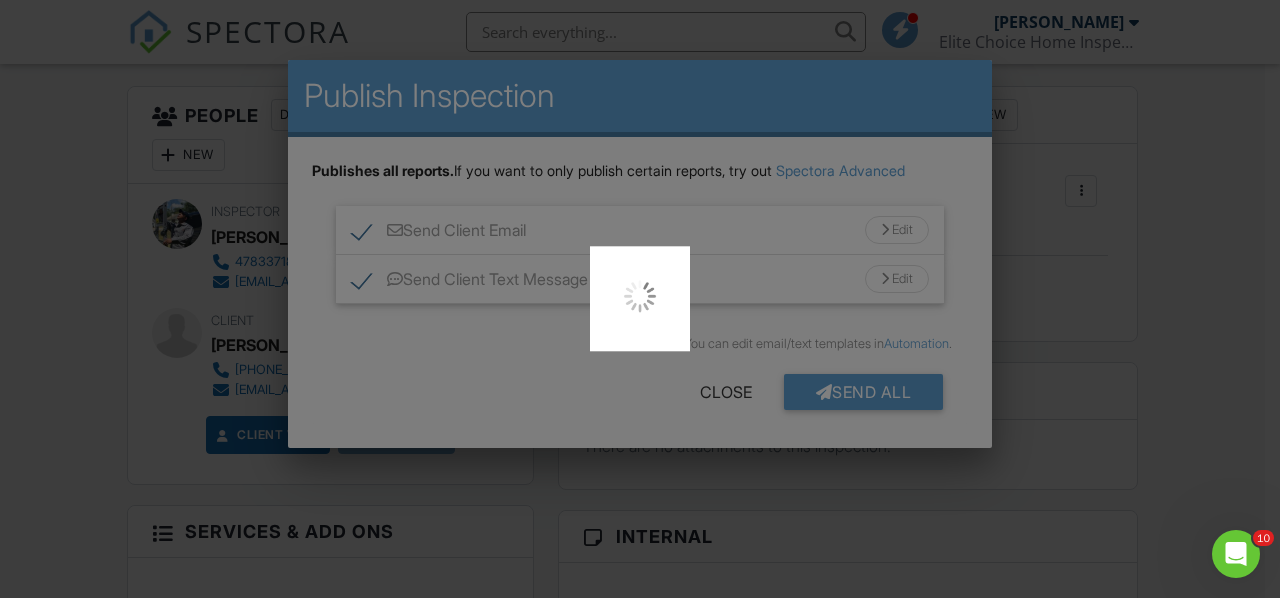 click at bounding box center [640, 299] 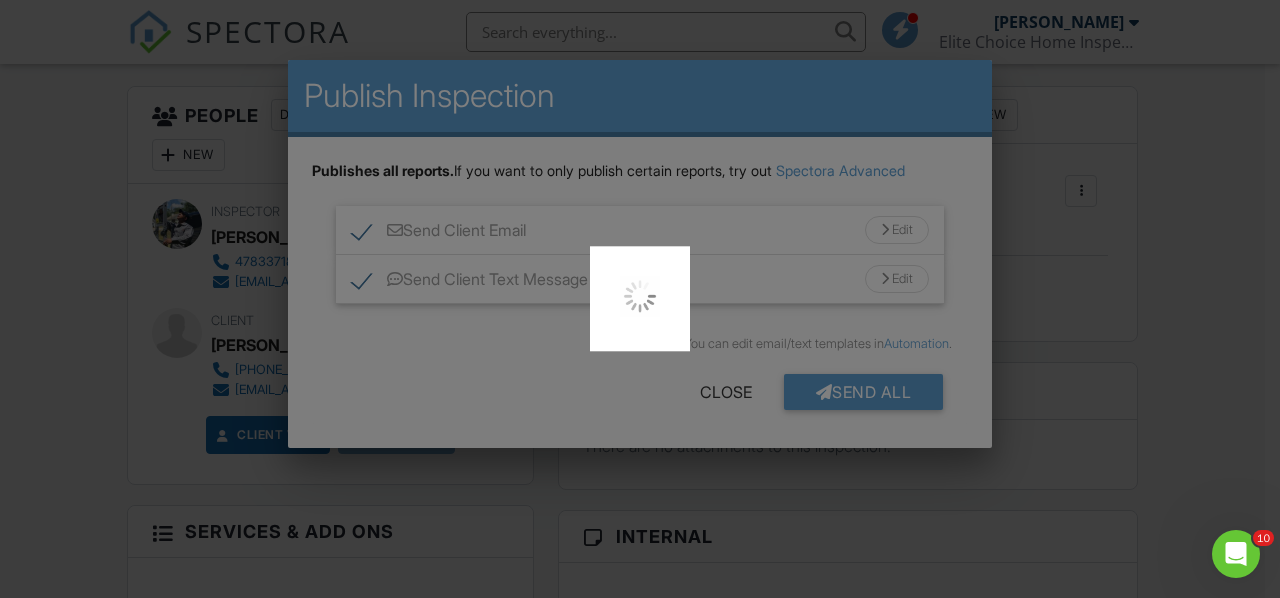 click at bounding box center [640, 299] 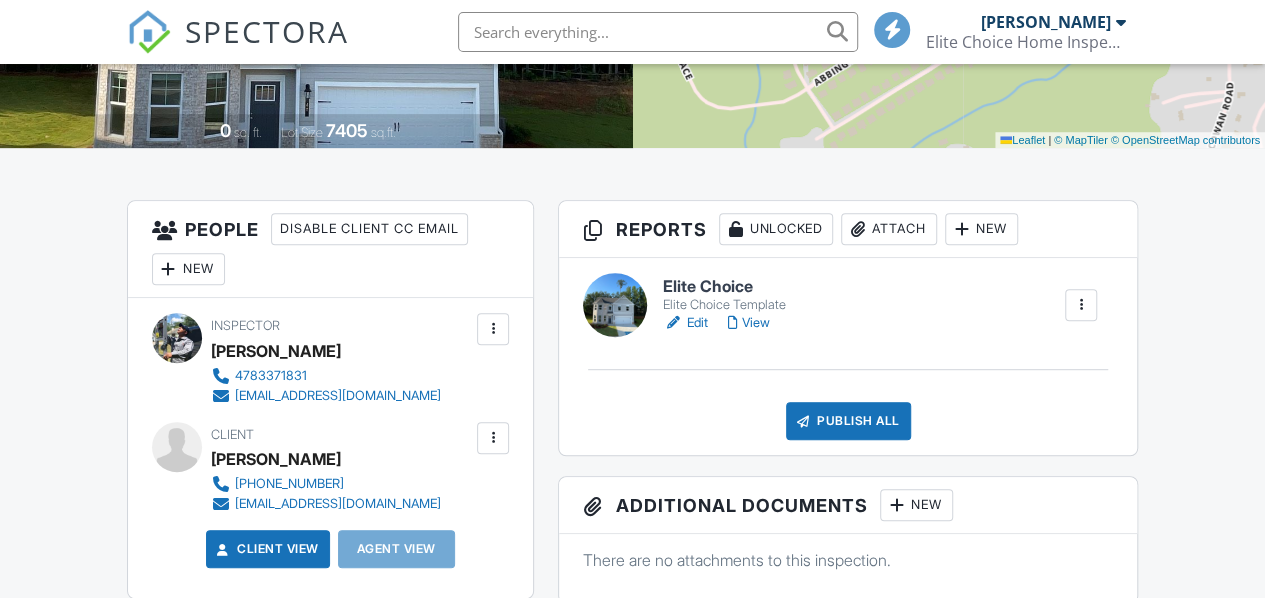 scroll, scrollTop: 100, scrollLeft: 0, axis: vertical 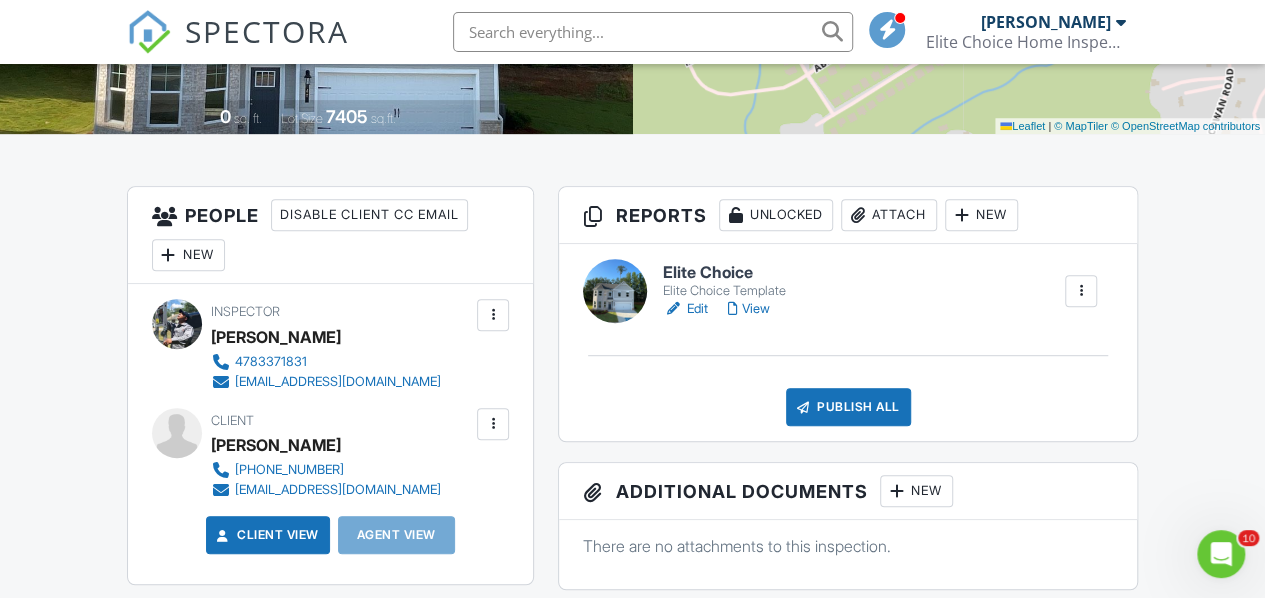 click on "View" at bounding box center [749, 309] 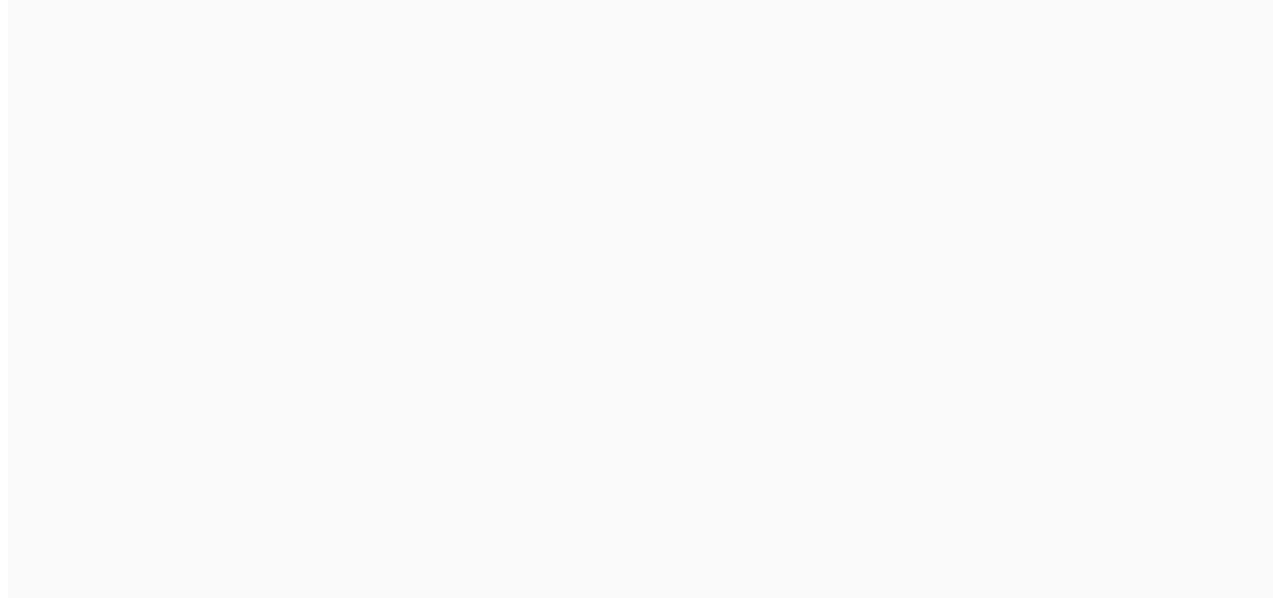 scroll, scrollTop: 0, scrollLeft: 0, axis: both 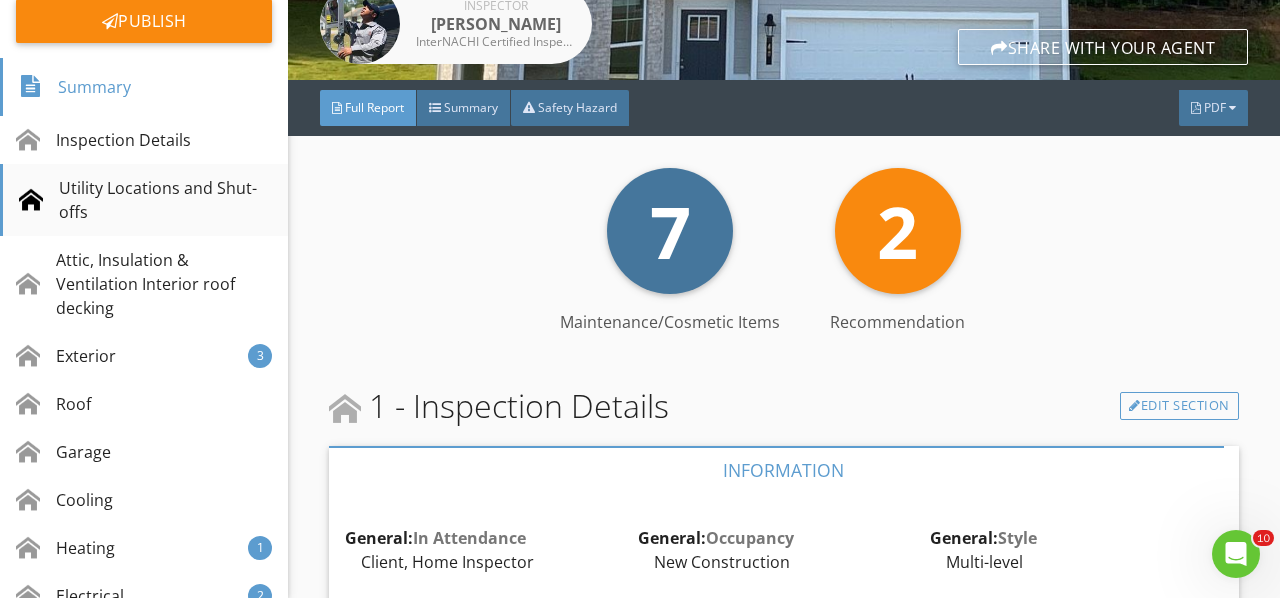 click on "Utility Locations and Shut-offs" at bounding box center [145, 200] 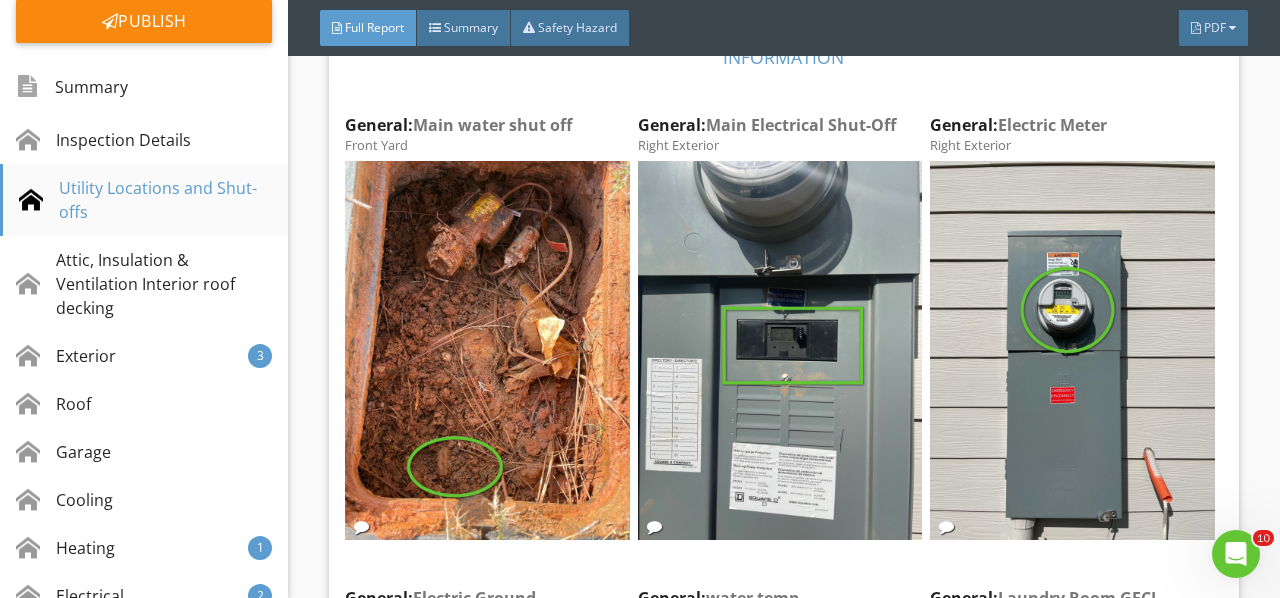 scroll, scrollTop: 2229, scrollLeft: 0, axis: vertical 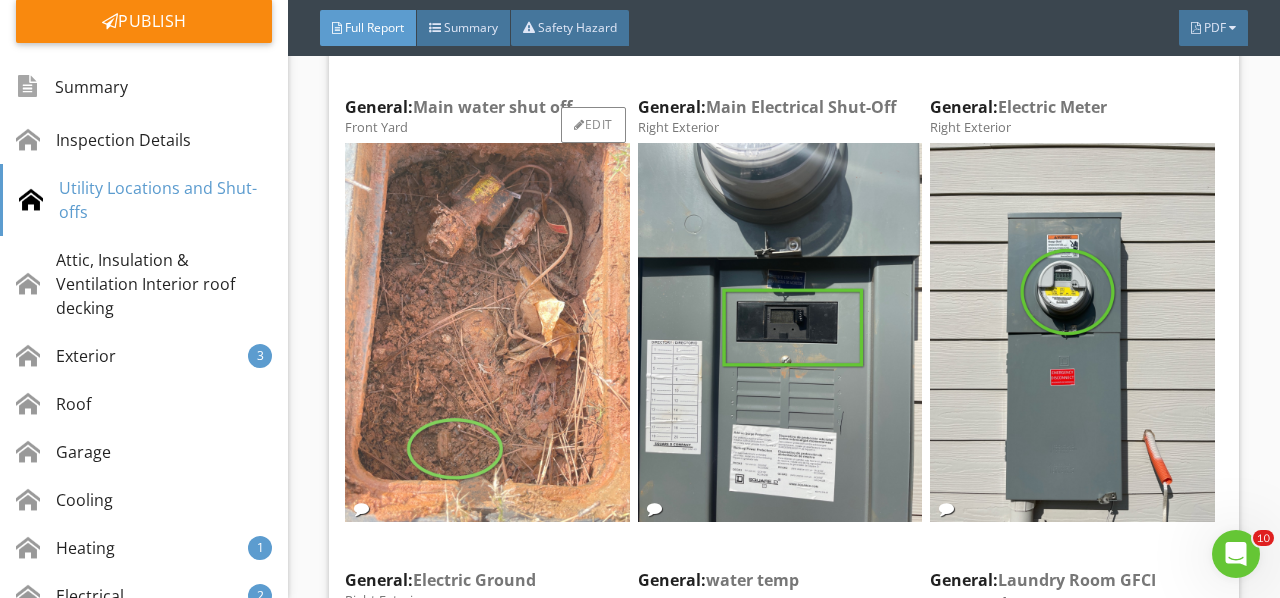 click at bounding box center (487, 332) 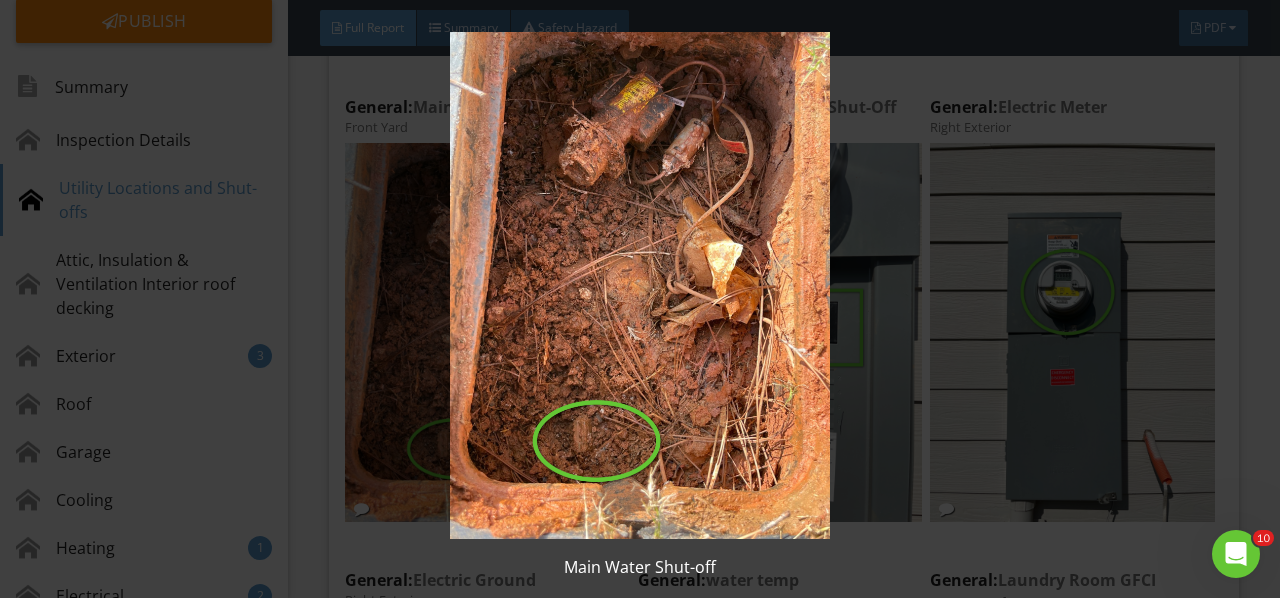 click at bounding box center (639, 285) 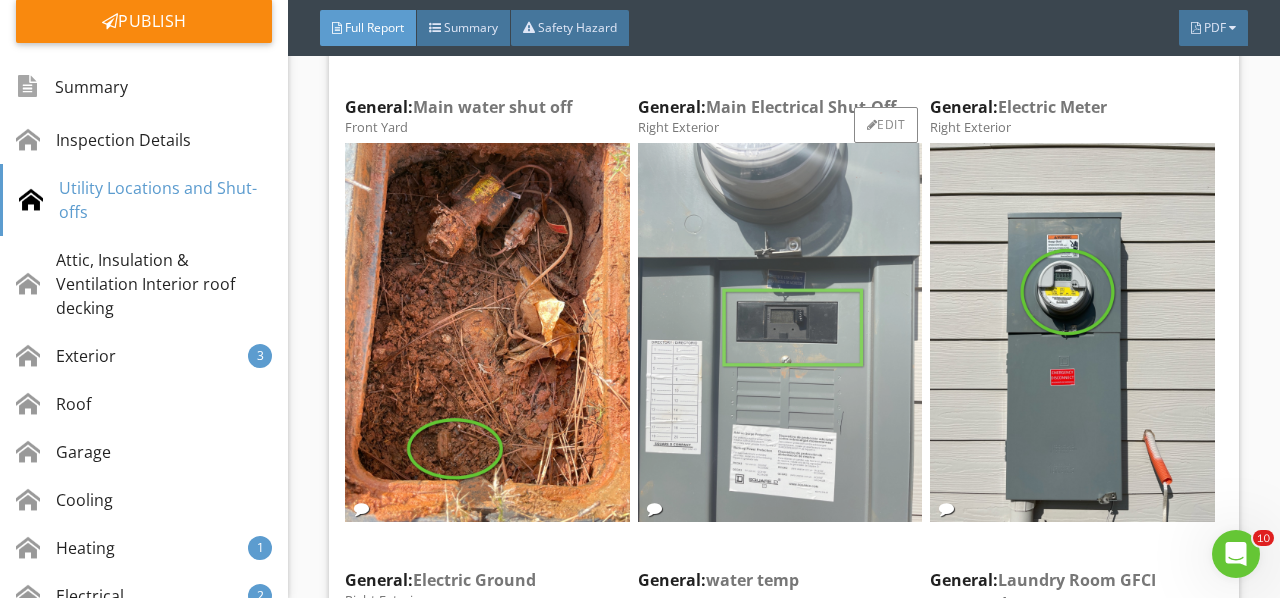 click at bounding box center (780, 332) 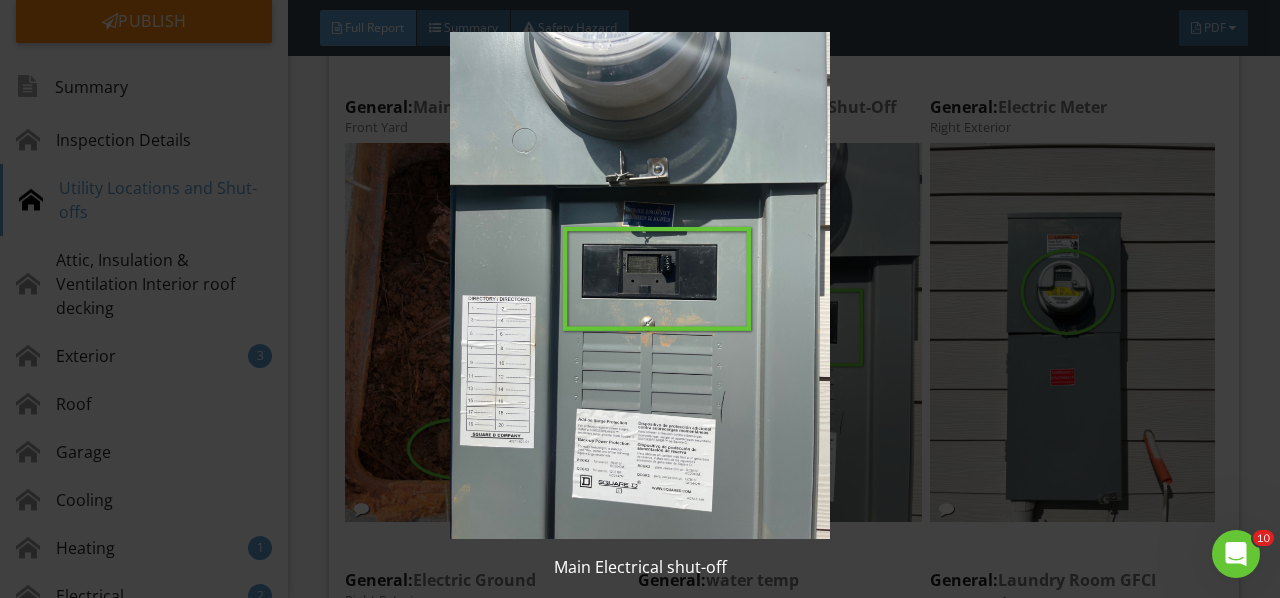 click at bounding box center (639, 285) 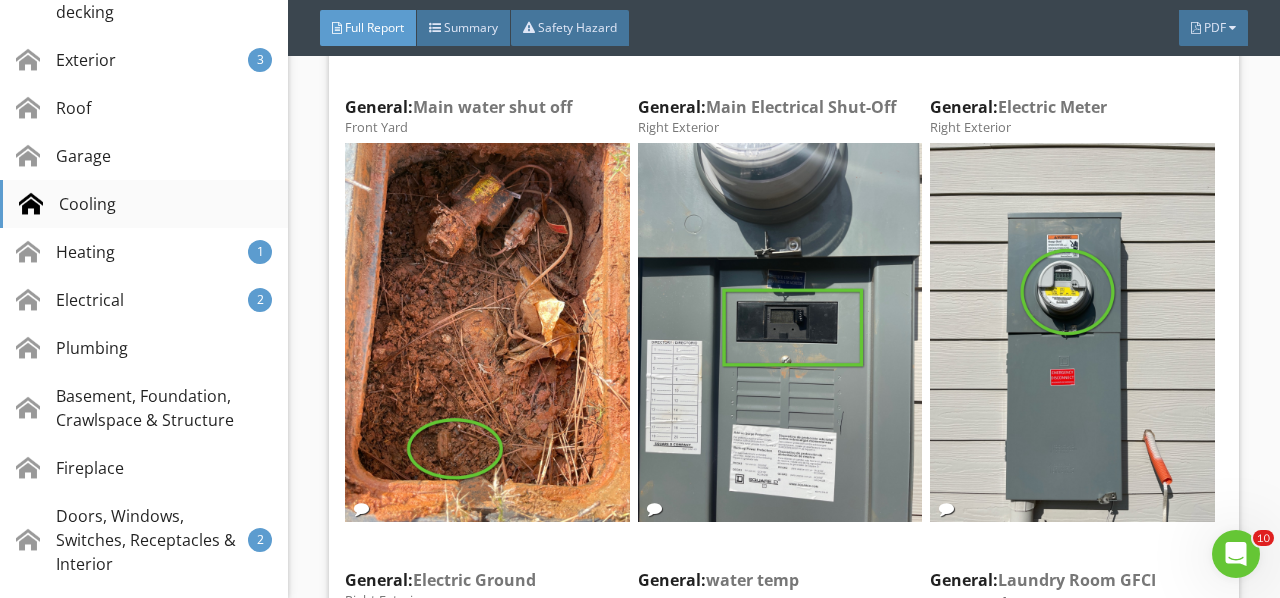 scroll, scrollTop: 600, scrollLeft: 0, axis: vertical 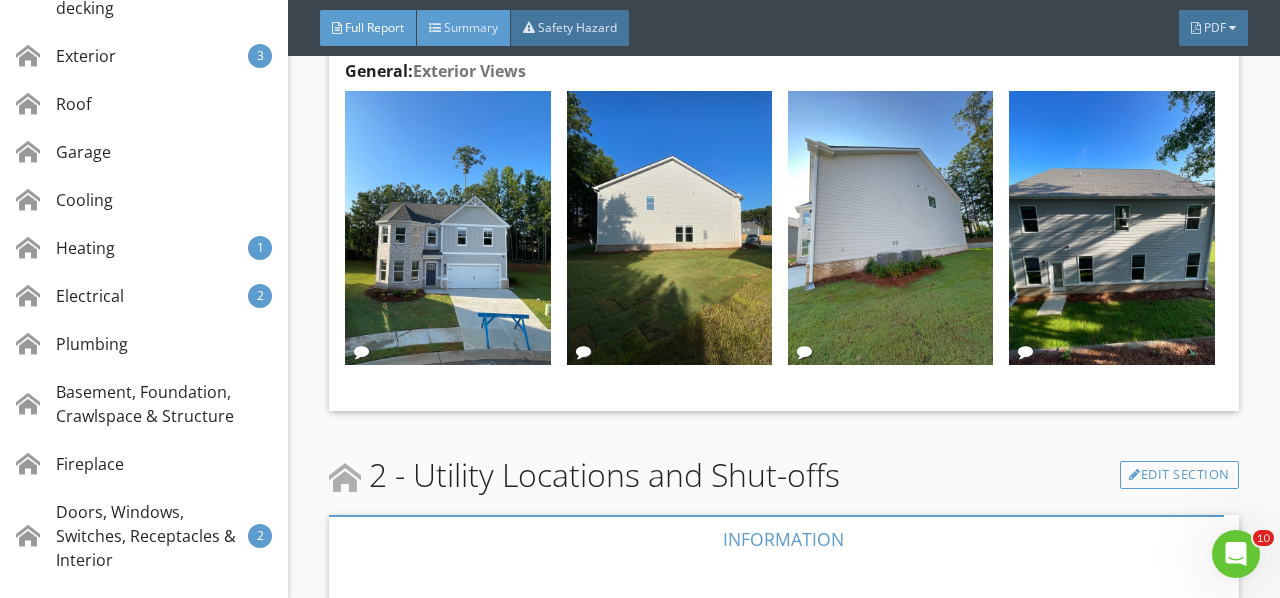 click on "Summary" at bounding box center (471, 27) 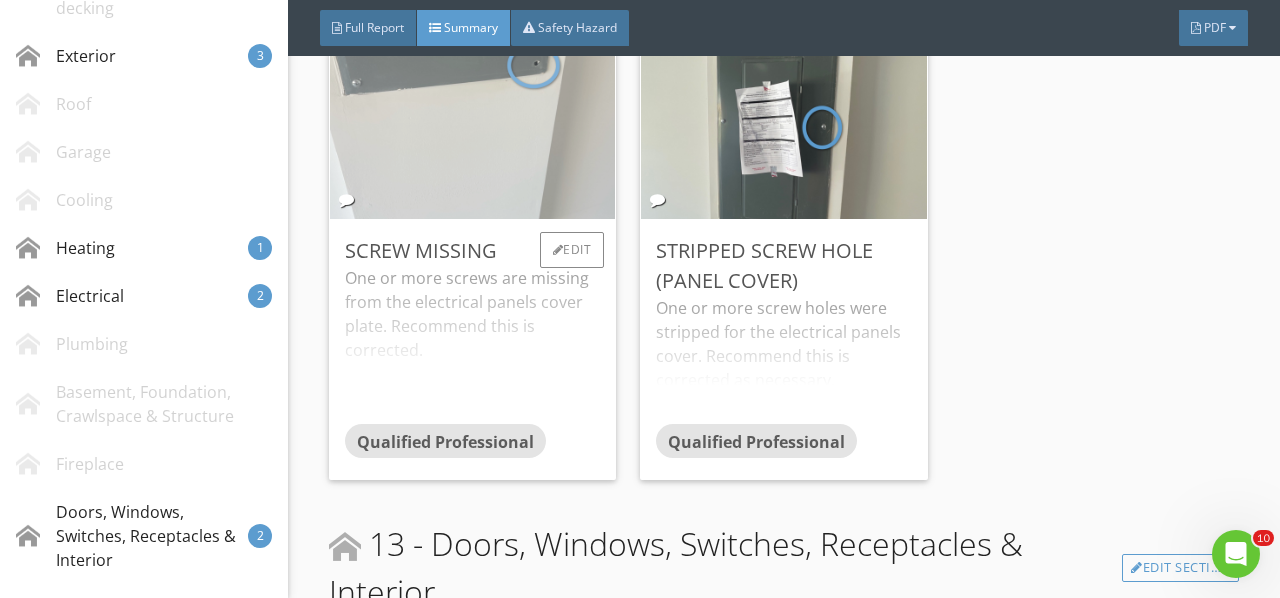 scroll, scrollTop: 1800, scrollLeft: 0, axis: vertical 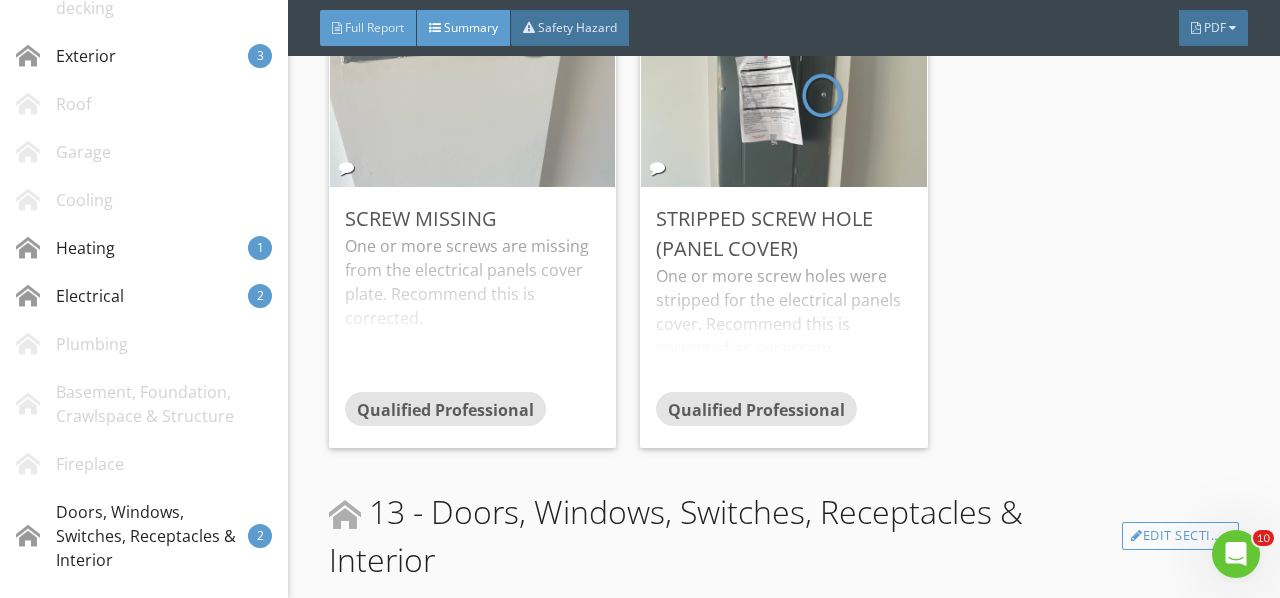 click on "Full Report" at bounding box center [374, 27] 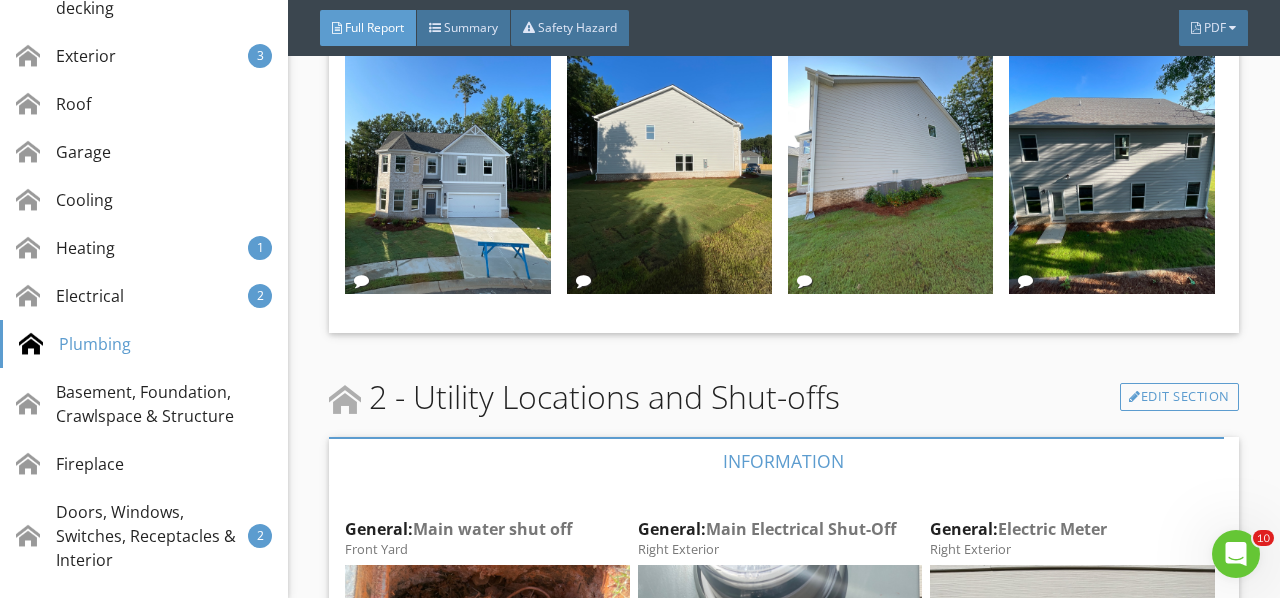 scroll, scrollTop: 18683, scrollLeft: 0, axis: vertical 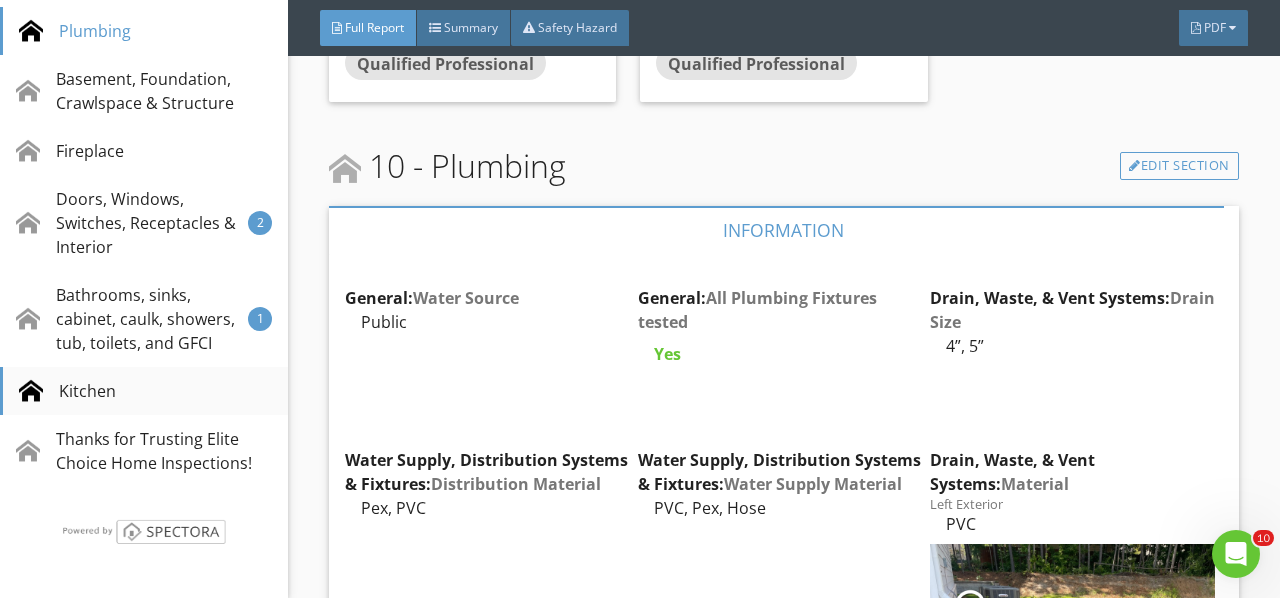 click on "Kitchen" at bounding box center (144, 391) 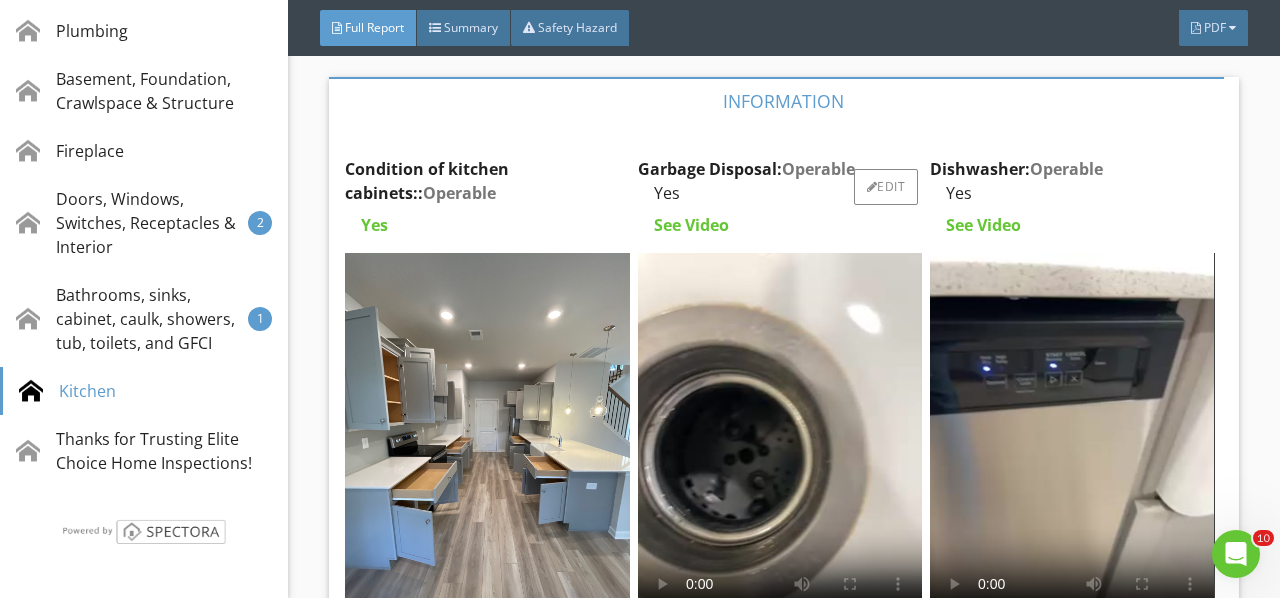 scroll, scrollTop: 23836, scrollLeft: 0, axis: vertical 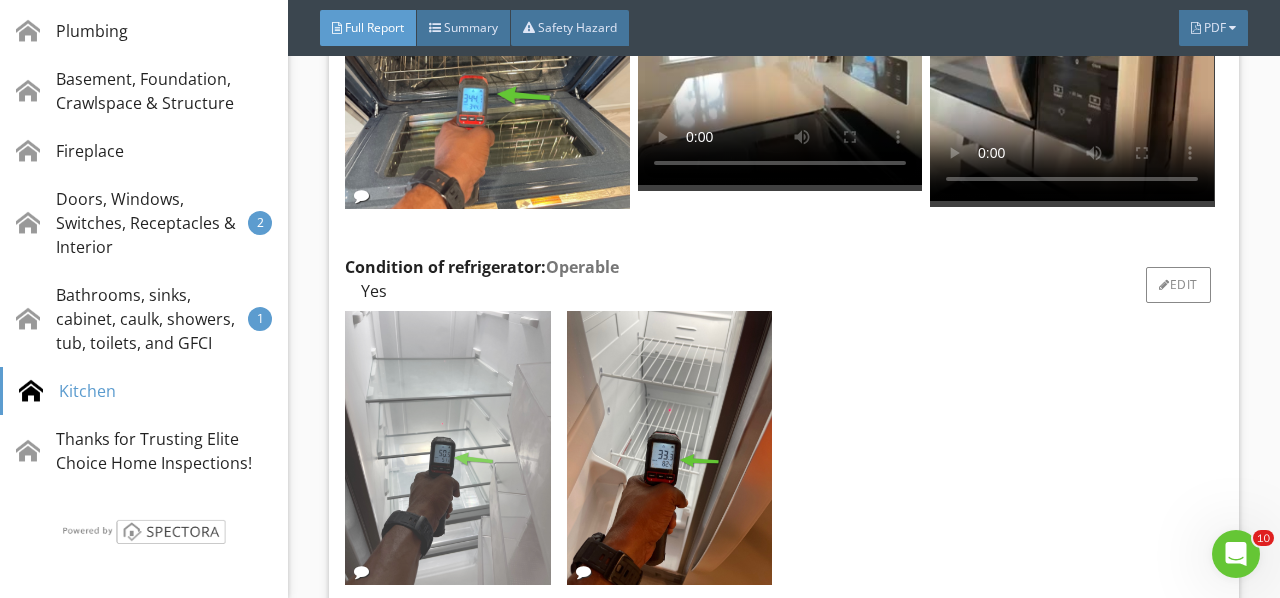 click at bounding box center [447, 448] 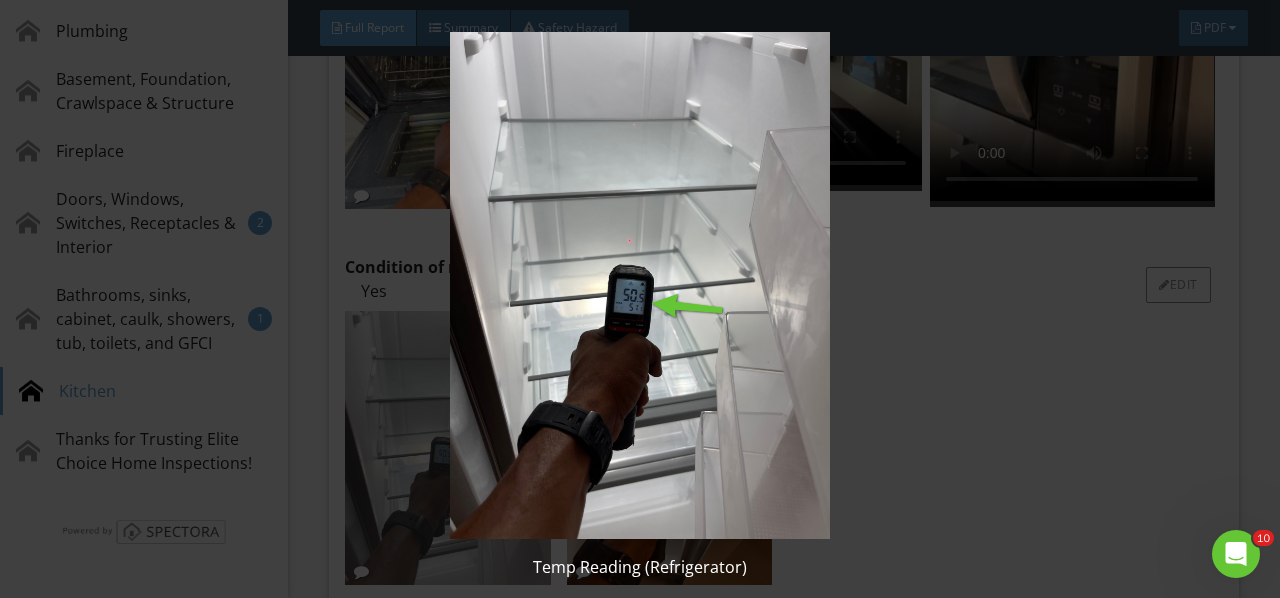click at bounding box center [639, 285] 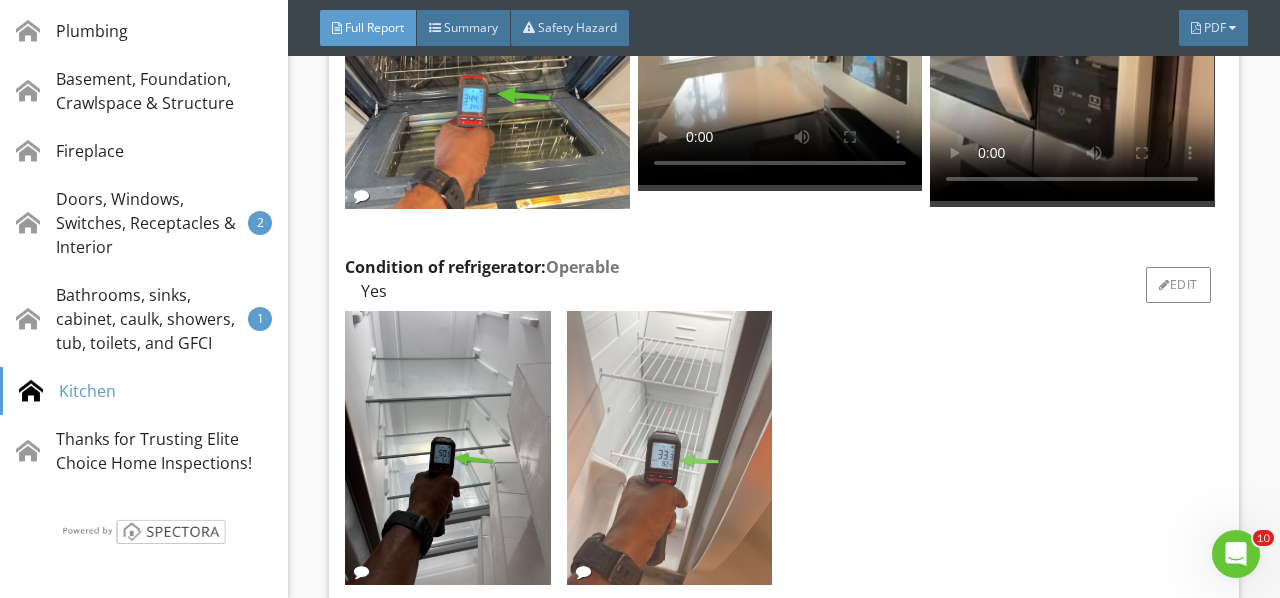 click at bounding box center (669, 448) 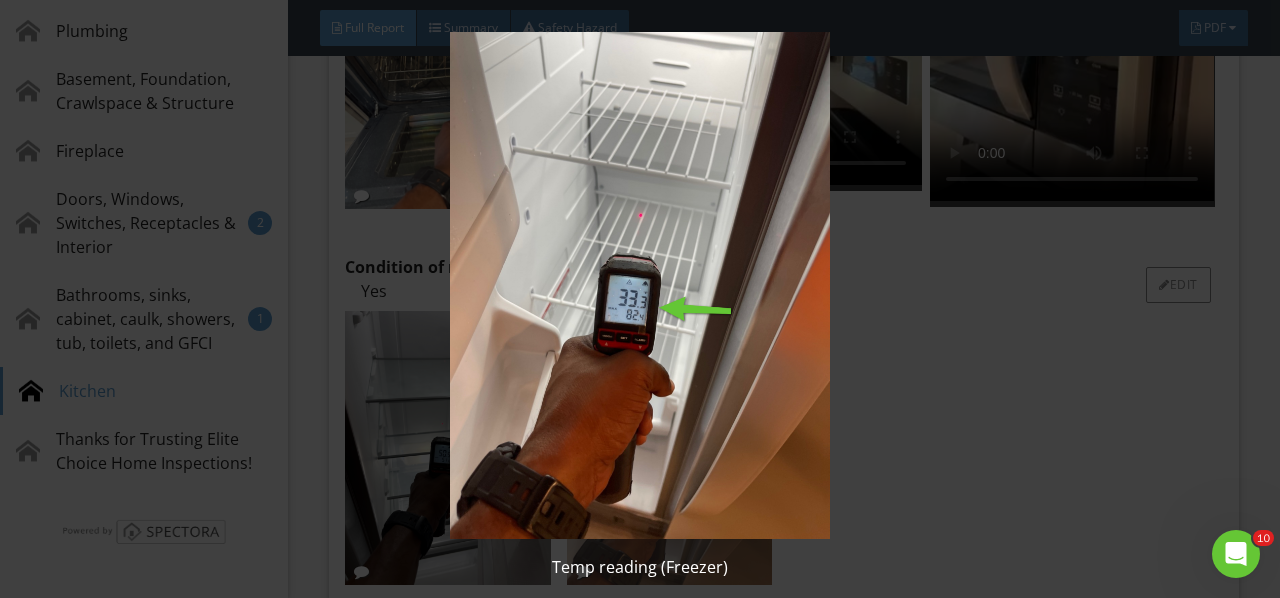 click at bounding box center [639, 285] 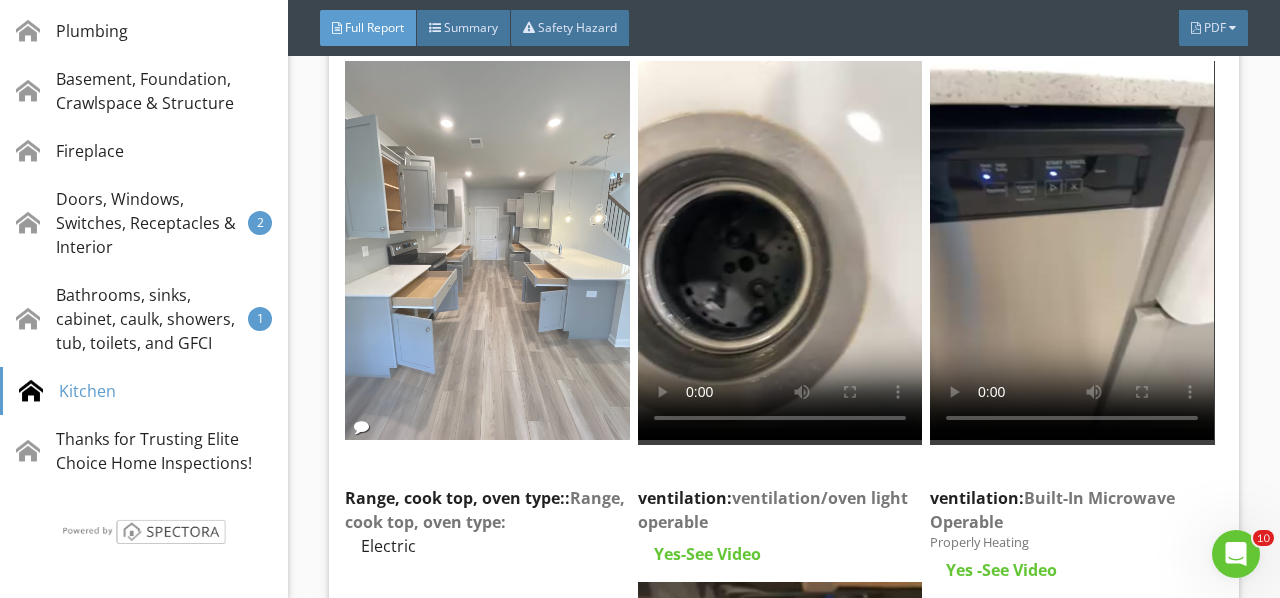 scroll, scrollTop: 23836, scrollLeft: 0, axis: vertical 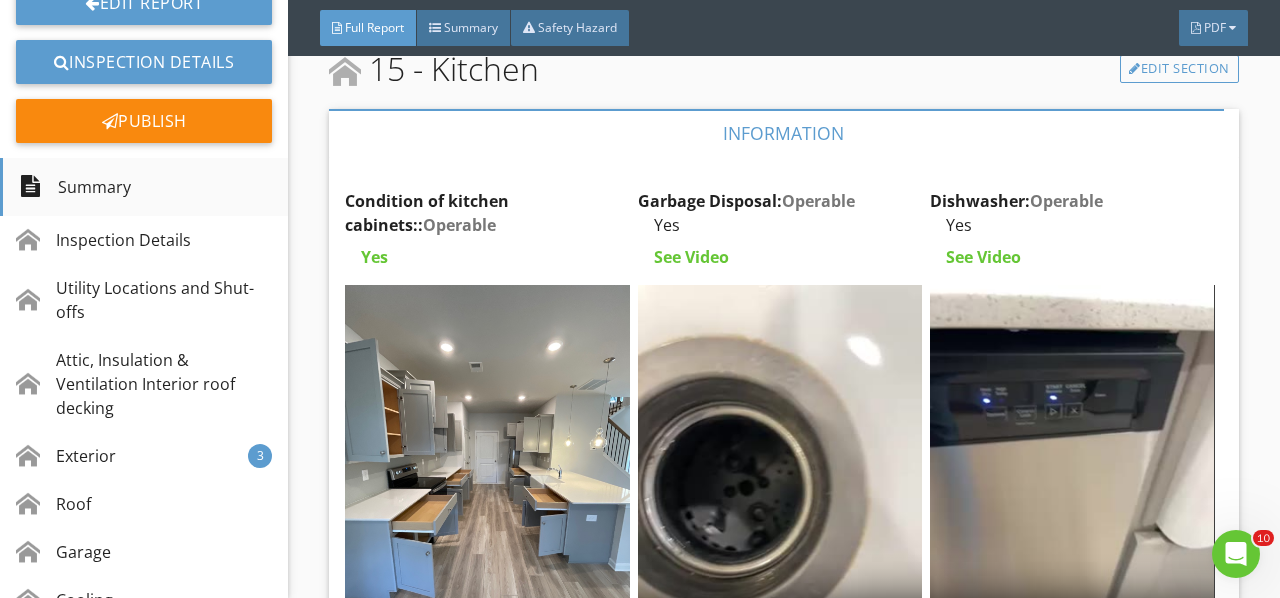 click on "Summary" at bounding box center [144, 187] 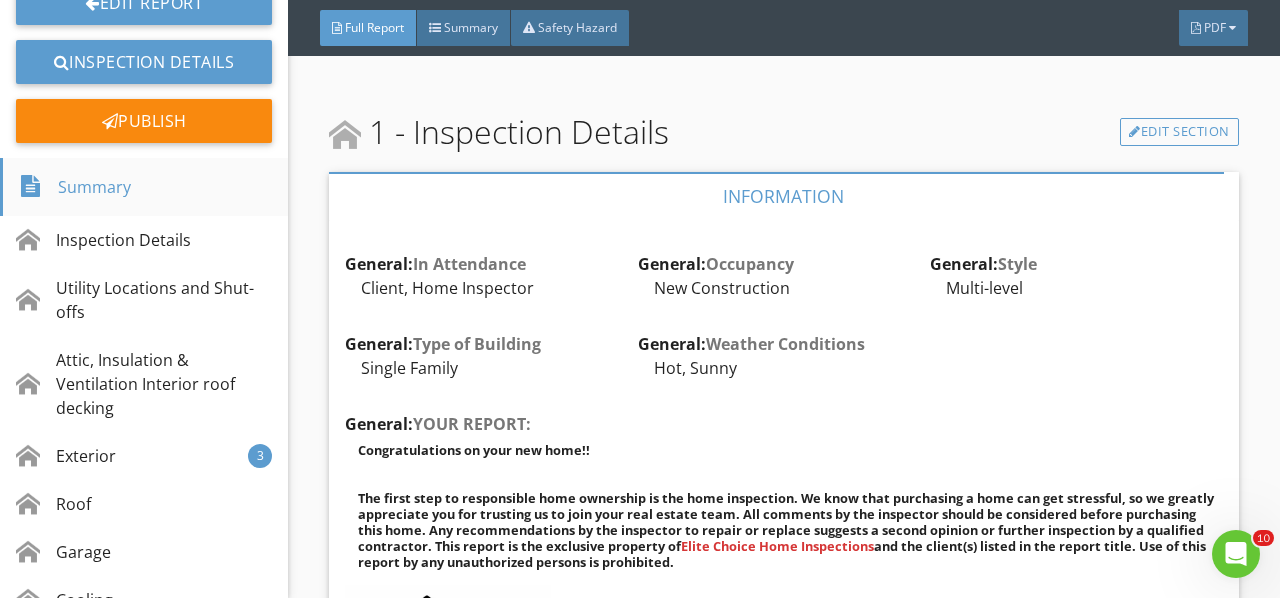 scroll, scrollTop: 512, scrollLeft: 0, axis: vertical 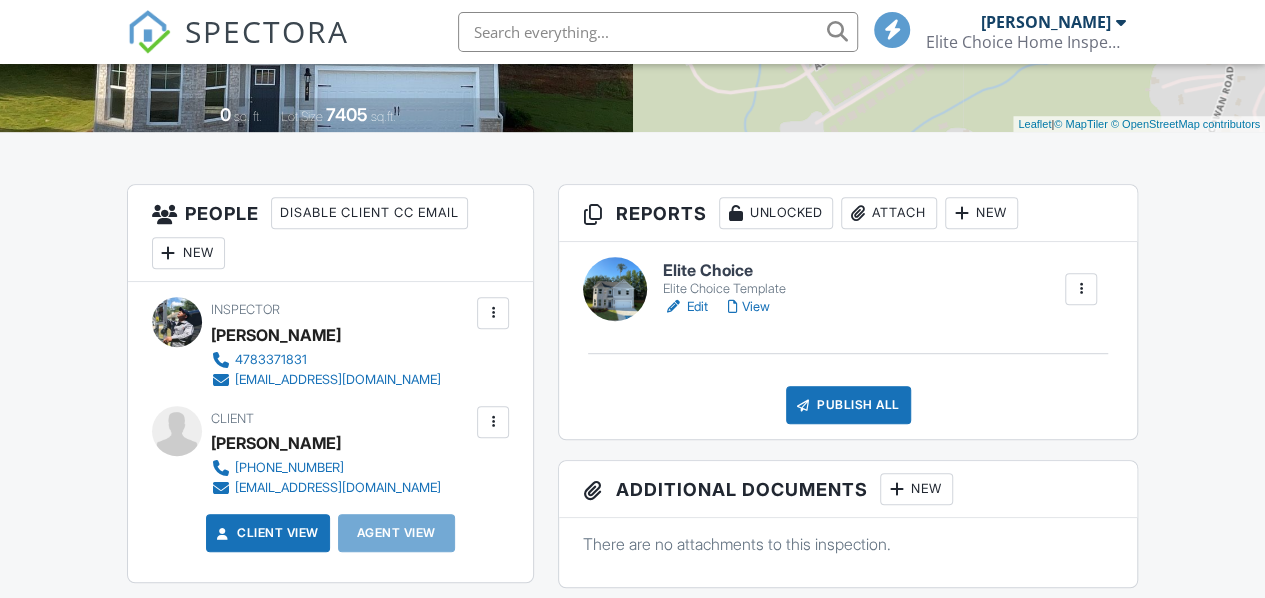 click on "Publish All" at bounding box center (848, 405) 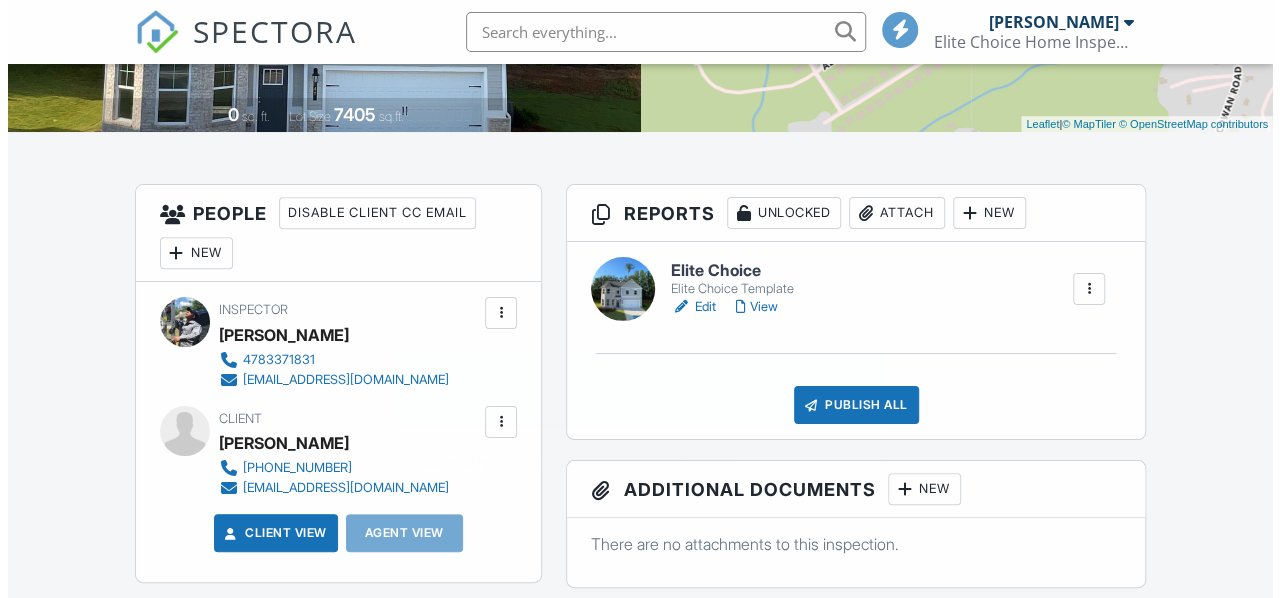 scroll, scrollTop: 0, scrollLeft: 0, axis: both 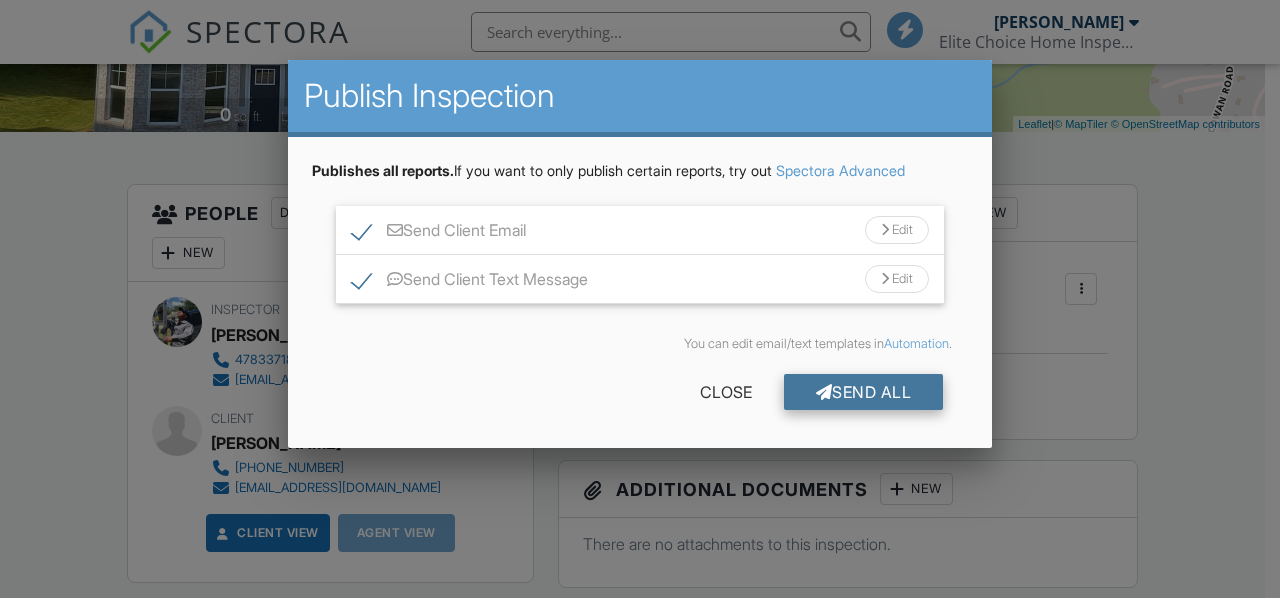 click on "Send All" at bounding box center [864, 392] 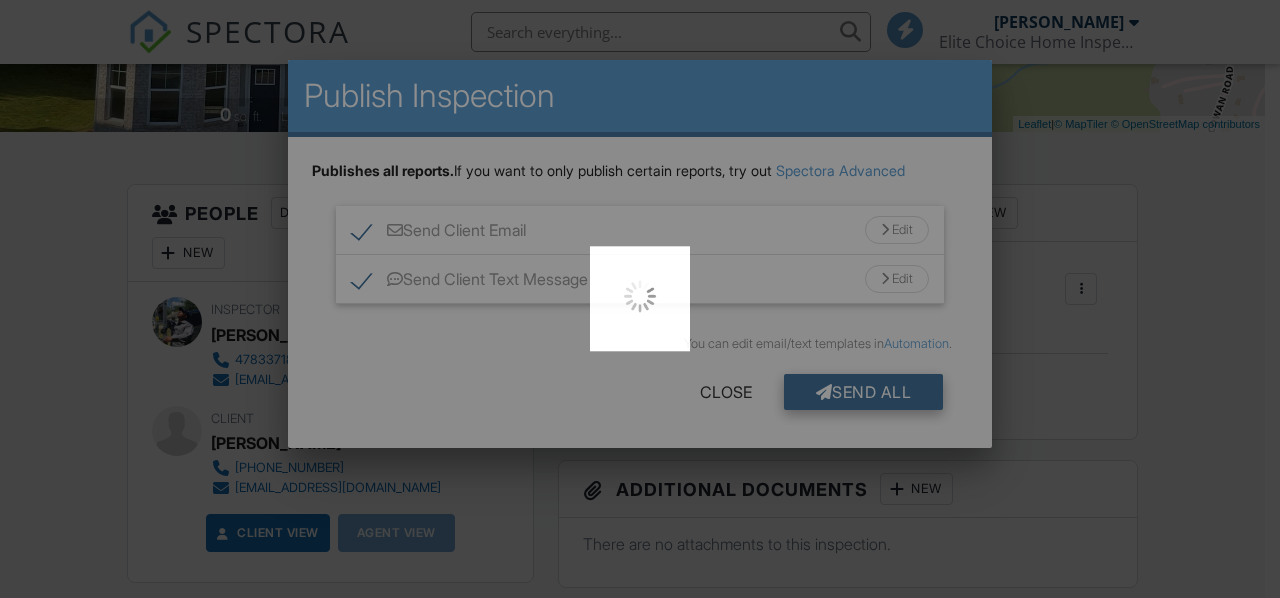 scroll, scrollTop: 400, scrollLeft: 0, axis: vertical 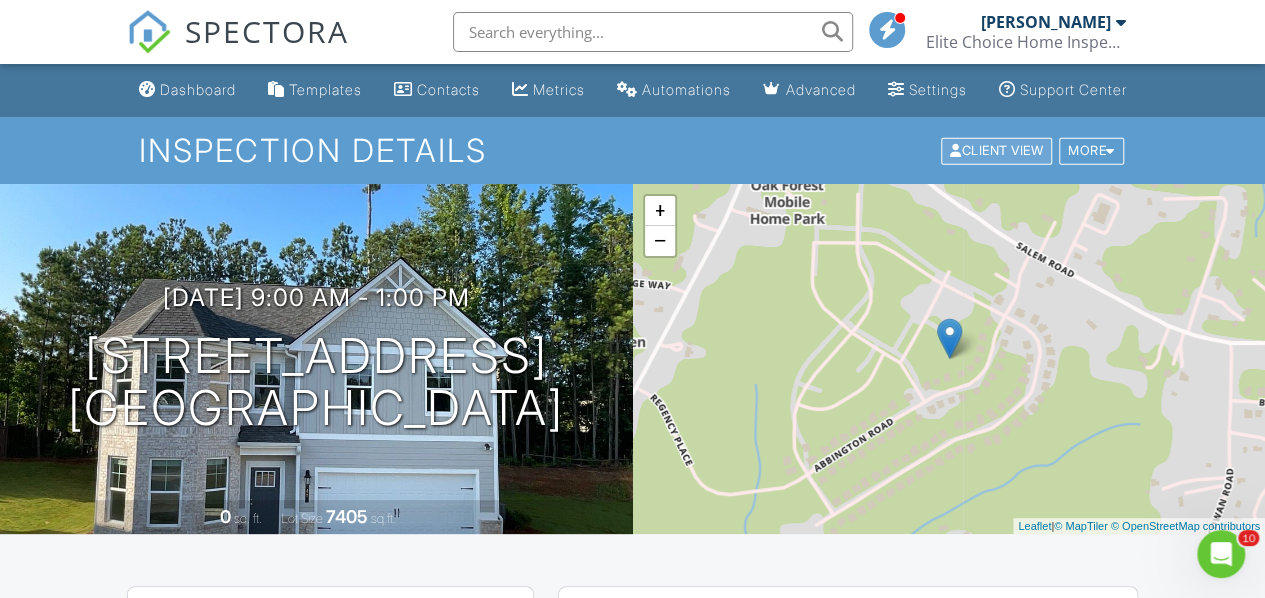 click on "Client View" at bounding box center [996, 150] 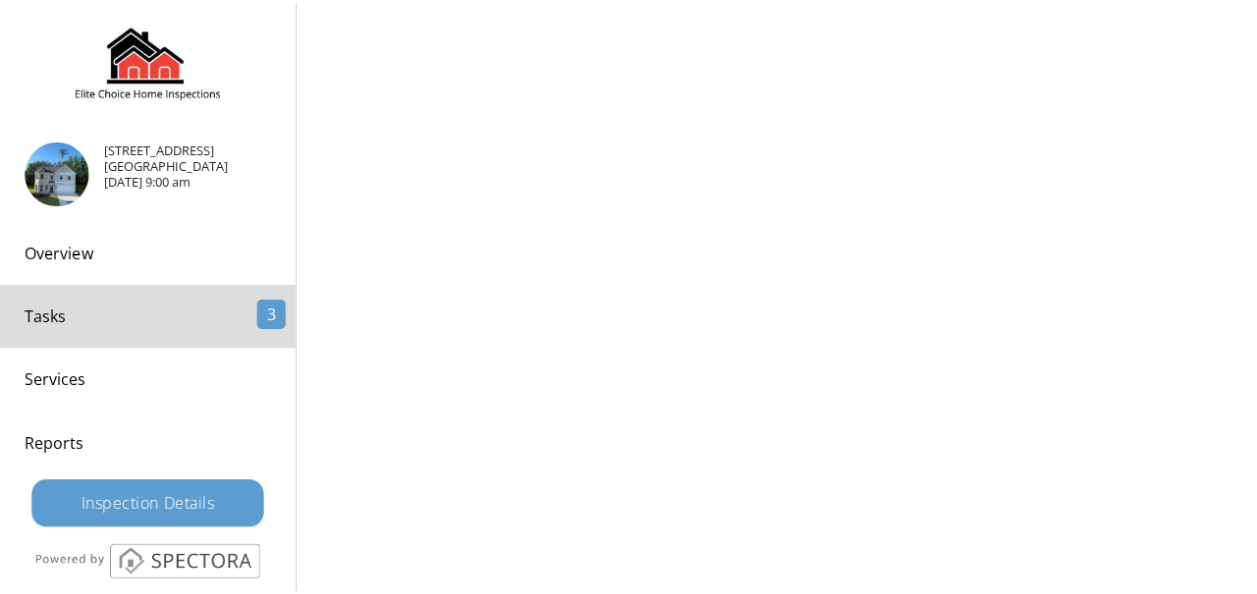 scroll, scrollTop: 0, scrollLeft: 0, axis: both 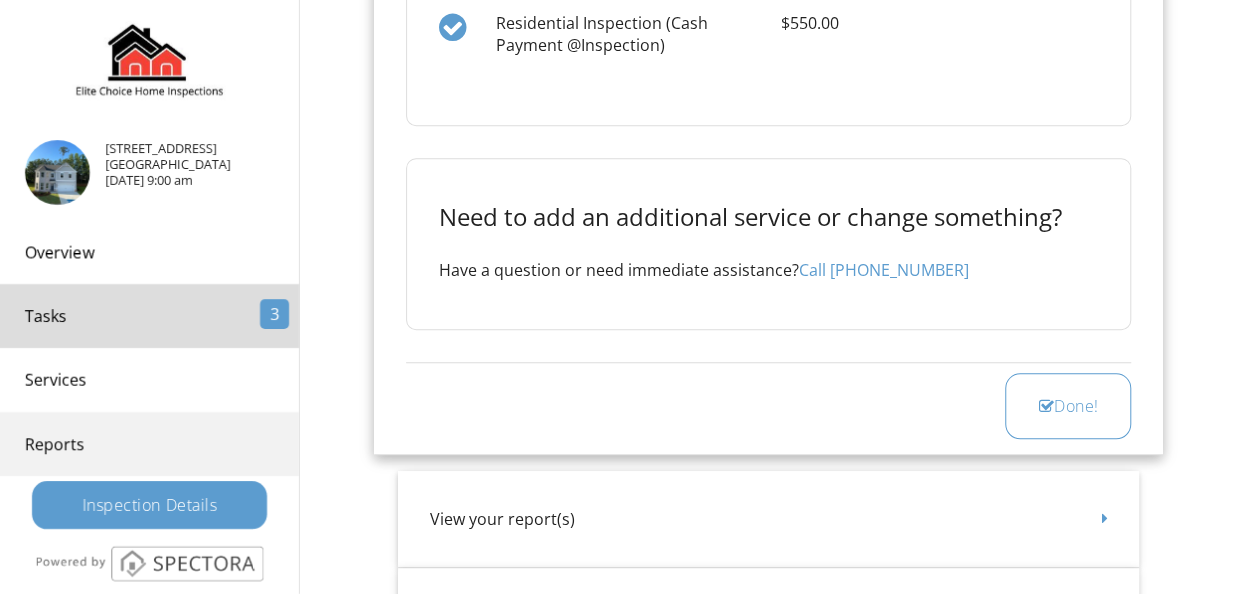 click on "Reports" at bounding box center [149, 444] 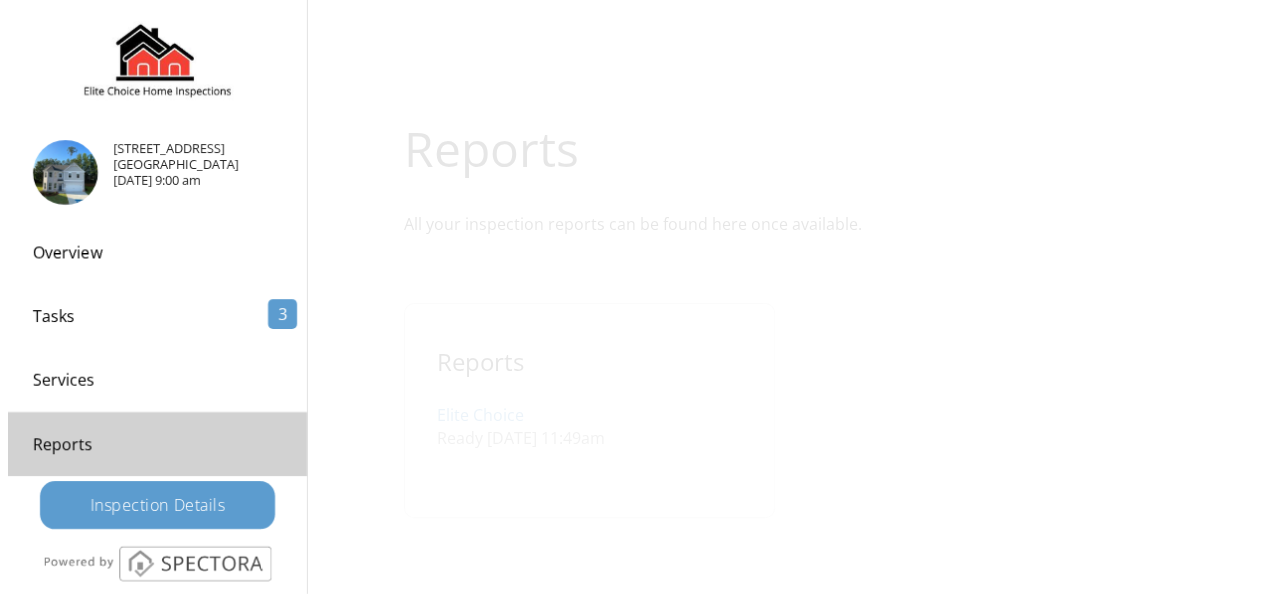 scroll, scrollTop: 0, scrollLeft: 0, axis: both 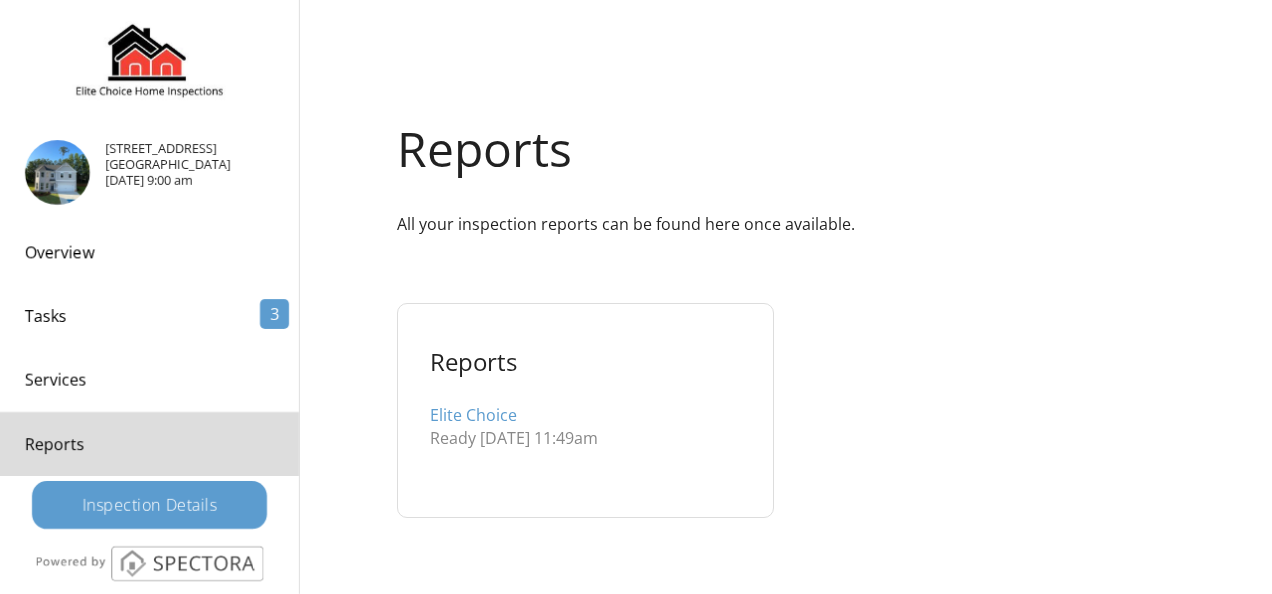 click on "Ready 07/11/2025 11:49am" at bounding box center (585, 438) 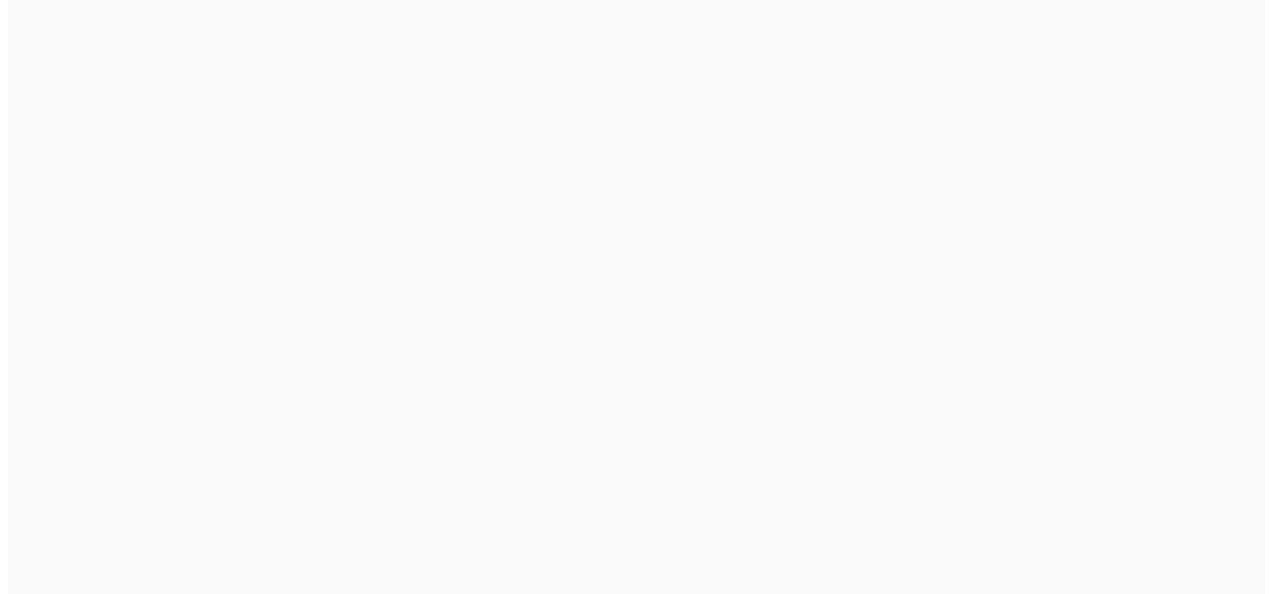 scroll, scrollTop: 0, scrollLeft: 0, axis: both 